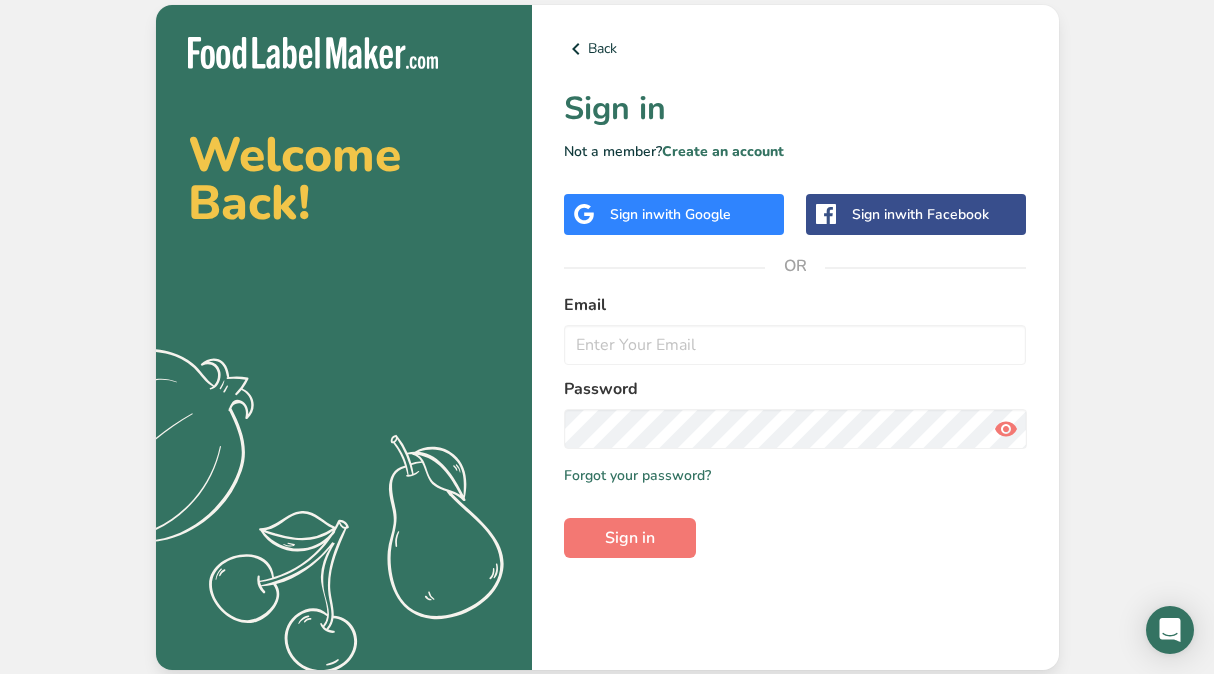 scroll, scrollTop: 0, scrollLeft: 0, axis: both 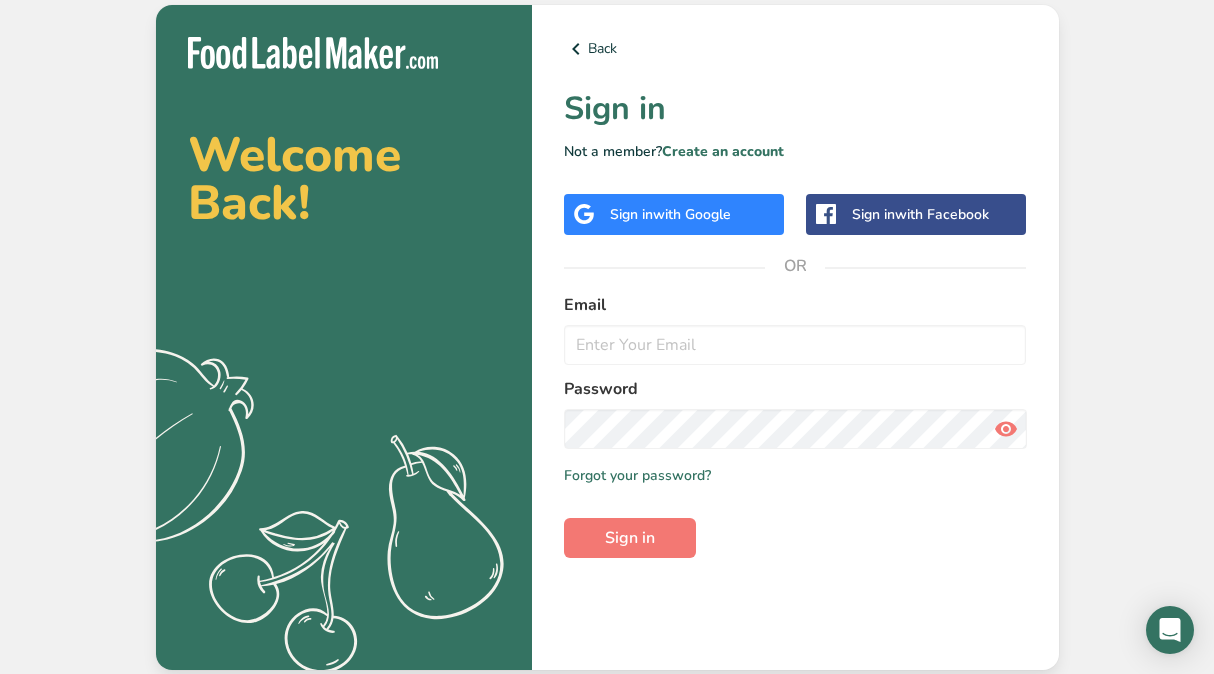 click on "with Google" at bounding box center [692, 214] 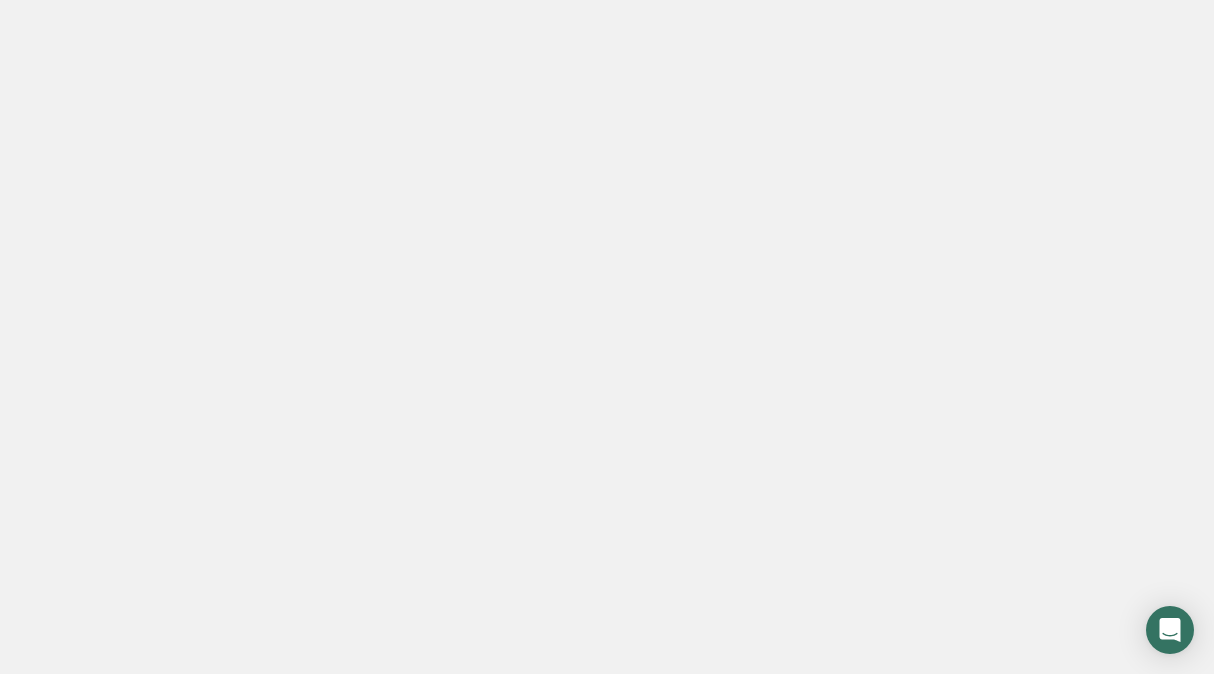 scroll, scrollTop: 0, scrollLeft: 0, axis: both 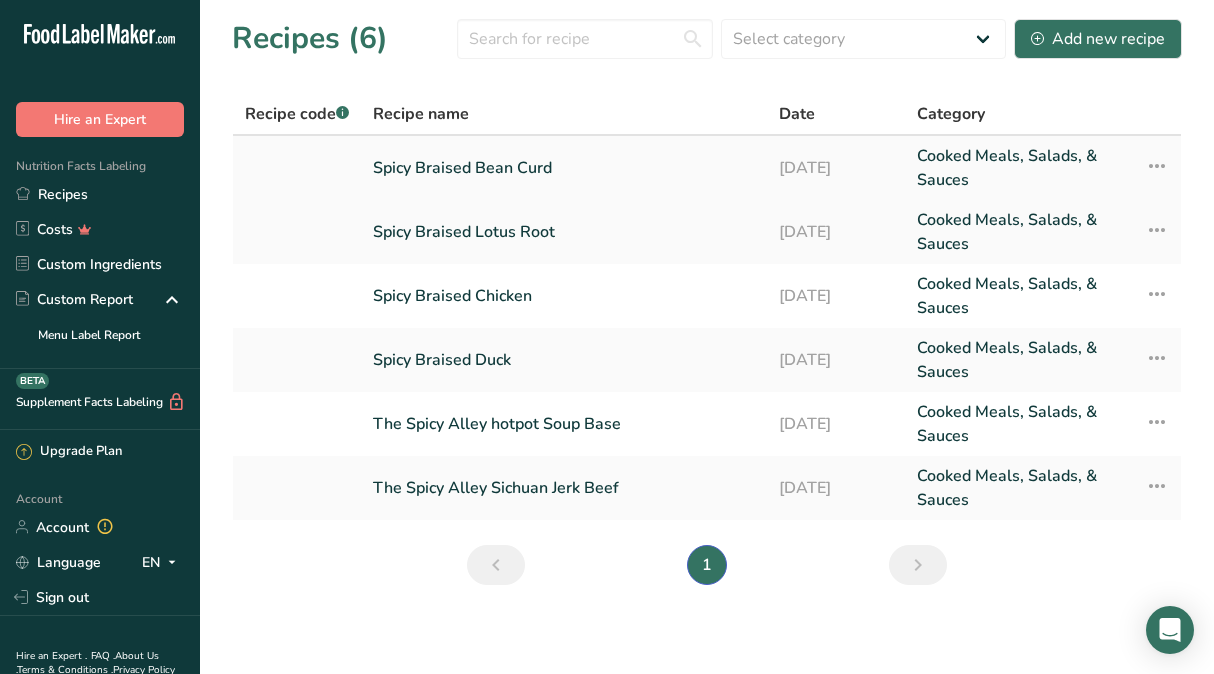 click on "Spicy Braised Bean Curd" at bounding box center (564, 168) 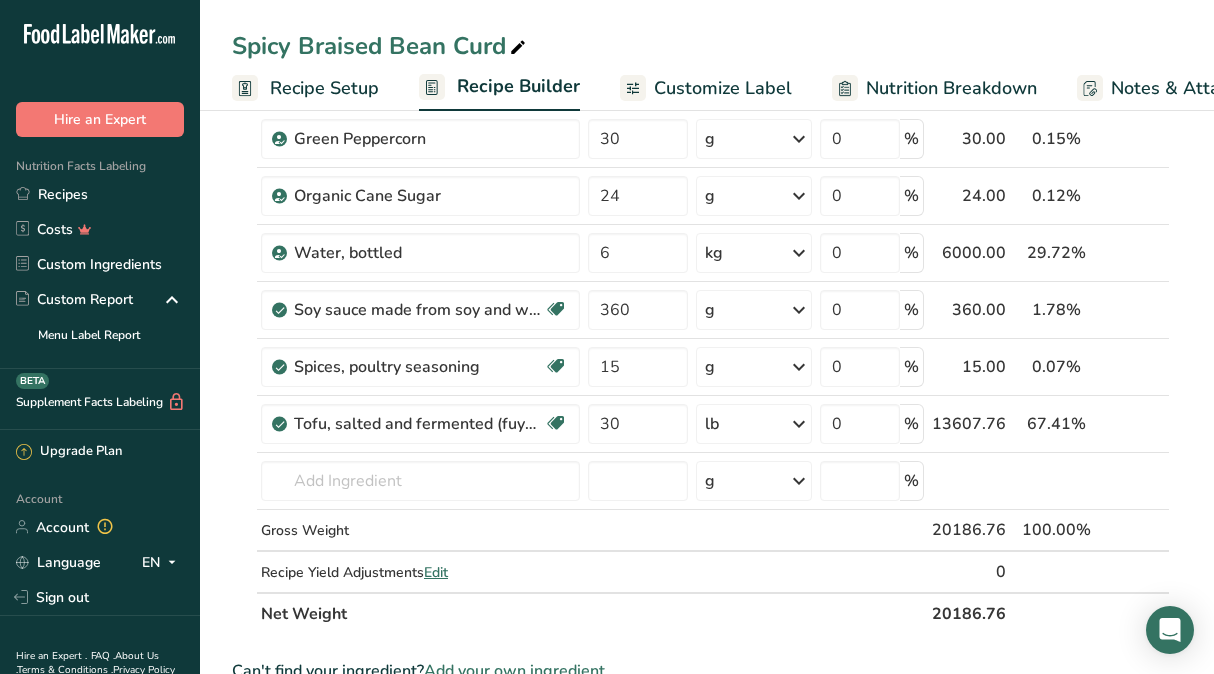 scroll, scrollTop: 225, scrollLeft: 0, axis: vertical 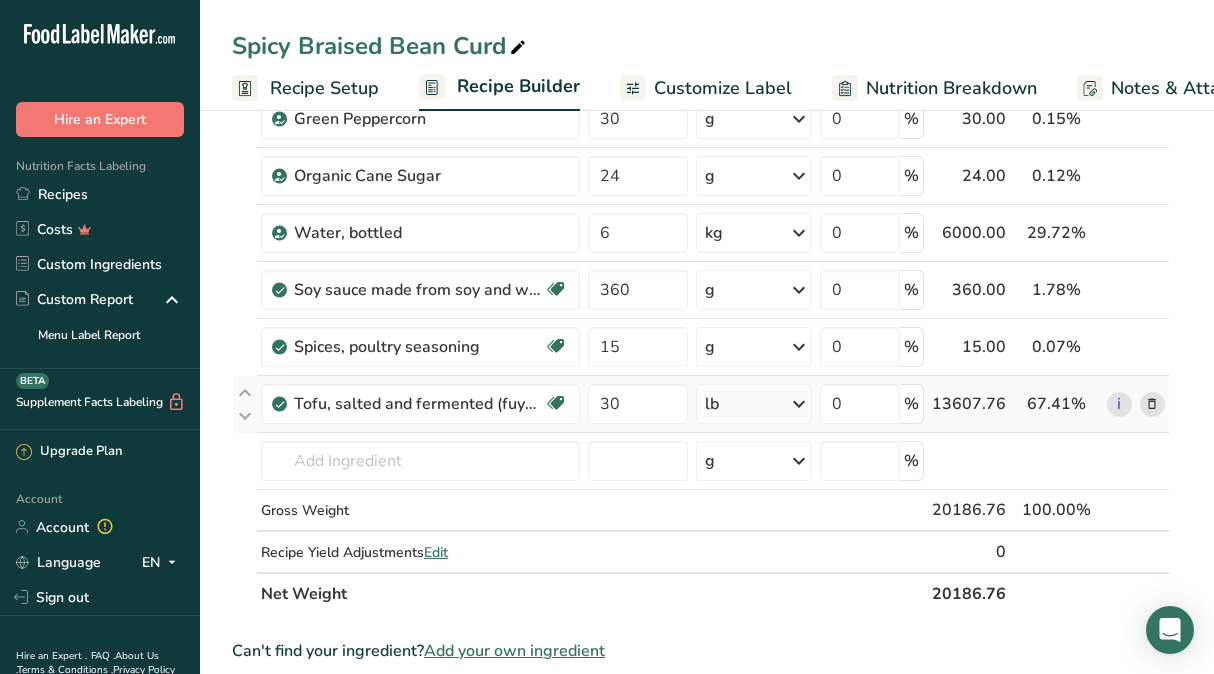 click at bounding box center (1152, 404) 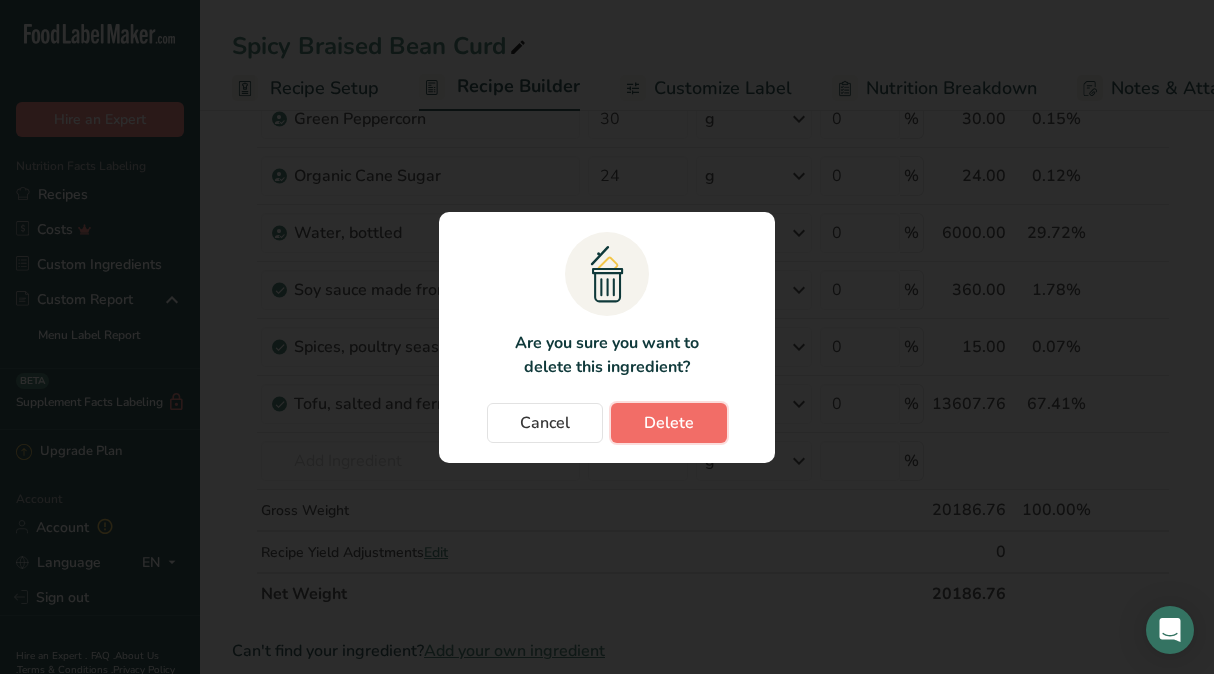click on "Delete" at bounding box center (669, 423) 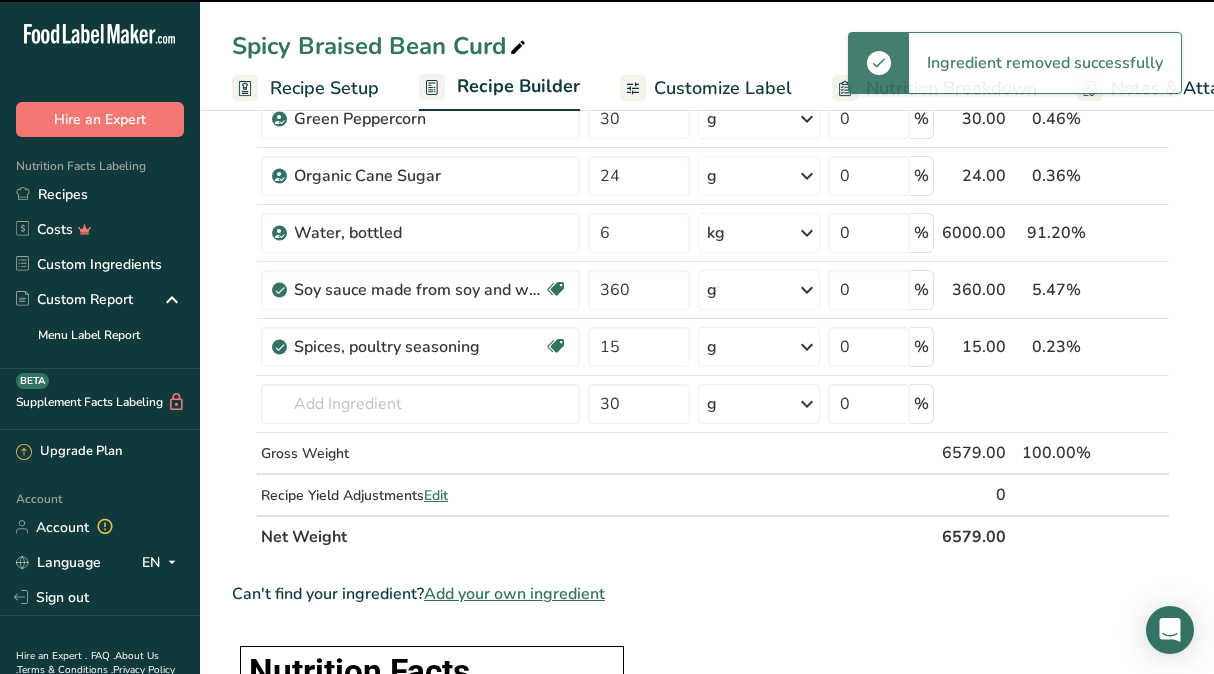 type 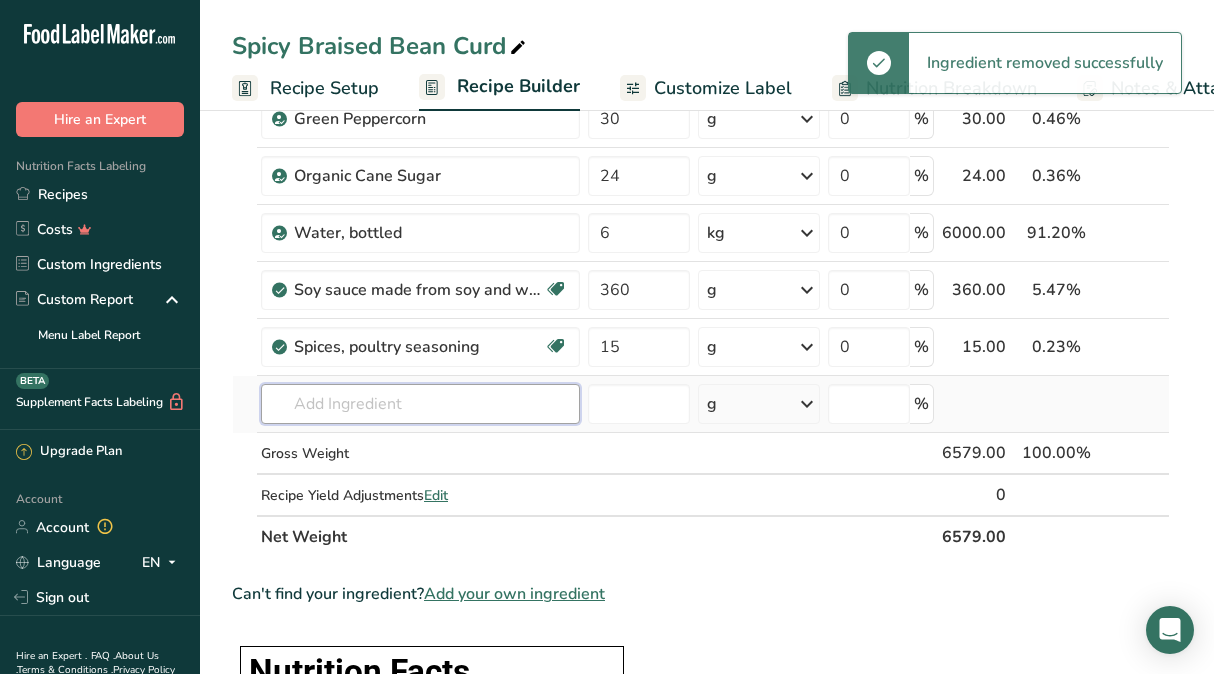 click at bounding box center (420, 404) 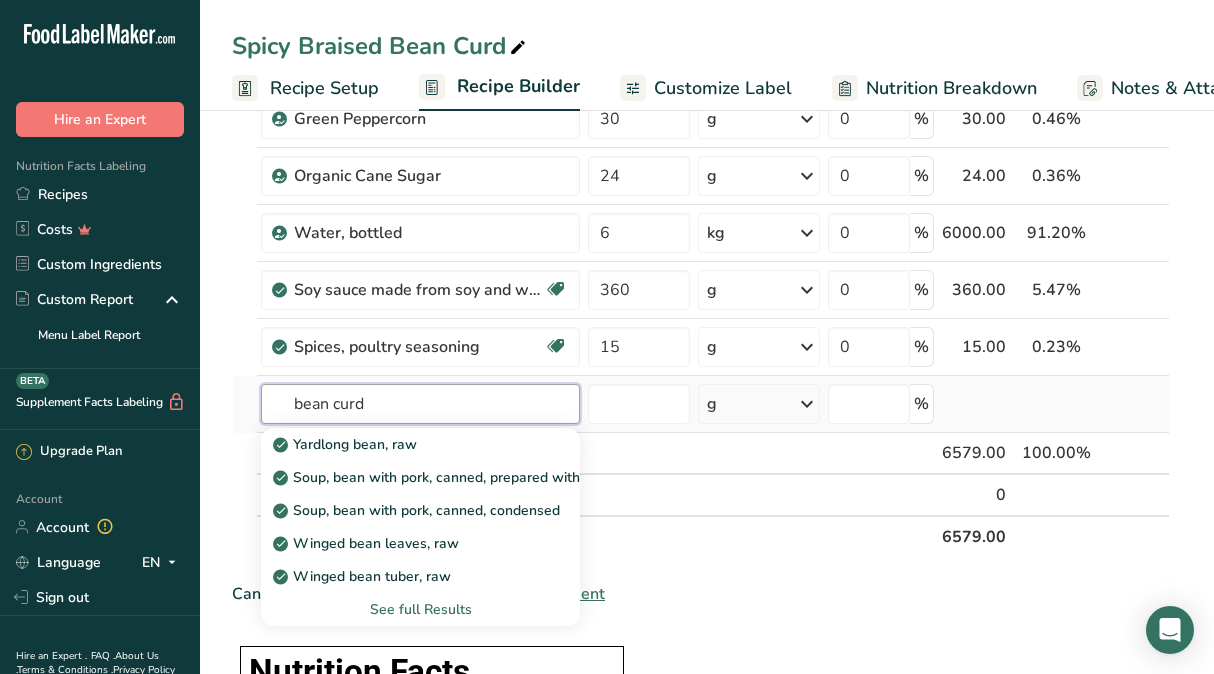 type on "bean curd" 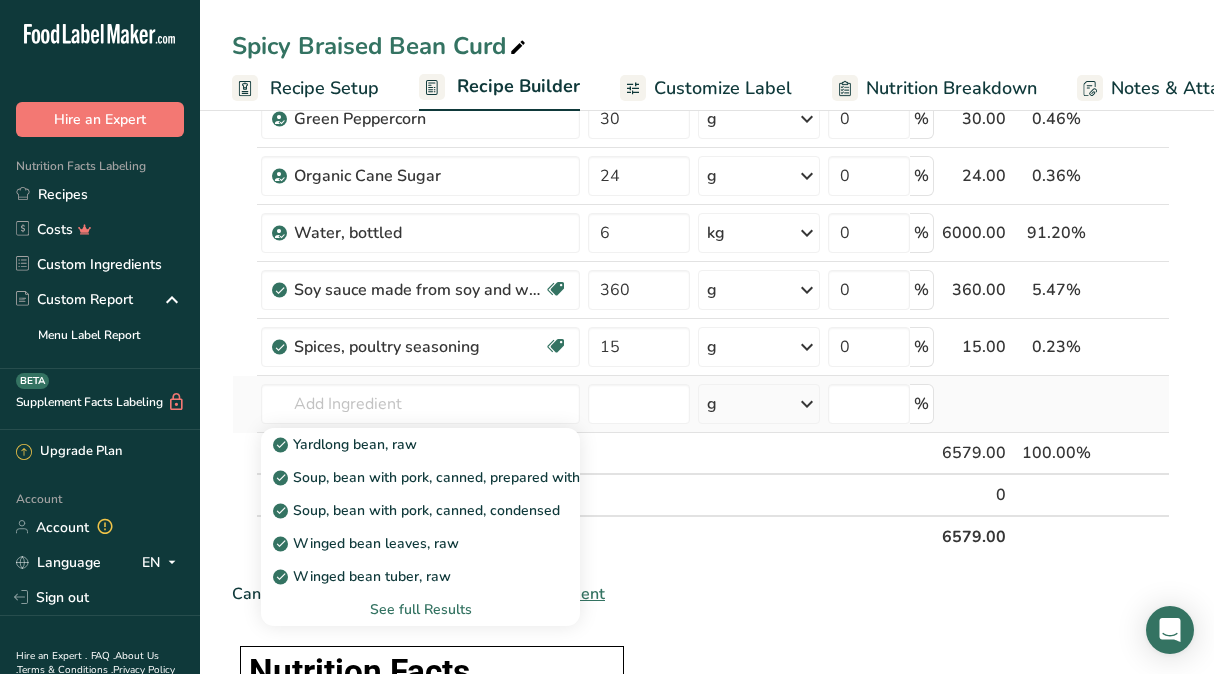 click on "See full Results" at bounding box center (420, 609) 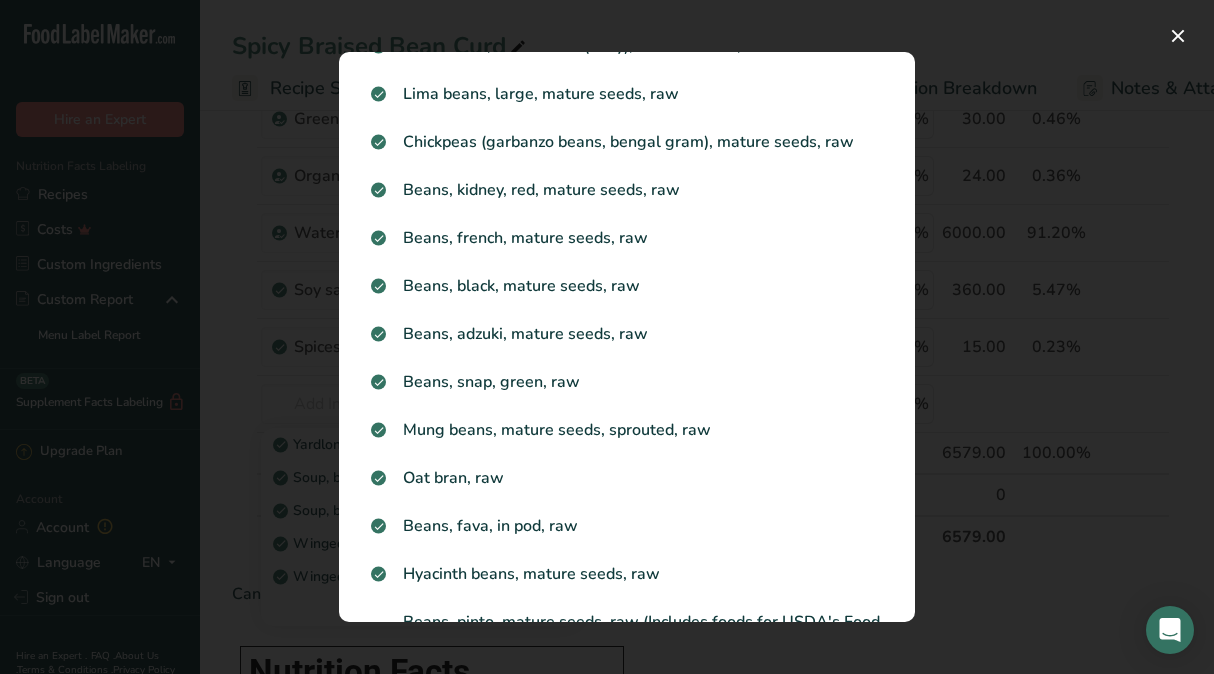 scroll, scrollTop: 0, scrollLeft: 0, axis: both 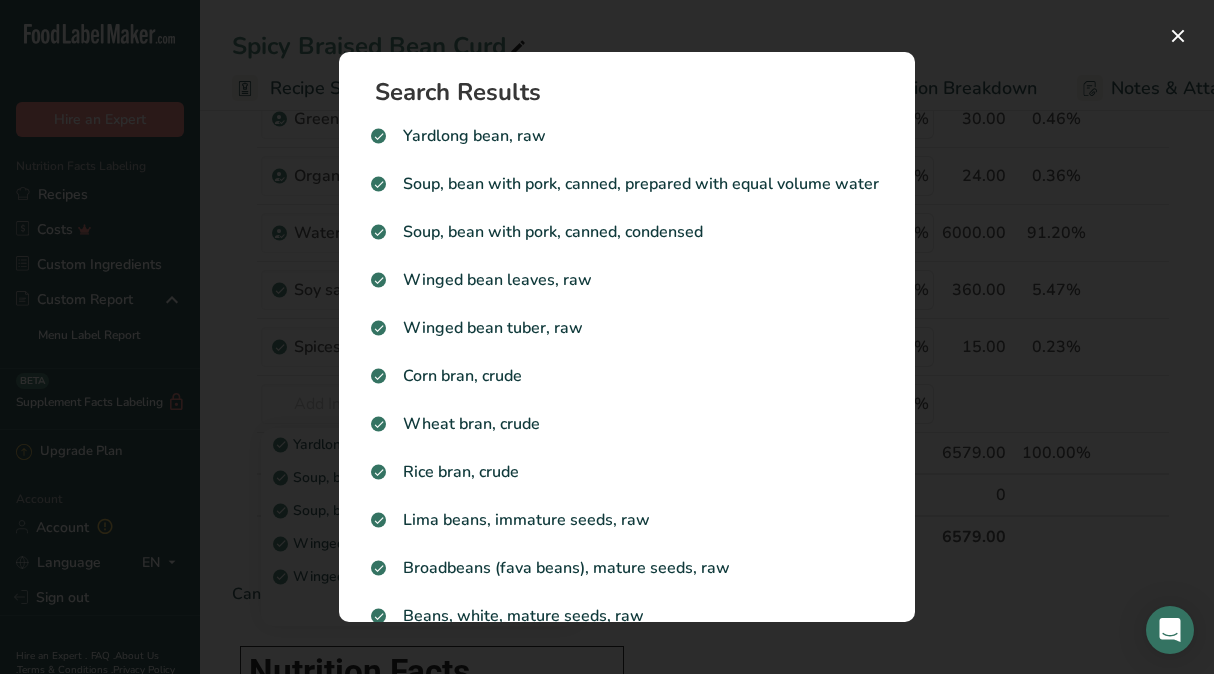 click at bounding box center [607, 337] 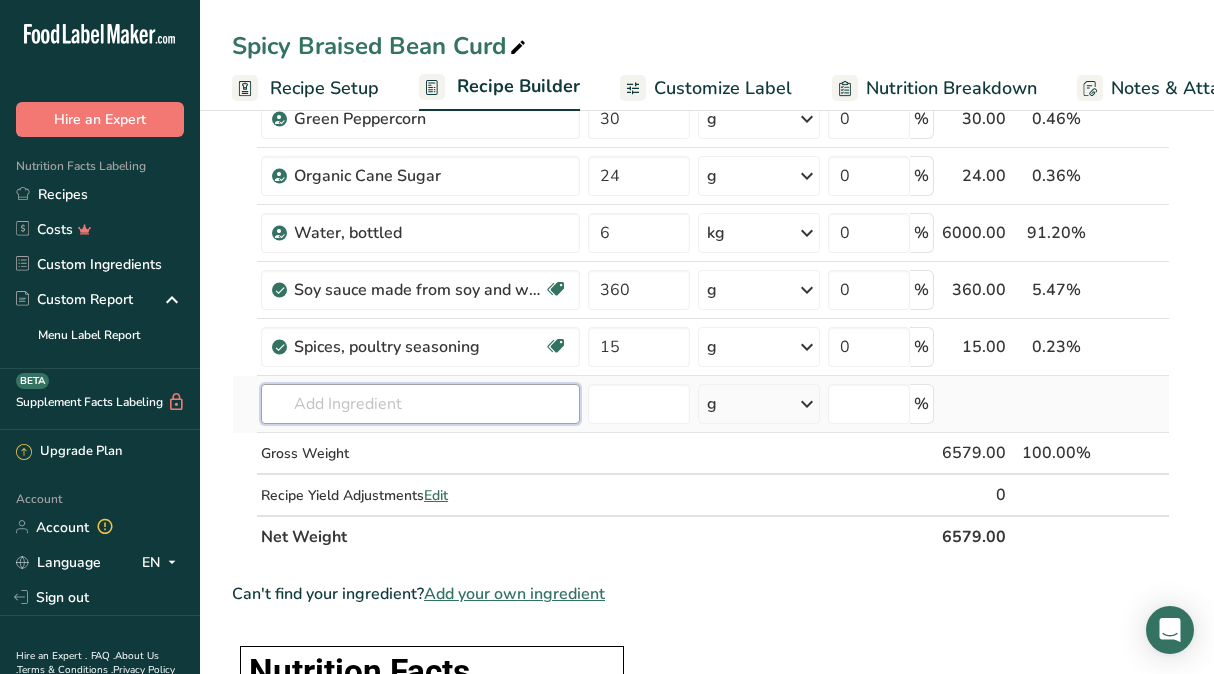 click at bounding box center (420, 404) 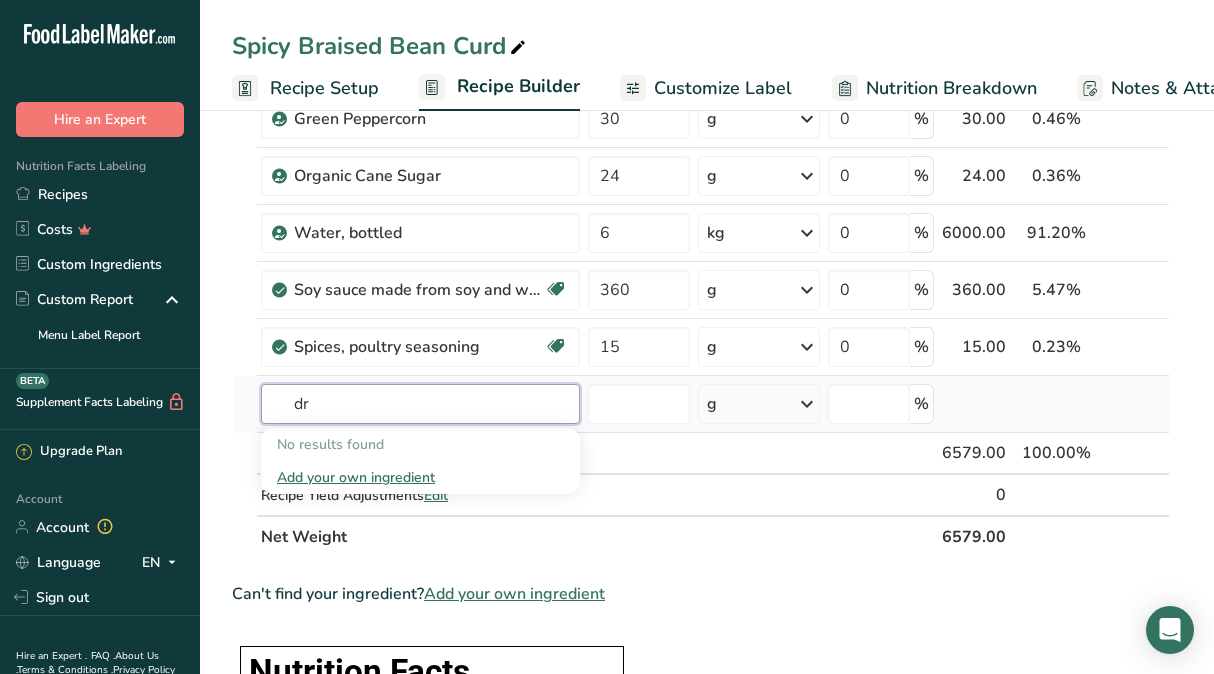 type on "d" 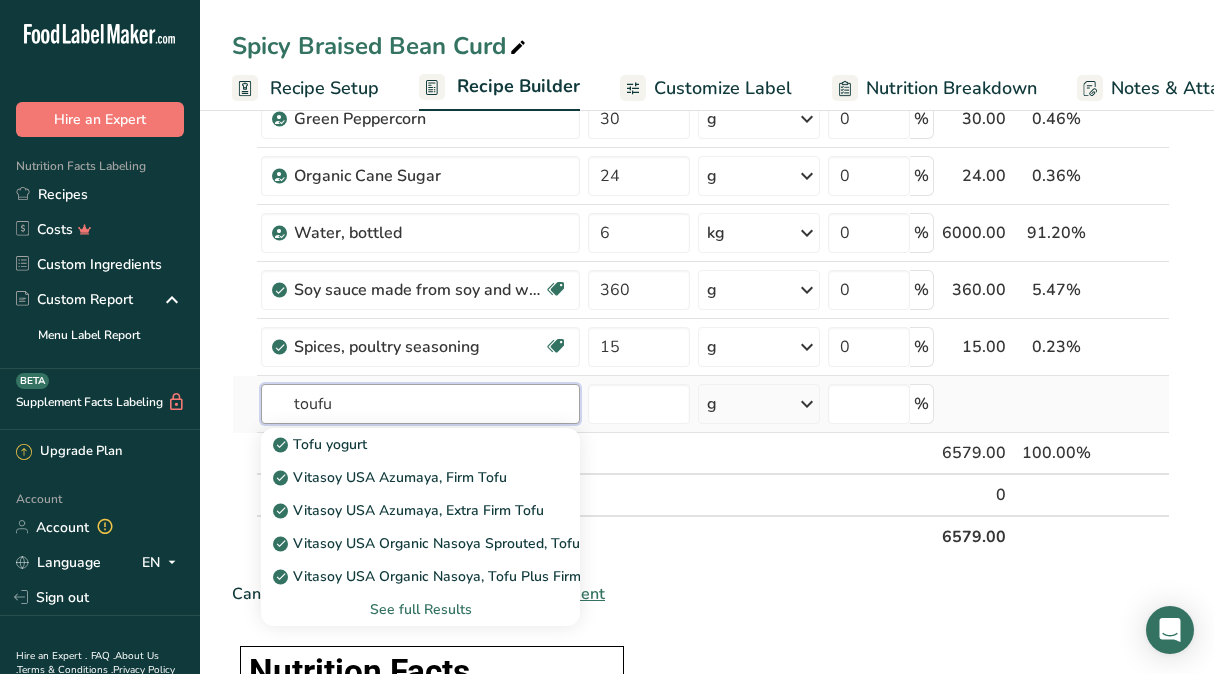 drag, startPoint x: 386, startPoint y: 414, endPoint x: 311, endPoint y: 408, distance: 75.23962 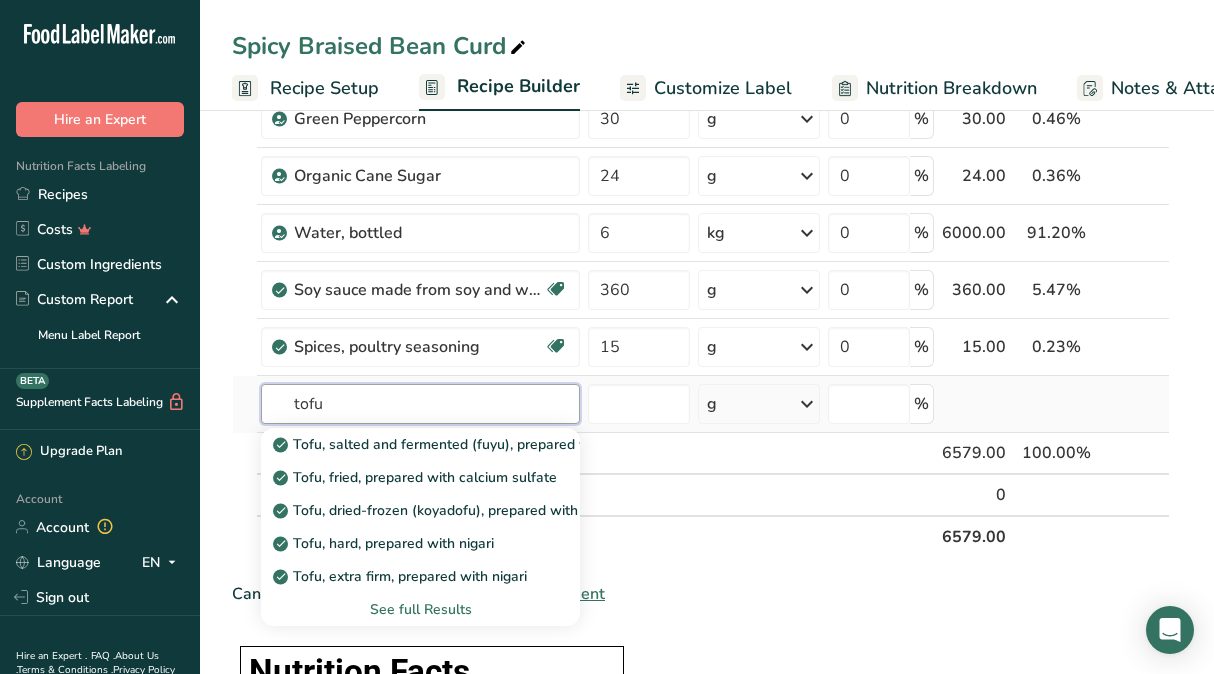 type on "tofu" 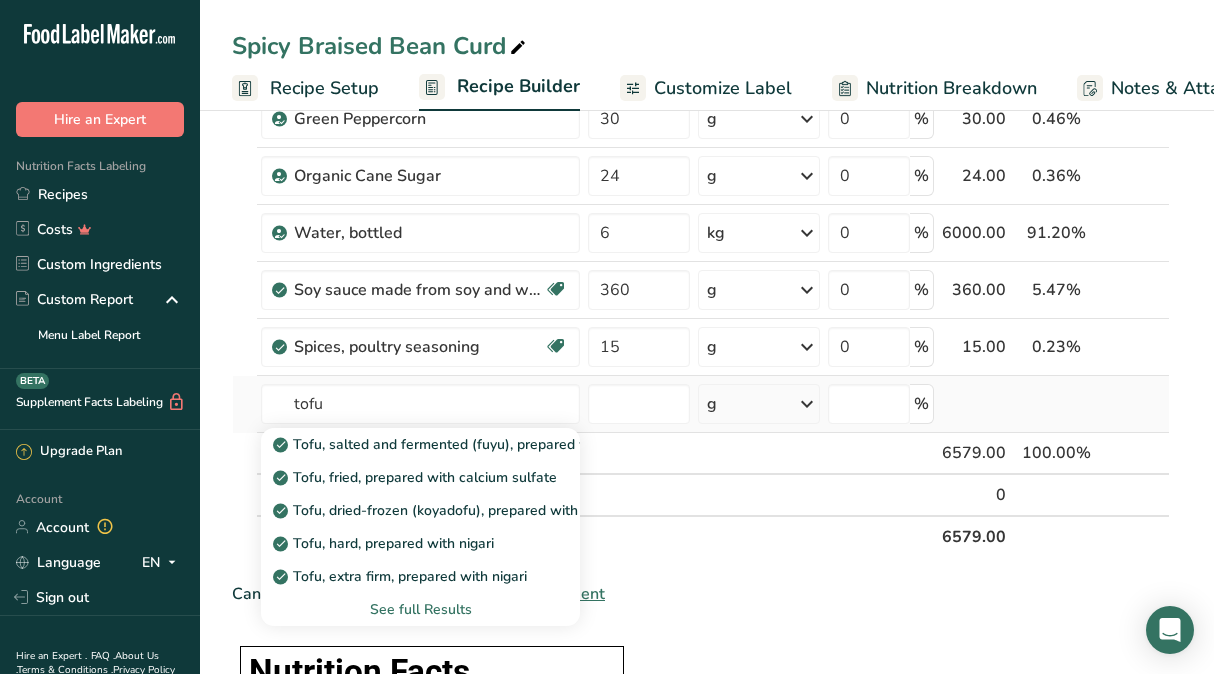 type 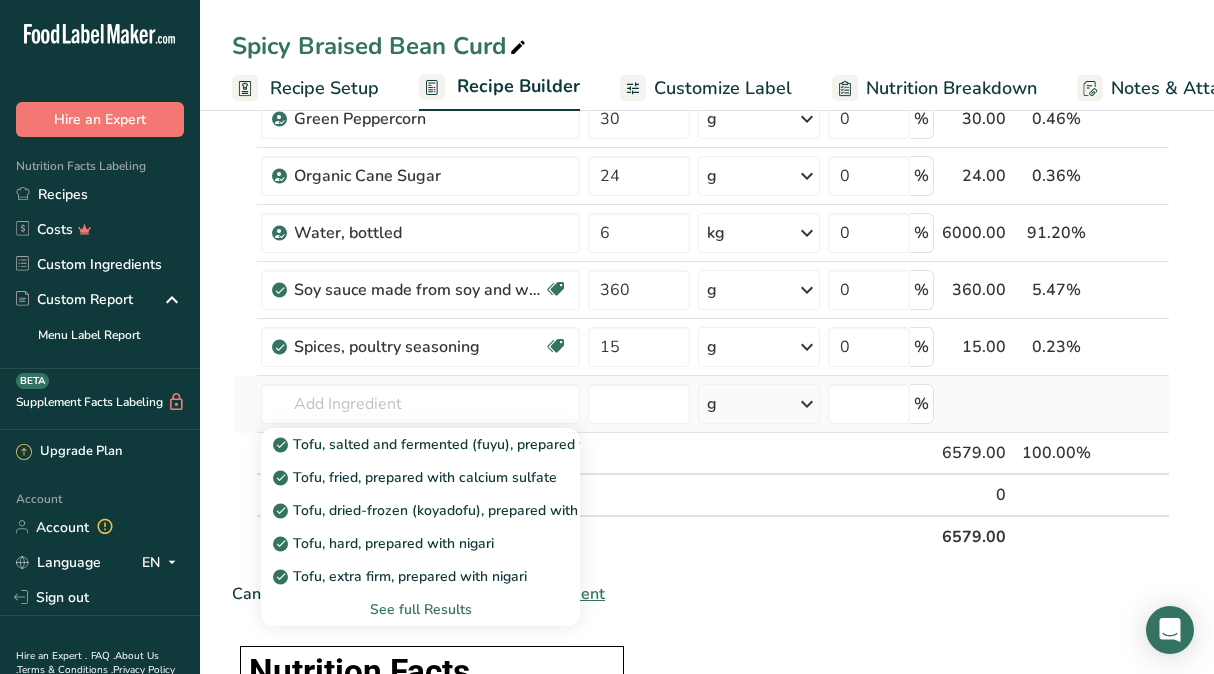 click on "See full Results" at bounding box center [420, 609] 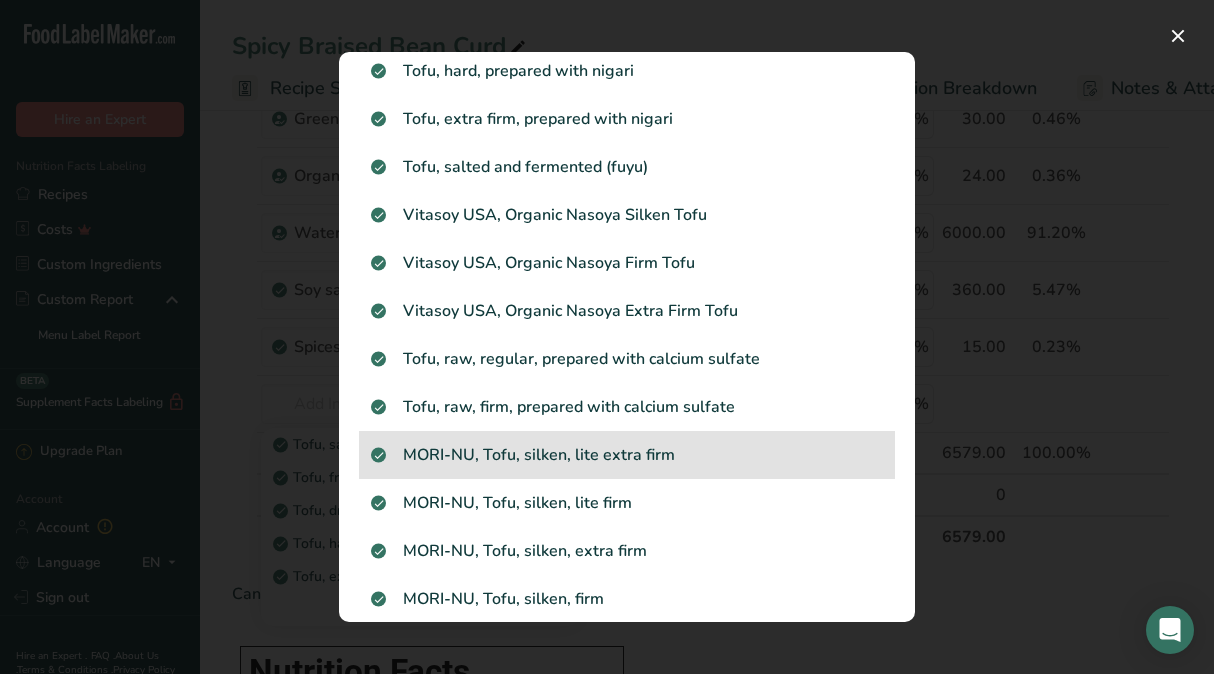 scroll, scrollTop: 0, scrollLeft: 0, axis: both 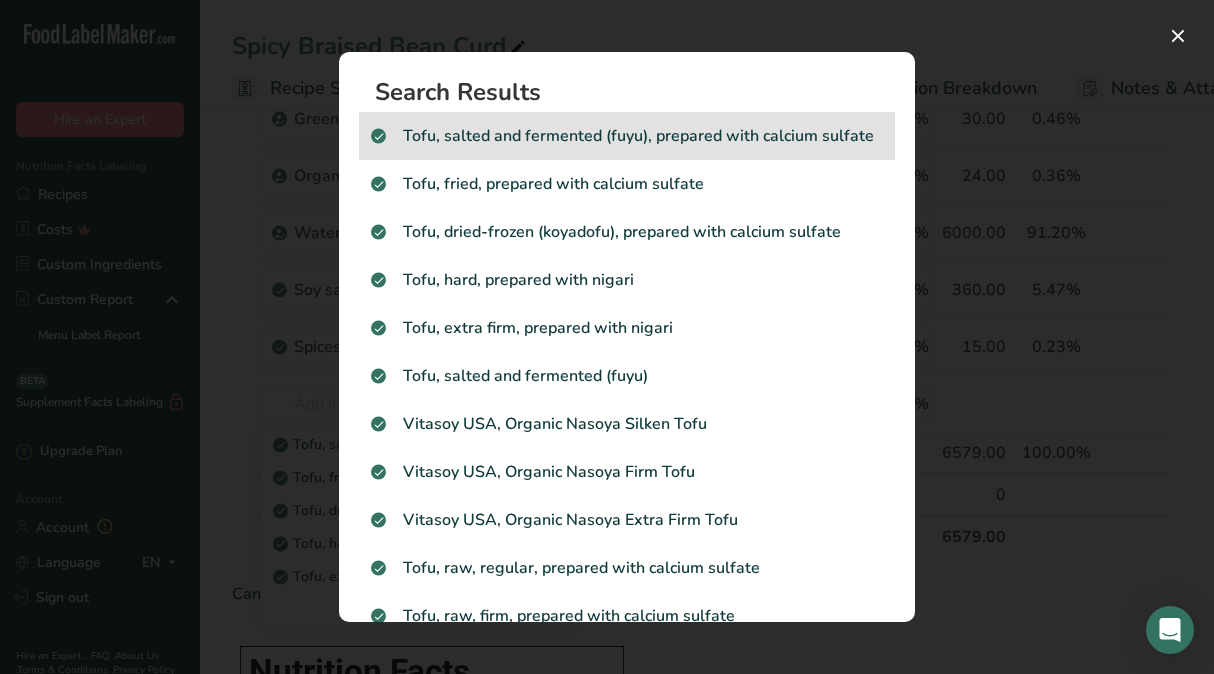 click on "Tofu, salted and fermented (fuyu), prepared with calcium sulfate" at bounding box center (627, 136) 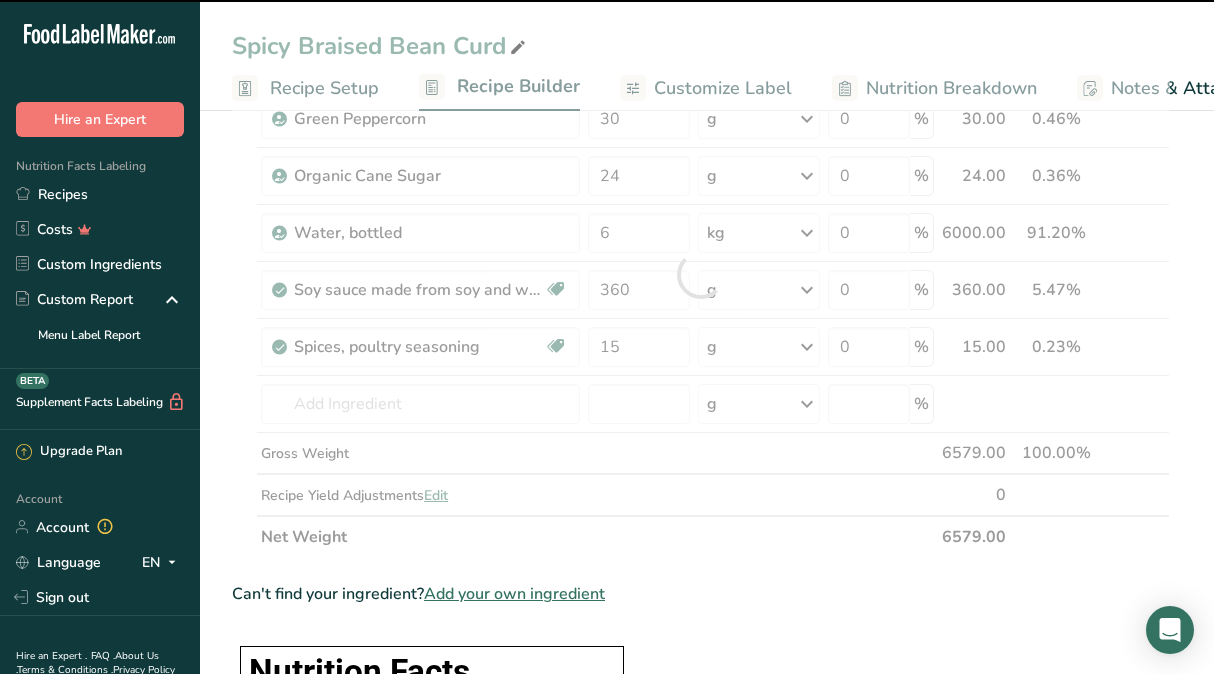 type on "0" 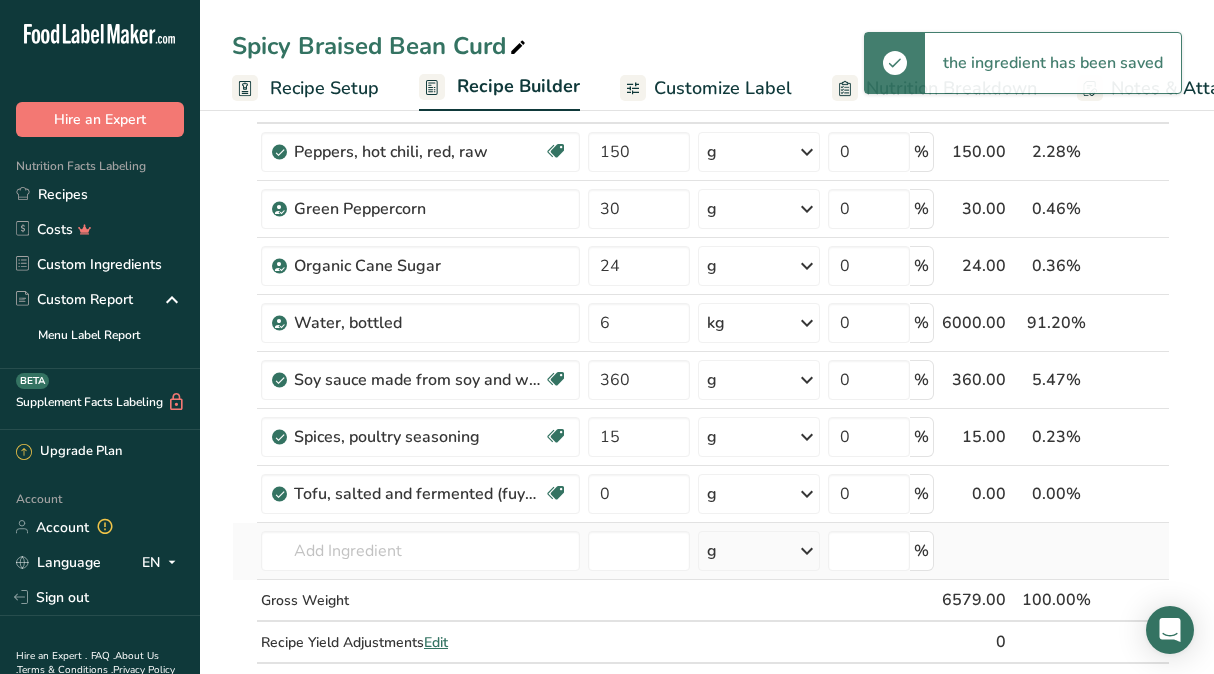 scroll, scrollTop: 200, scrollLeft: 0, axis: vertical 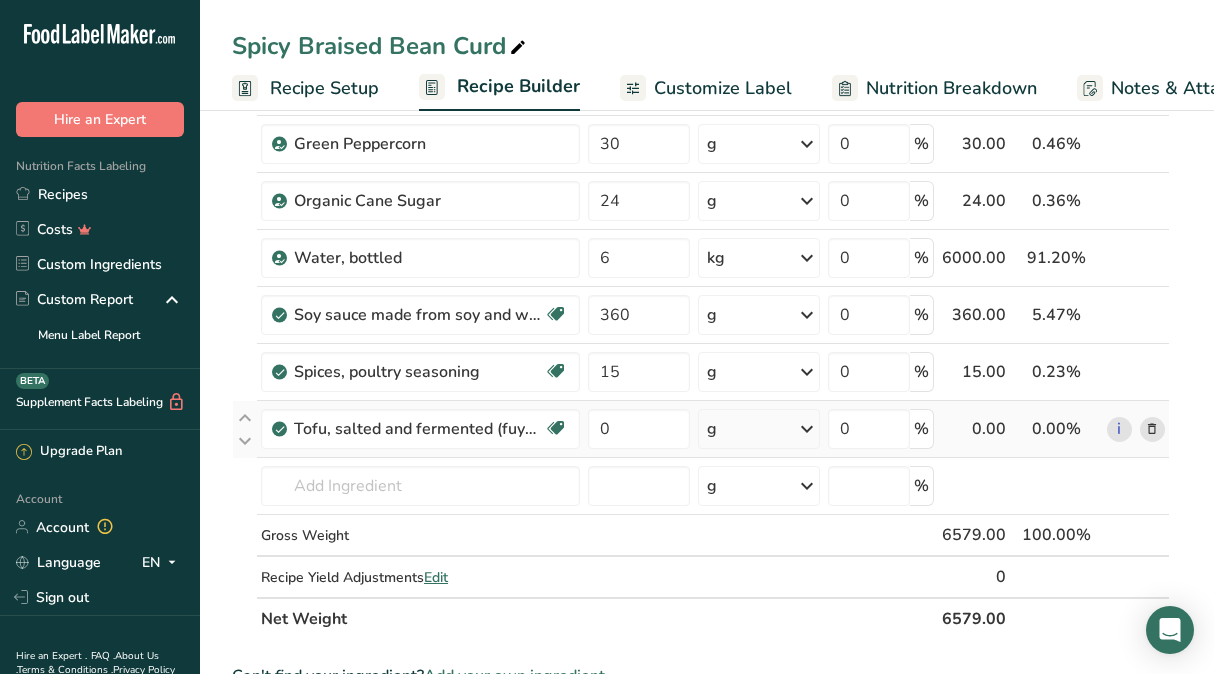 click on "g" at bounding box center [759, 429] 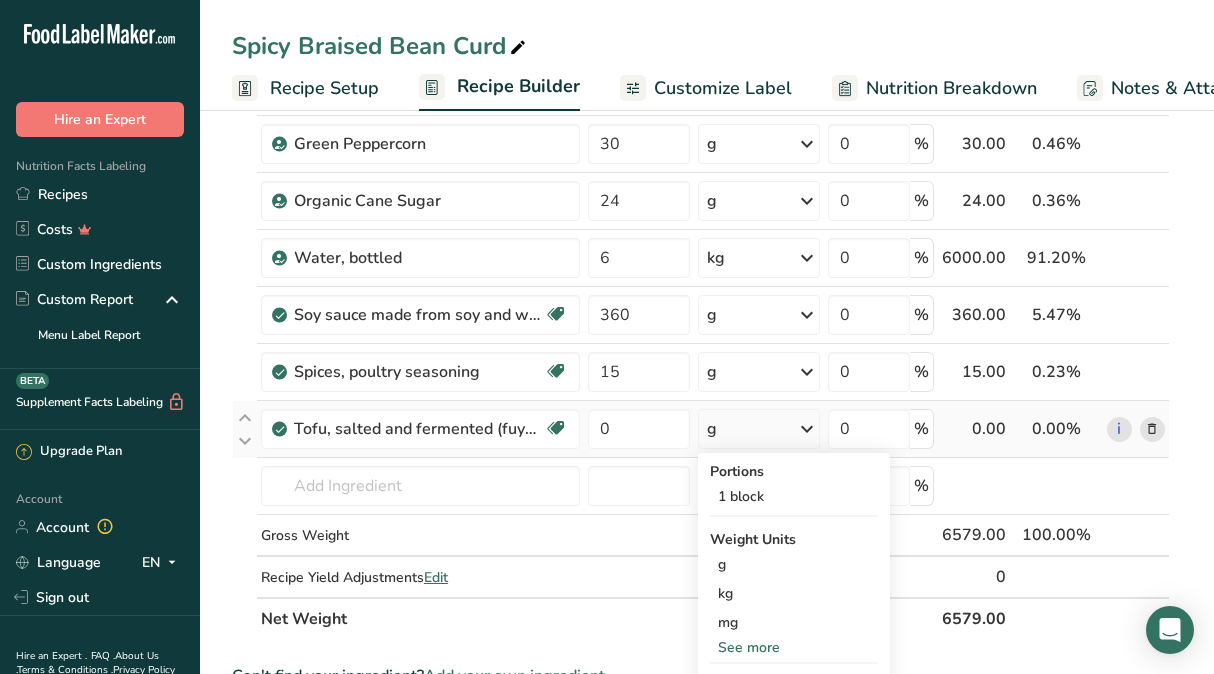 click on "See more" at bounding box center [794, 647] 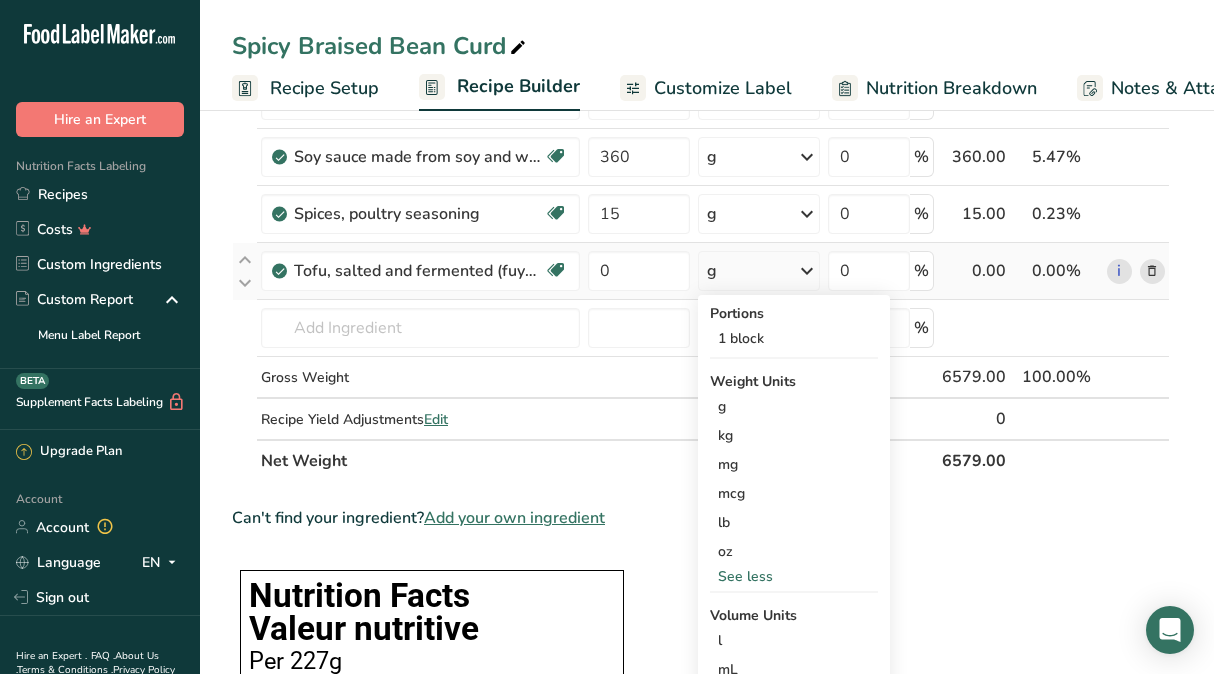 scroll, scrollTop: 377, scrollLeft: 0, axis: vertical 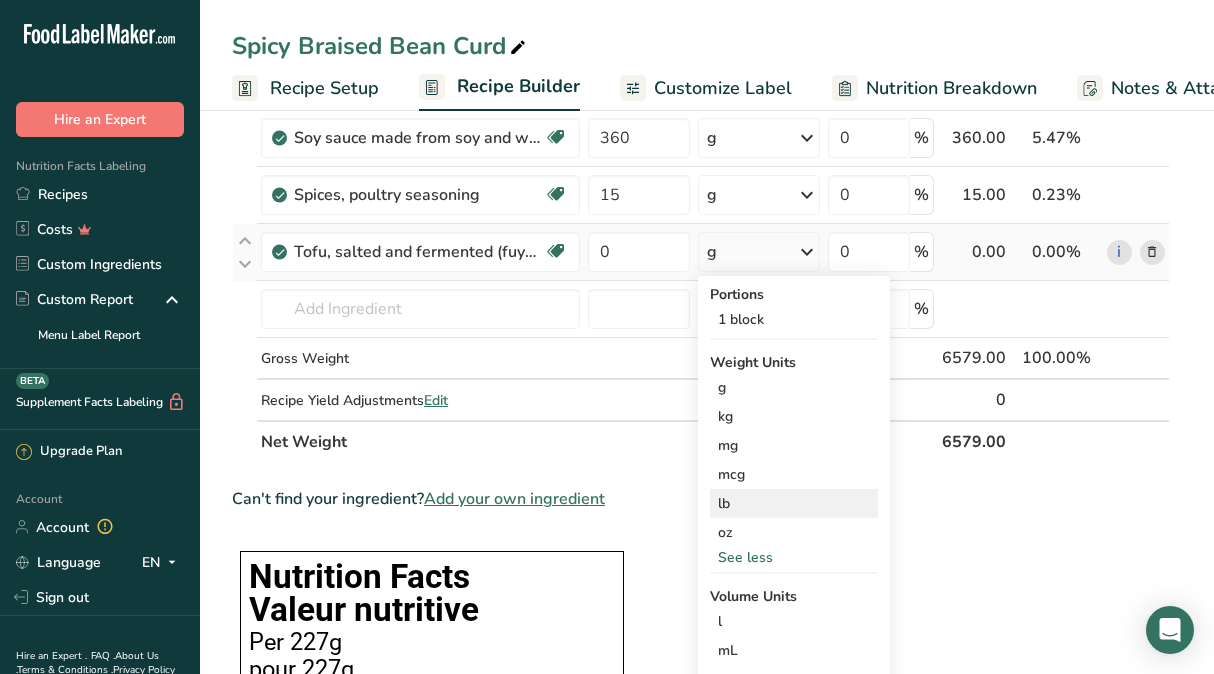 click on "lb" at bounding box center [794, 503] 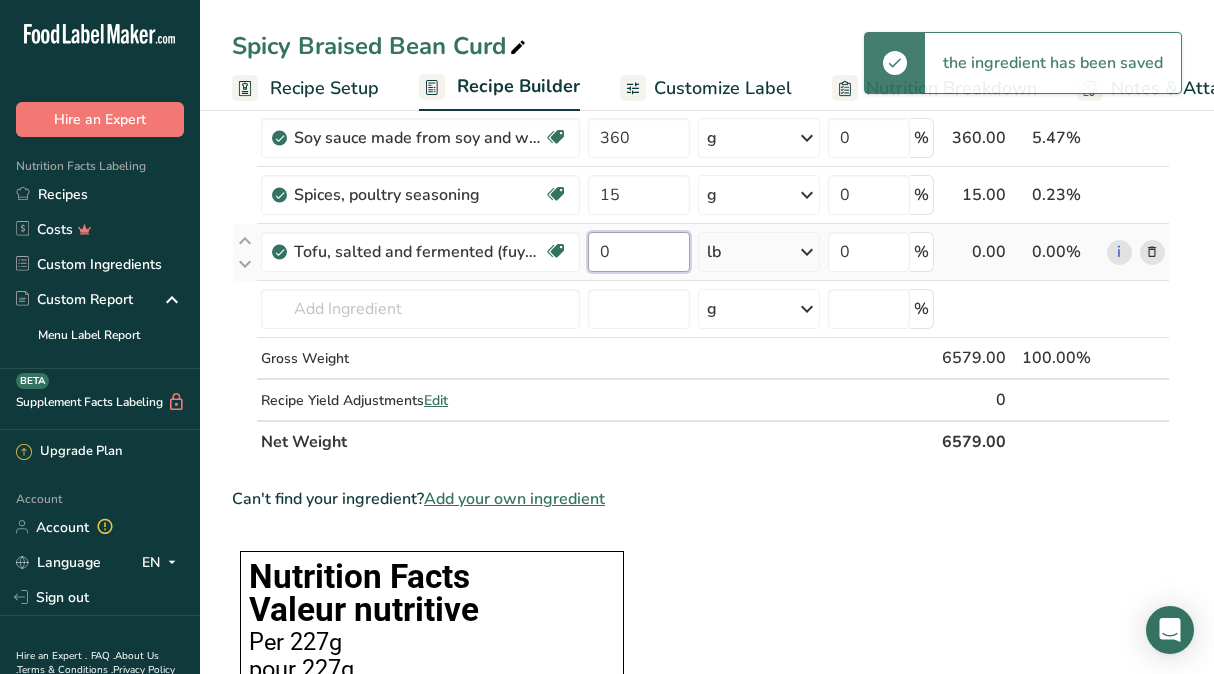 click on "0" at bounding box center (639, 252) 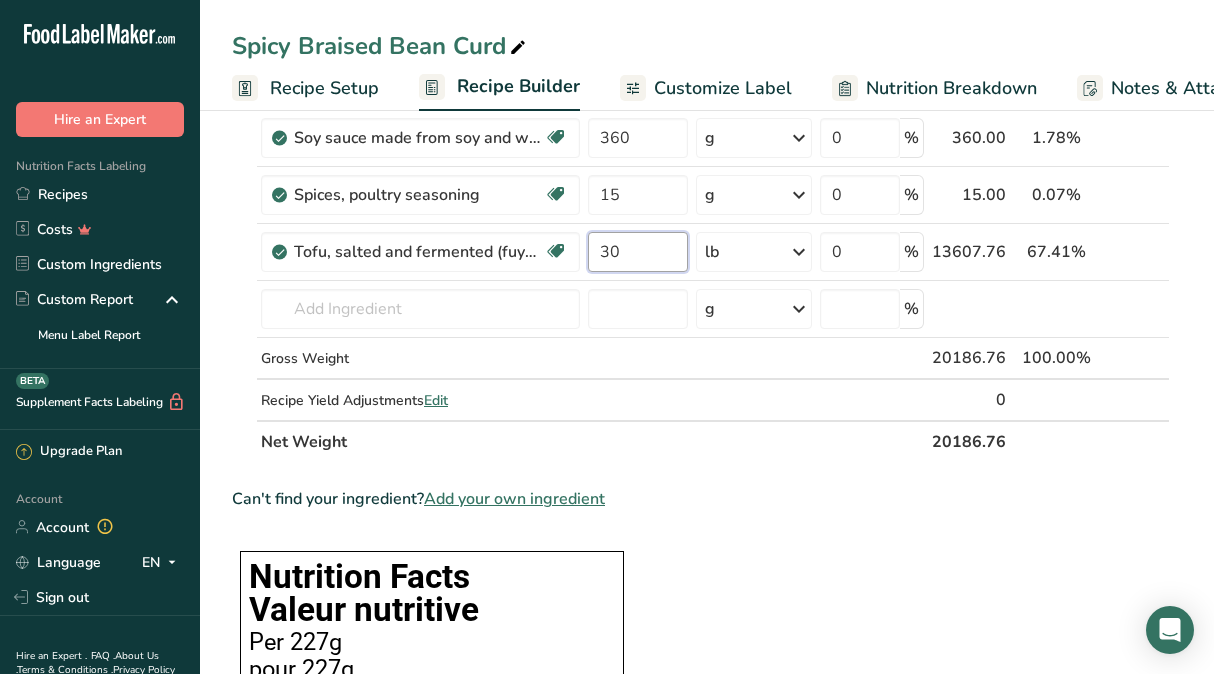 type on "30" 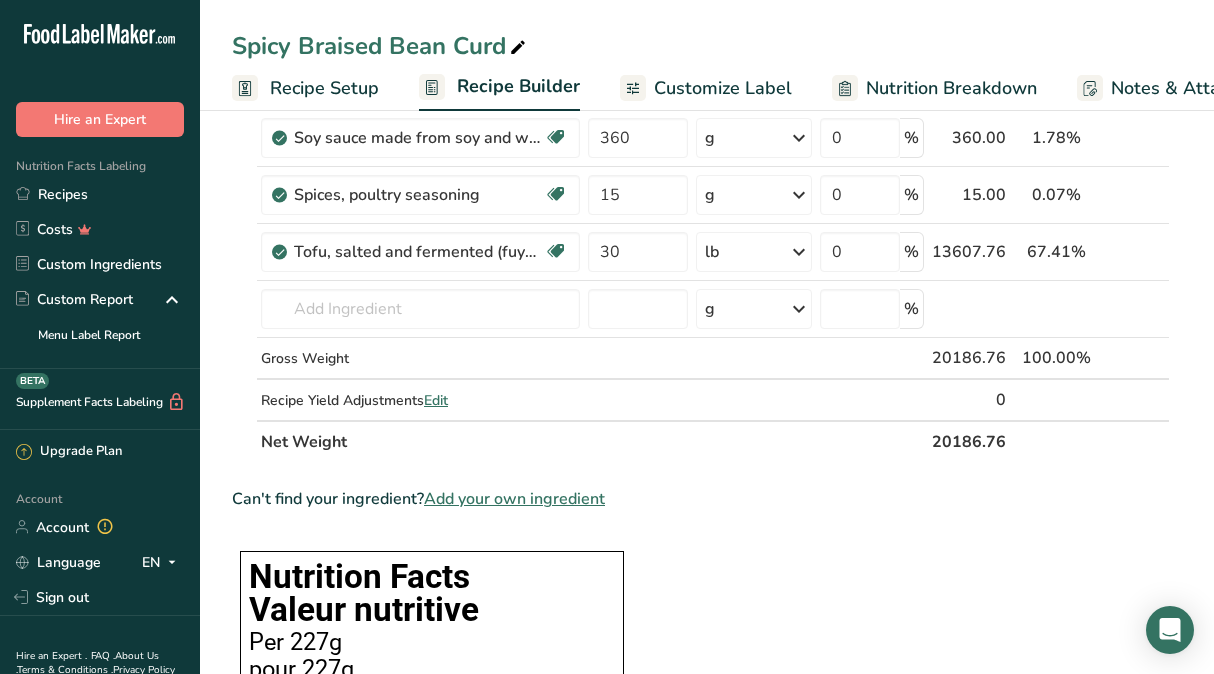 click on "Ingredient *
Amount *
Unit *
Waste *   .a-a{fill:#347362;}.b-a{fill:#fff;}          Grams
Percentage
Peppers, hot chili, red, raw
Dairy free
Gluten free
Vegan
Vegetarian
Soy free
150
g
Weight Units
g
kg
mg
See more
Volume Units
l
Volume units require a density conversion. If you know your ingredient's density enter it below. Otherwise, click on "RIA" our AI Regulatory bot - she will be able to help you
lb/ft3
g/cm3
Confirm
mL
lb/ft3
g/cm3" at bounding box center (701, 1010) 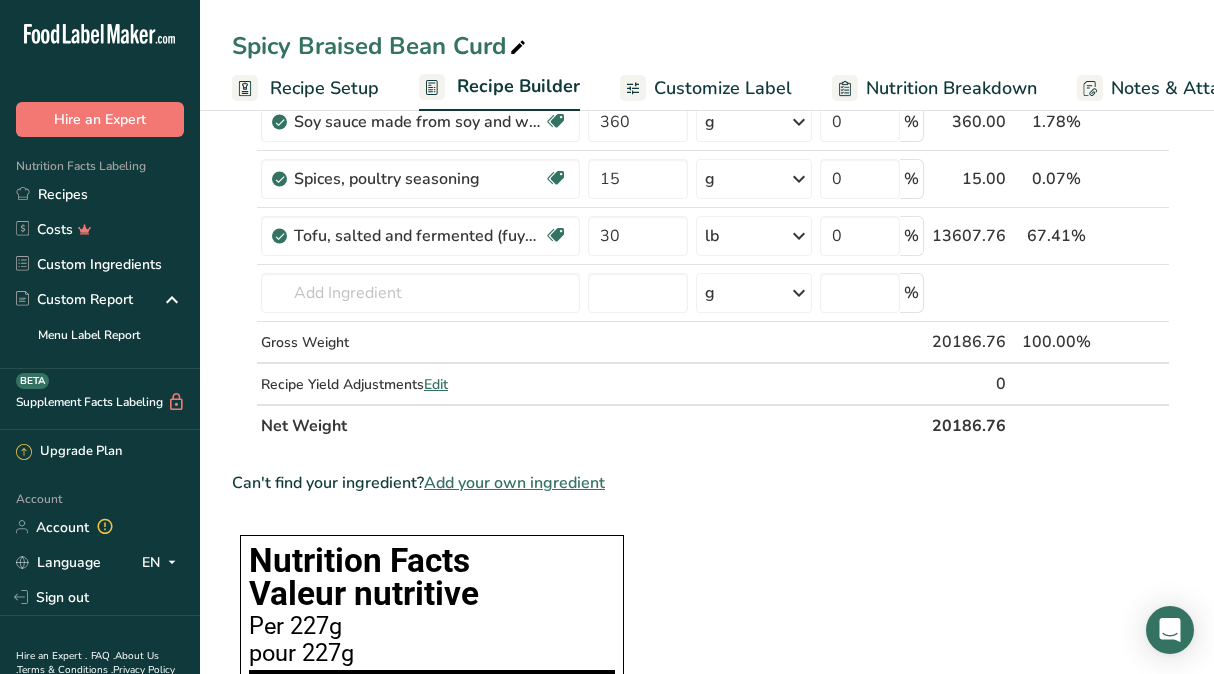 scroll, scrollTop: 382, scrollLeft: 0, axis: vertical 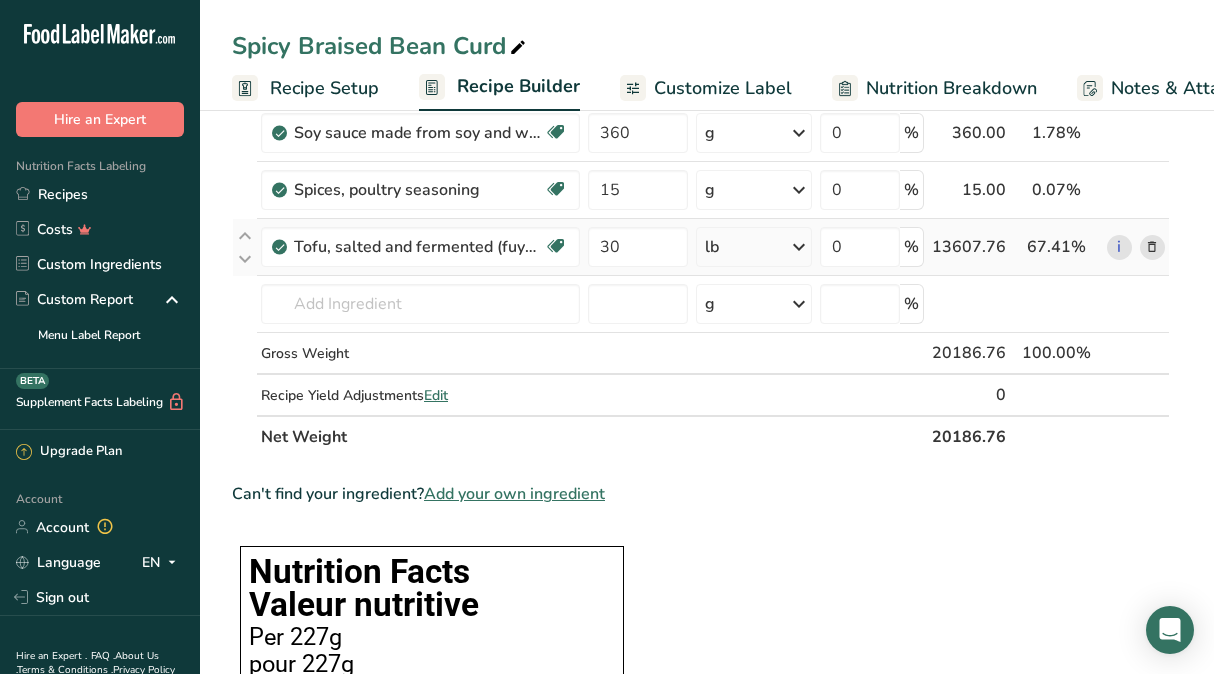 click at bounding box center [1152, 247] 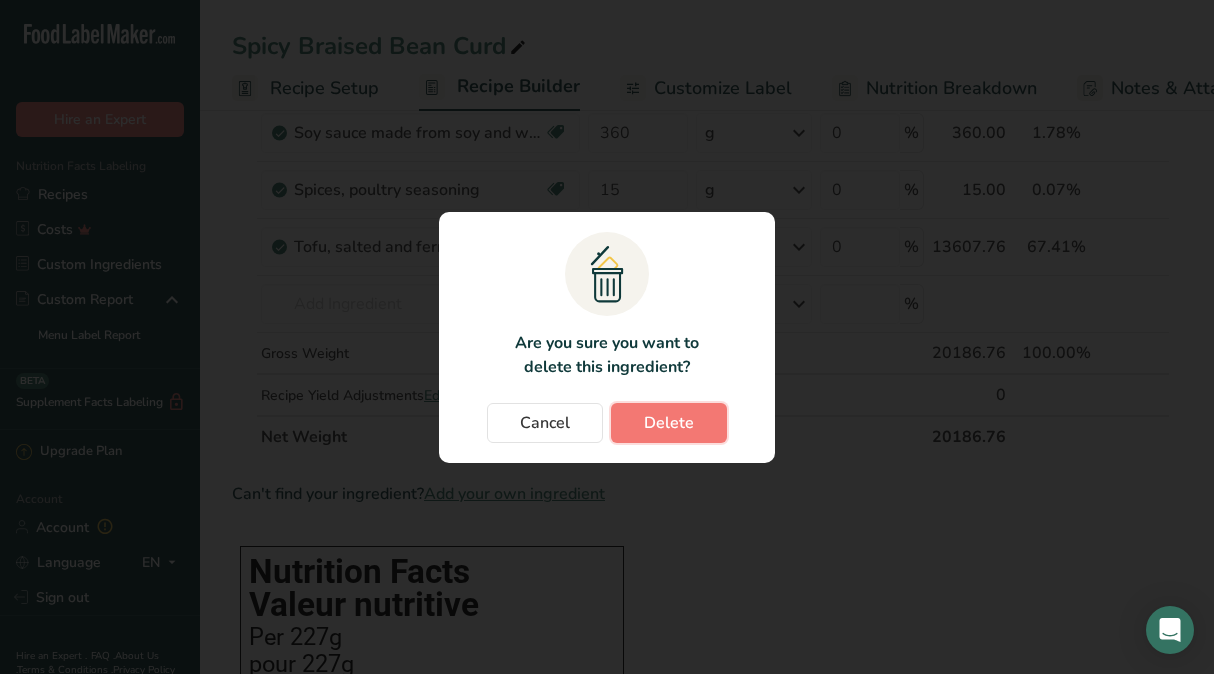 click on "Delete" at bounding box center (669, 423) 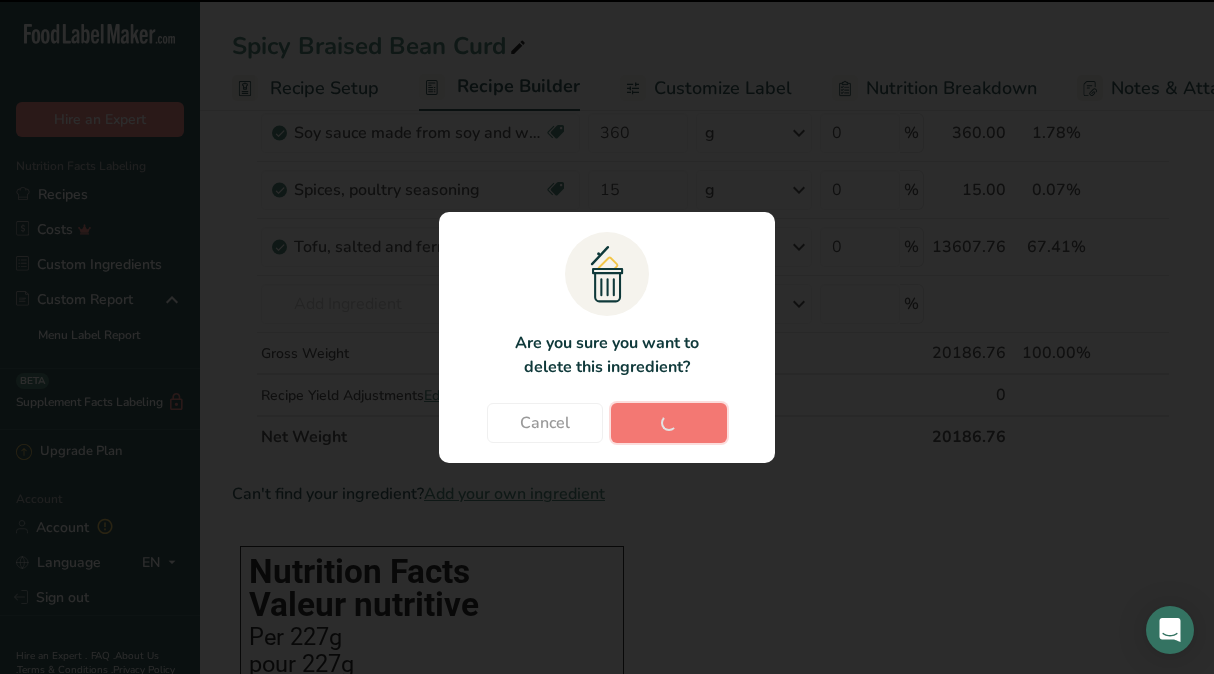 type 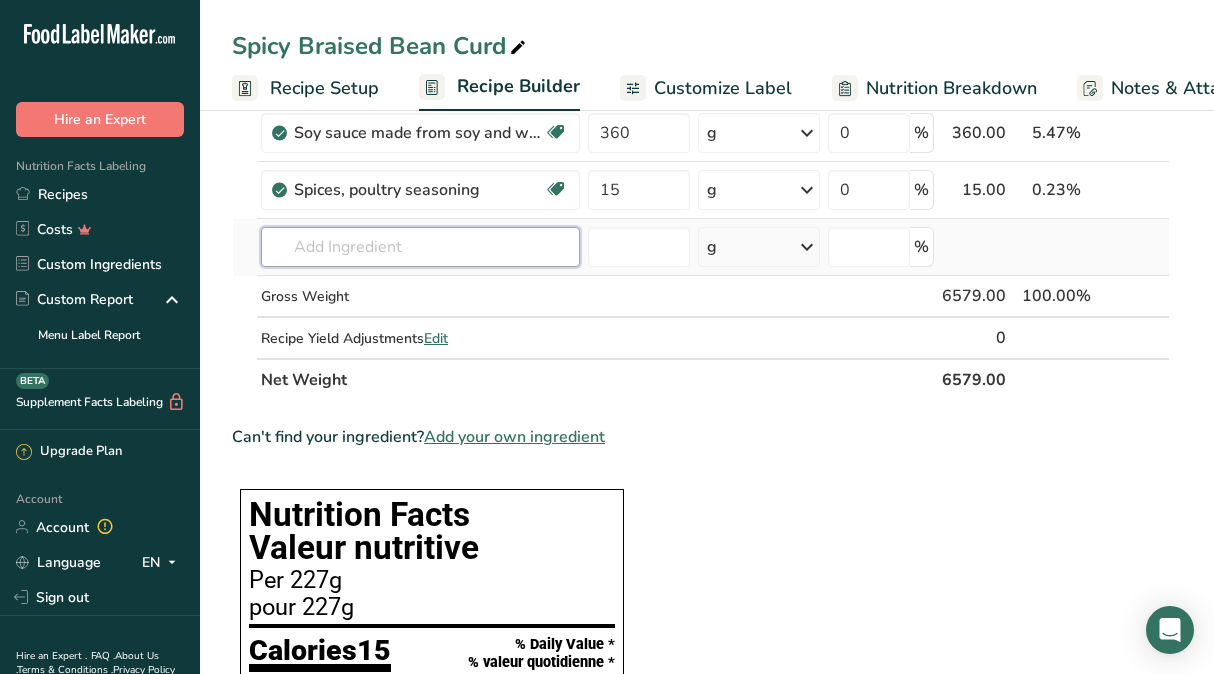 click at bounding box center [420, 247] 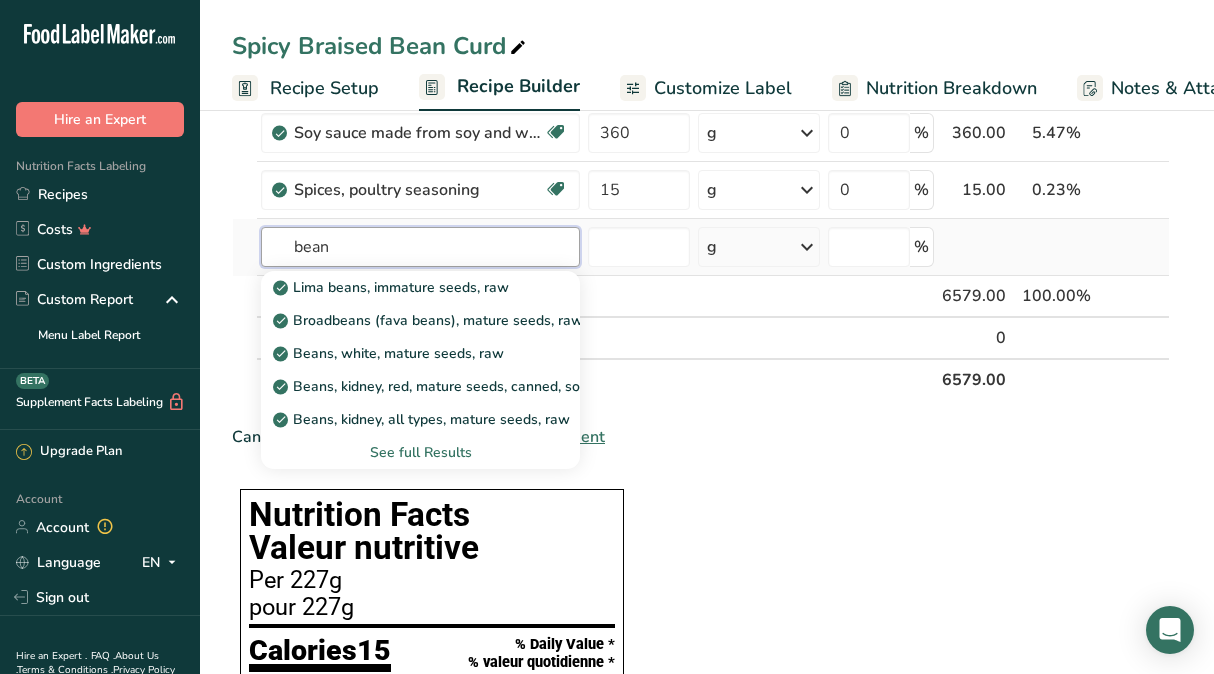 type on "bean" 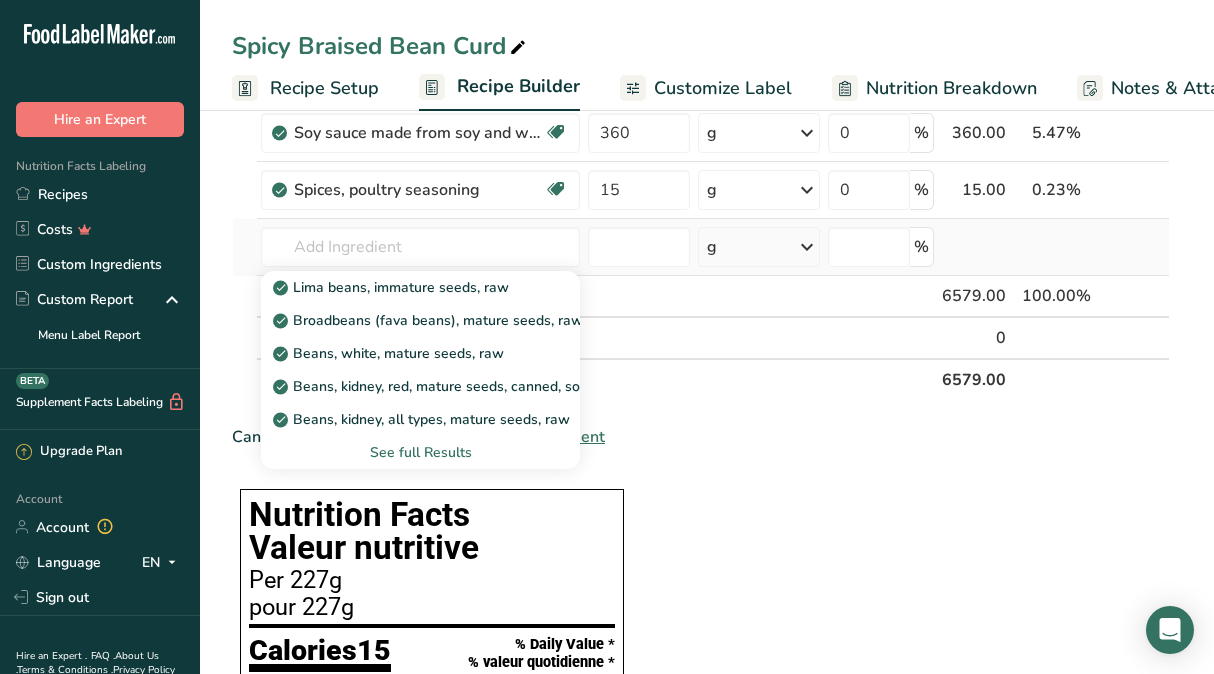 click on "See full Results" at bounding box center [420, 452] 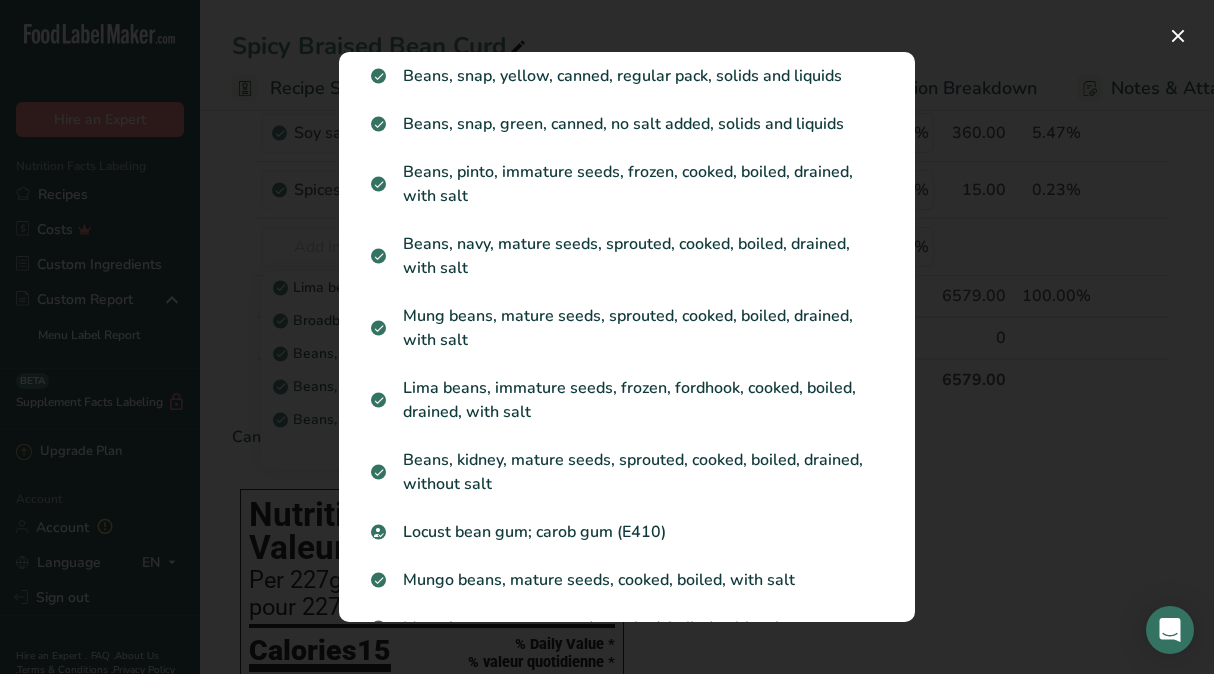 scroll, scrollTop: 1045, scrollLeft: 0, axis: vertical 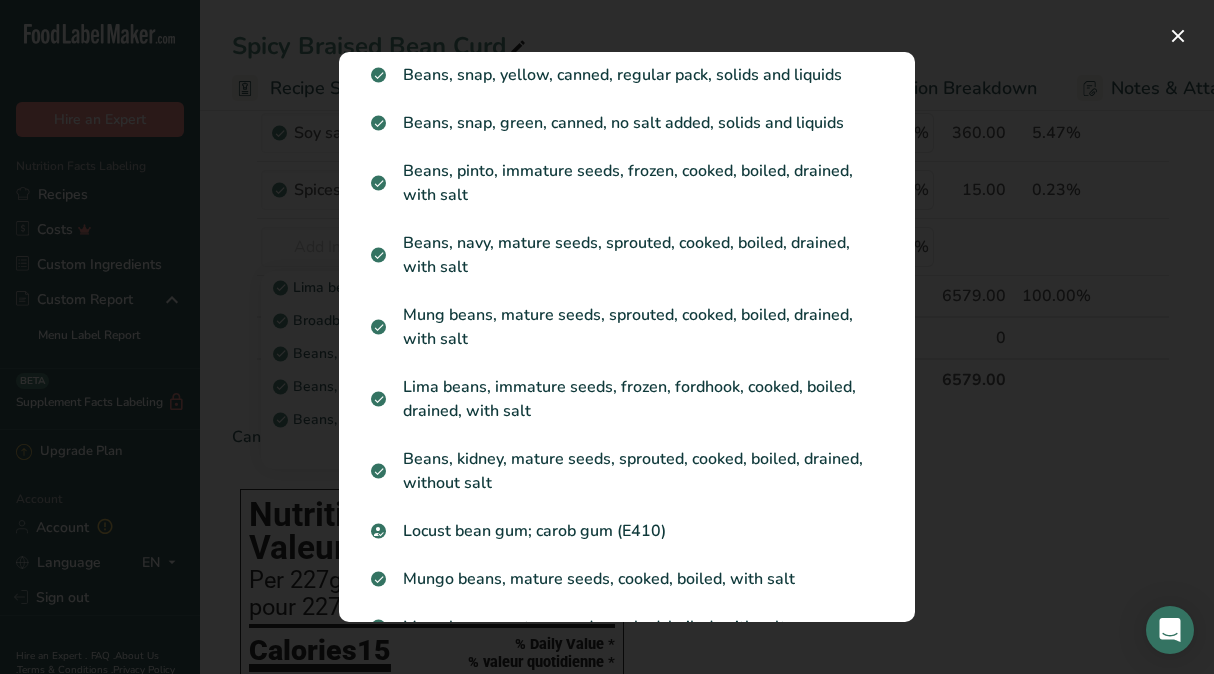click at bounding box center [607, 337] 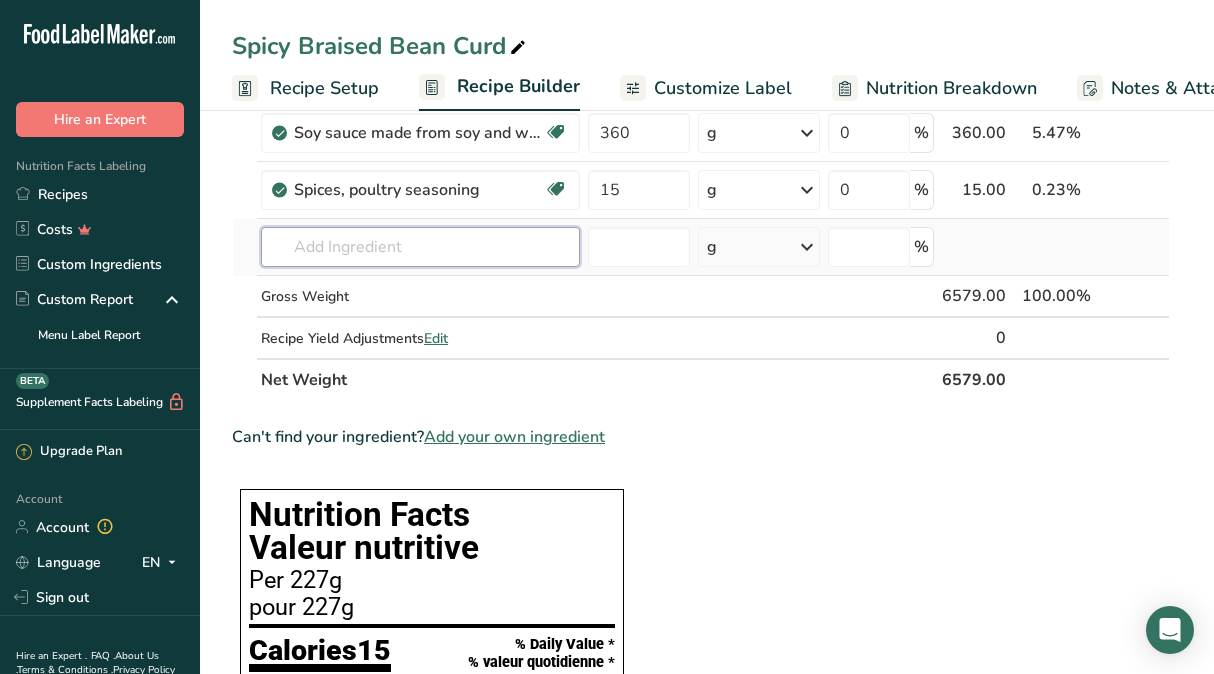 drag, startPoint x: 471, startPoint y: 248, endPoint x: 458, endPoint y: 246, distance: 13.152946 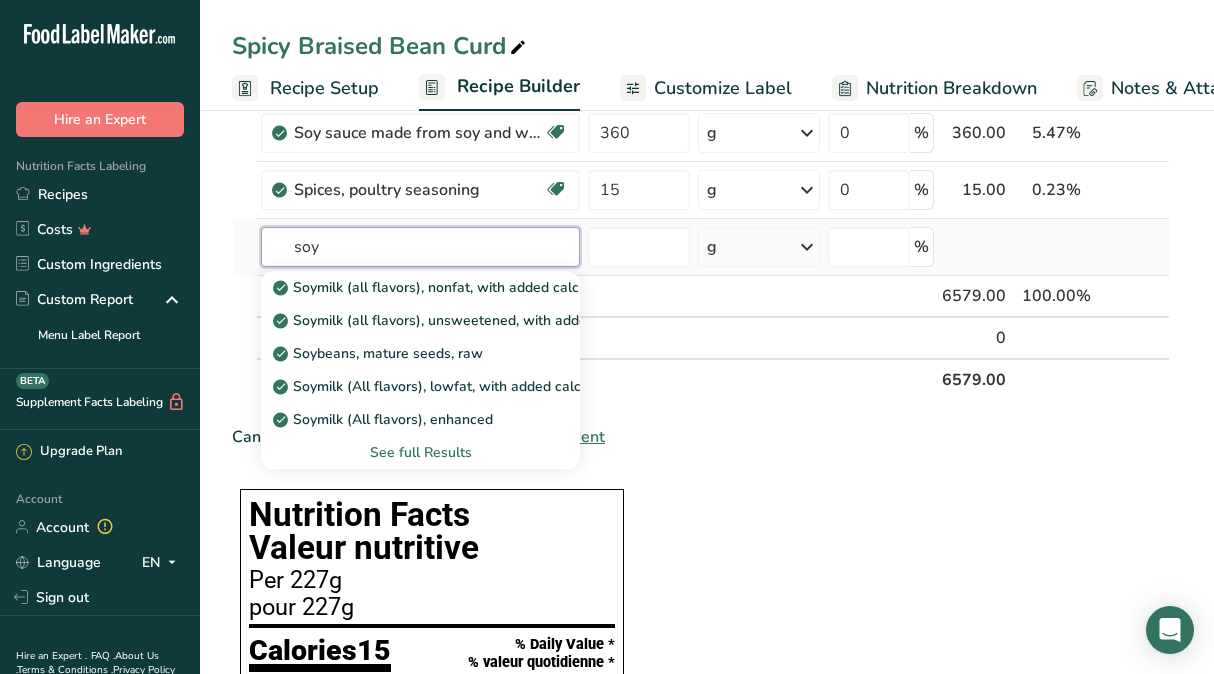 type on "soy" 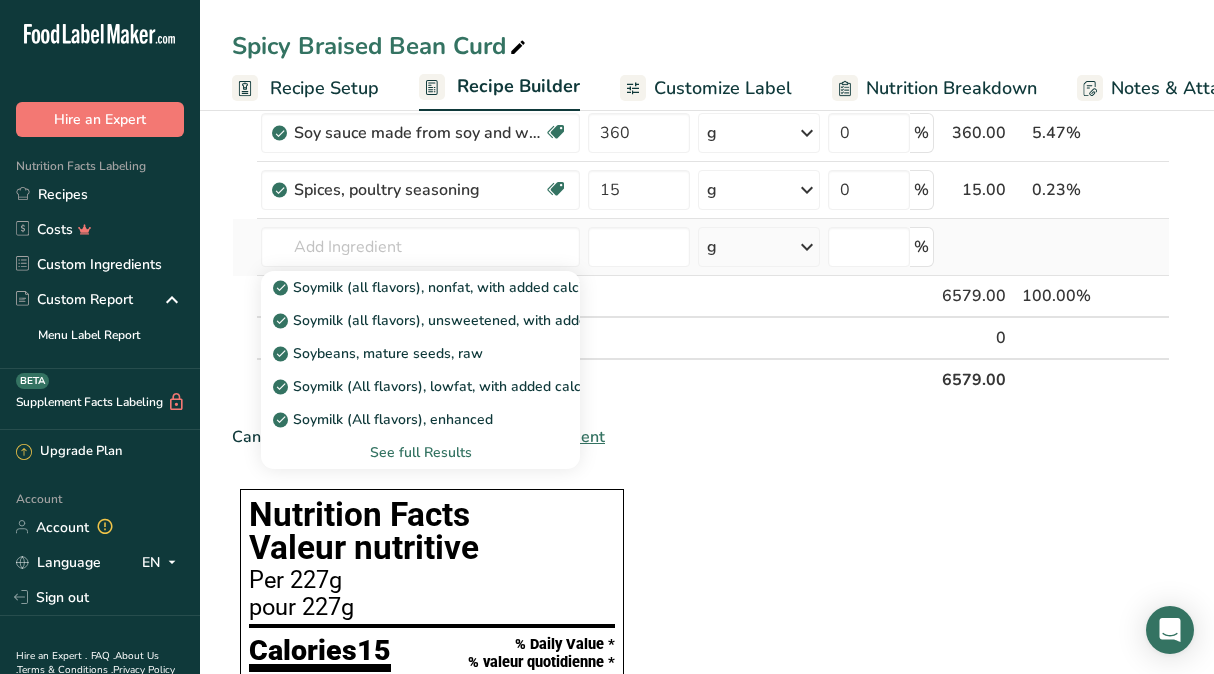 click on "See full Results" at bounding box center [420, 452] 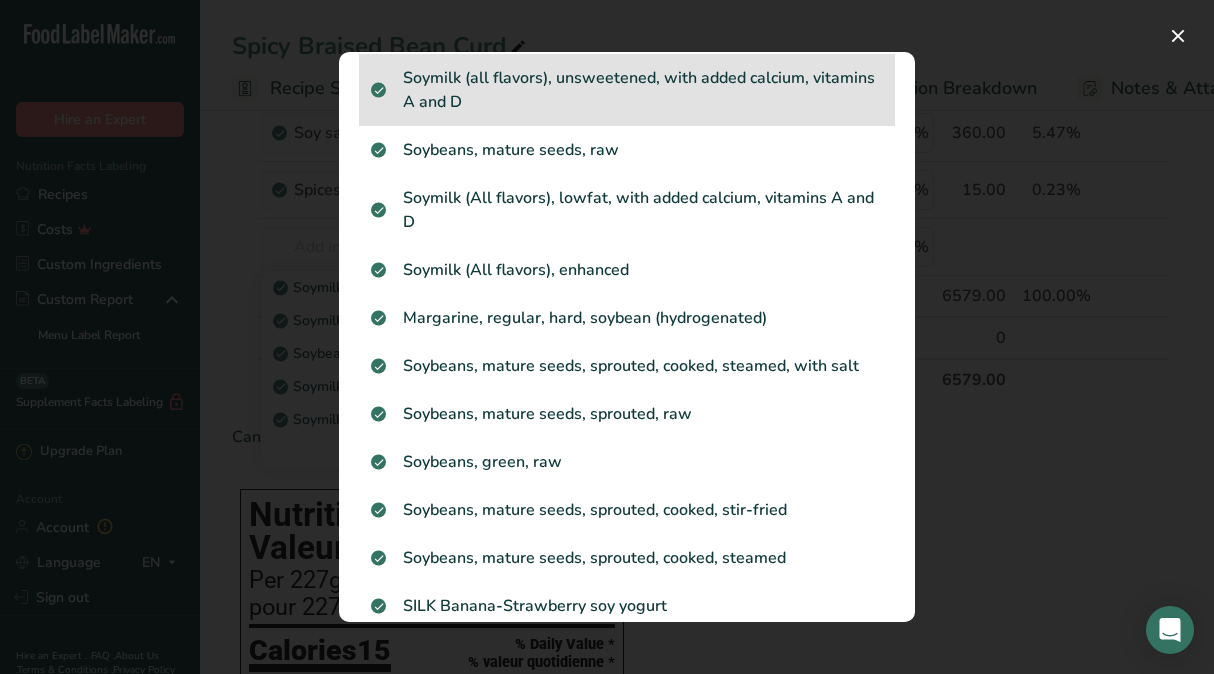scroll, scrollTop: 132, scrollLeft: 0, axis: vertical 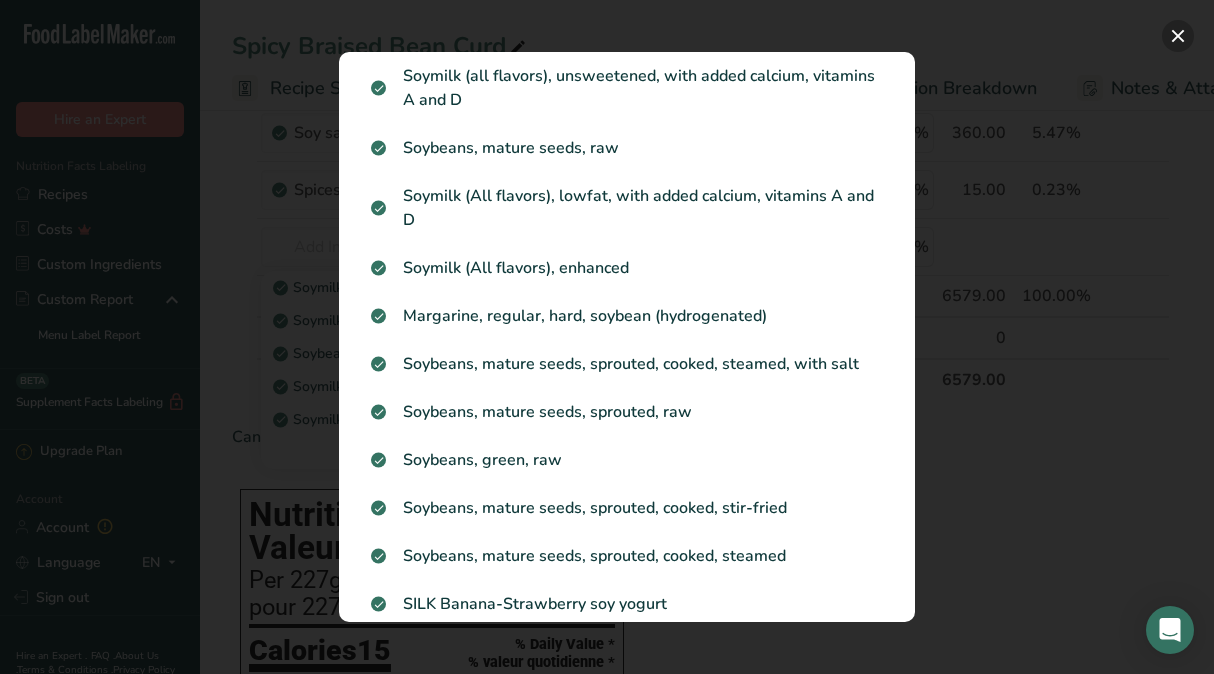 click at bounding box center (1178, 36) 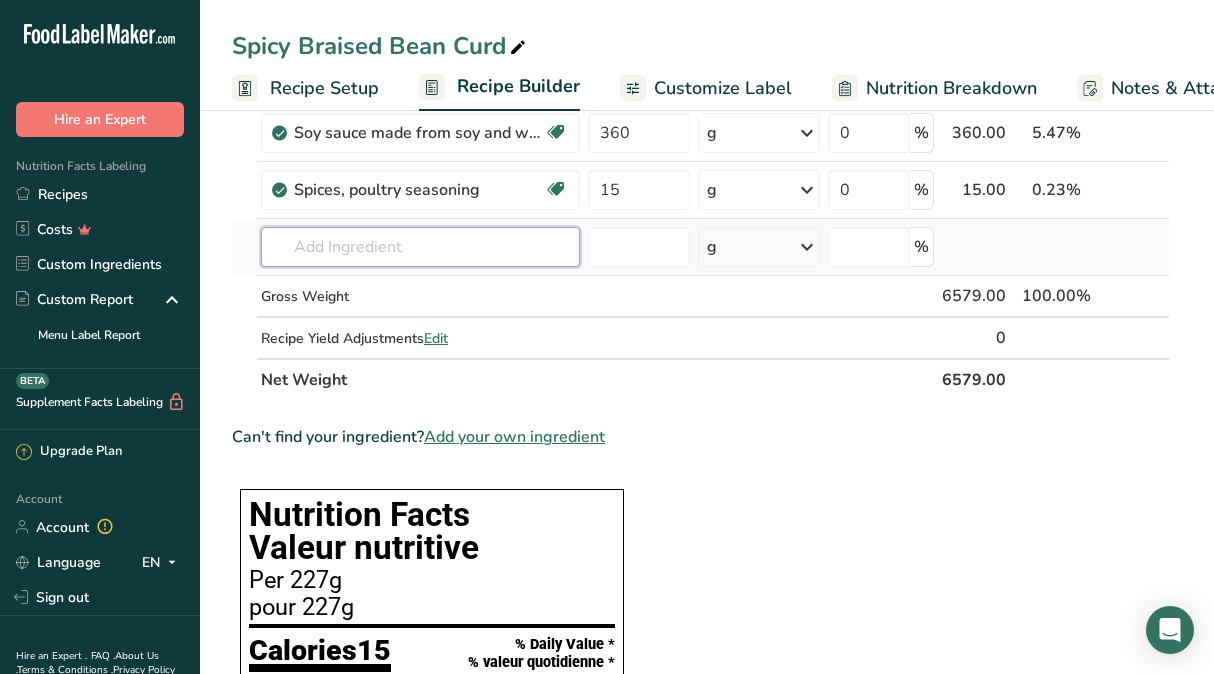 click at bounding box center [420, 247] 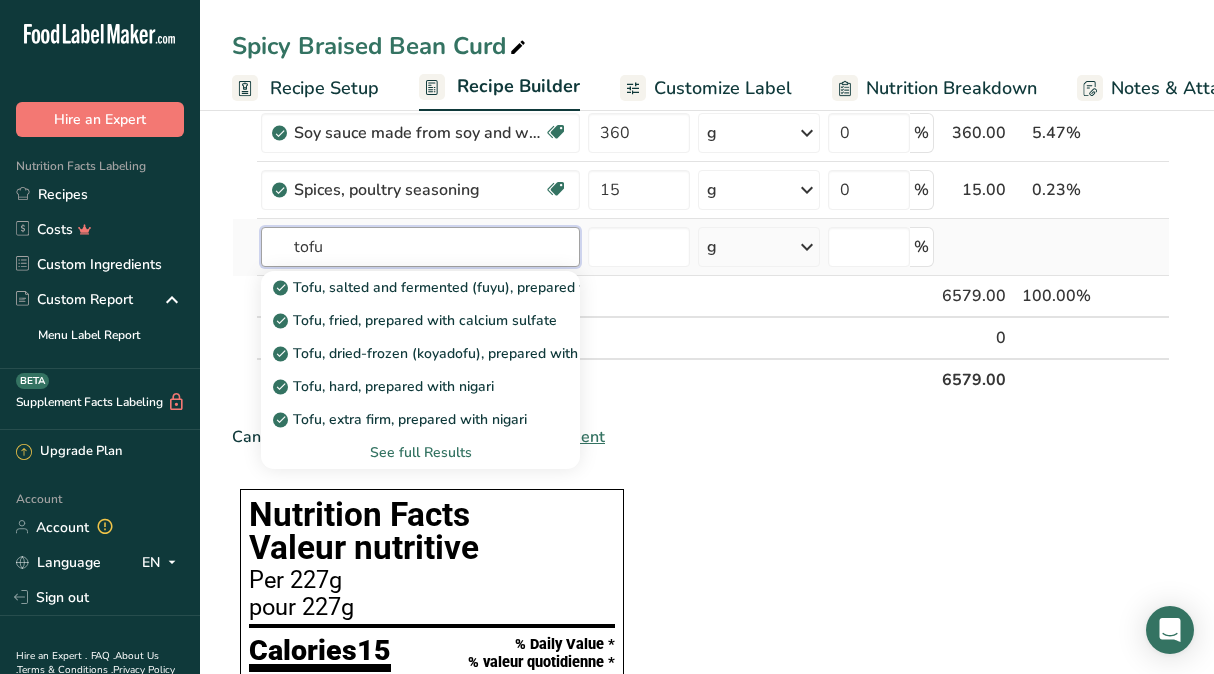 type on "tofu" 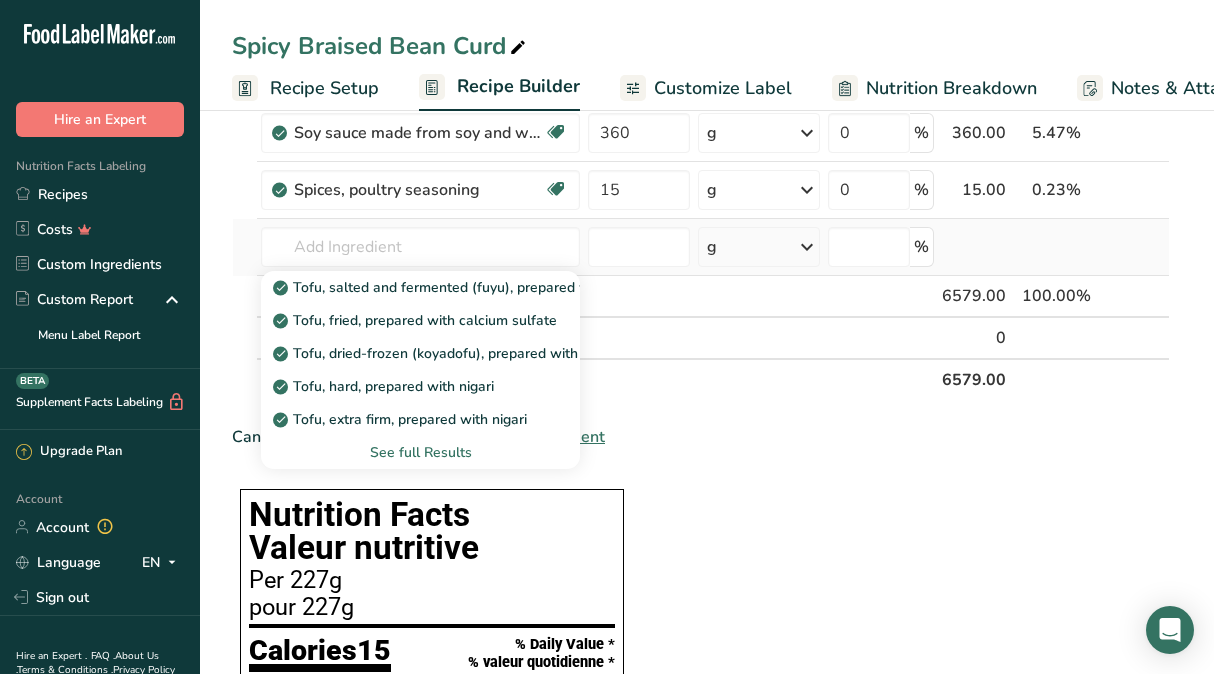 click on "See full Results" at bounding box center (420, 452) 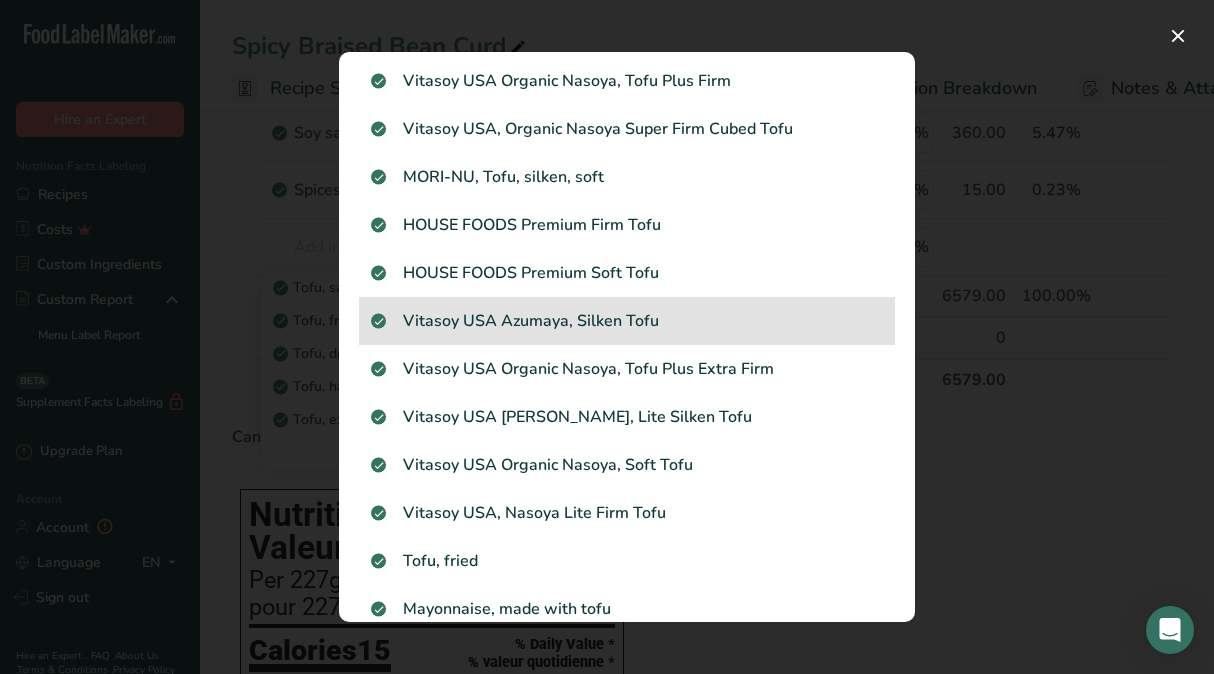 scroll, scrollTop: 1334, scrollLeft: 0, axis: vertical 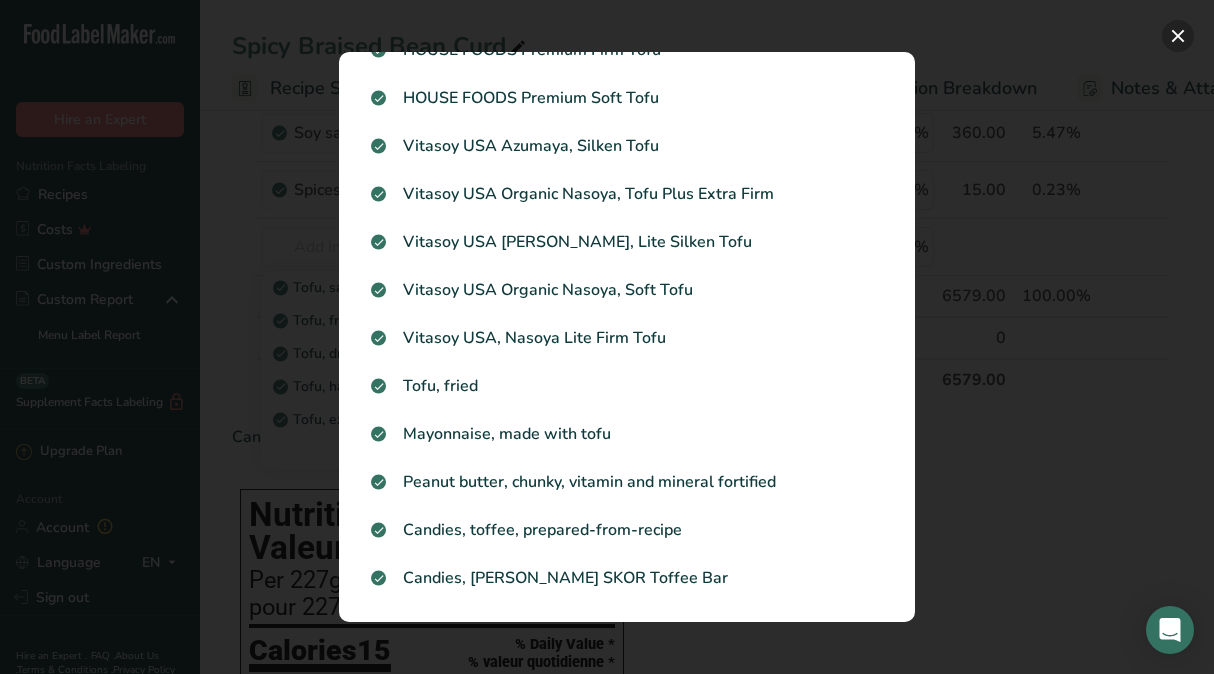 click at bounding box center [1178, 36] 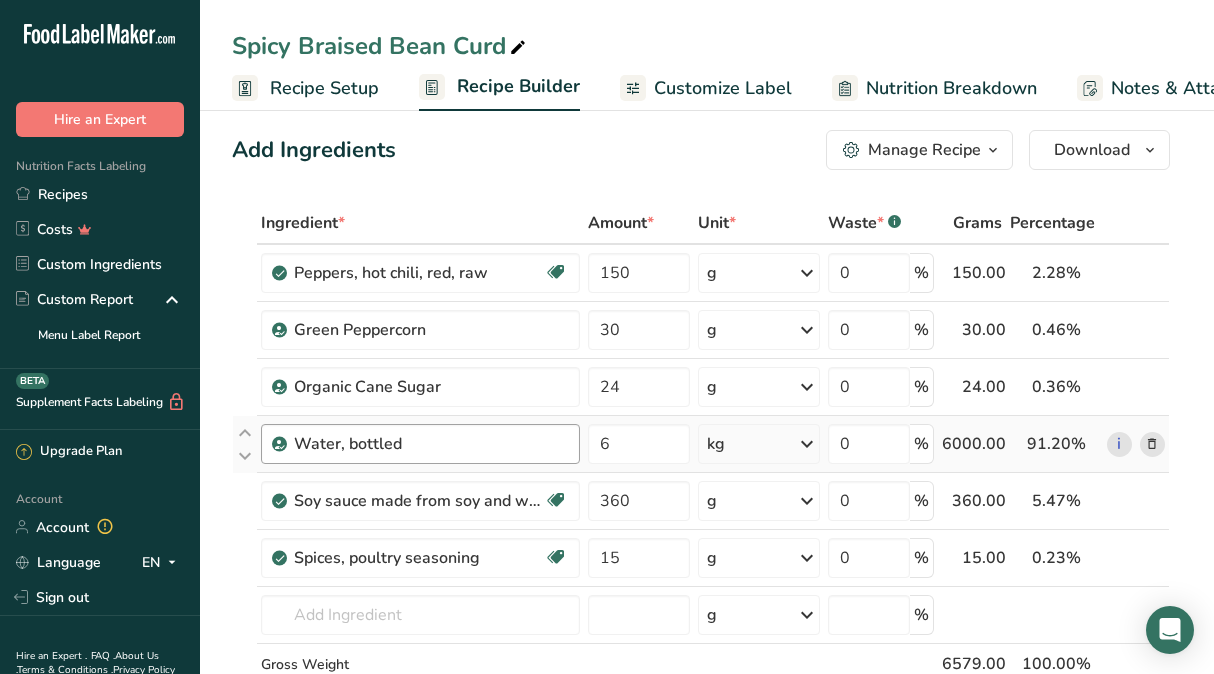 scroll, scrollTop: 11, scrollLeft: 0, axis: vertical 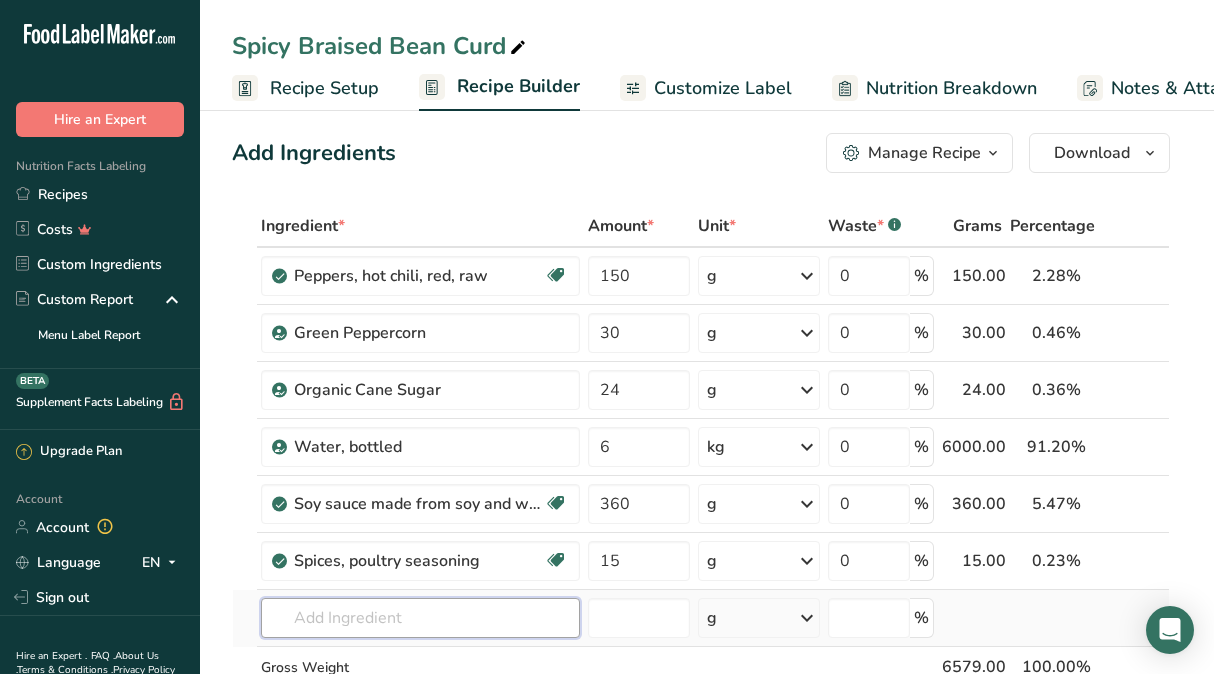 click at bounding box center (420, 618) 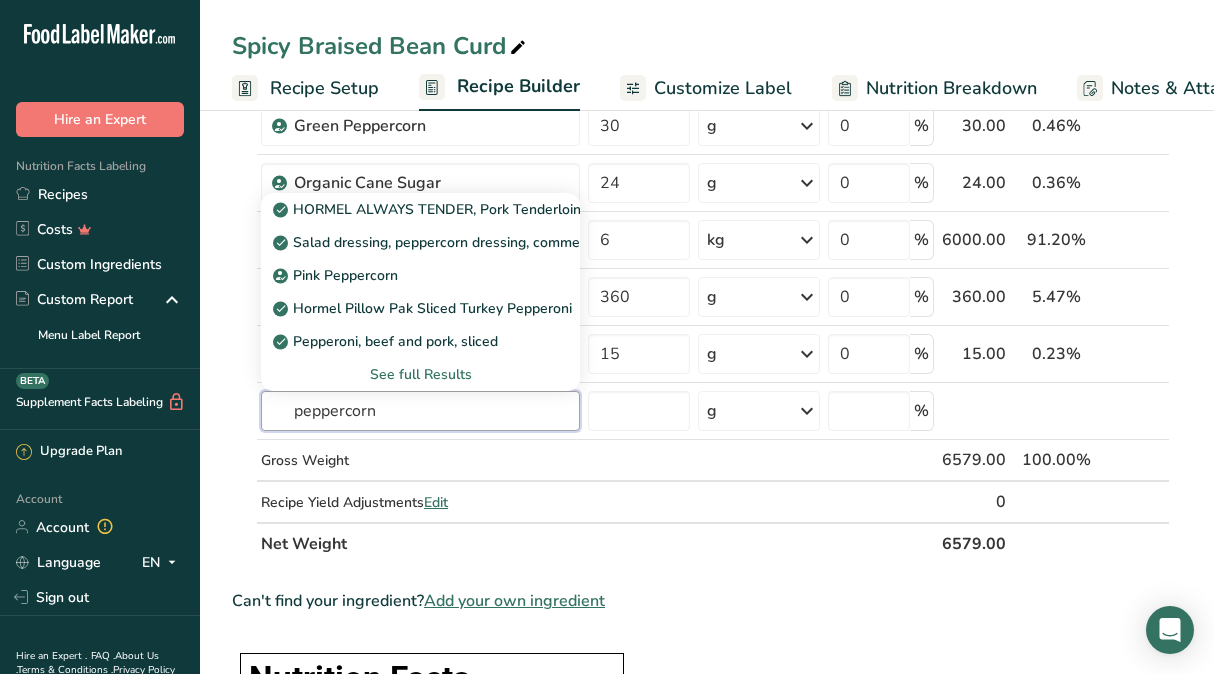 scroll, scrollTop: 230, scrollLeft: 0, axis: vertical 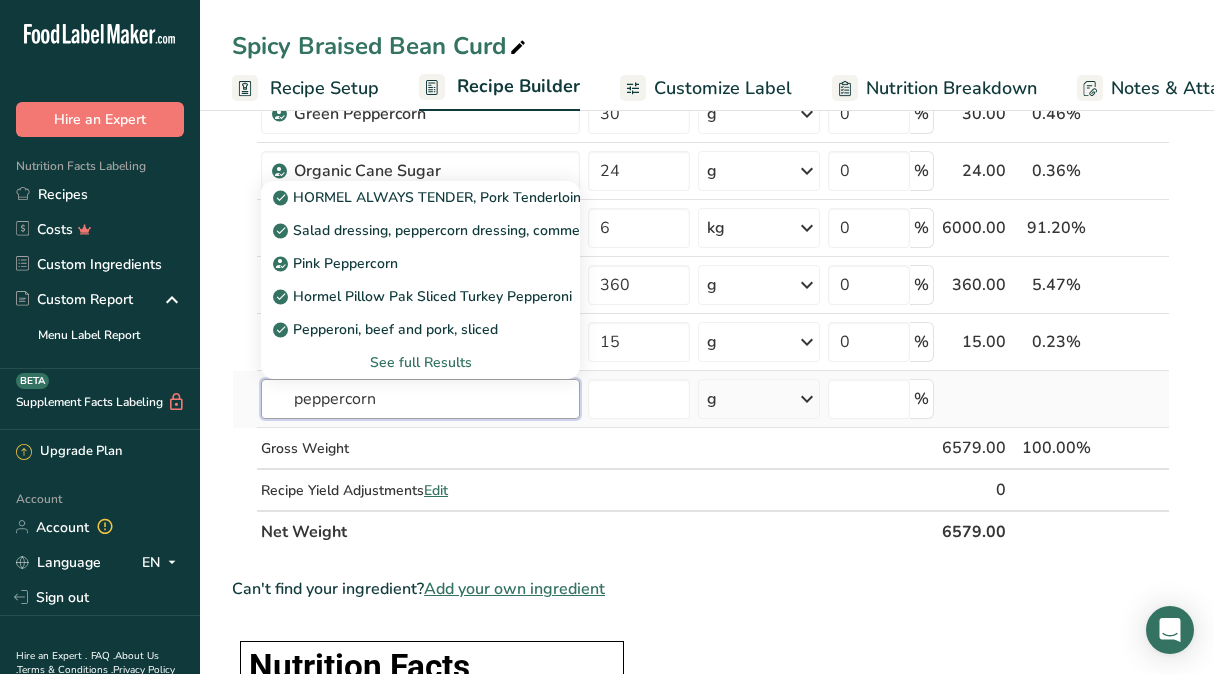 type on "peppercorn" 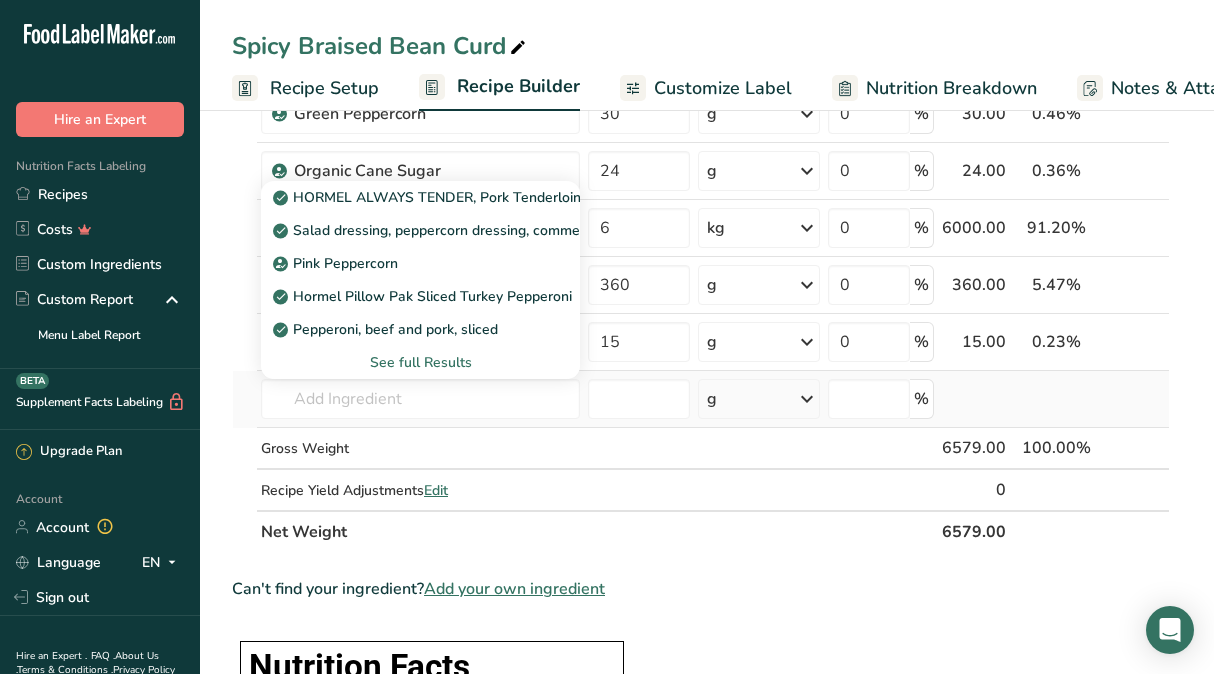 click on "See full Results" at bounding box center (420, 362) 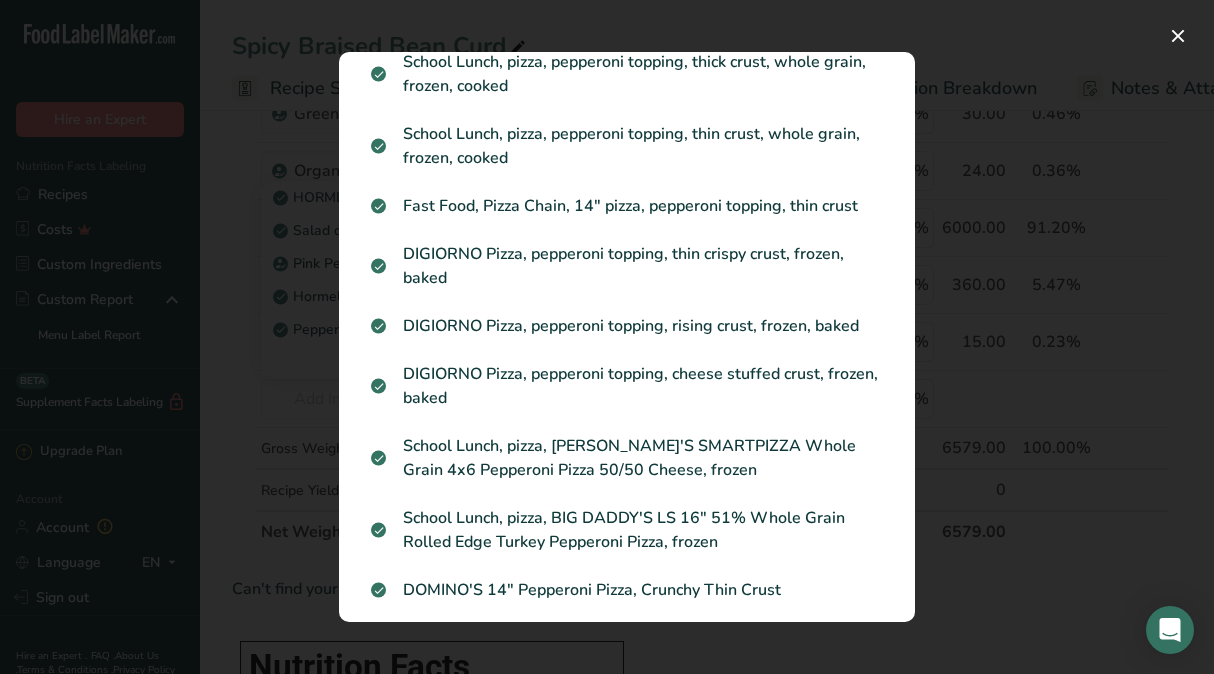 scroll, scrollTop: 1070, scrollLeft: 0, axis: vertical 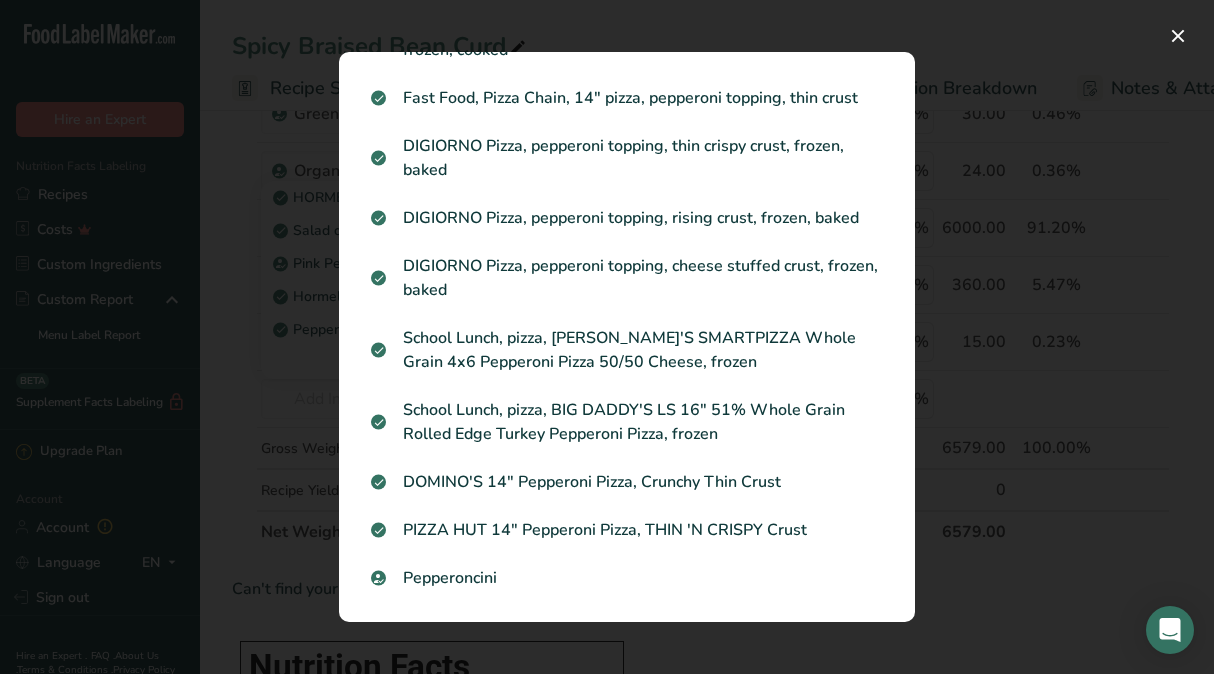 click at bounding box center [607, 337] 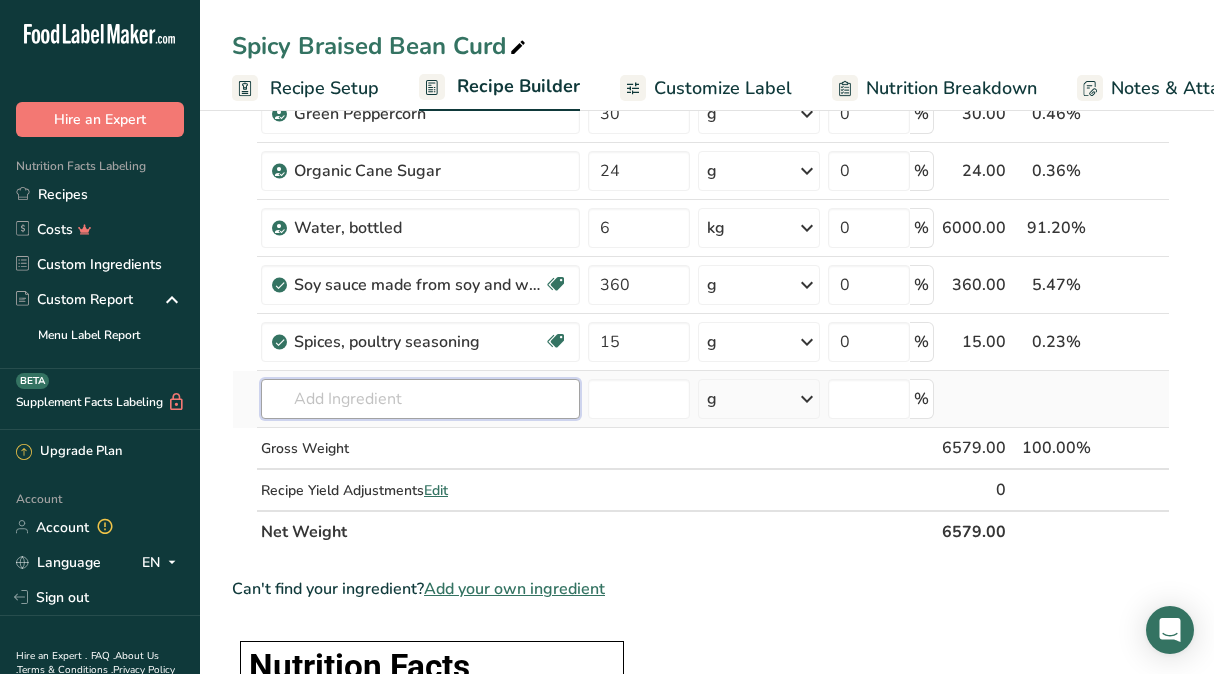 click at bounding box center (420, 399) 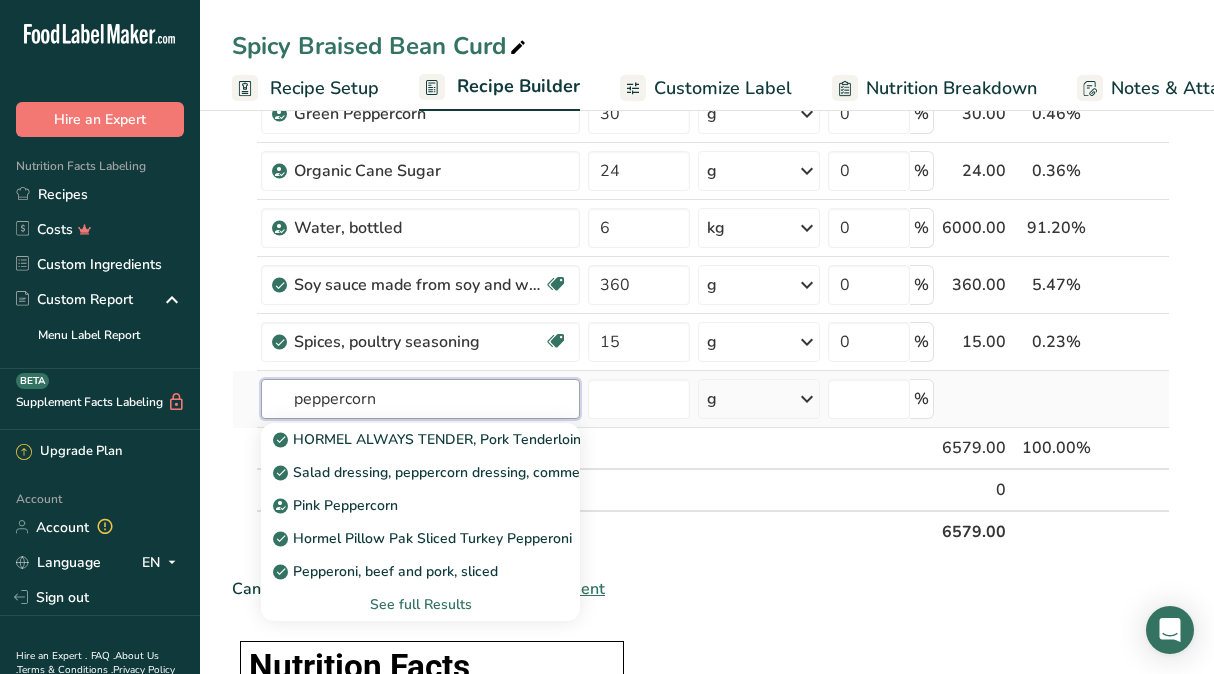 type on "peppercorn" 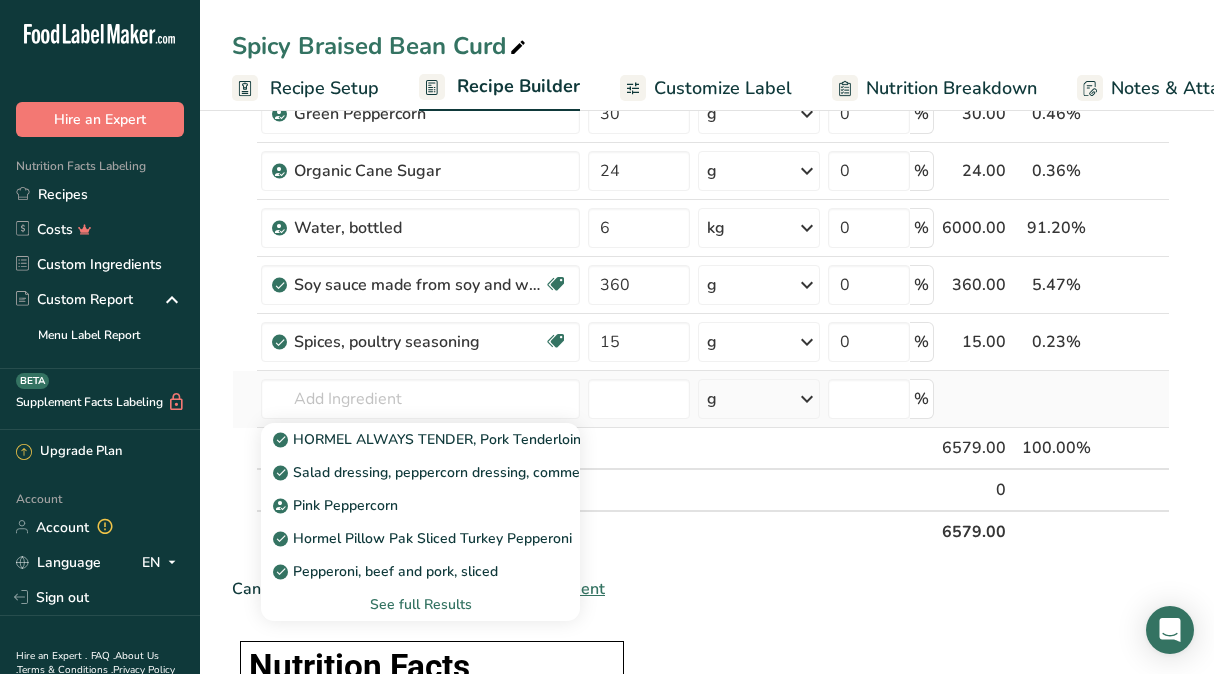 click on "See full Results" at bounding box center [420, 604] 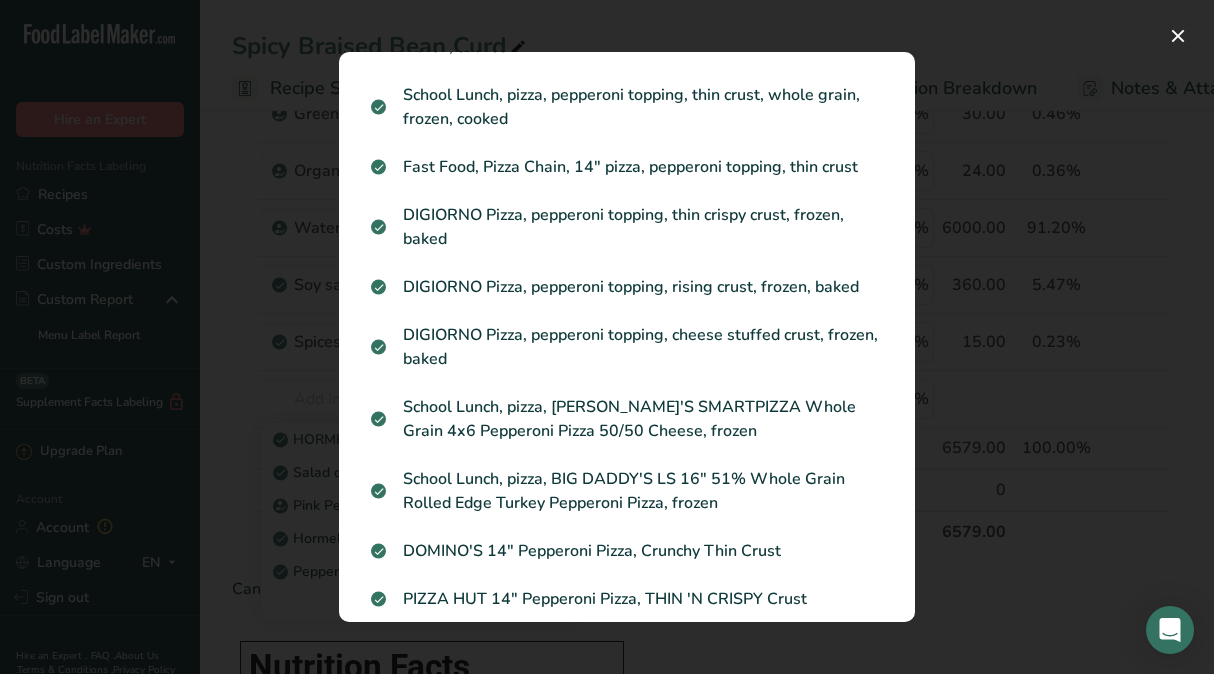 scroll, scrollTop: 1070, scrollLeft: 0, axis: vertical 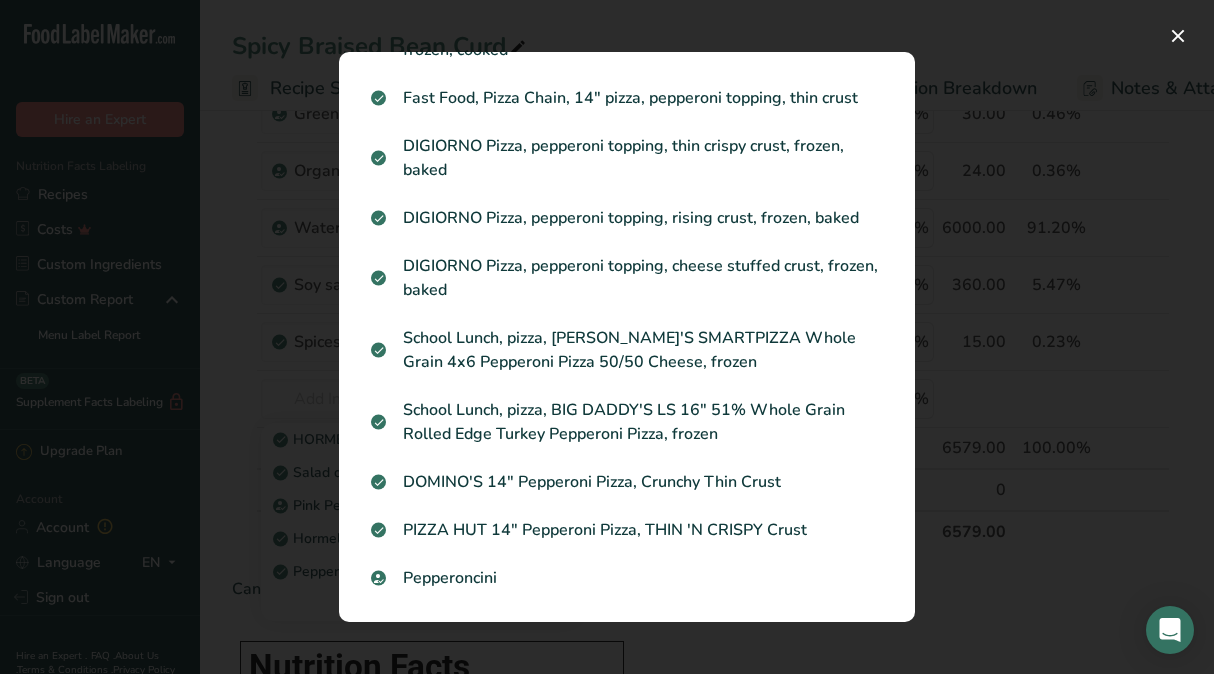 click at bounding box center [607, 337] 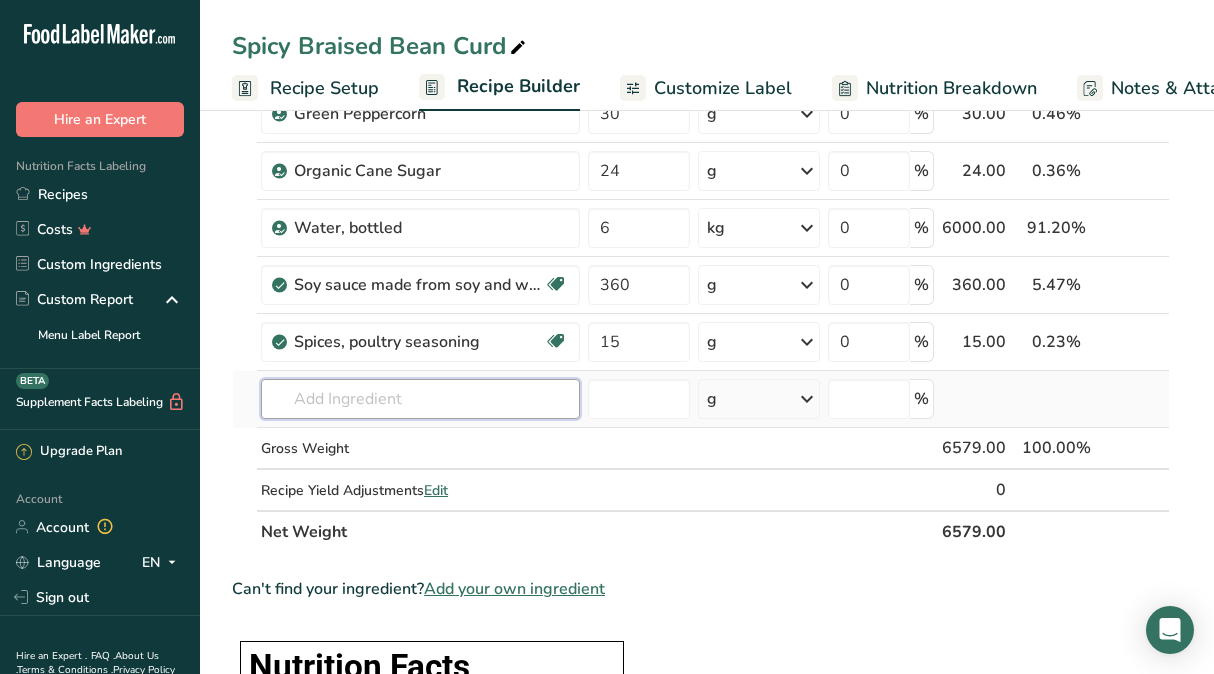 click at bounding box center (420, 399) 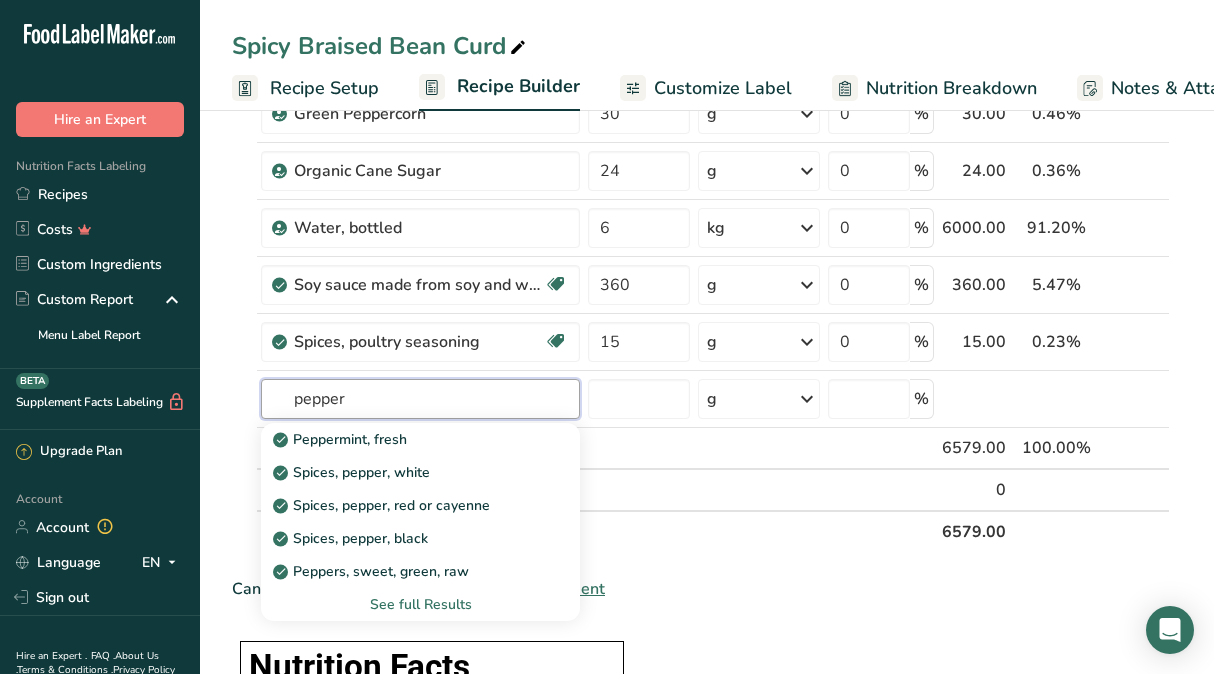 type on "pepper" 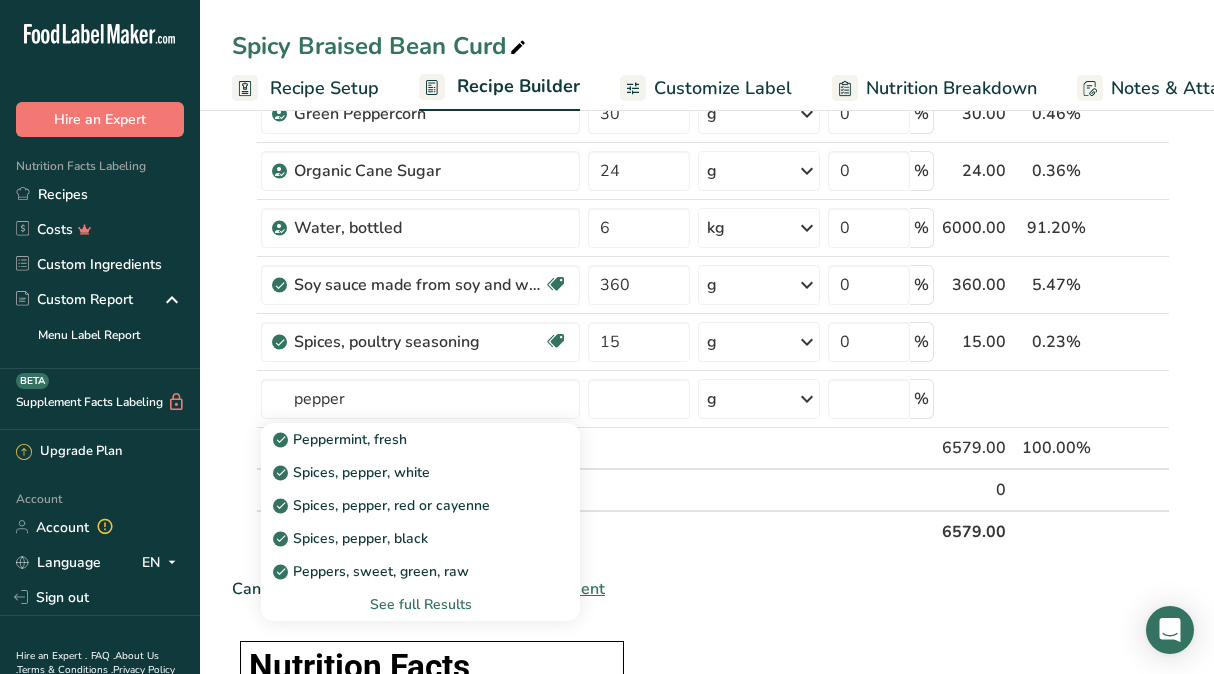 type 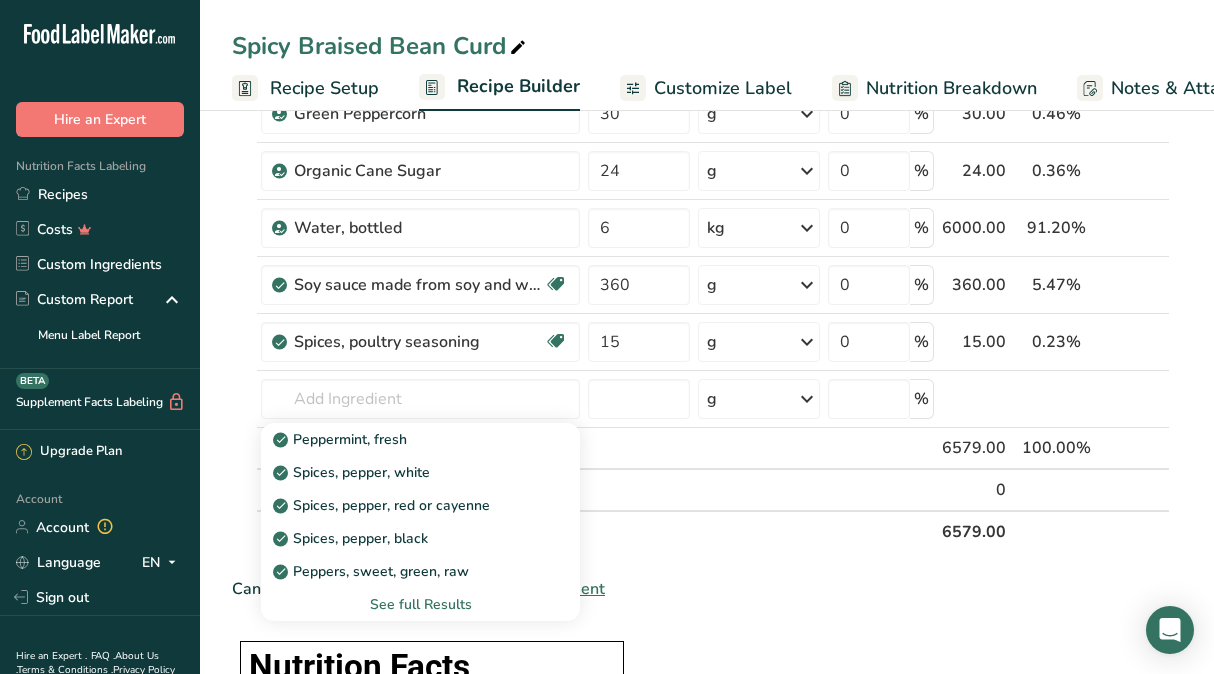 click on "See full Results" at bounding box center [420, 604] 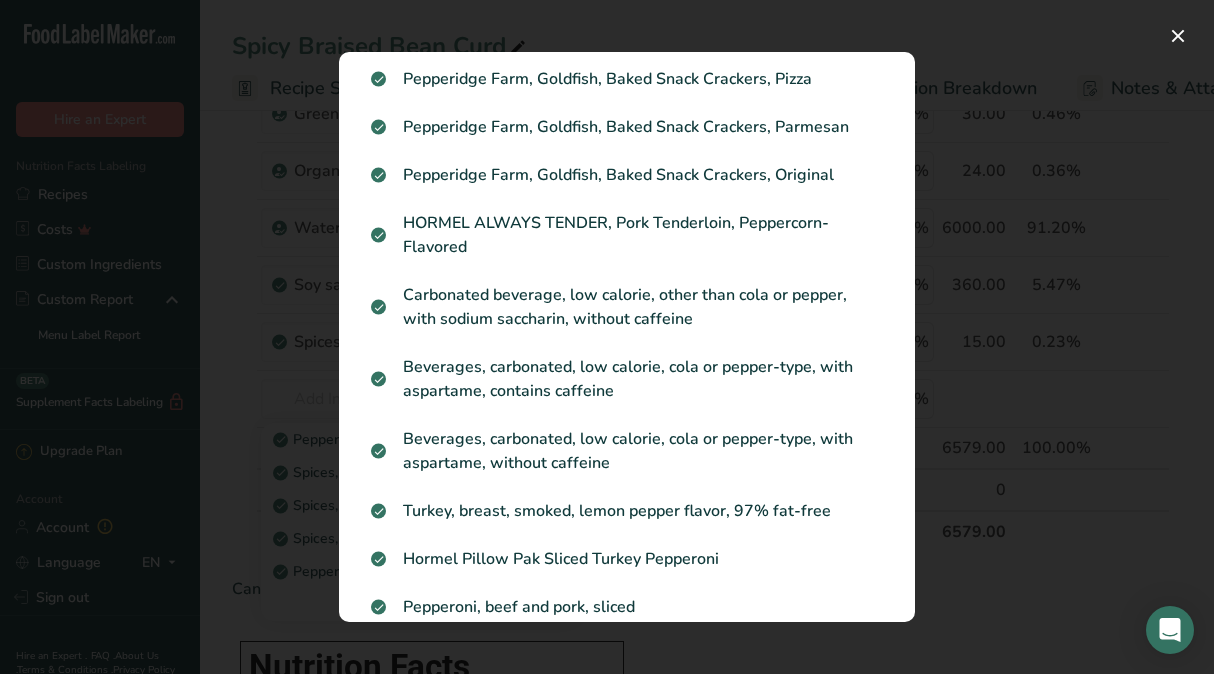 scroll, scrollTop: 0, scrollLeft: 0, axis: both 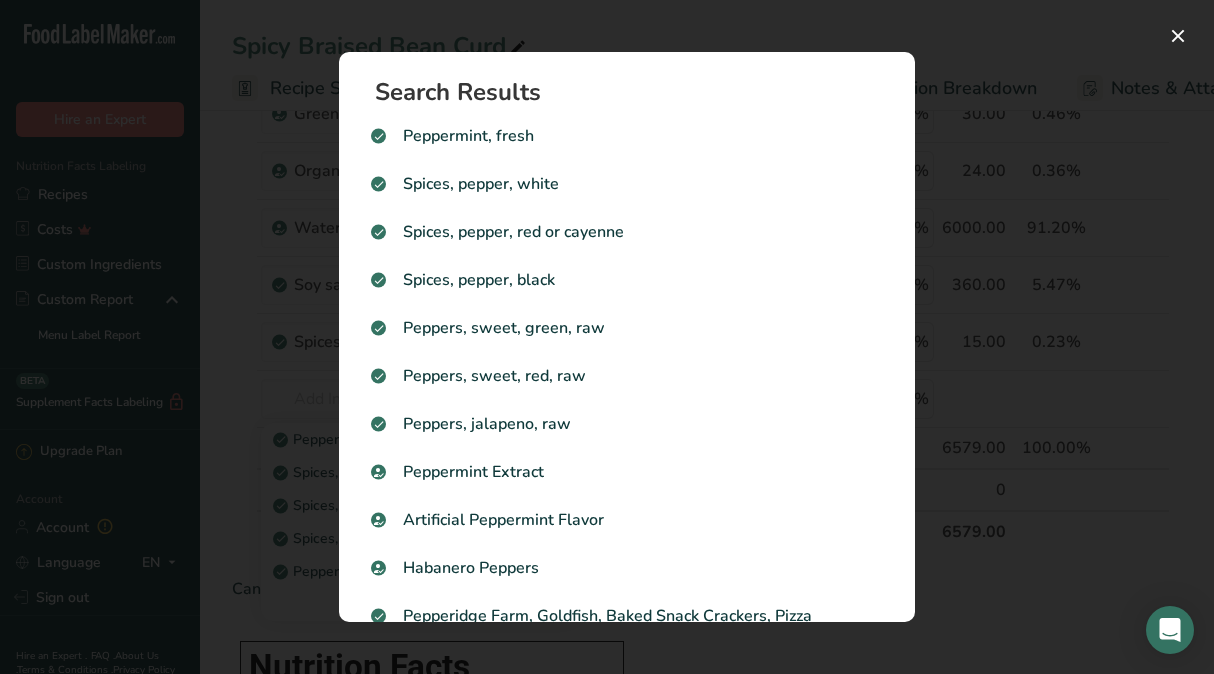 click at bounding box center (607, 337) 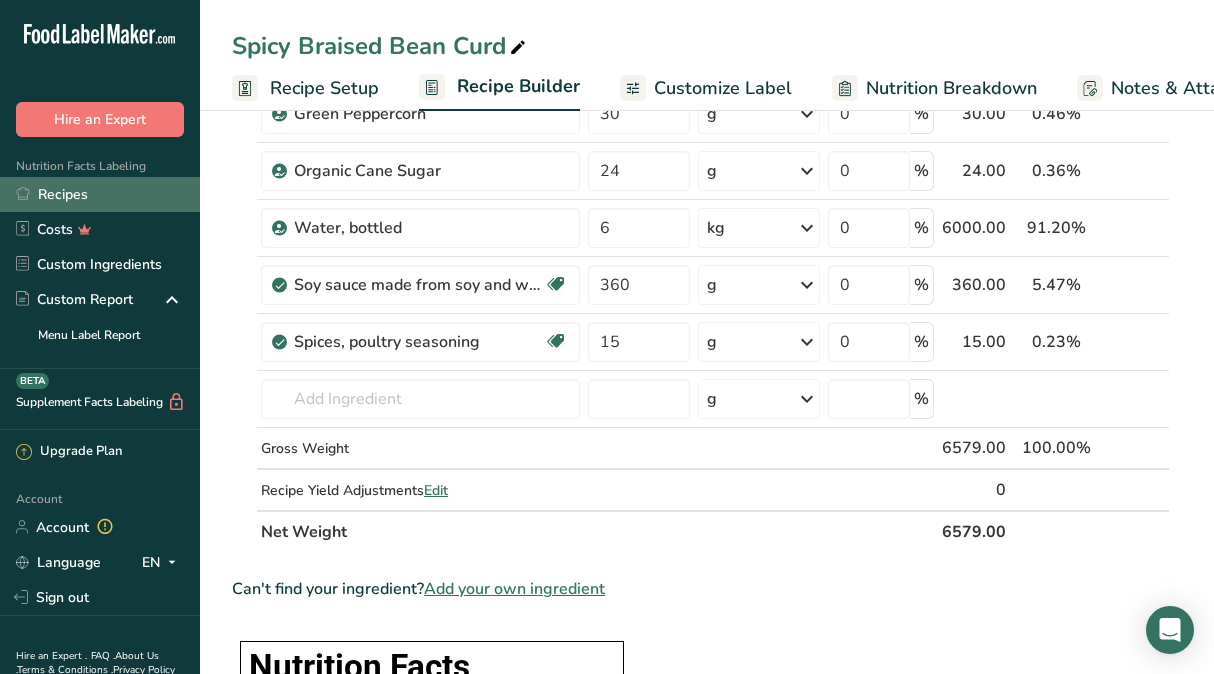 click on "Recipes" at bounding box center [100, 194] 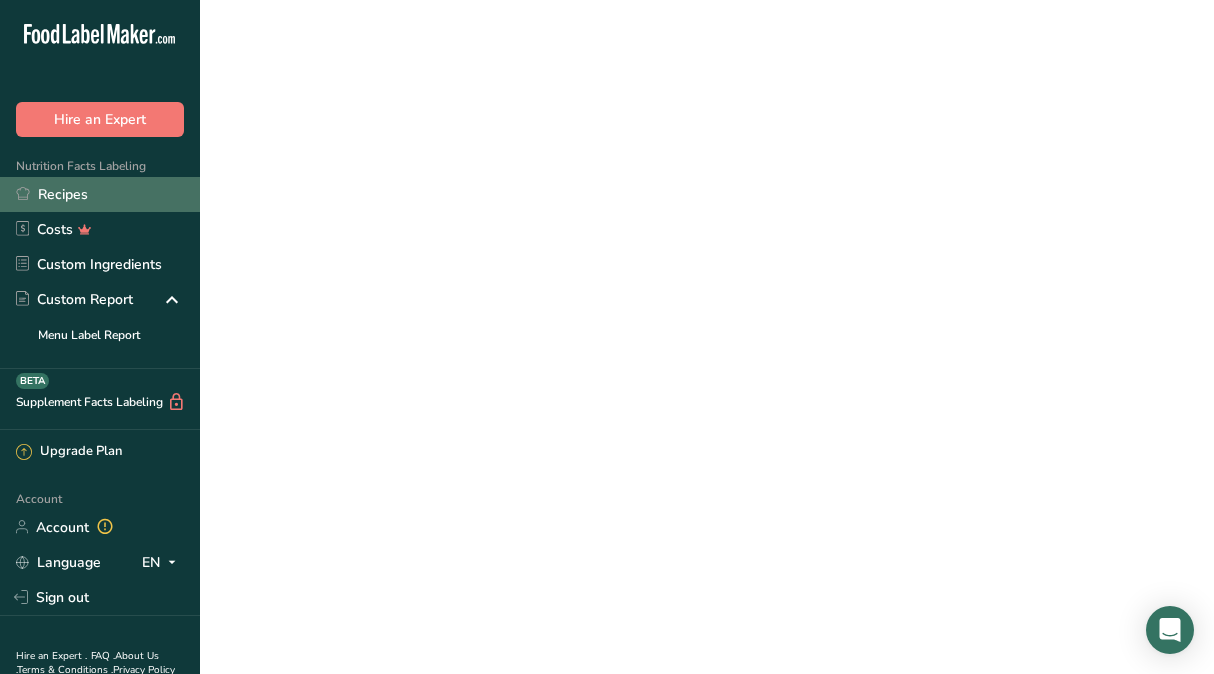 scroll, scrollTop: 0, scrollLeft: 0, axis: both 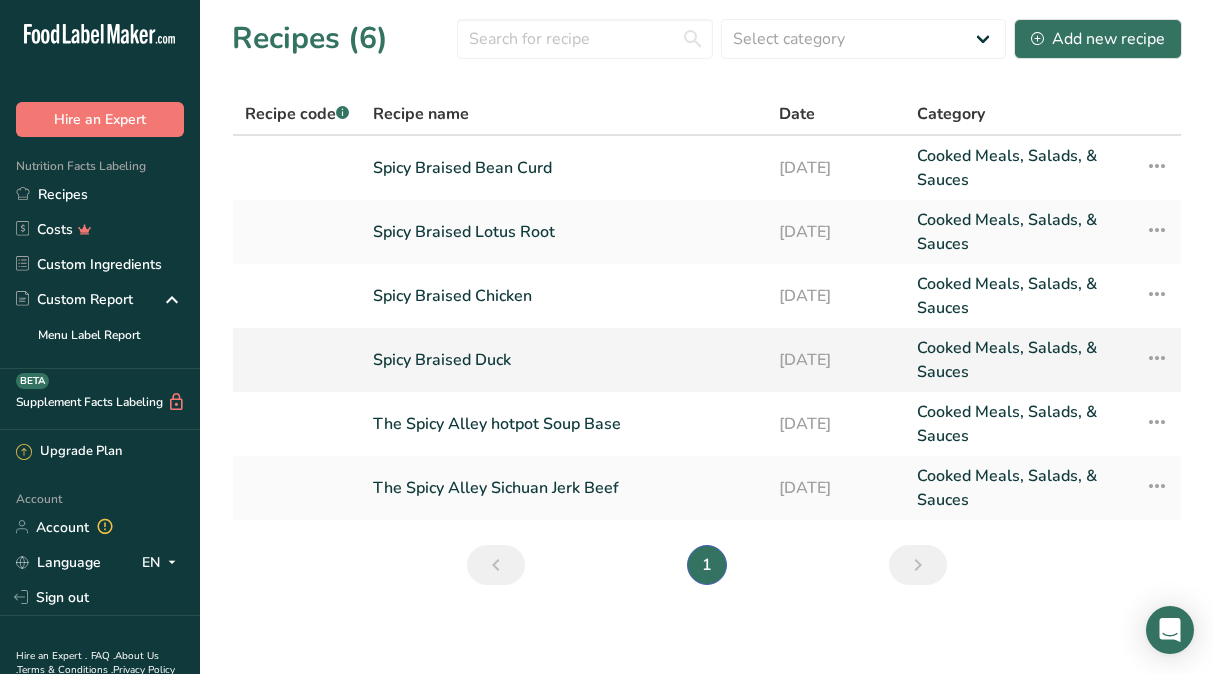 click on "Spicy Braised Duck" at bounding box center [564, 360] 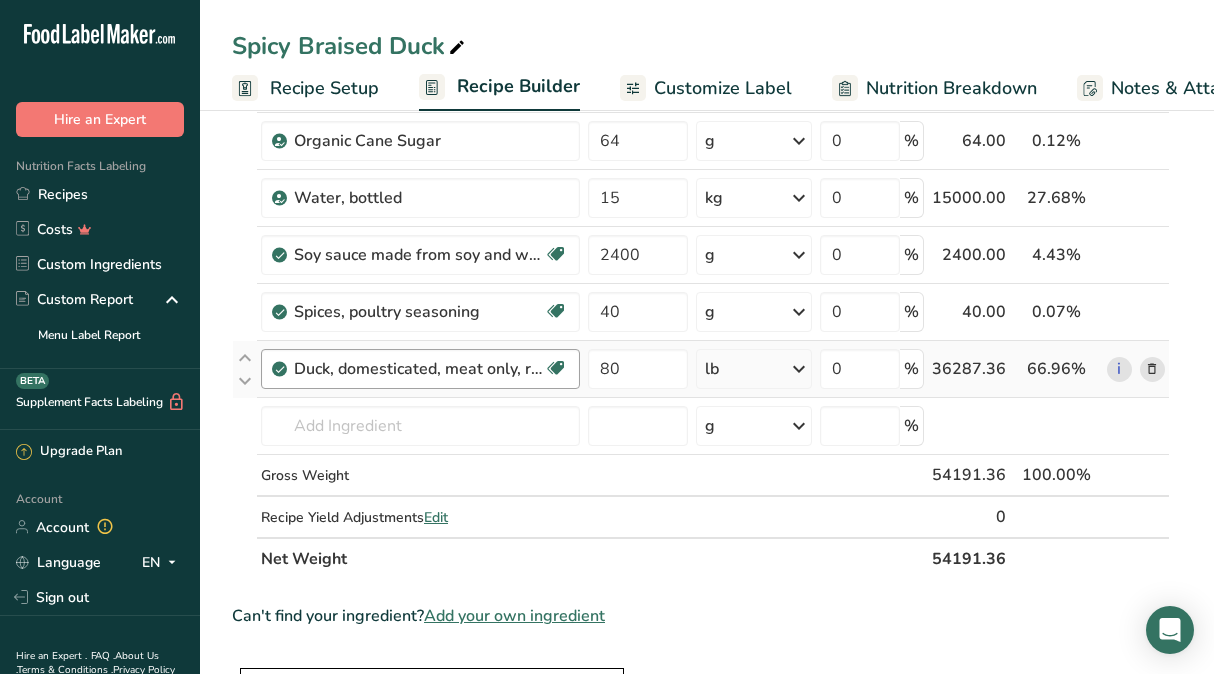 scroll, scrollTop: 262, scrollLeft: 0, axis: vertical 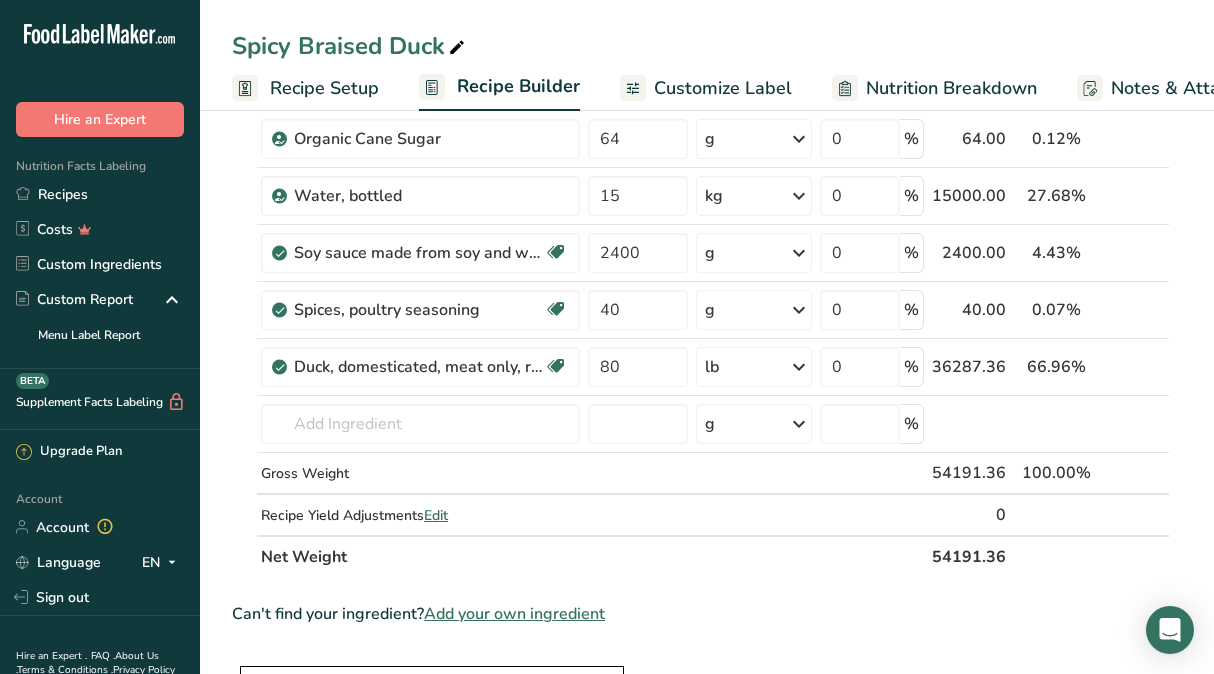 click on "Customize Label" at bounding box center (723, 88) 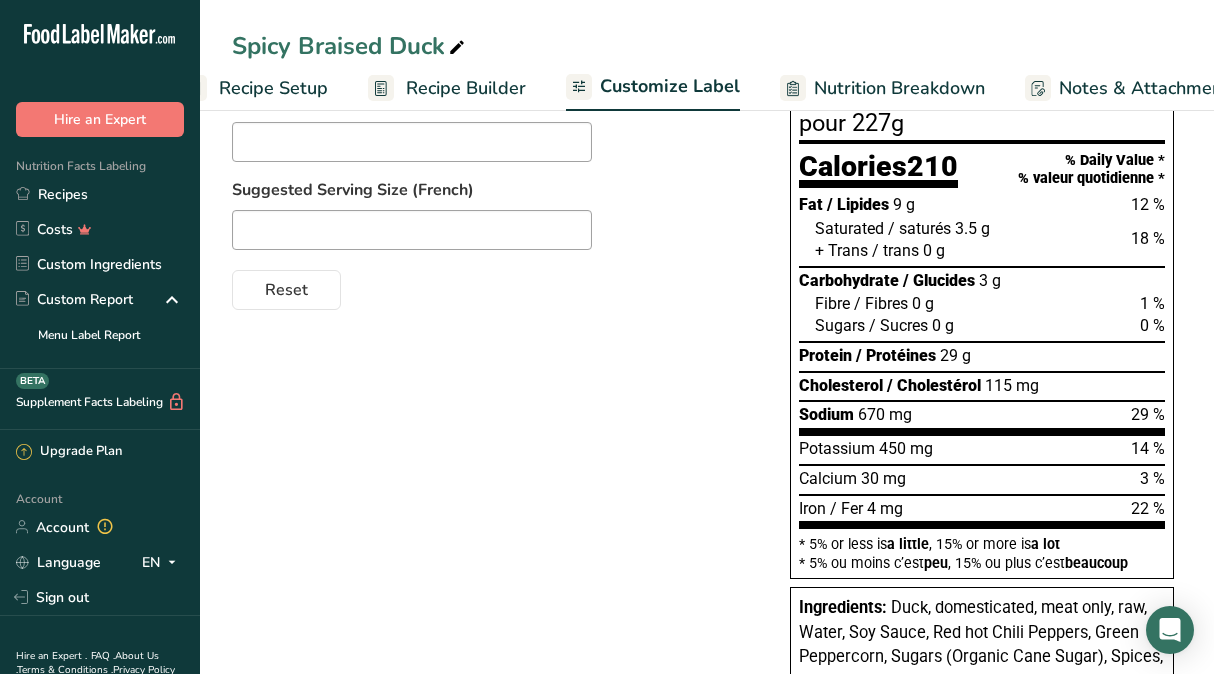 scroll, scrollTop: 0, scrollLeft: 326, axis: horizontal 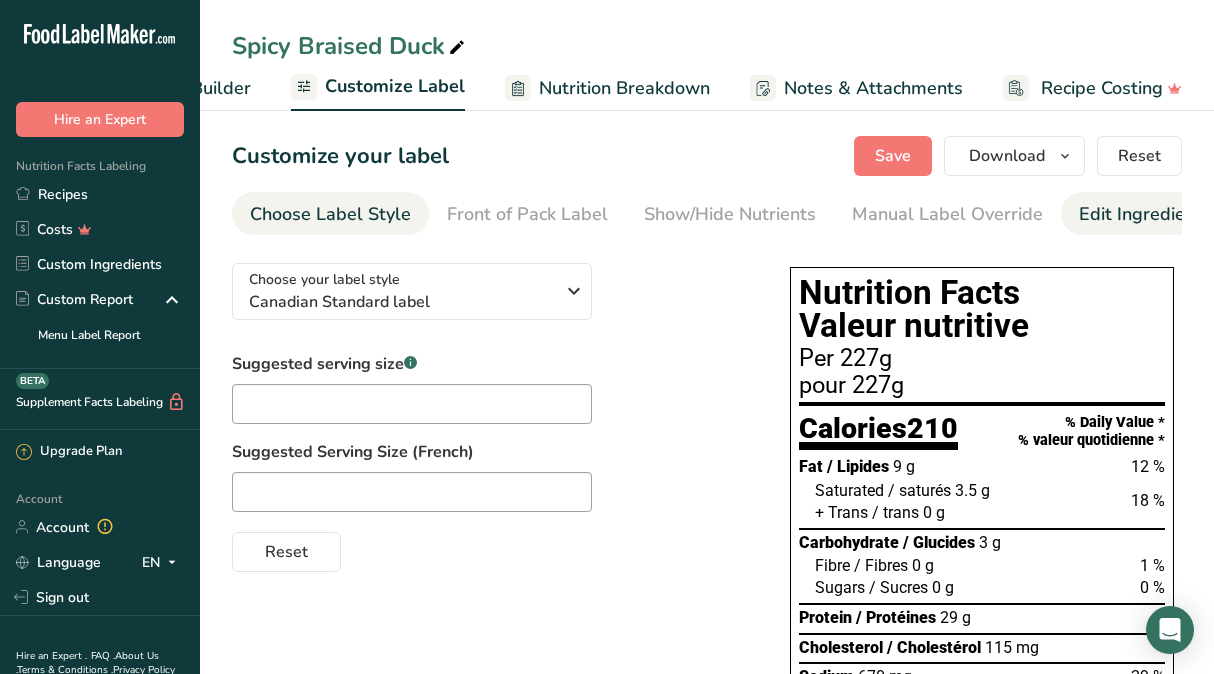 click on "Edit Ingredients/Allergens List" at bounding box center [1206, 214] 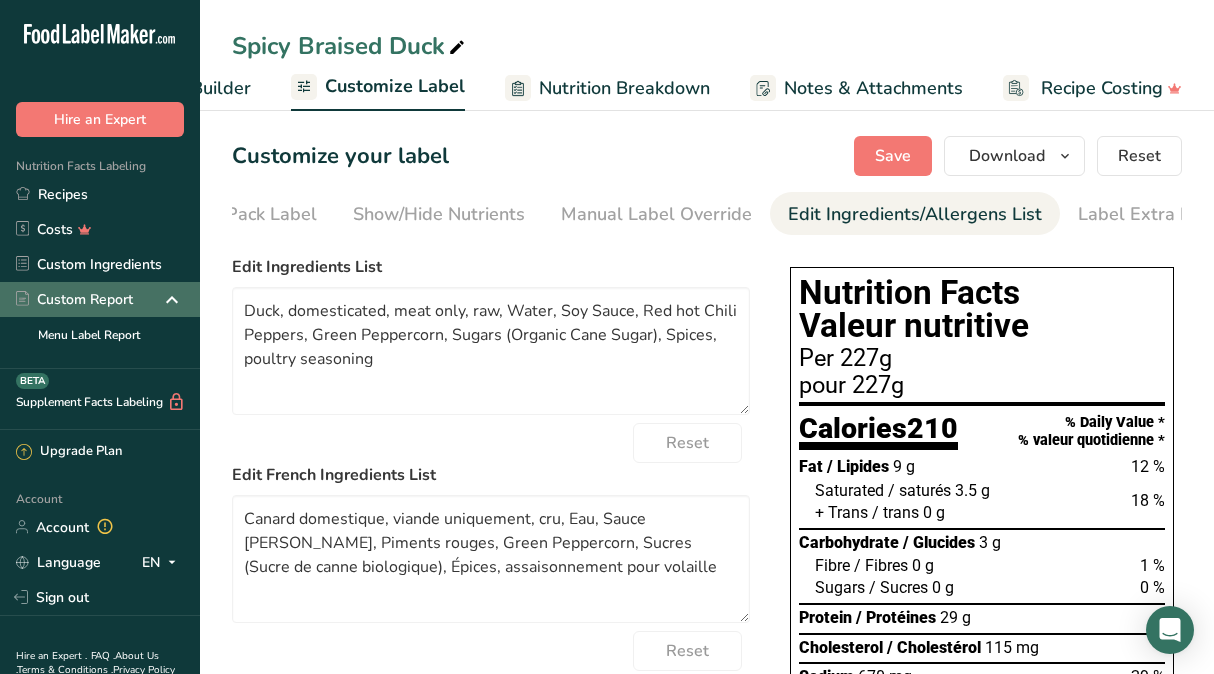 scroll, scrollTop: 0, scrollLeft: 318, axis: horizontal 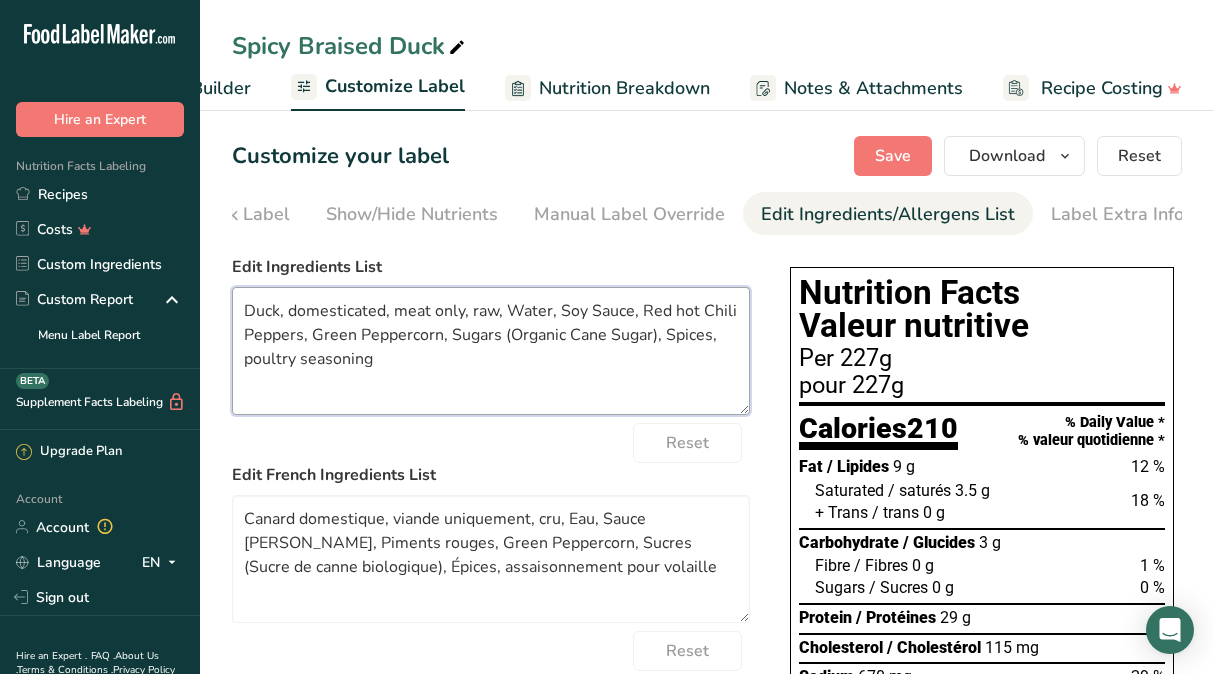 drag, startPoint x: 282, startPoint y: 318, endPoint x: 497, endPoint y: 315, distance: 215.02094 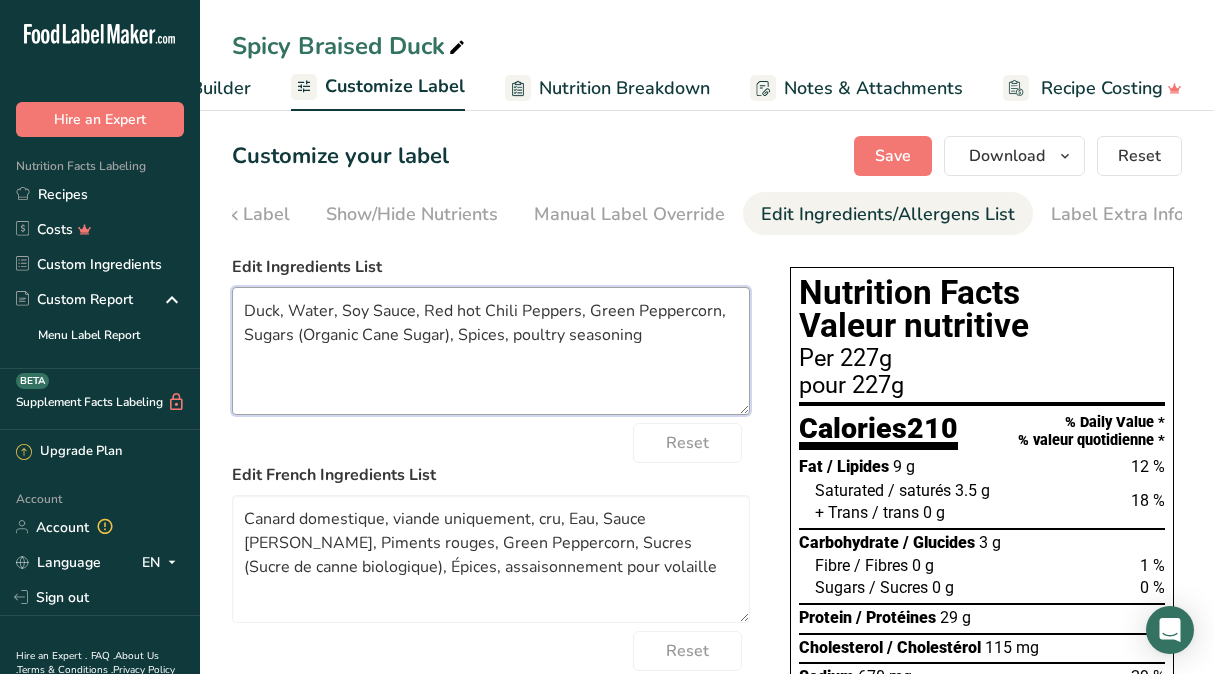 drag, startPoint x: 507, startPoint y: 342, endPoint x: 655, endPoint y: 336, distance: 148.12157 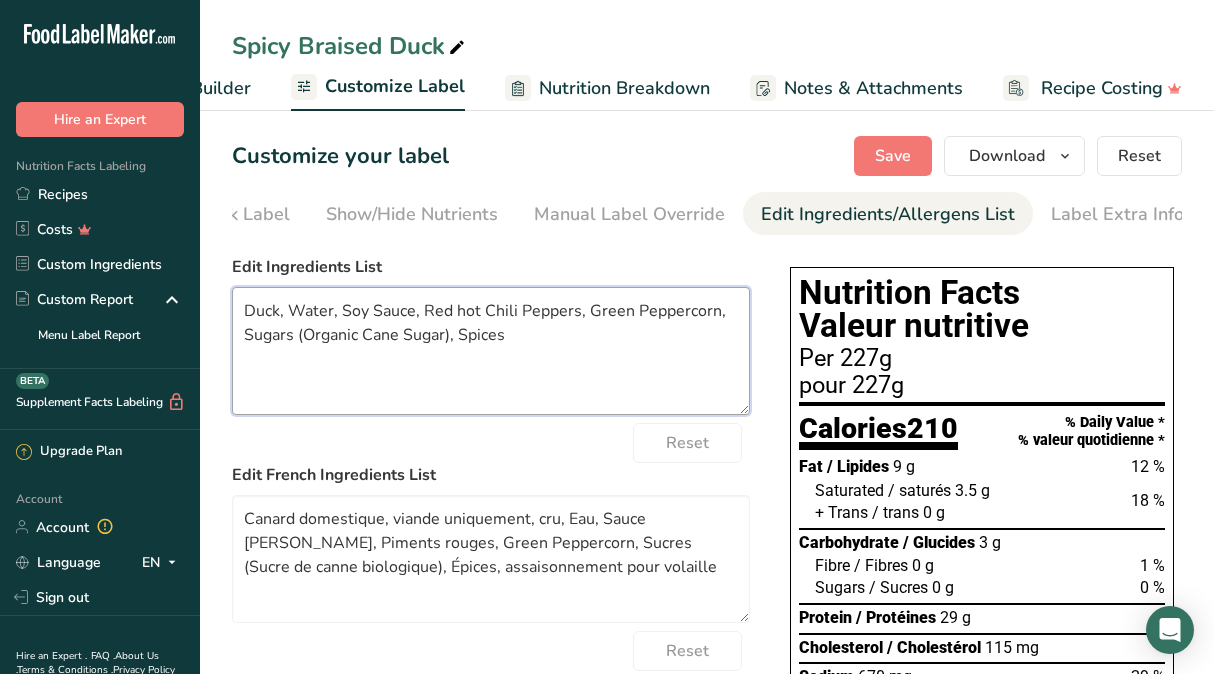 drag, startPoint x: 298, startPoint y: 338, endPoint x: 459, endPoint y: 339, distance: 161.00311 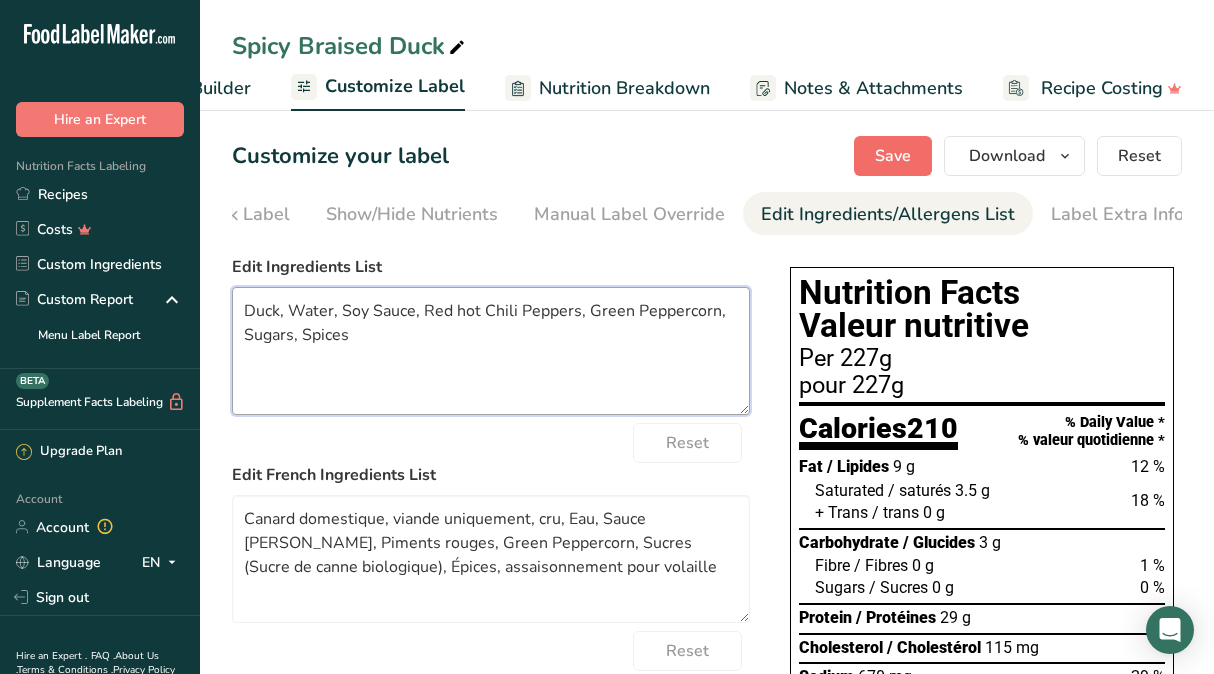 type on "Duck, Water, Soy Sauce, Red hot Chili Peppers, Green Peppercorn, Sugars, Spices" 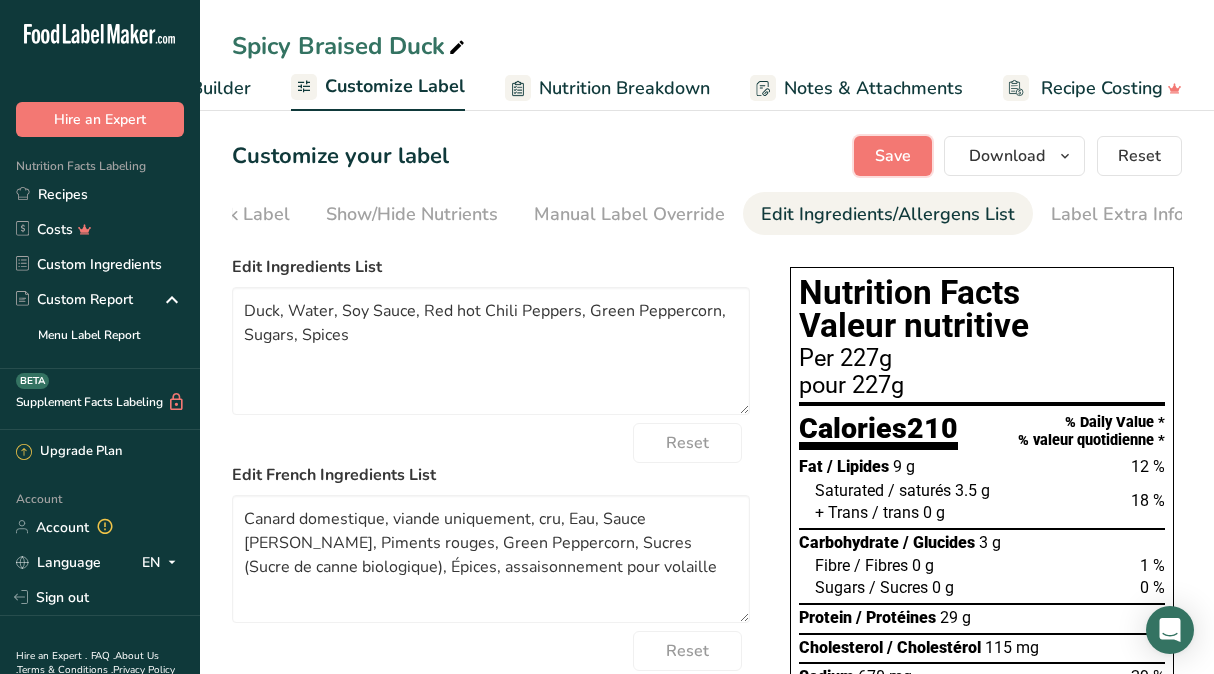 click on "Save" at bounding box center [893, 156] 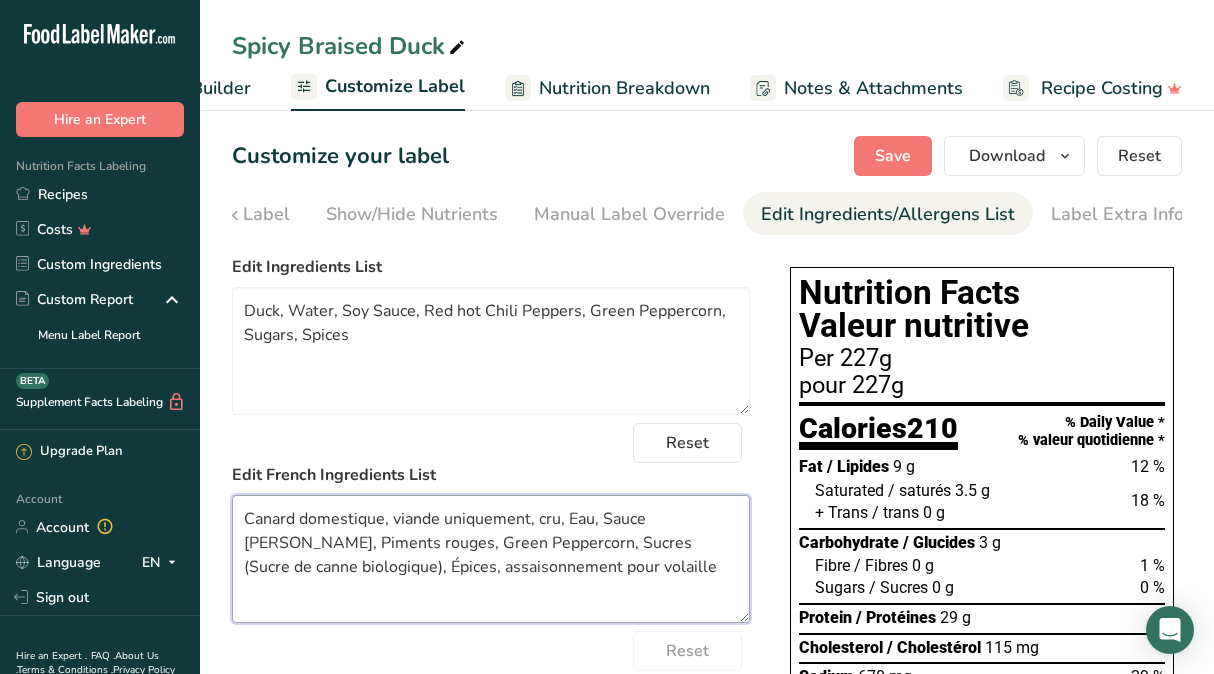 drag, startPoint x: 295, startPoint y: 523, endPoint x: 558, endPoint y: 521, distance: 263.0076 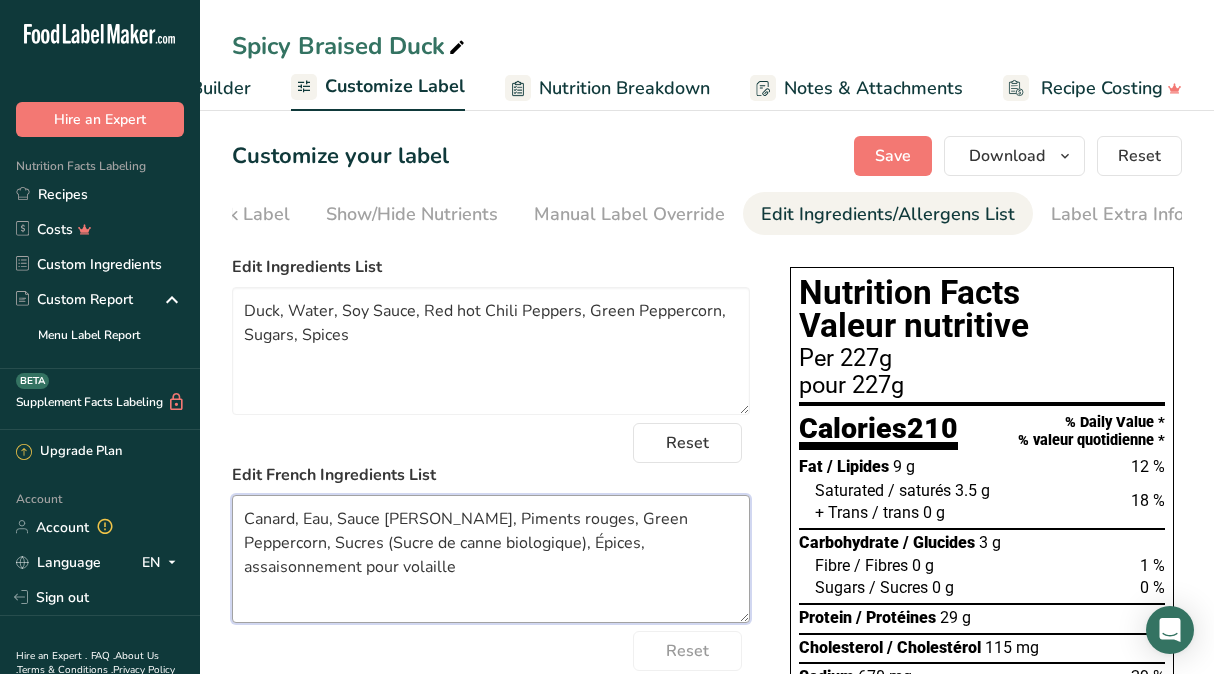 drag, startPoint x: 546, startPoint y: 549, endPoint x: 598, endPoint y: 587, distance: 64.40497 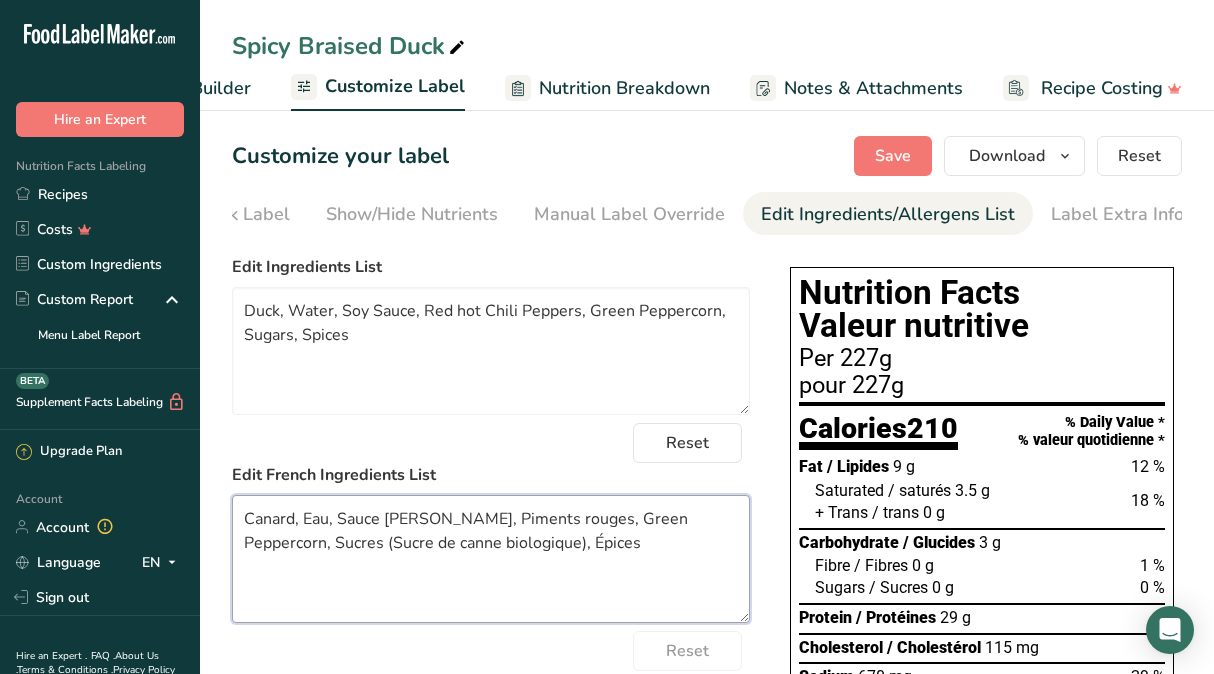 drag, startPoint x: 294, startPoint y: 549, endPoint x: 365, endPoint y: 543, distance: 71.25307 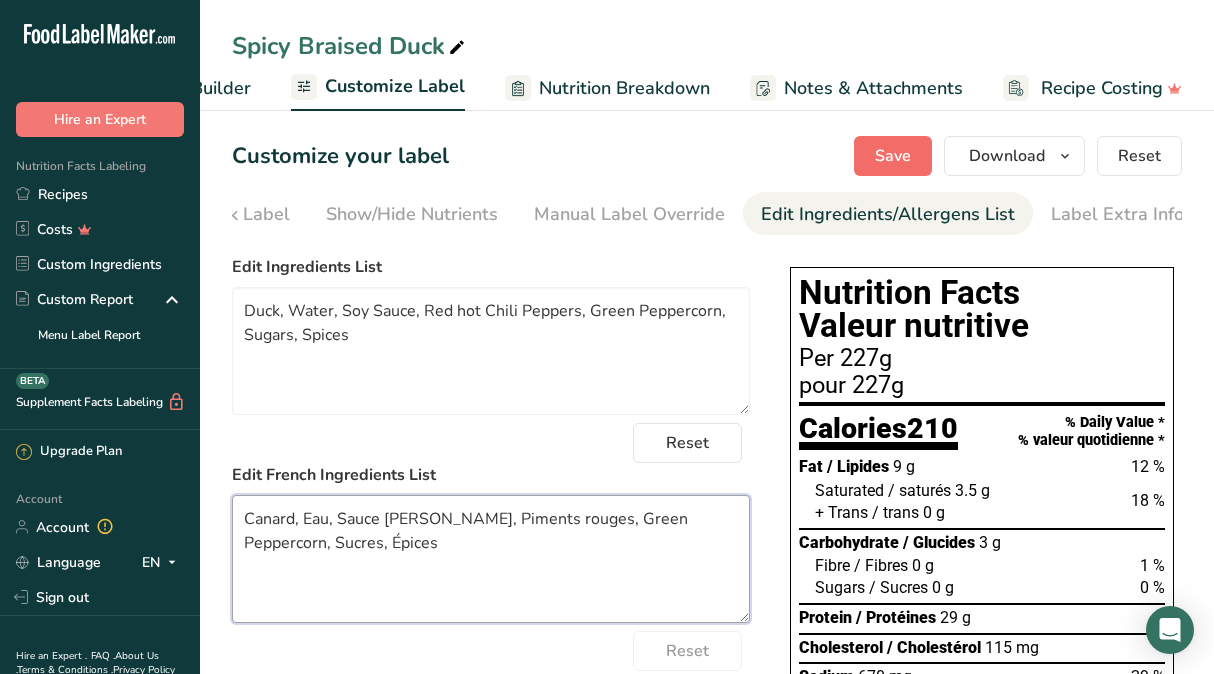 type on "Canard, Eau, Sauce [PERSON_NAME], Piments rouges, Green Peppercorn, Sucres, Épices" 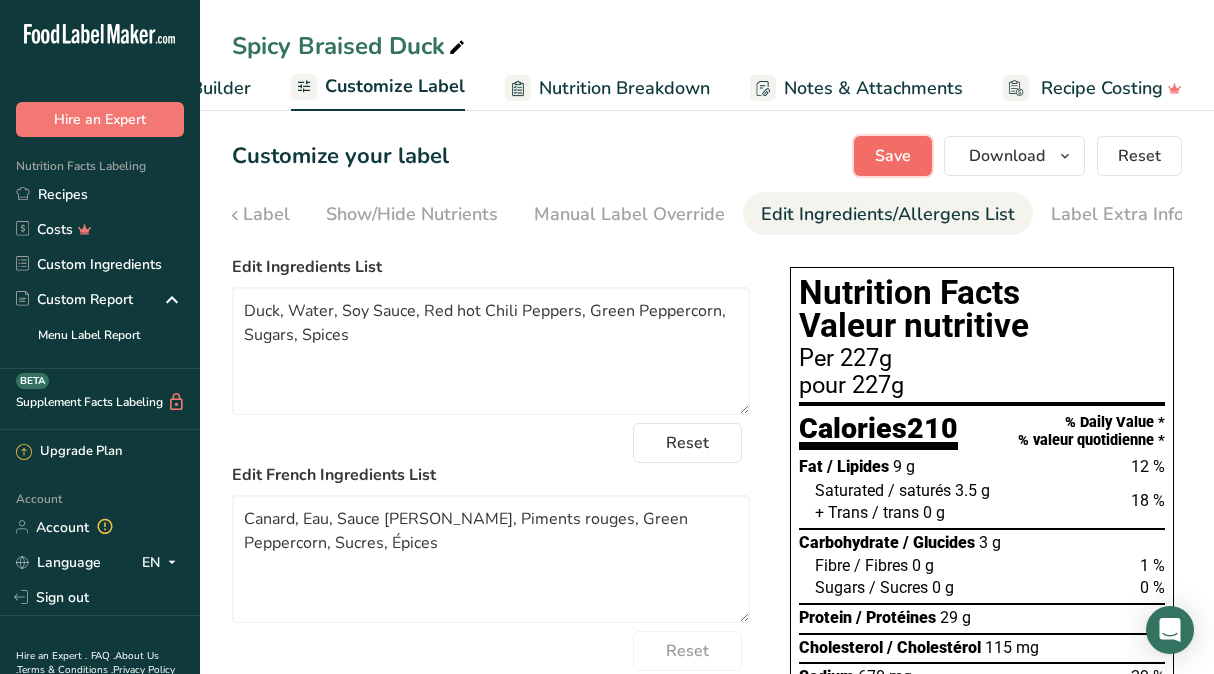 click on "Save" at bounding box center (893, 156) 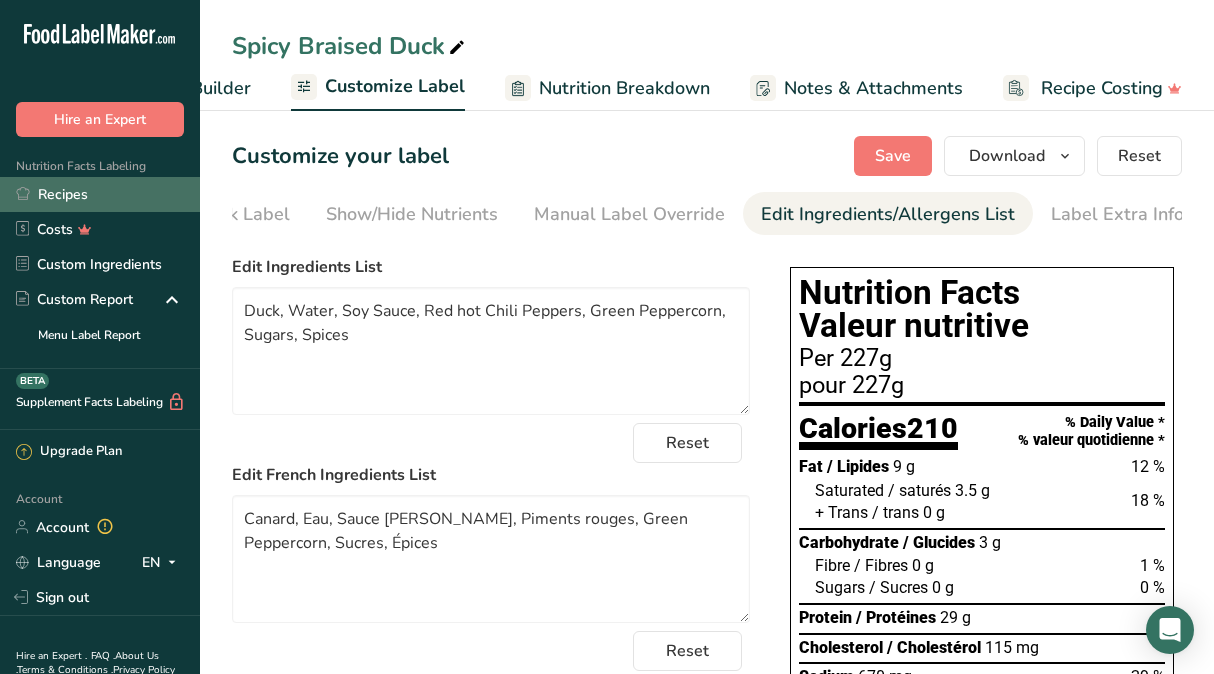 click on "Recipes" at bounding box center (100, 194) 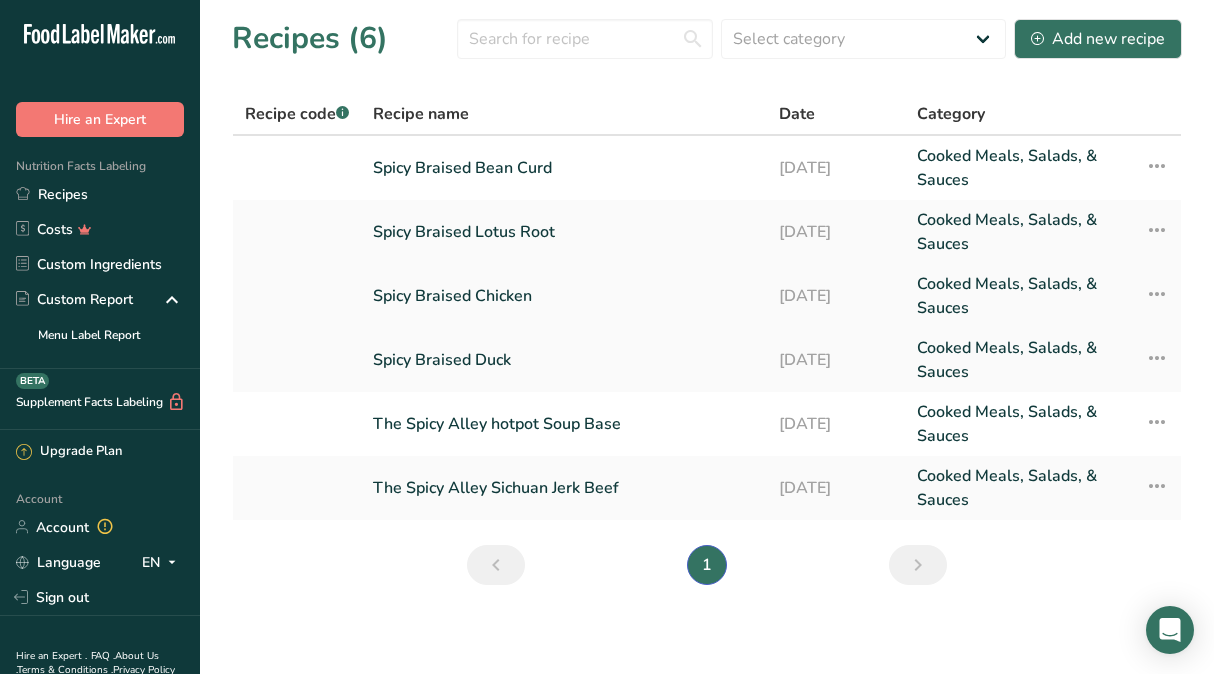 click on "Spicy Braised Chicken" at bounding box center [564, 296] 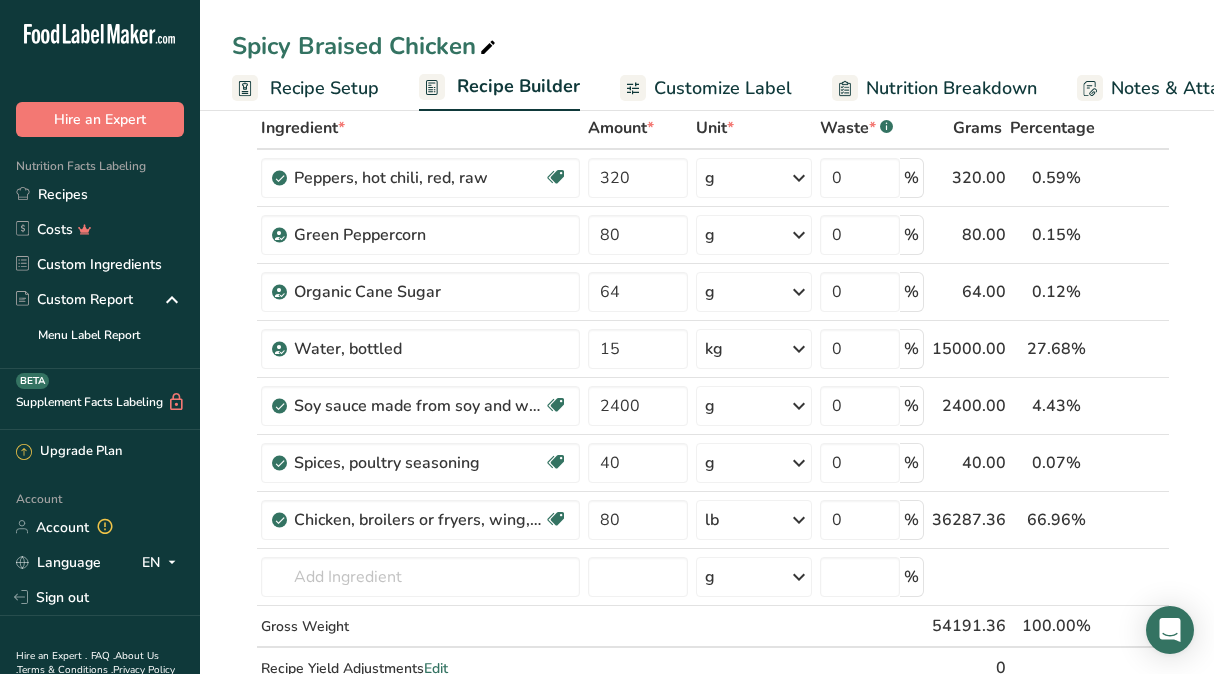 scroll, scrollTop: 110, scrollLeft: 0, axis: vertical 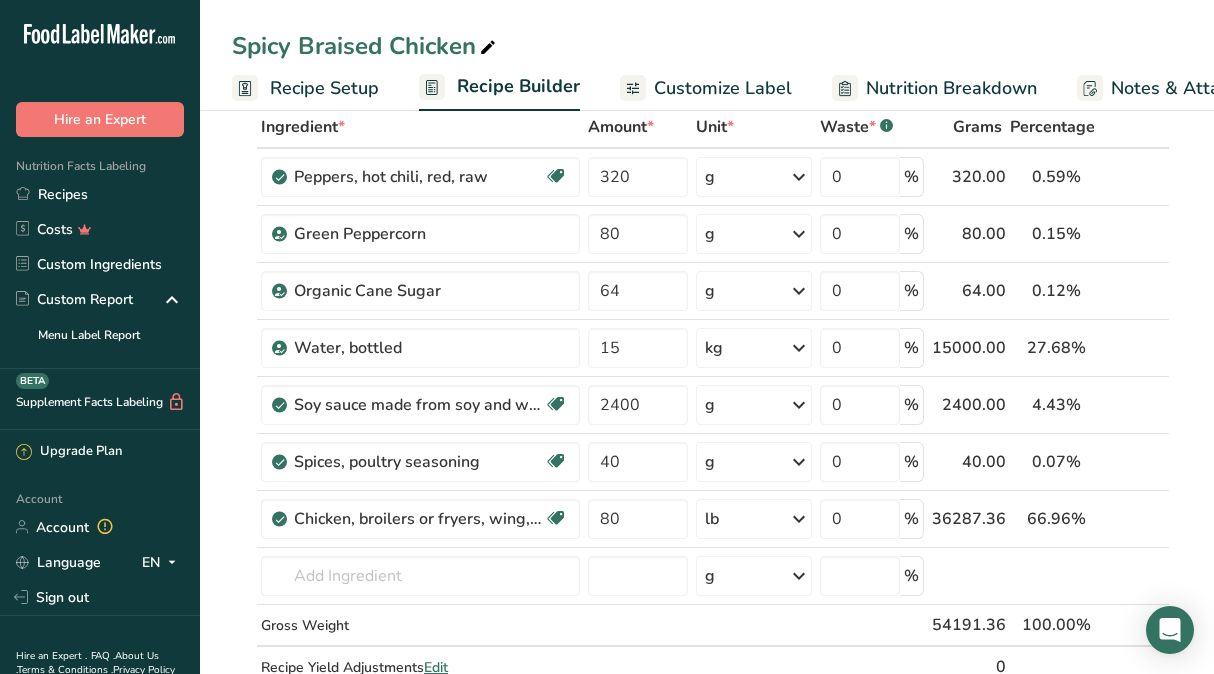 click on "Customize Label" at bounding box center (723, 88) 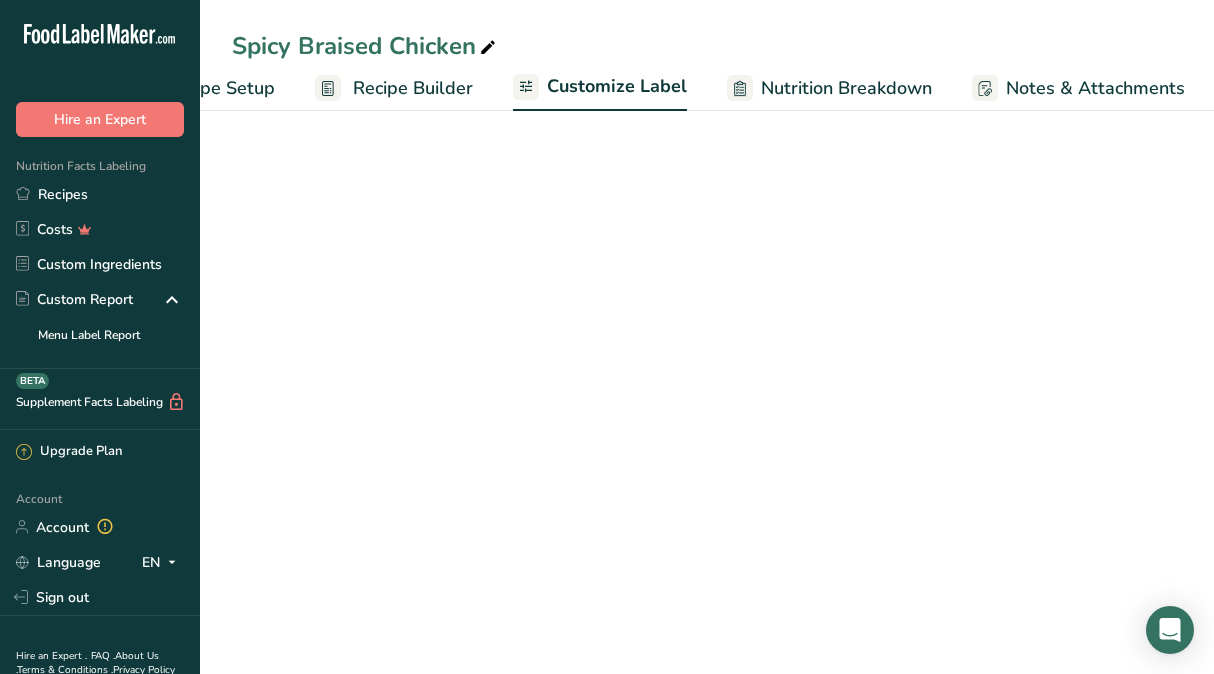 scroll, scrollTop: 0, scrollLeft: 326, axis: horizontal 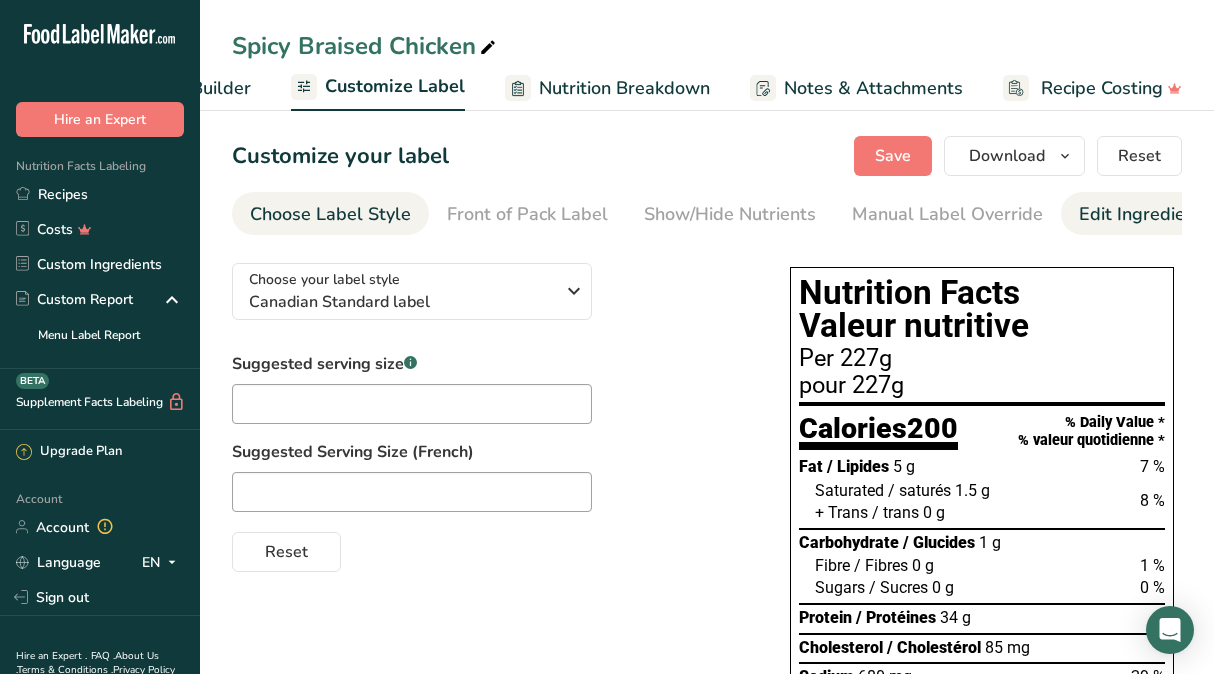 click on "Edit Ingredients/Allergens List" at bounding box center [1206, 214] 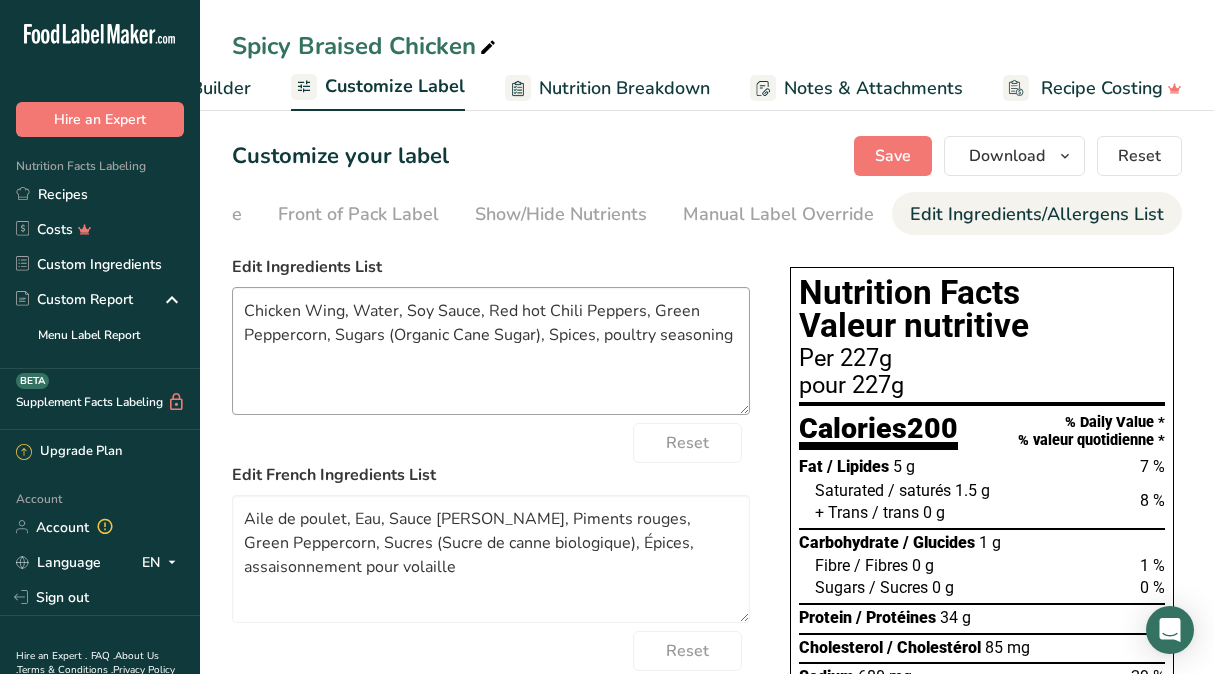 scroll, scrollTop: 0, scrollLeft: 318, axis: horizontal 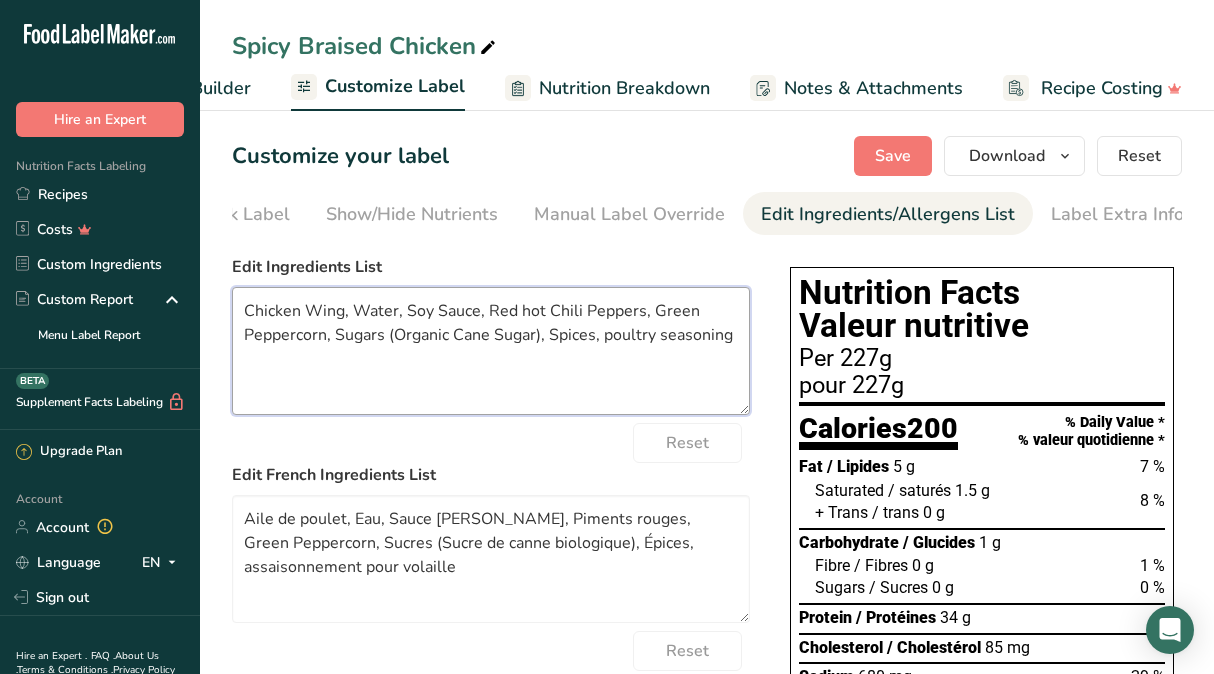 drag, startPoint x: 595, startPoint y: 346, endPoint x: 761, endPoint y: 348, distance: 166.01205 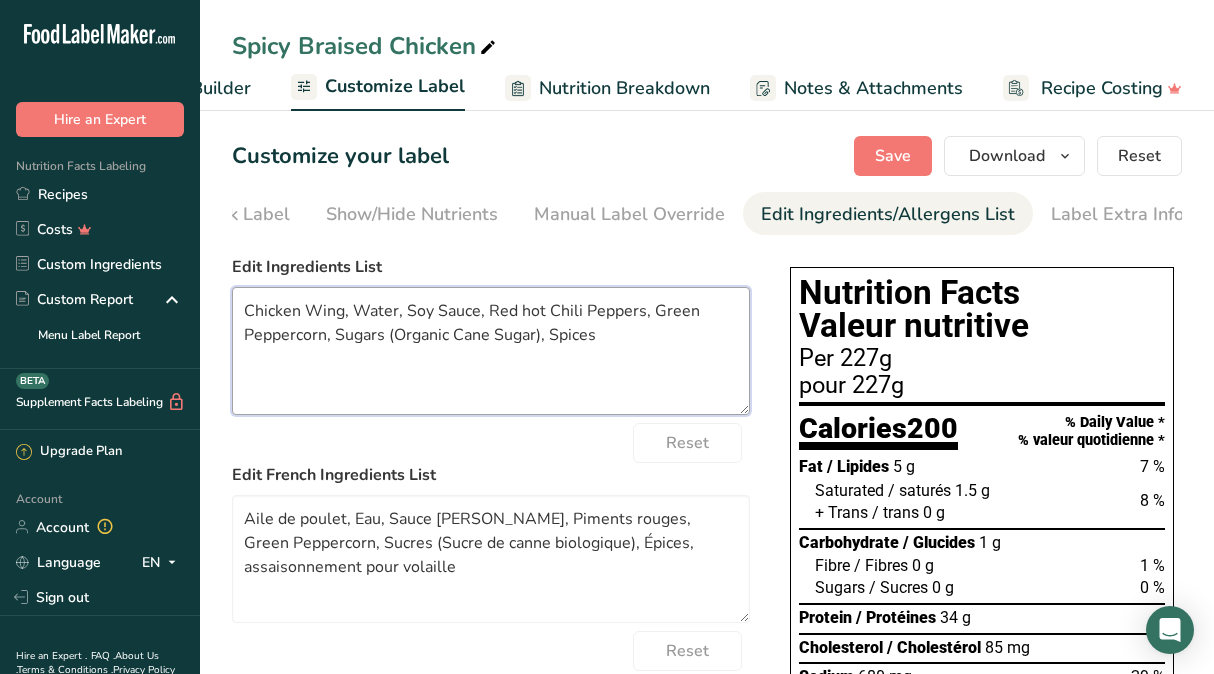 drag, startPoint x: 300, startPoint y: 316, endPoint x: 369, endPoint y: 354, distance: 78.77182 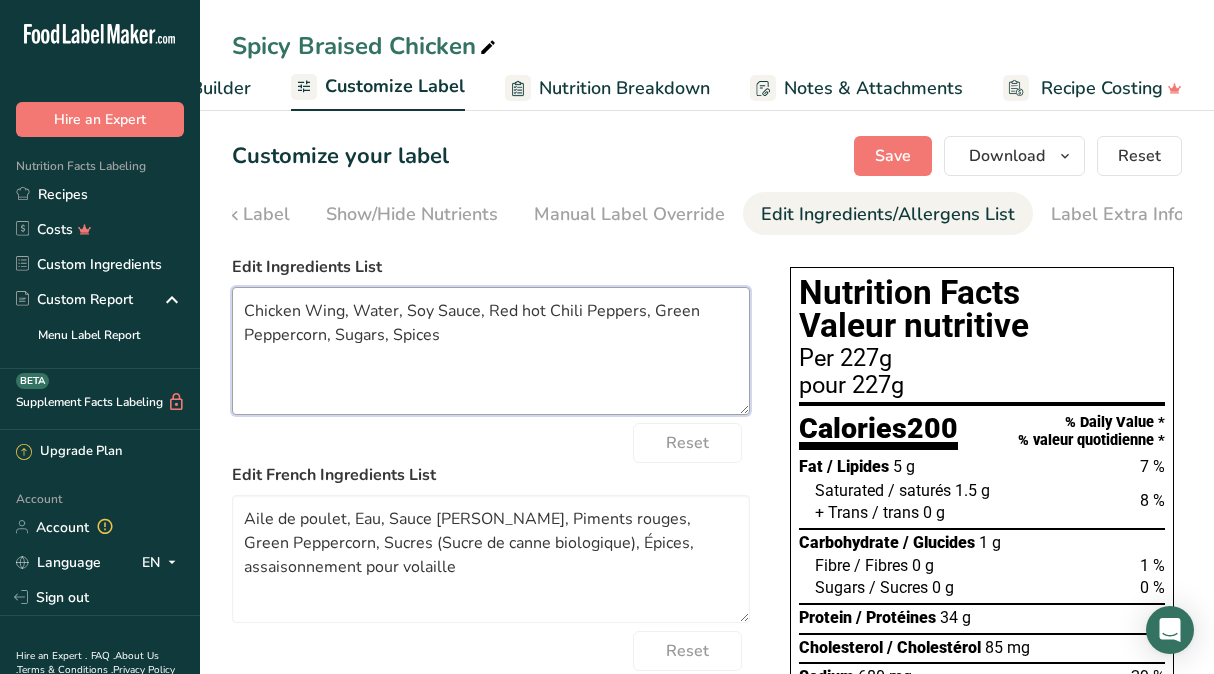 drag, startPoint x: 304, startPoint y: 315, endPoint x: 344, endPoint y: 314, distance: 40.012497 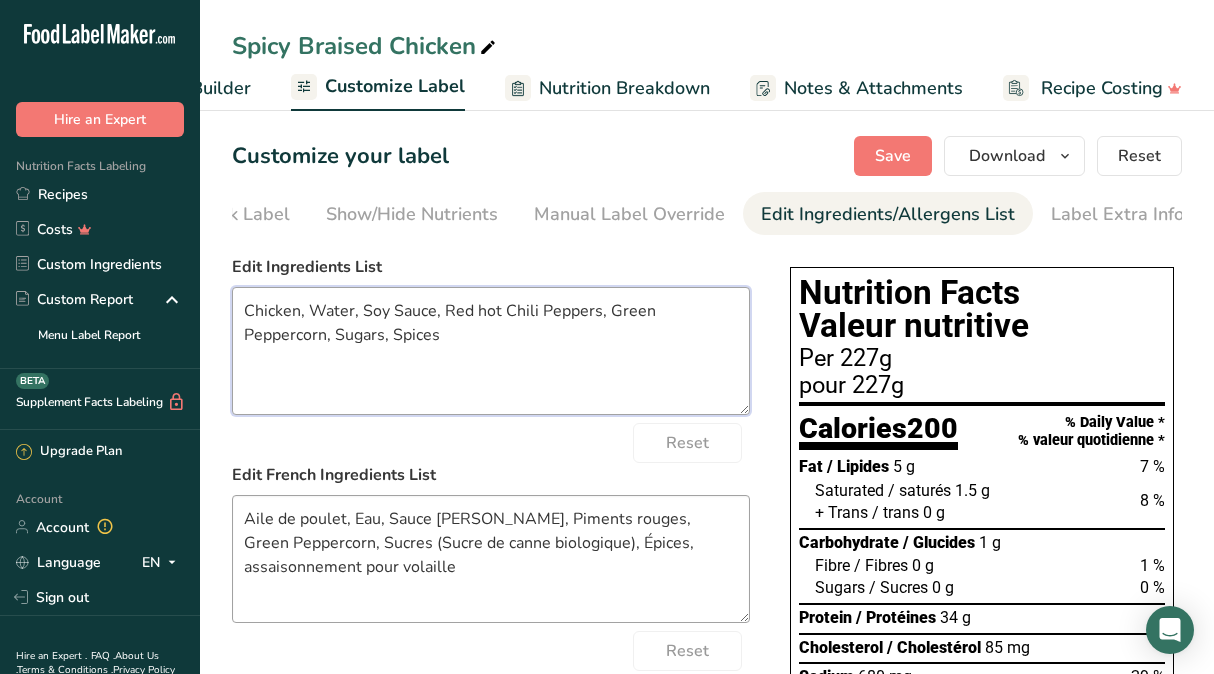 type on "Chicken, Water, Soy Sauce, Red hot Chili Peppers, Green Peppercorn, Sugars, Spices" 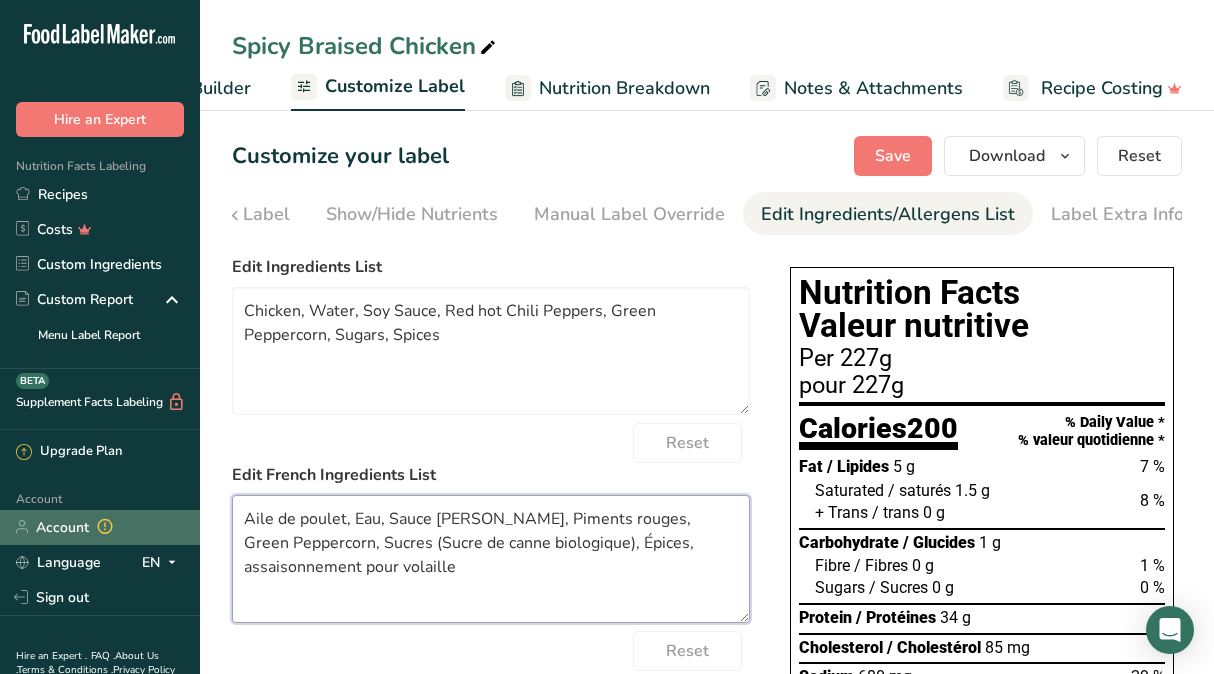 drag, startPoint x: 307, startPoint y: 524, endPoint x: 138, endPoint y: 518, distance: 169.10648 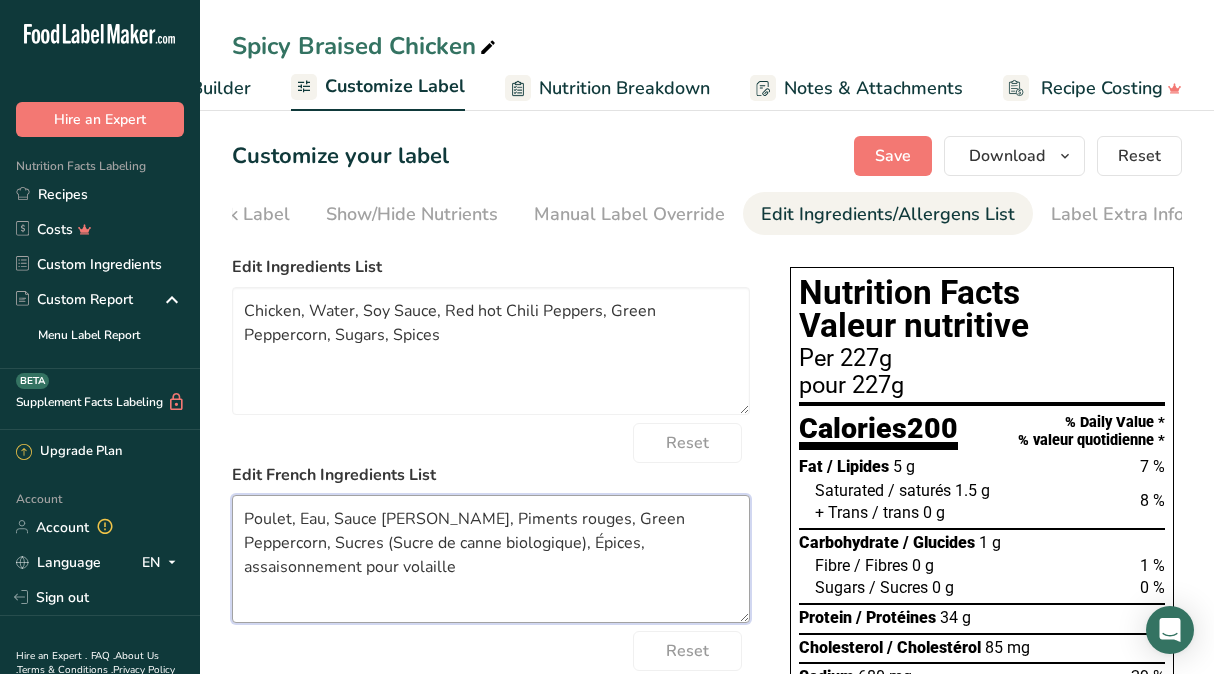 drag, startPoint x: 316, startPoint y: 550, endPoint x: 518, endPoint y: 555, distance: 202.06187 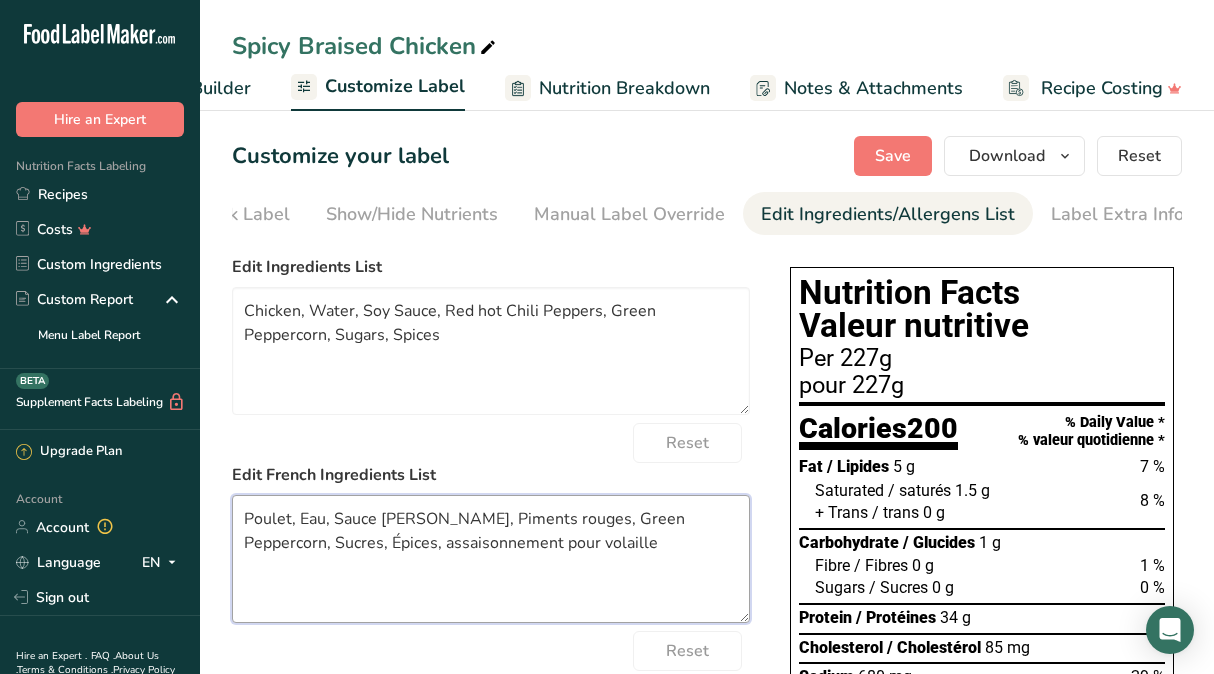 drag, startPoint x: 345, startPoint y: 551, endPoint x: 636, endPoint y: 562, distance: 291.20782 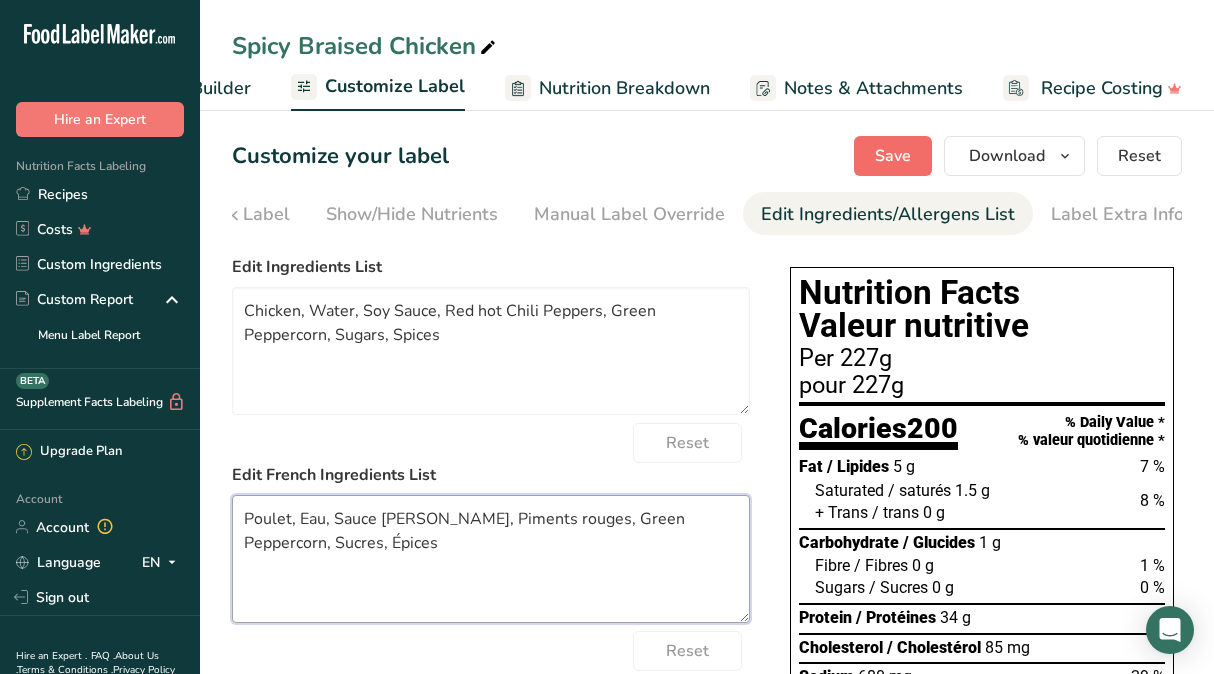 type on "Poulet, Eau, Sauce [PERSON_NAME], Piments rouges, Green Peppercorn, Sucres, Épices" 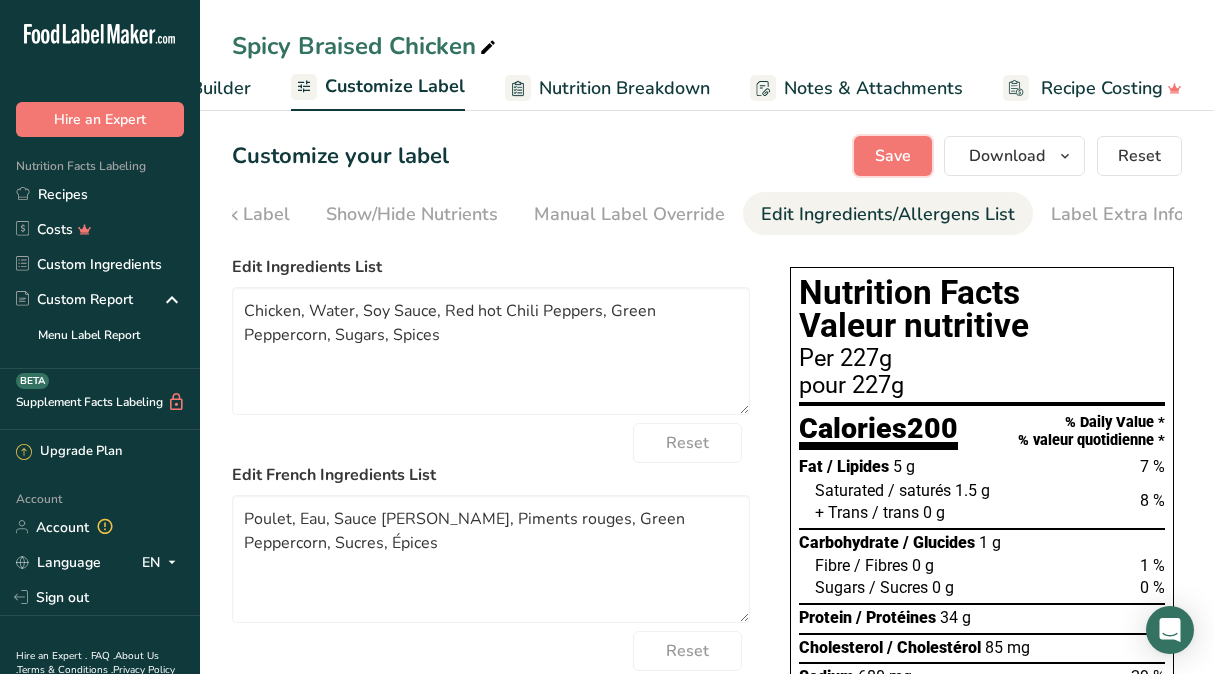 click on "Save" at bounding box center (893, 156) 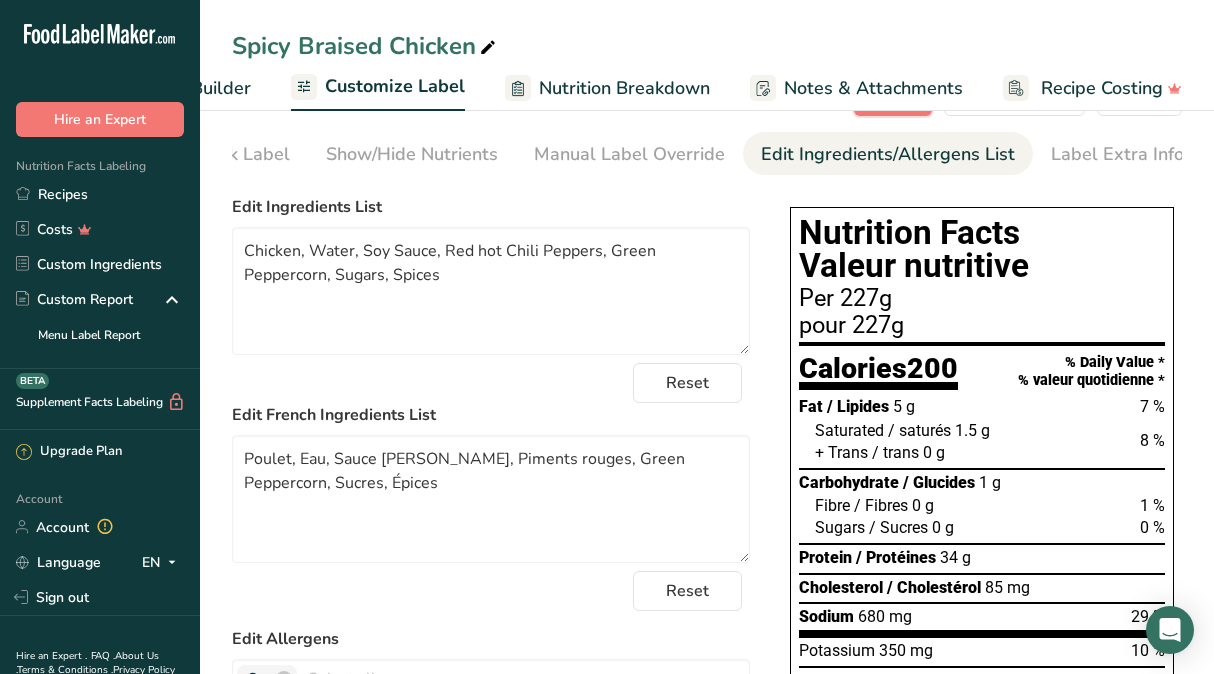 scroll, scrollTop: 0, scrollLeft: 0, axis: both 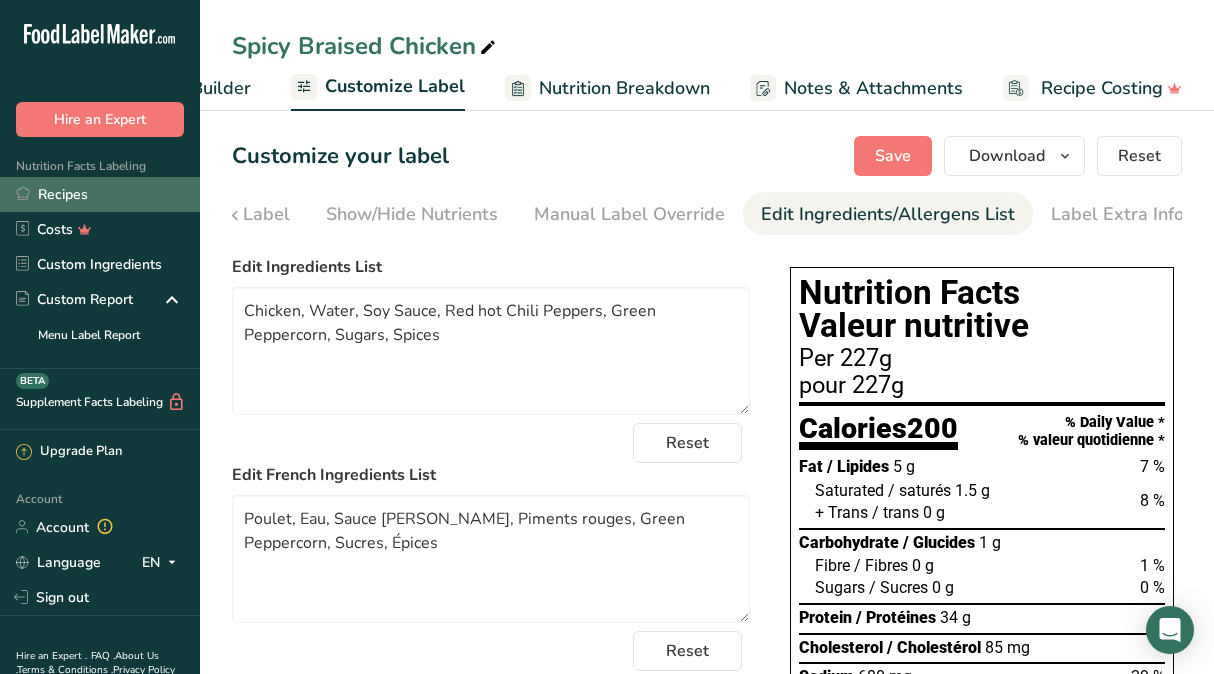 click on "Recipes" at bounding box center (100, 194) 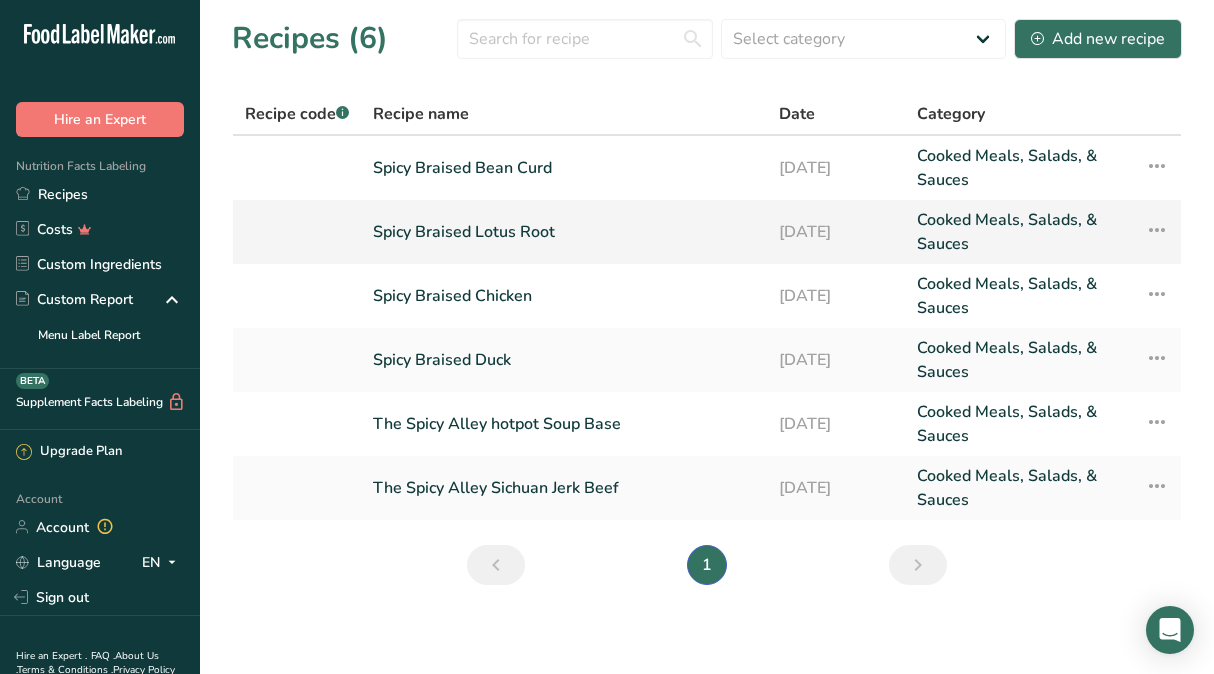 click on "Spicy Braised Lotus Root" at bounding box center (564, 232) 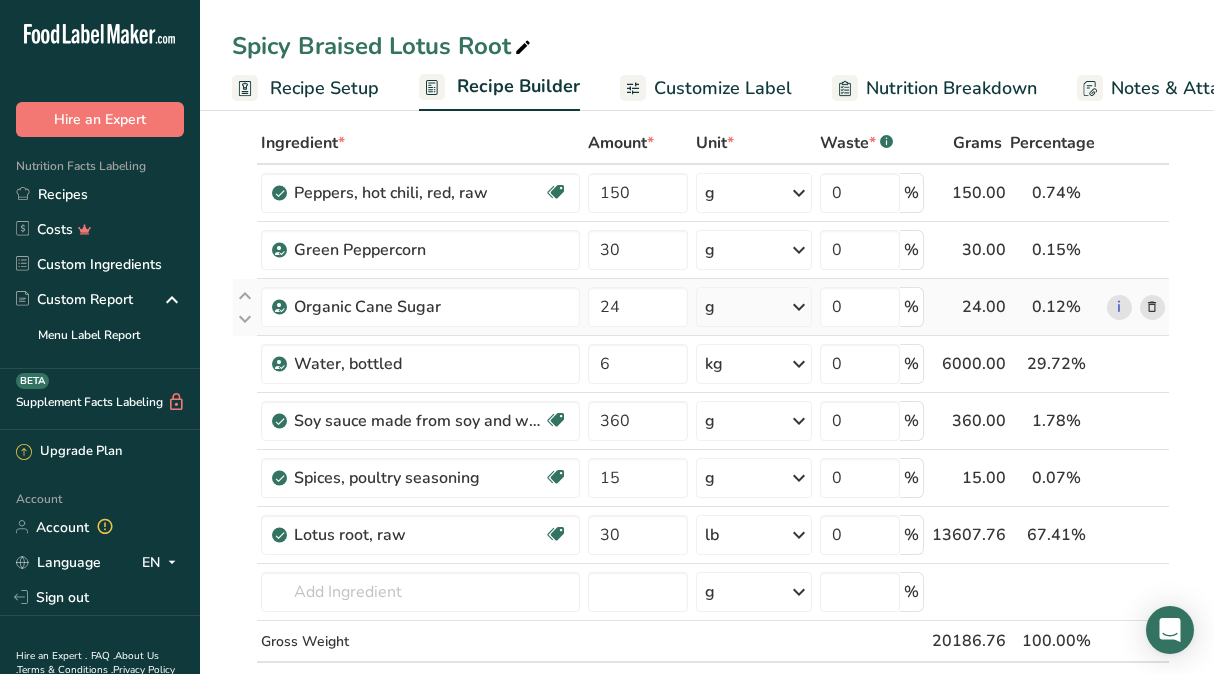 scroll, scrollTop: 0, scrollLeft: 0, axis: both 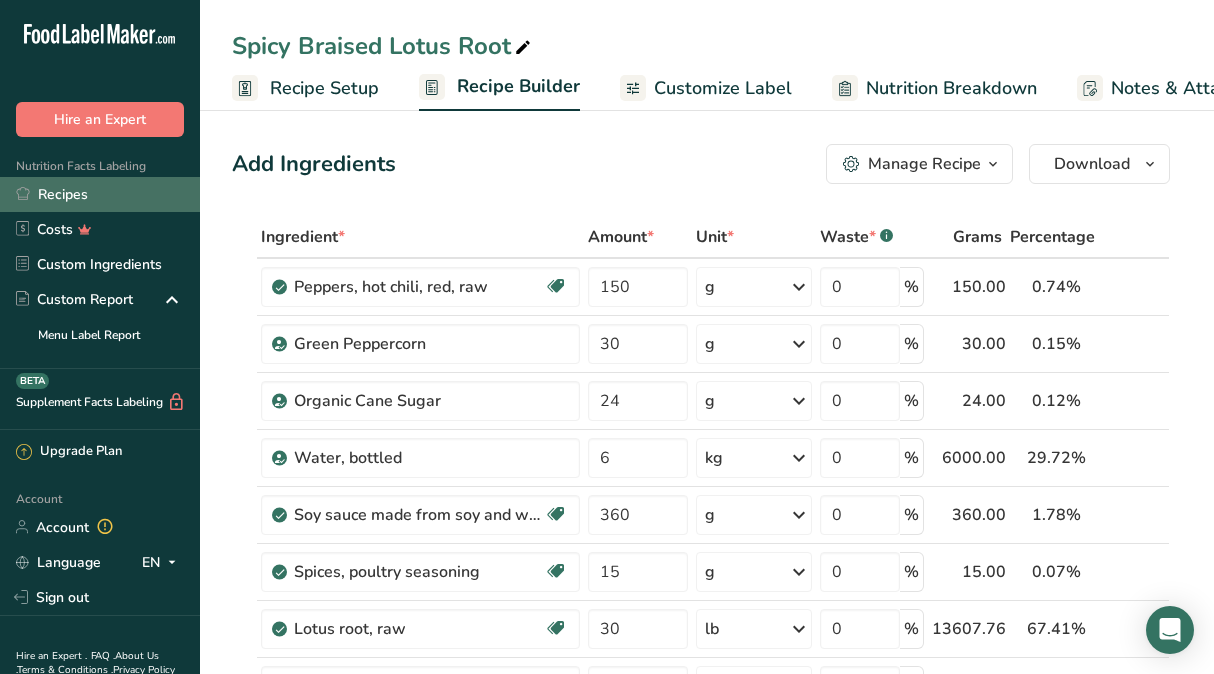 click on "Recipes" at bounding box center (100, 194) 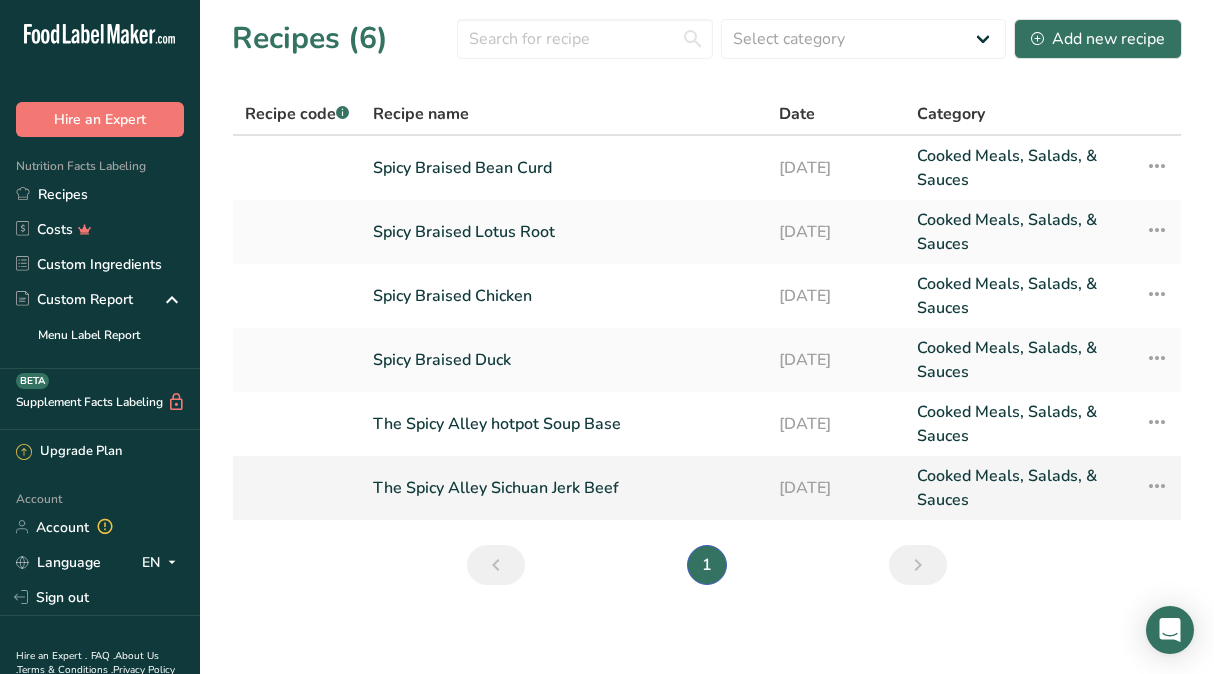 click on "The Spicy Alley Sichuan Jerk Beef" at bounding box center (564, 488) 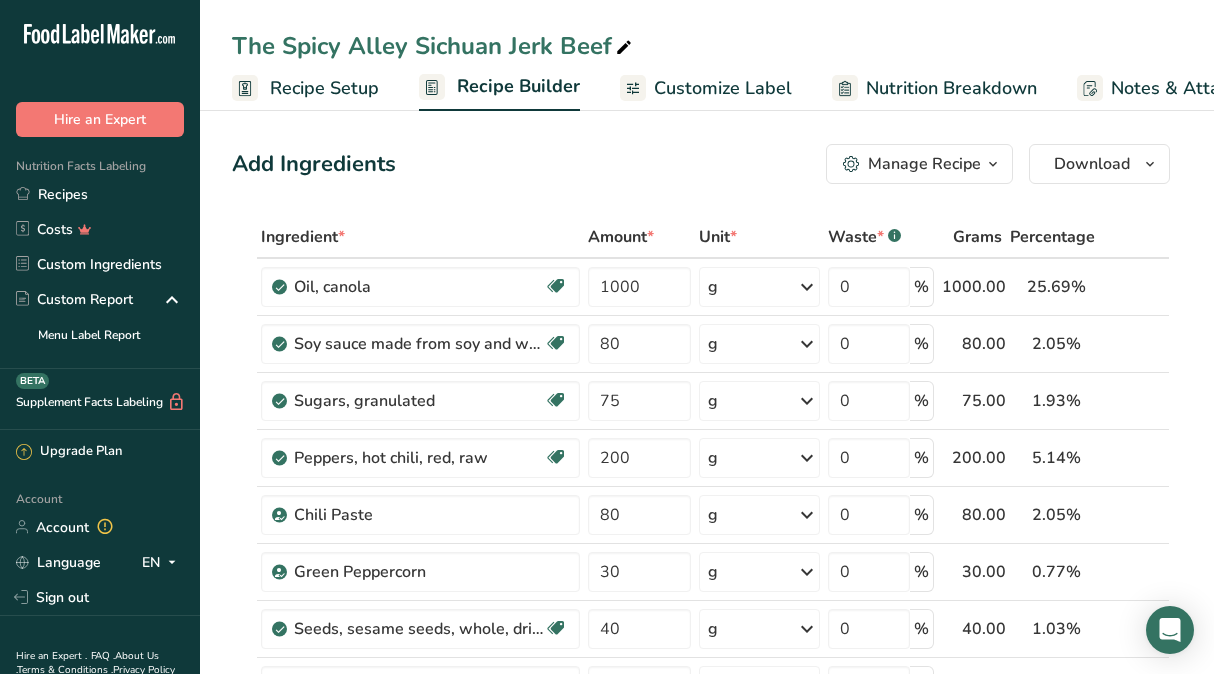 click on "The Spicy Alley Sichuan Jerk Beef" at bounding box center [434, 46] 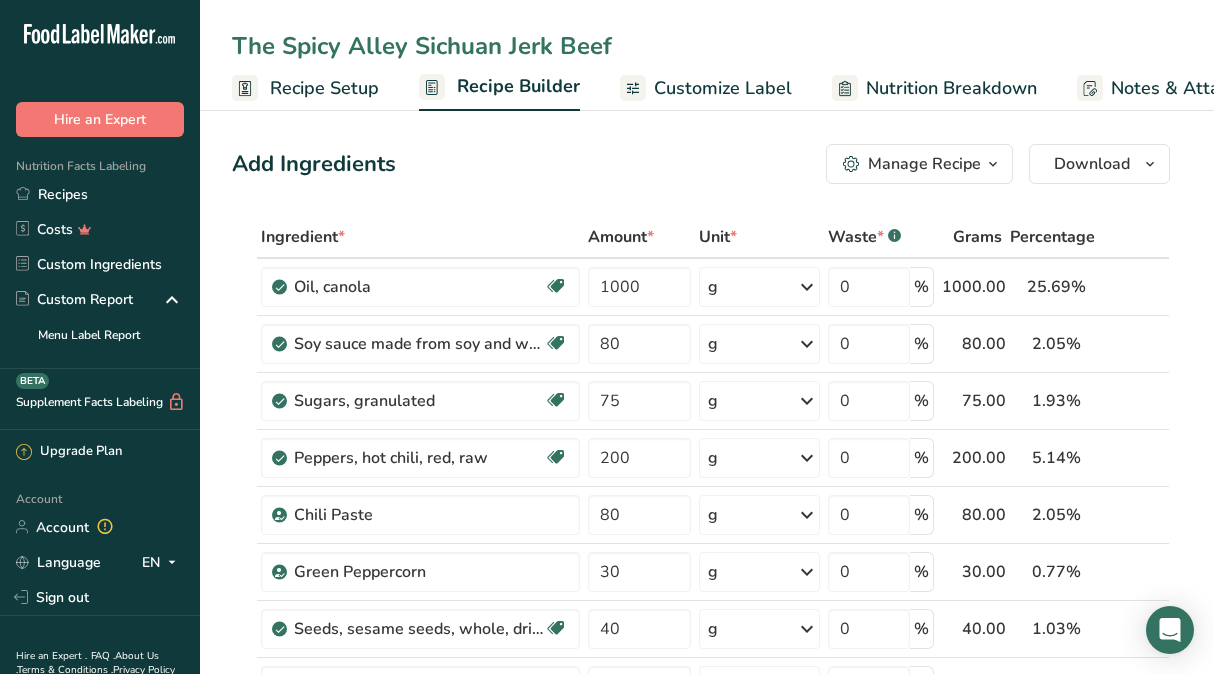 drag, startPoint x: 415, startPoint y: 46, endPoint x: 279, endPoint y: 53, distance: 136.18002 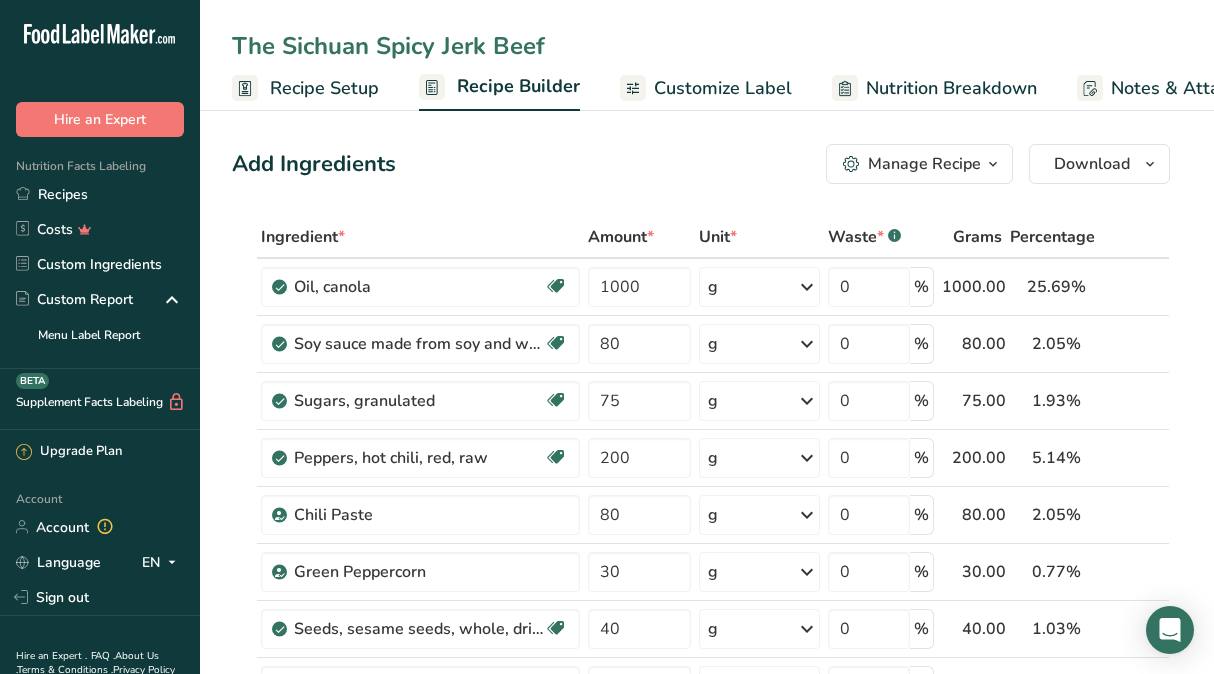 drag, startPoint x: 279, startPoint y: 48, endPoint x: 170, endPoint y: 35, distance: 109.77249 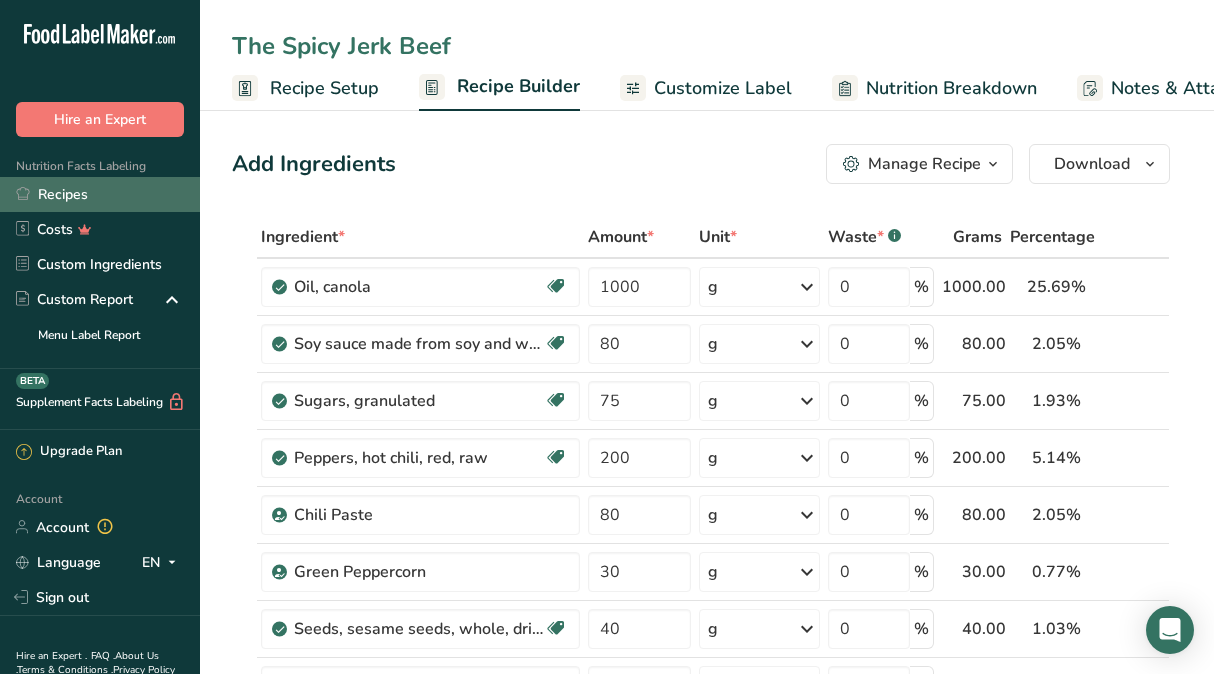 type on "The Spicy Jerk Beef" 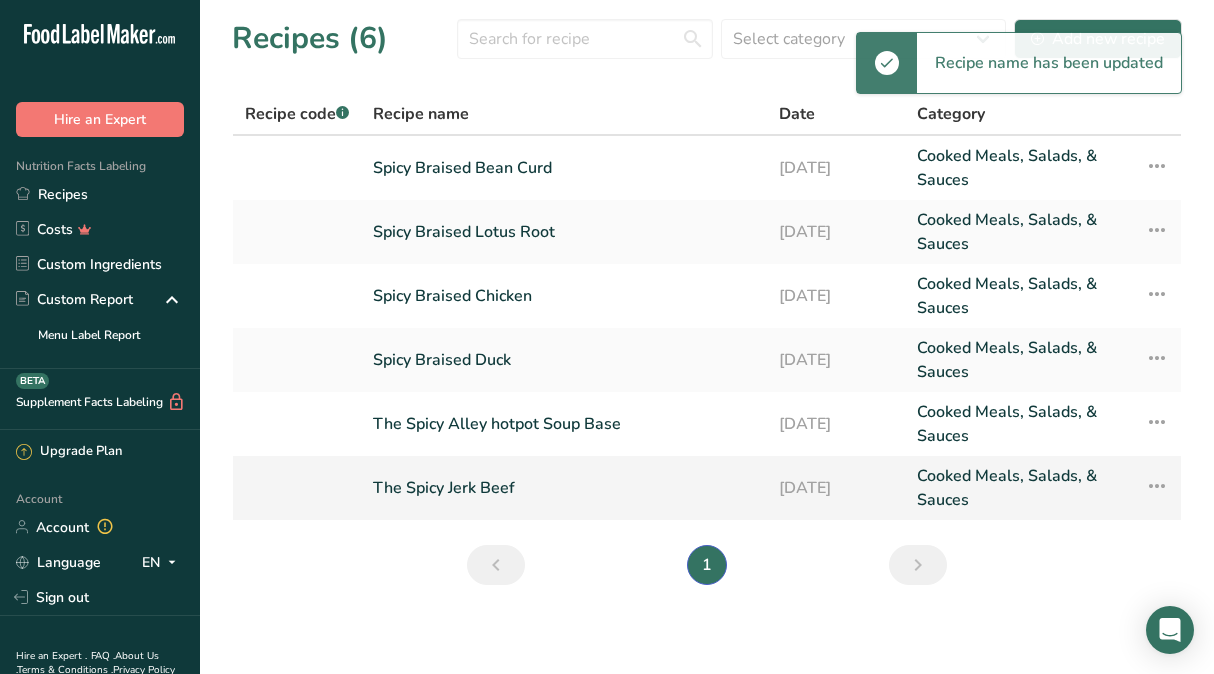 click on "The Spicy Jerk Beef" at bounding box center (564, 488) 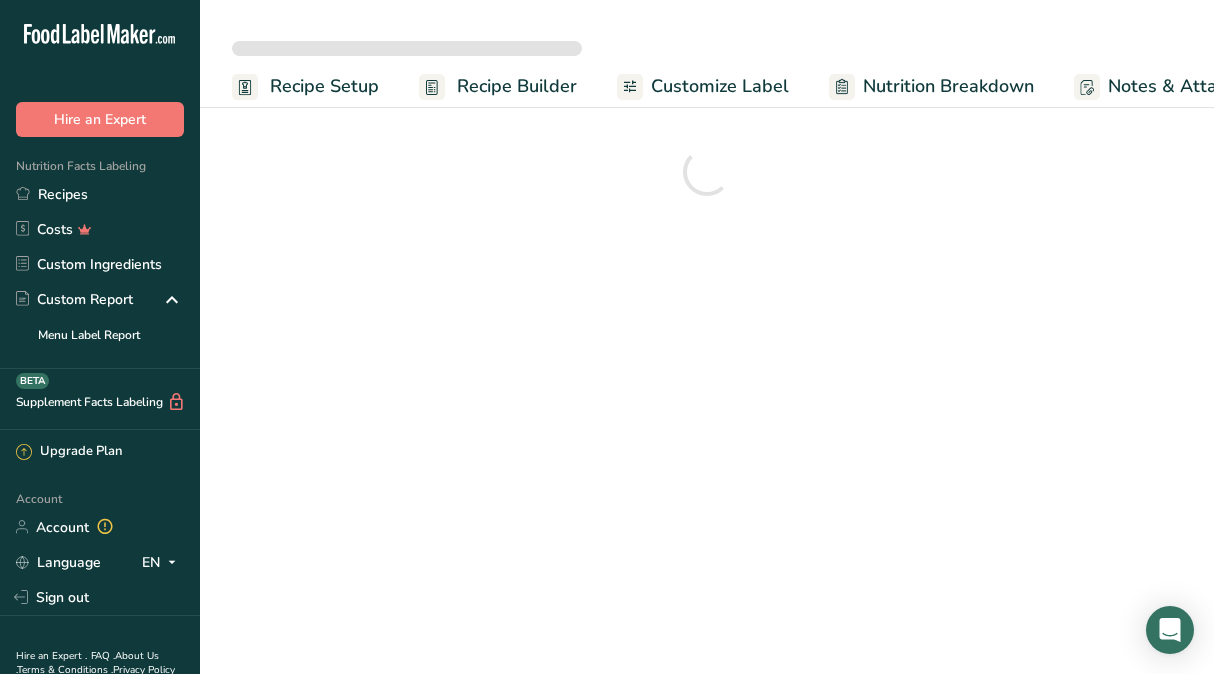 click on "Customize Label" at bounding box center (720, 86) 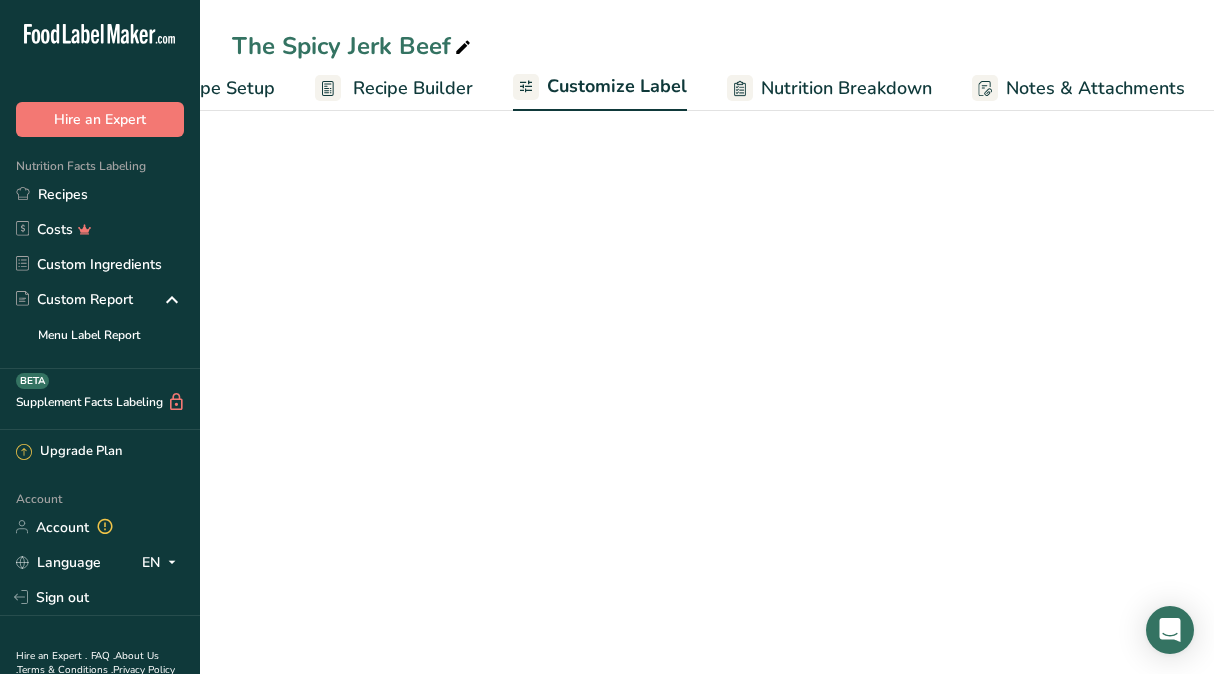 scroll, scrollTop: 0, scrollLeft: 326, axis: horizontal 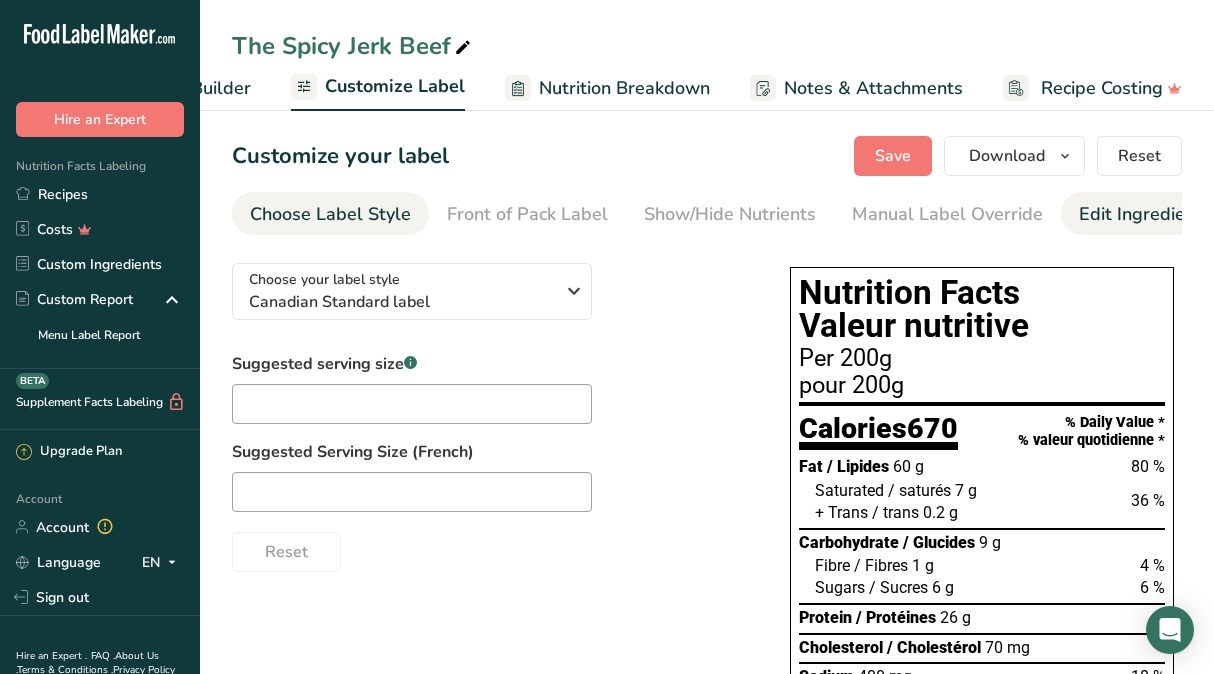 click on "Edit Ingredients/Allergens List" at bounding box center (1206, 214) 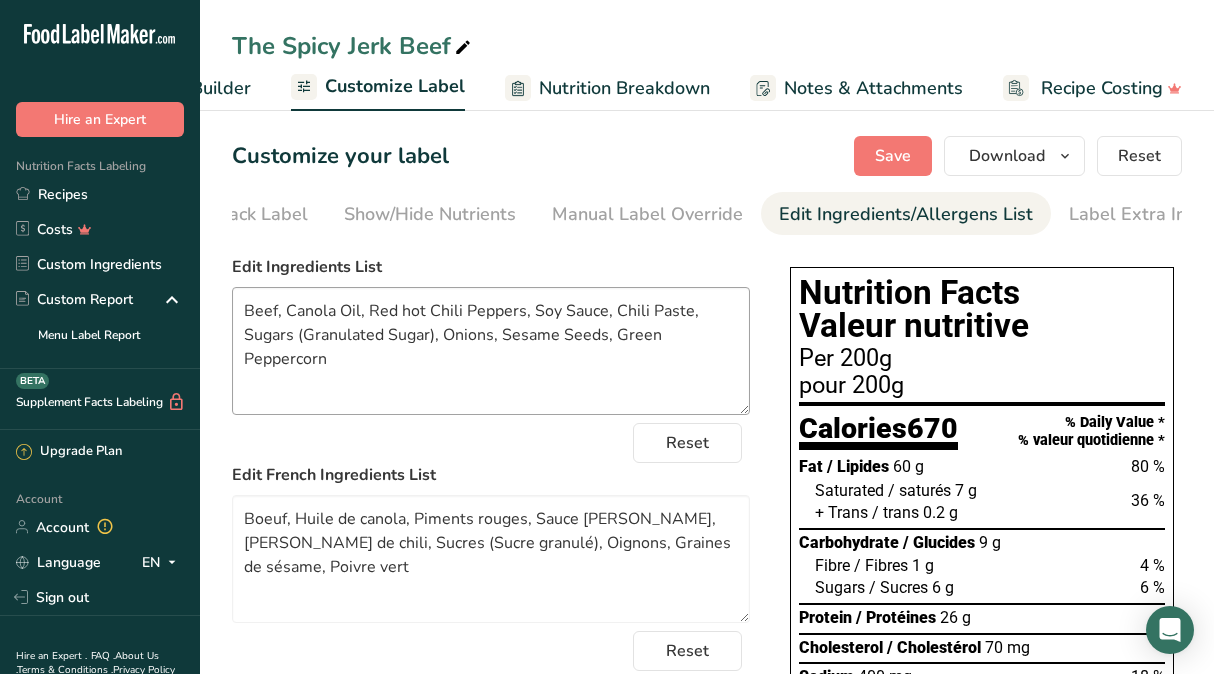 scroll, scrollTop: 0, scrollLeft: 318, axis: horizontal 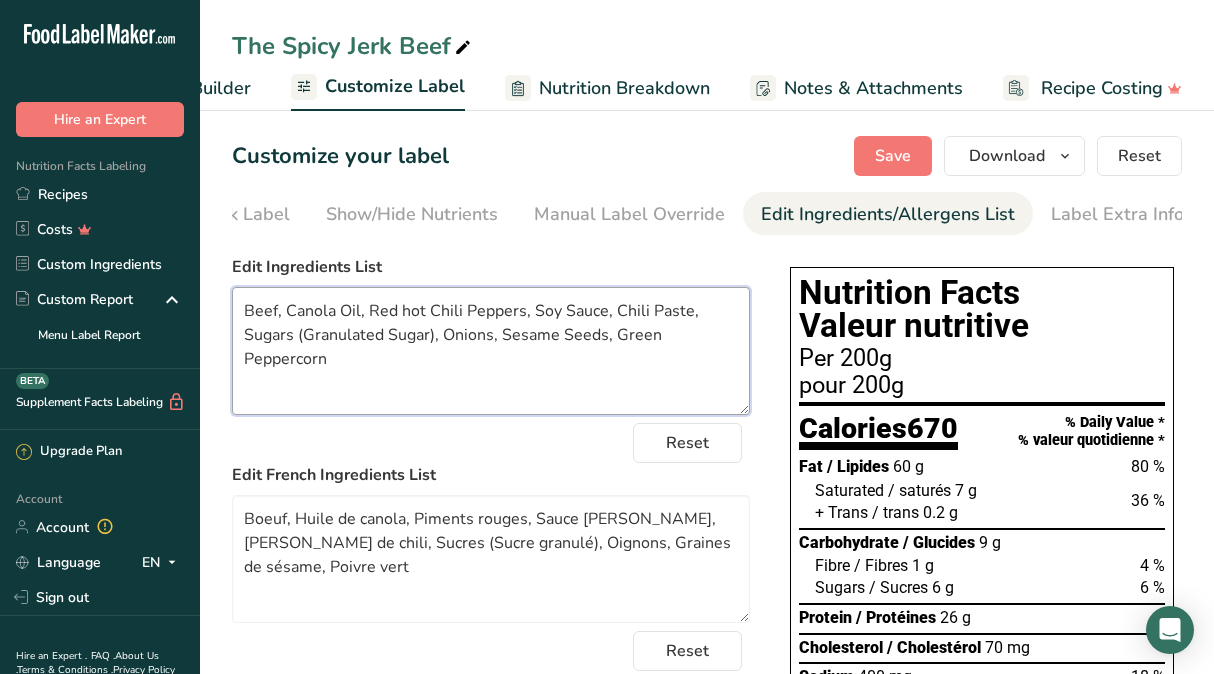 drag, startPoint x: 293, startPoint y: 337, endPoint x: 433, endPoint y: 334, distance: 140.03214 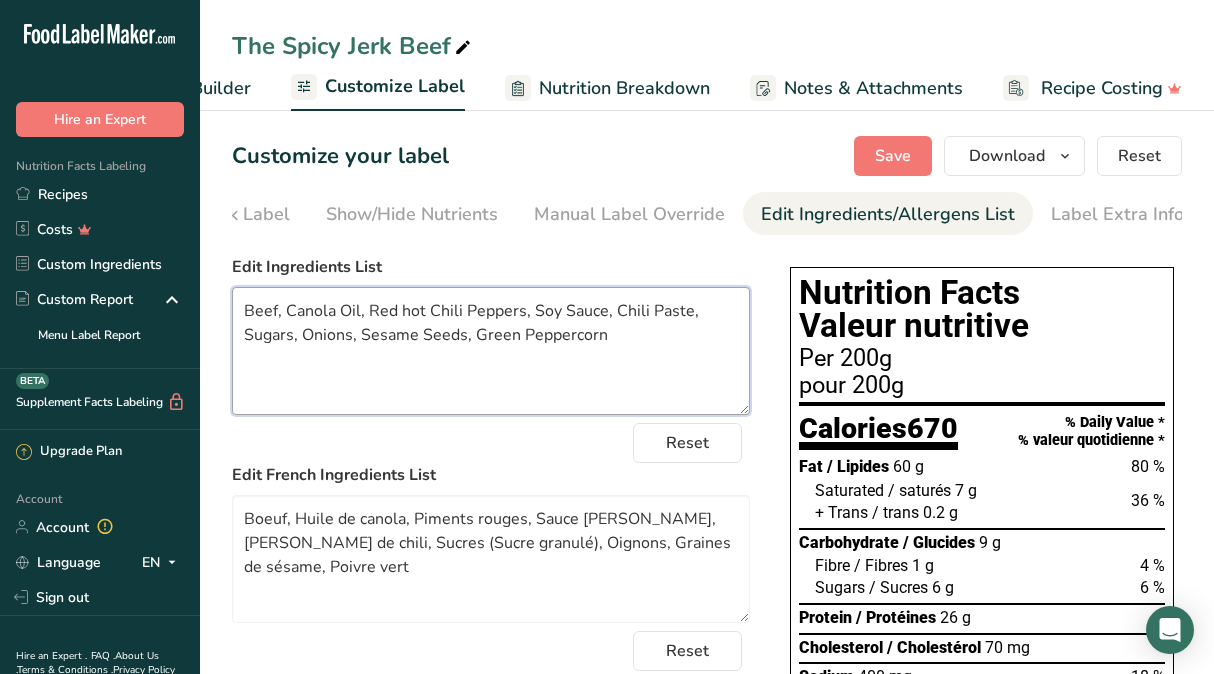 drag, startPoint x: 302, startPoint y: 339, endPoint x: 358, endPoint y: 338, distance: 56.008926 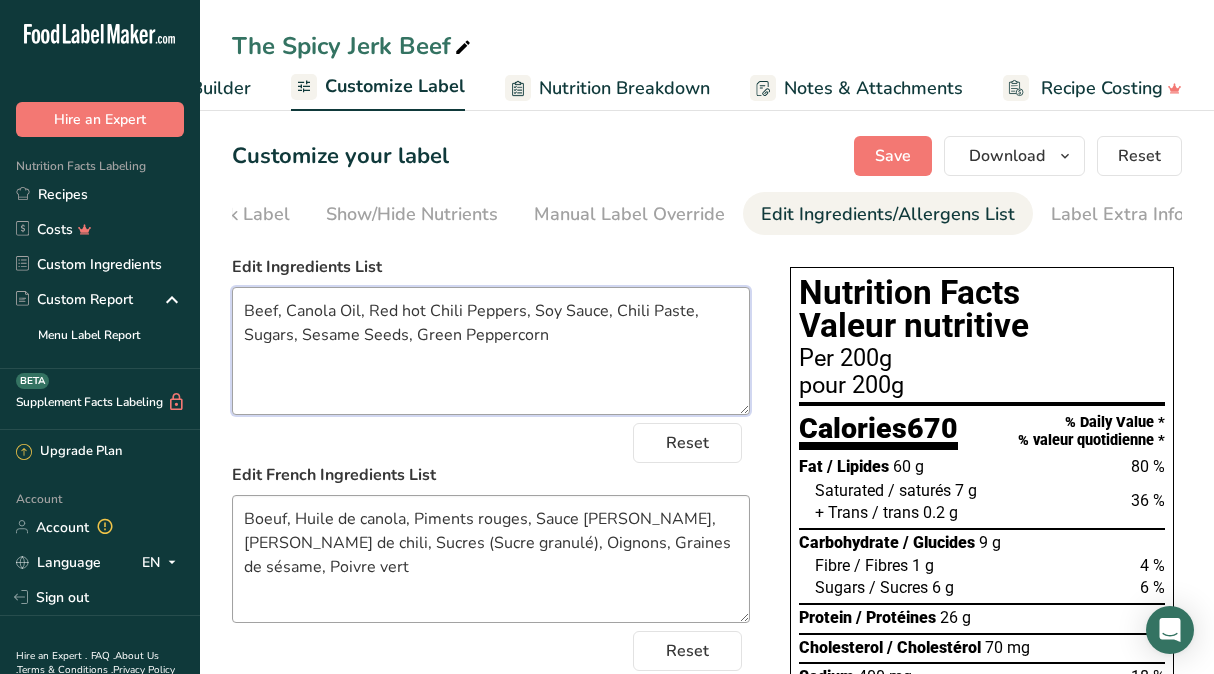 type on "Beef, Canola Oil, Red hot Chili Peppers, Soy Sauce, Chili Paste, Sugars, Sesame Seeds, Green Peppercorn" 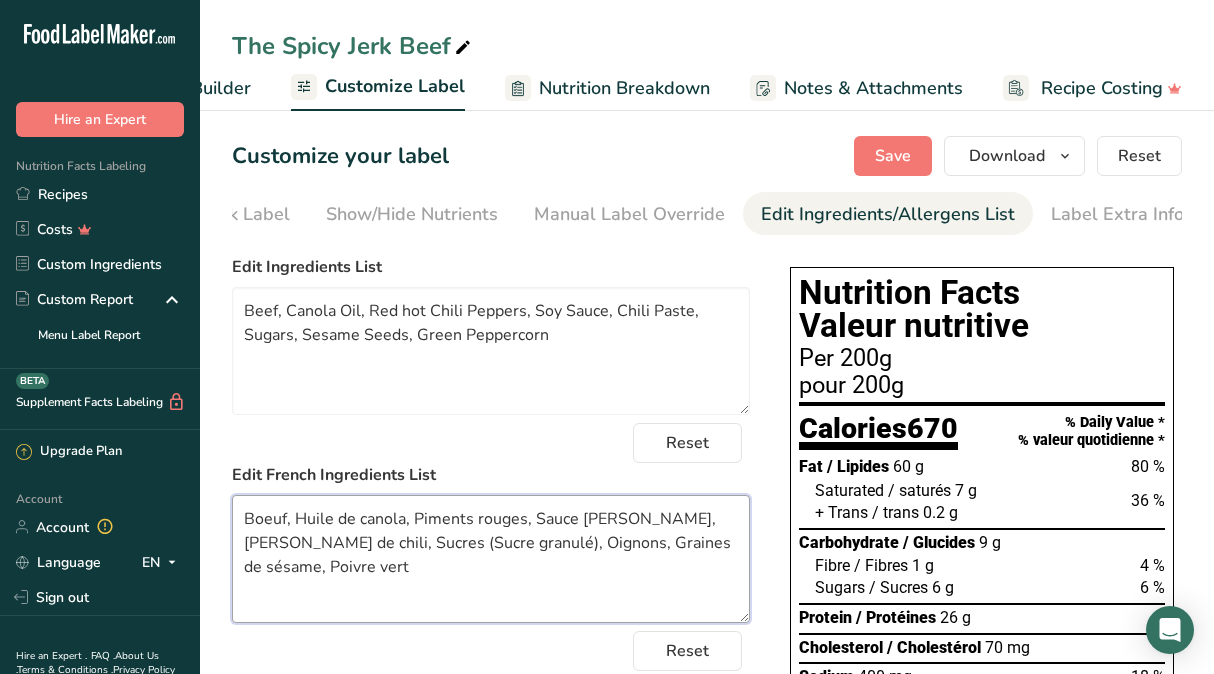 drag, startPoint x: 294, startPoint y: 551, endPoint x: 400, endPoint y: 546, distance: 106.11786 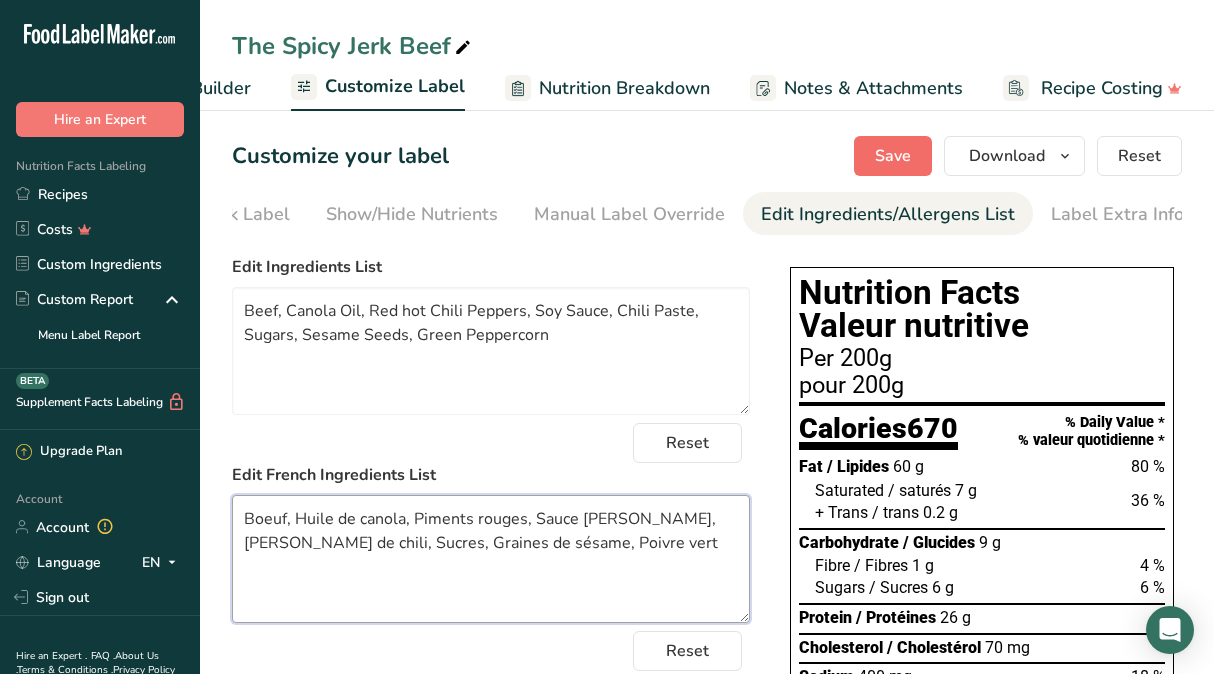 type on "Boeuf, Huile de canola, Piments rouges, Sauce [PERSON_NAME], [PERSON_NAME] de chili, Sucres, Graines de sésame, Poivre vert" 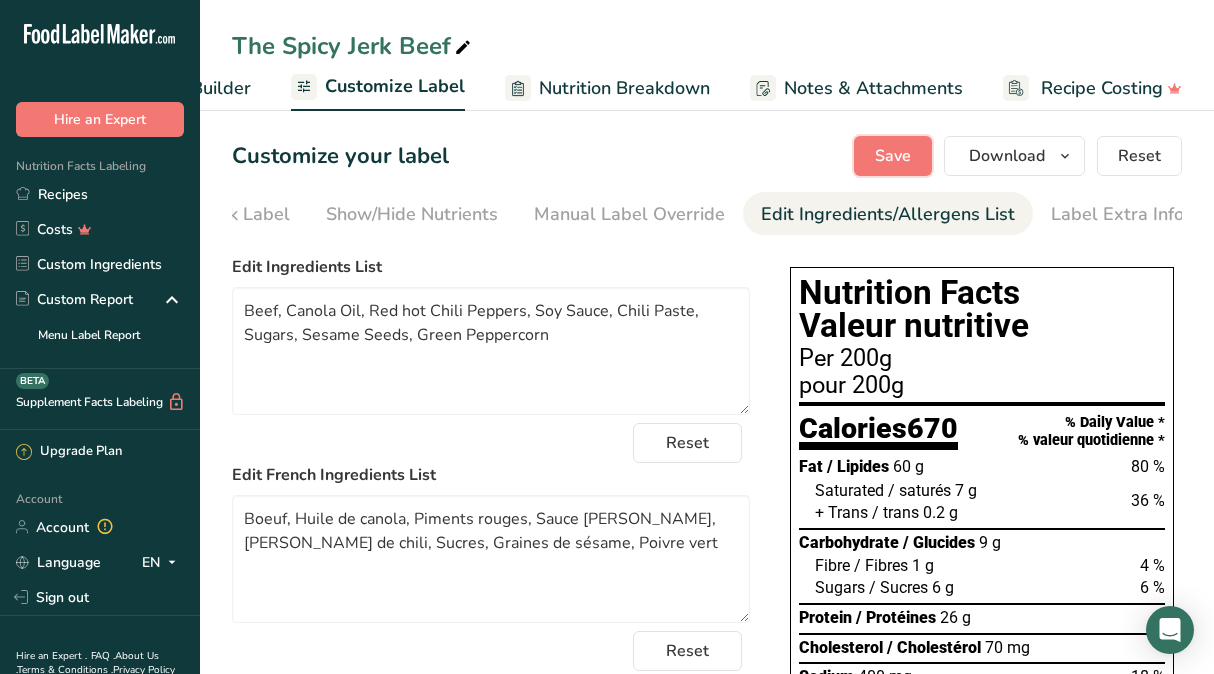 click on "Save" at bounding box center (893, 156) 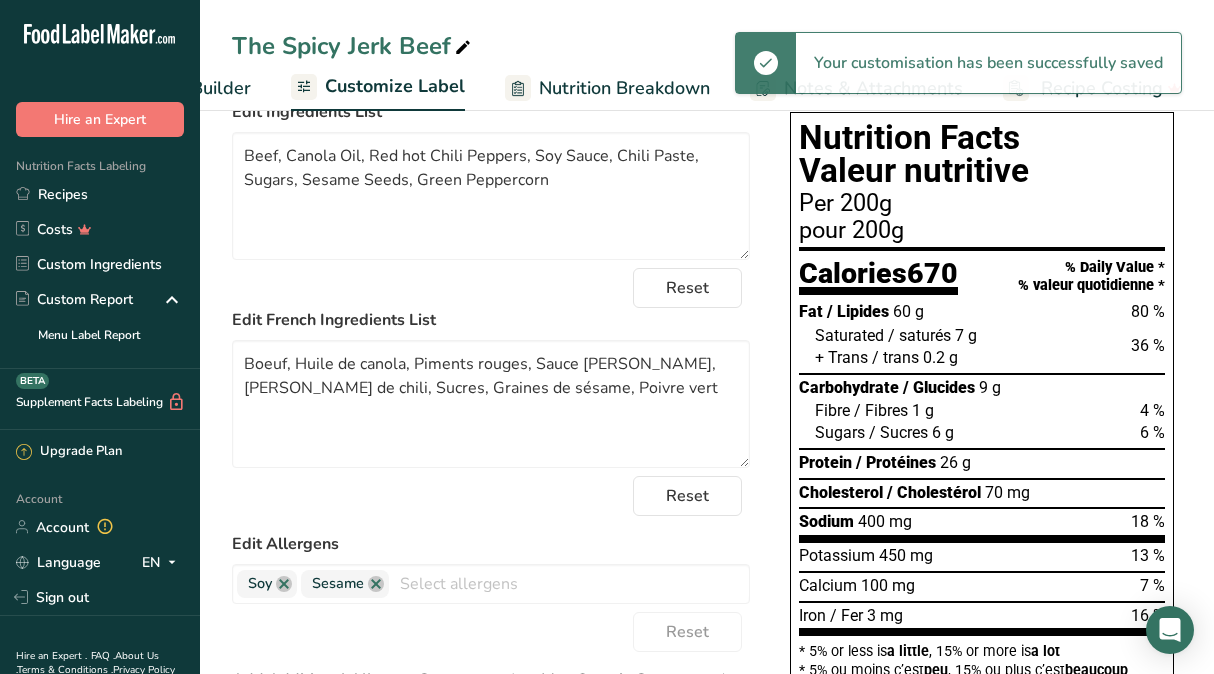 scroll, scrollTop: 0, scrollLeft: 0, axis: both 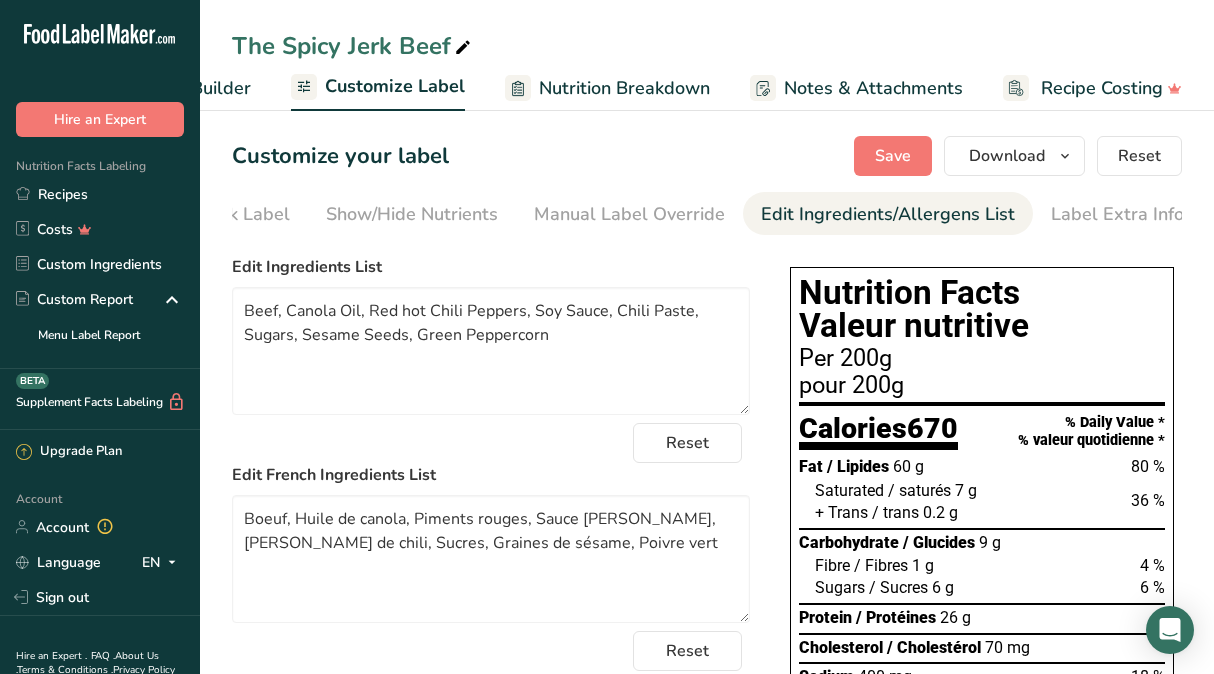 click on "Recipe Builder" at bounding box center (191, 88) 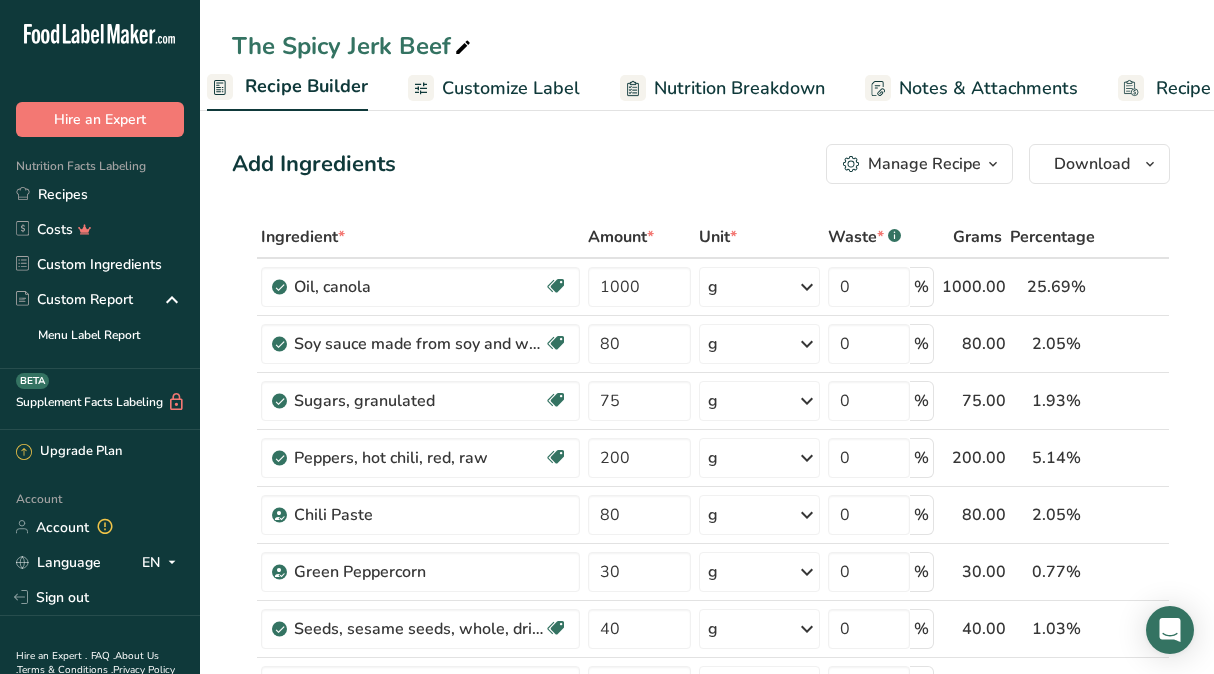 scroll, scrollTop: 0, scrollLeft: 193, axis: horizontal 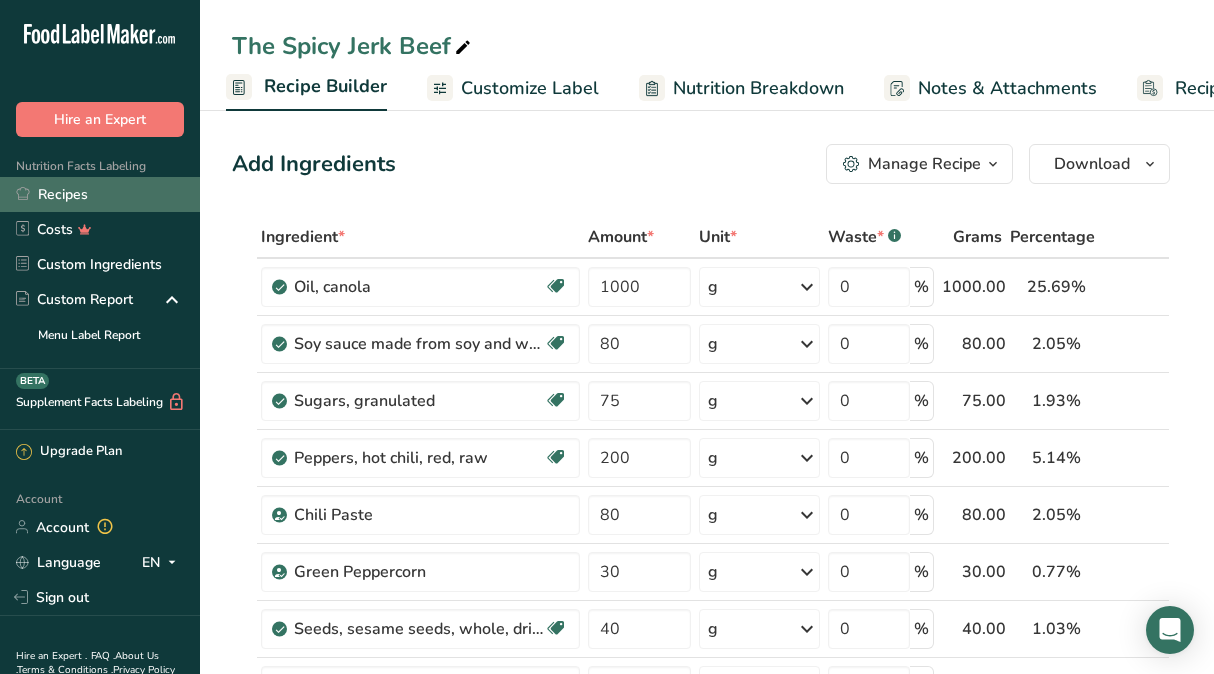 click on "Recipes" at bounding box center (100, 194) 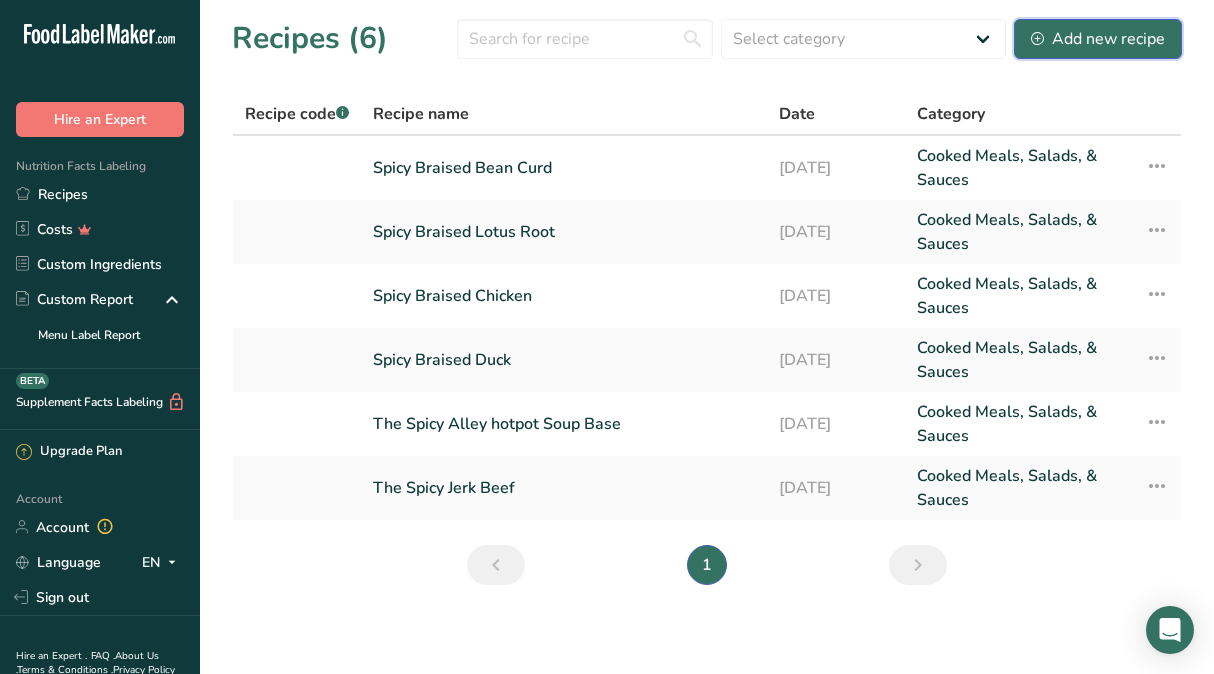 click on "Add new recipe" at bounding box center (1098, 39) 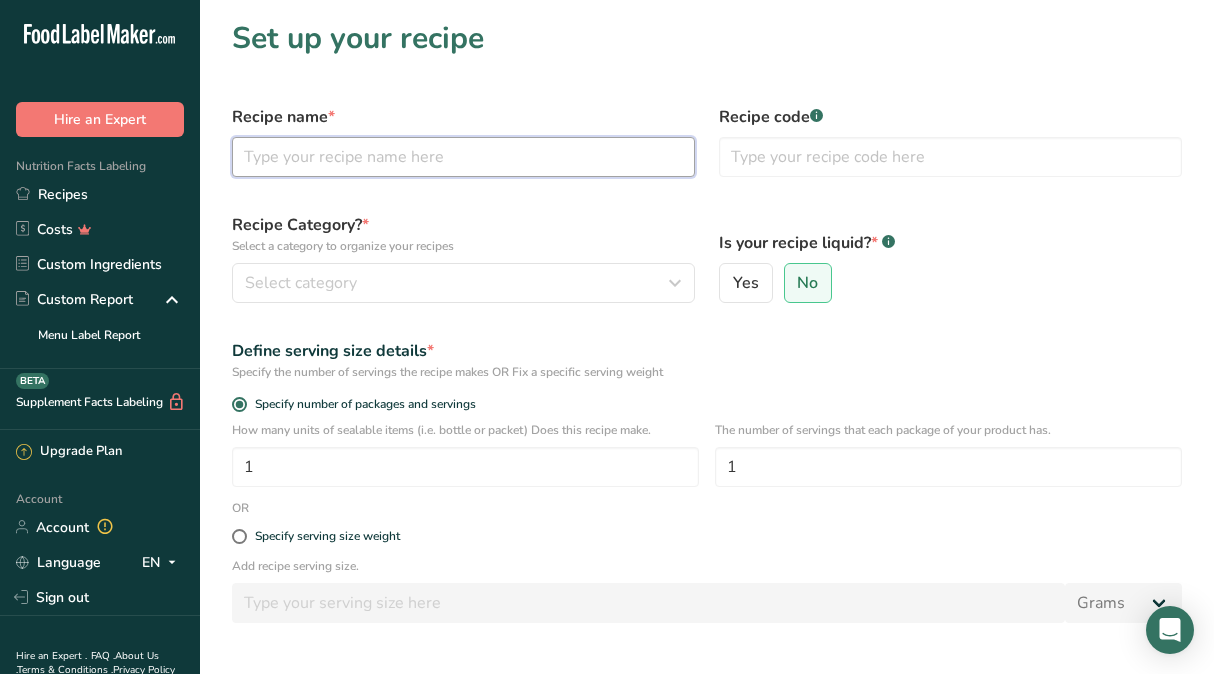 click at bounding box center (463, 157) 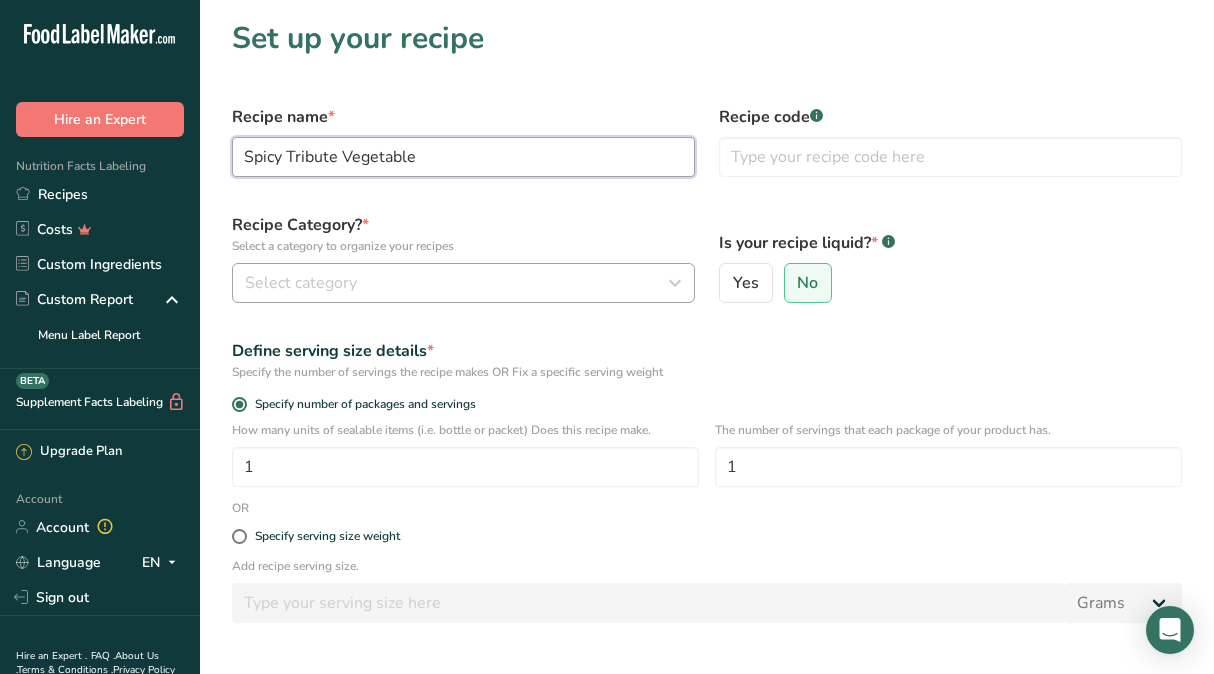 type on "Spicy Tribute Vegetable" 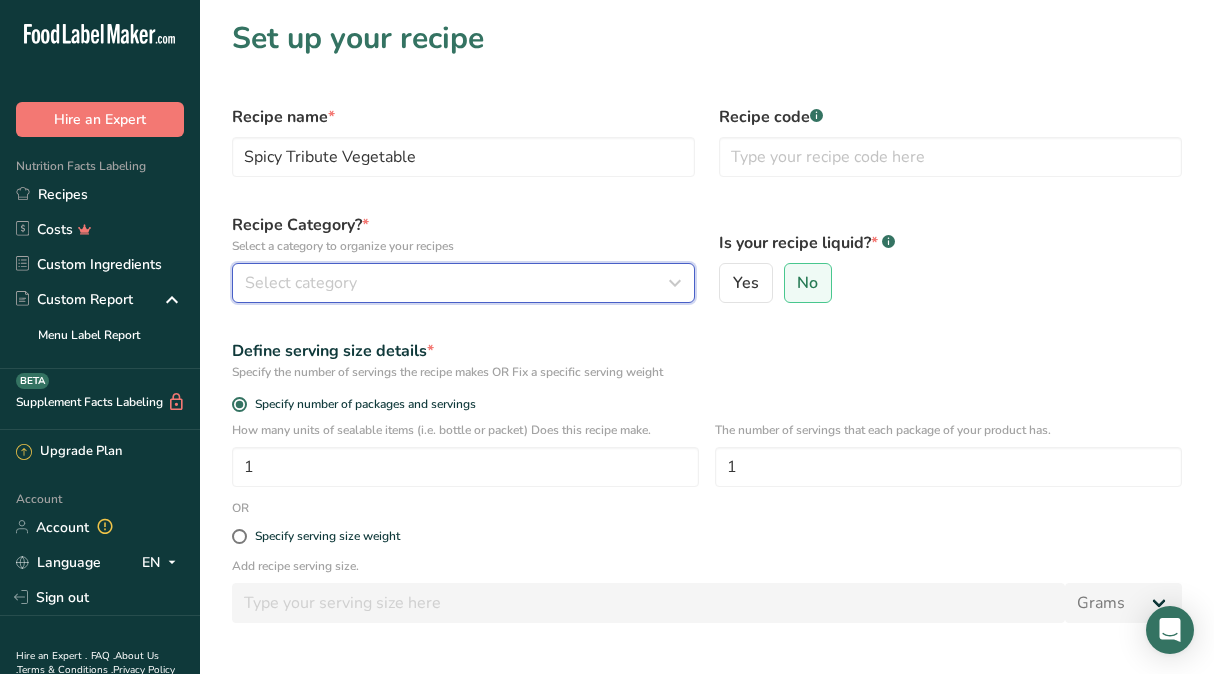 click on "Select category" at bounding box center (457, 283) 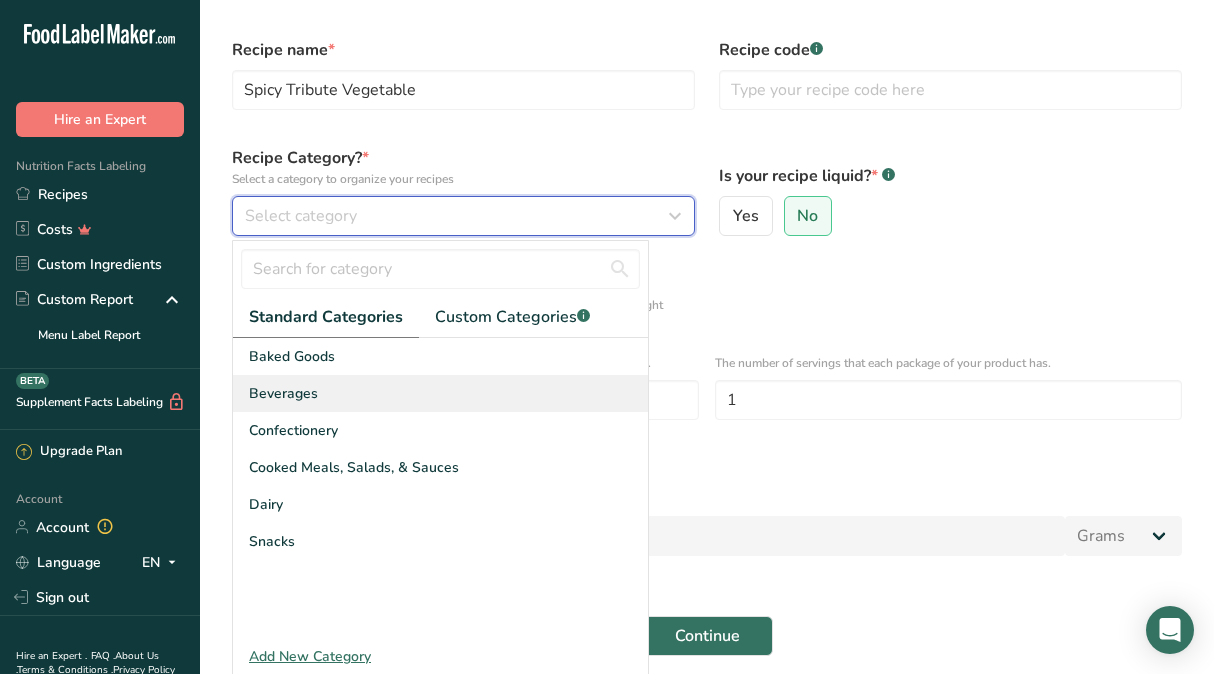 scroll, scrollTop: 68, scrollLeft: 0, axis: vertical 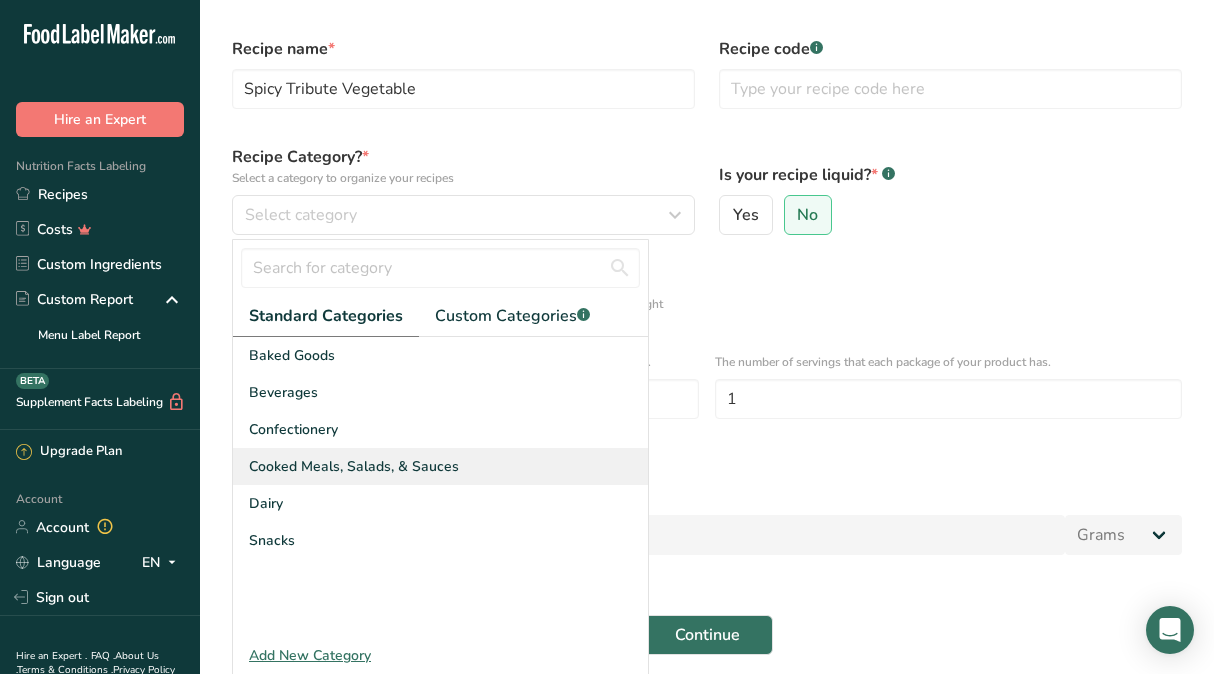 click on "Cooked Meals, Salads, & Sauces" at bounding box center (354, 466) 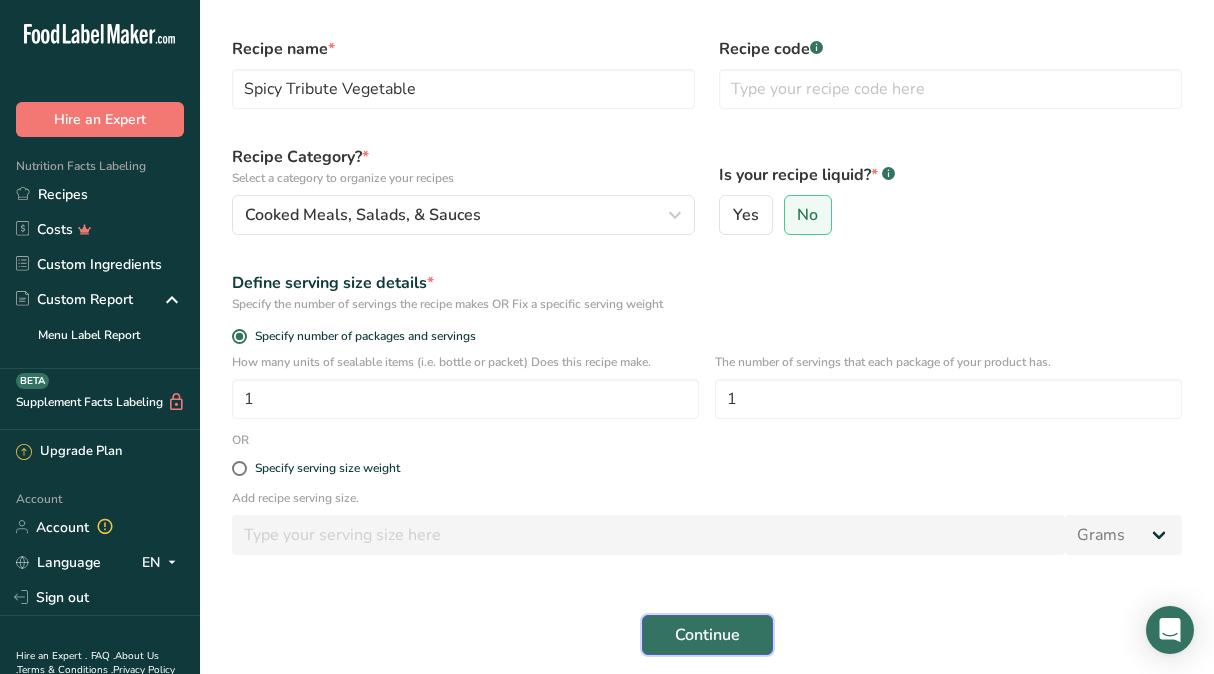 click on "Continue" at bounding box center (707, 635) 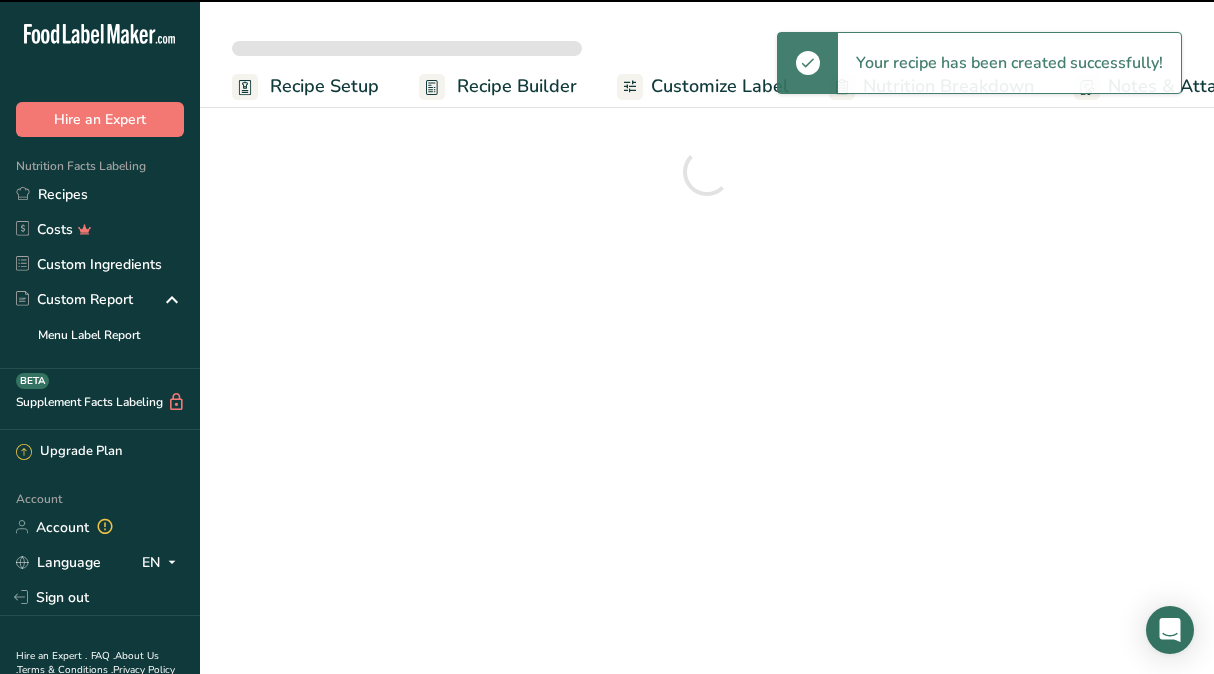 scroll, scrollTop: 0, scrollLeft: 0, axis: both 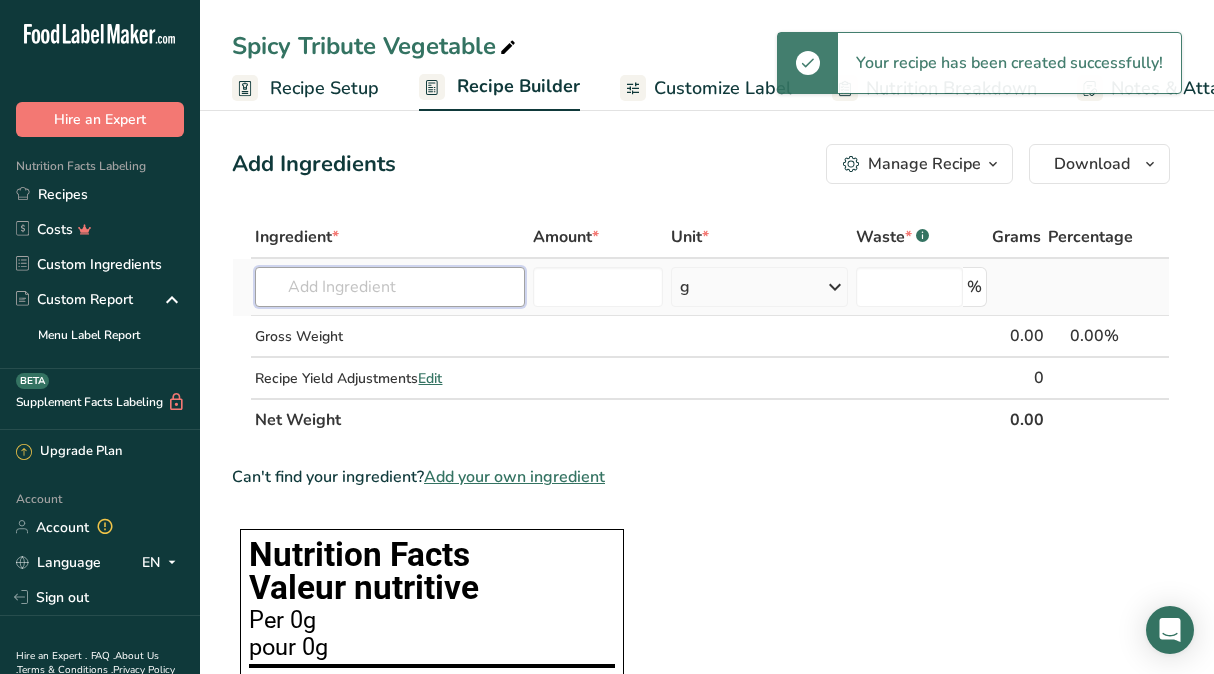 click at bounding box center (389, 287) 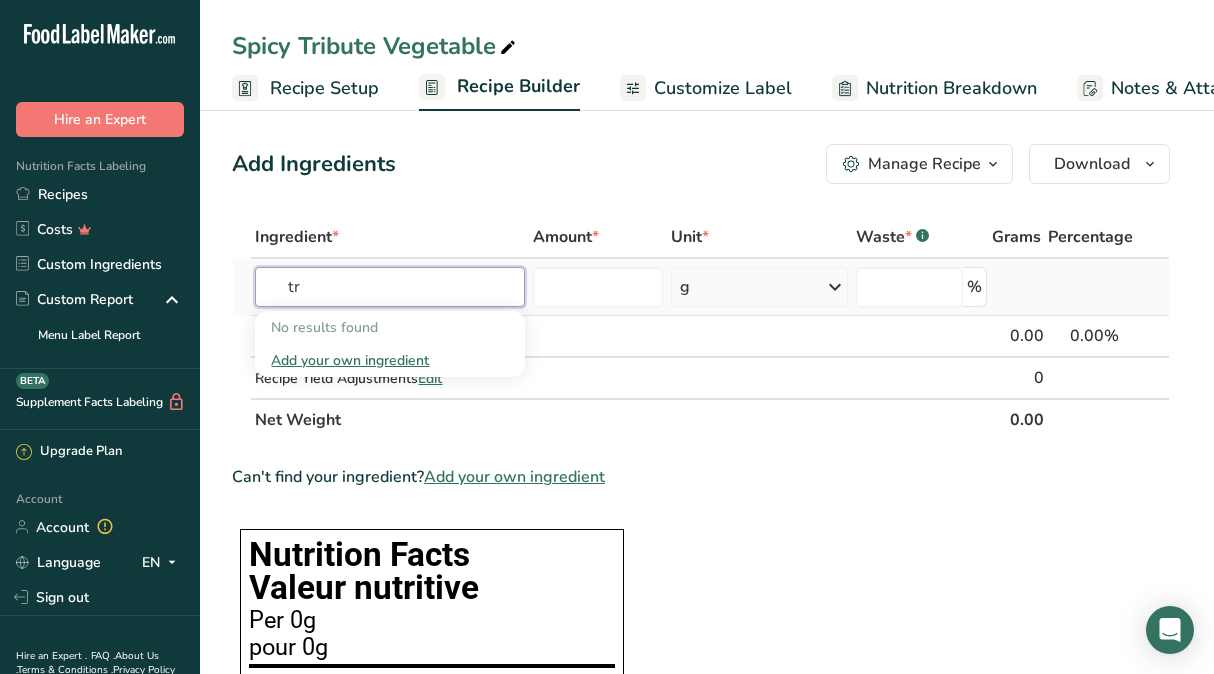 type on "t" 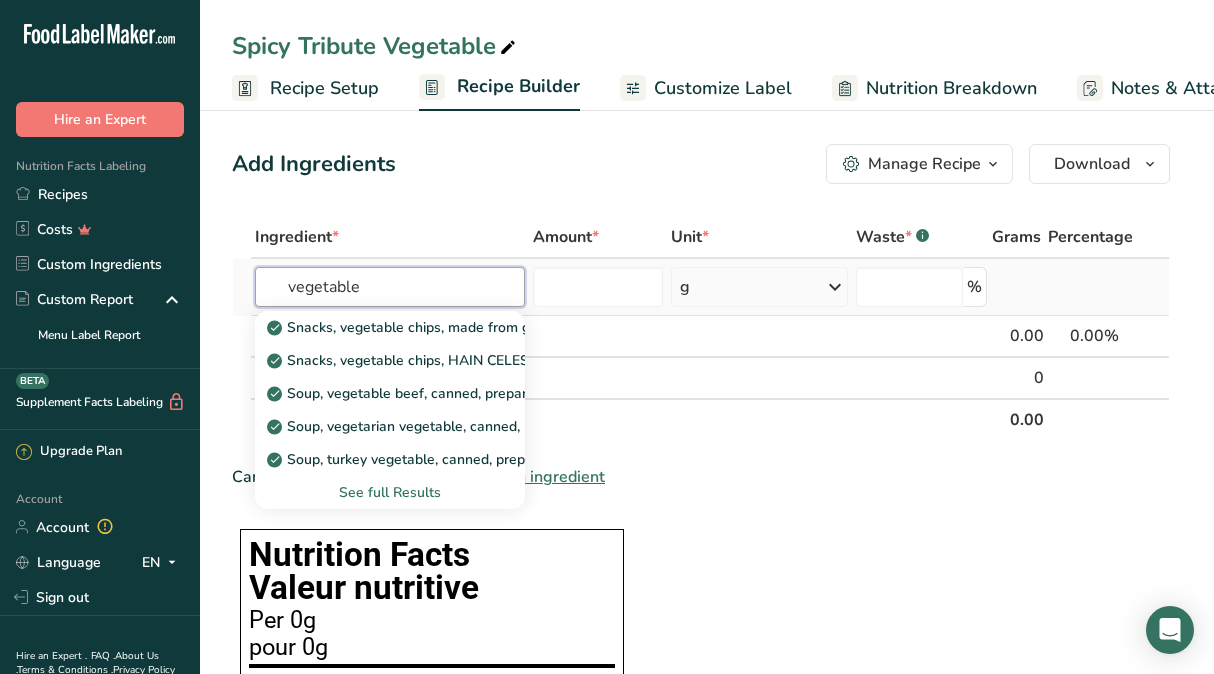 type on "vegetable" 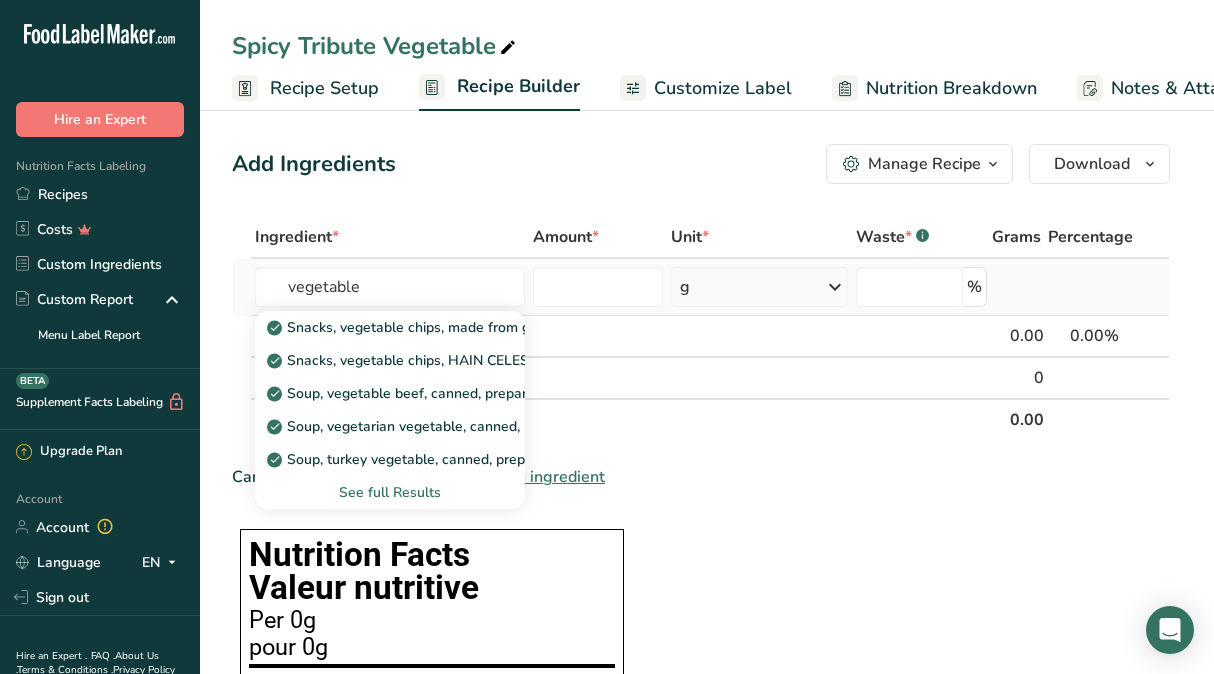 type 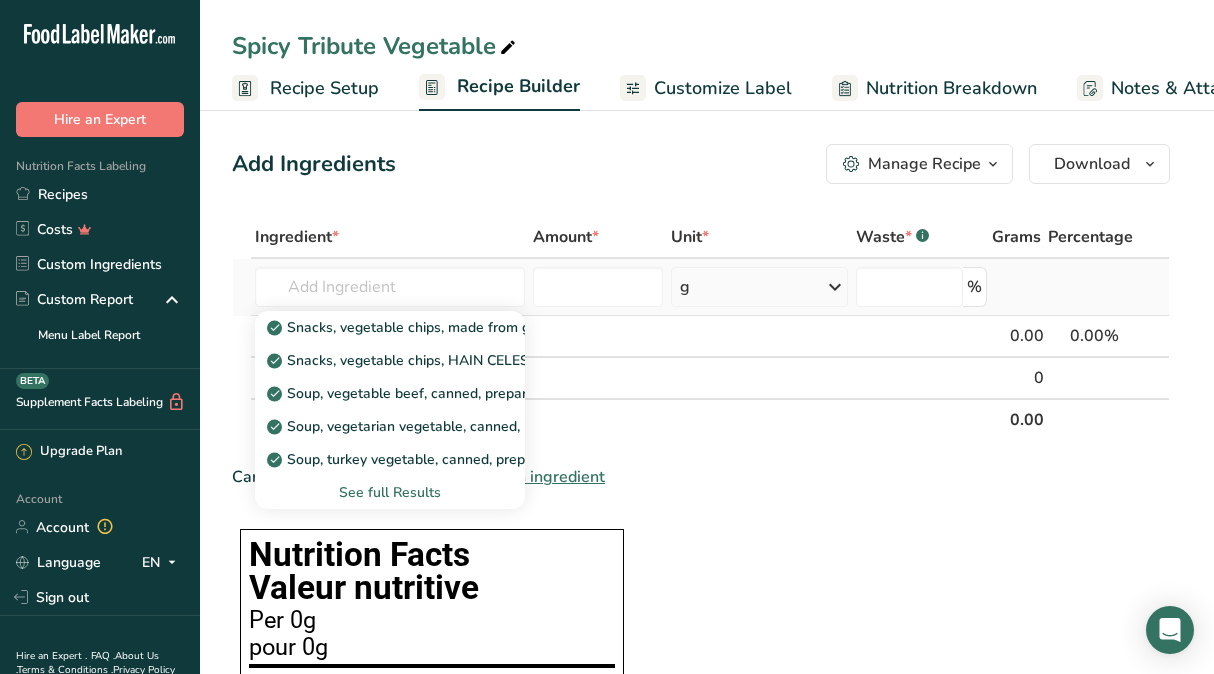 click on "See full Results" at bounding box center [389, 492] 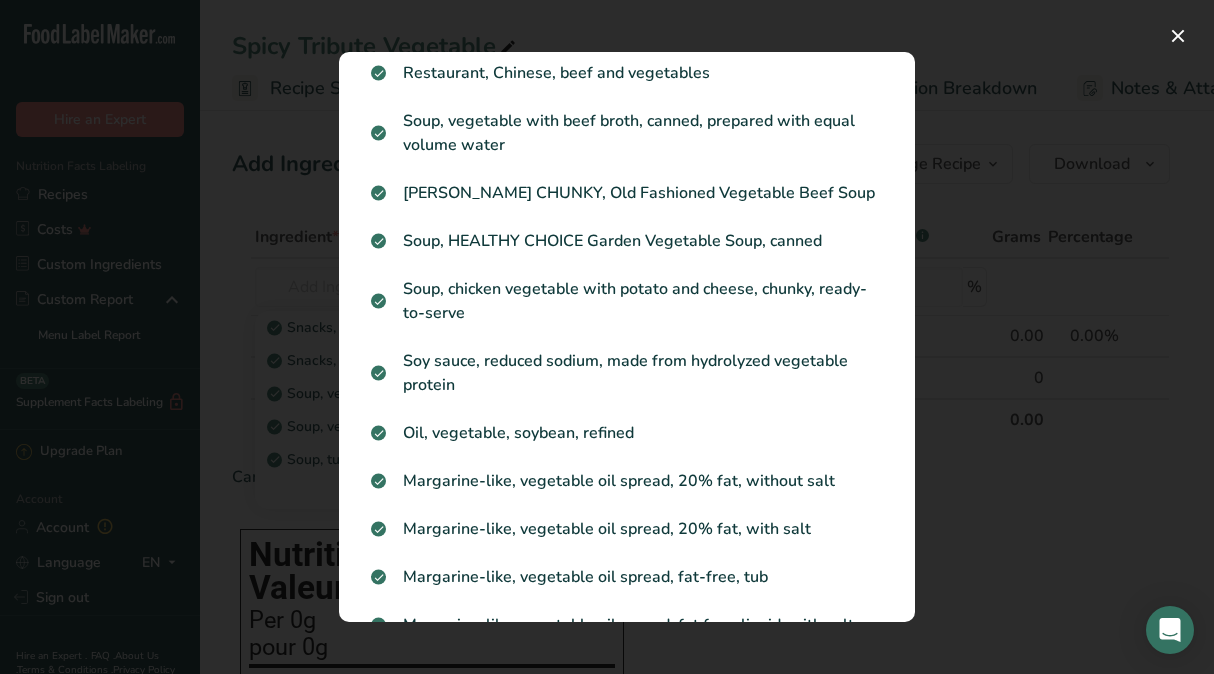 scroll, scrollTop: 2318, scrollLeft: 0, axis: vertical 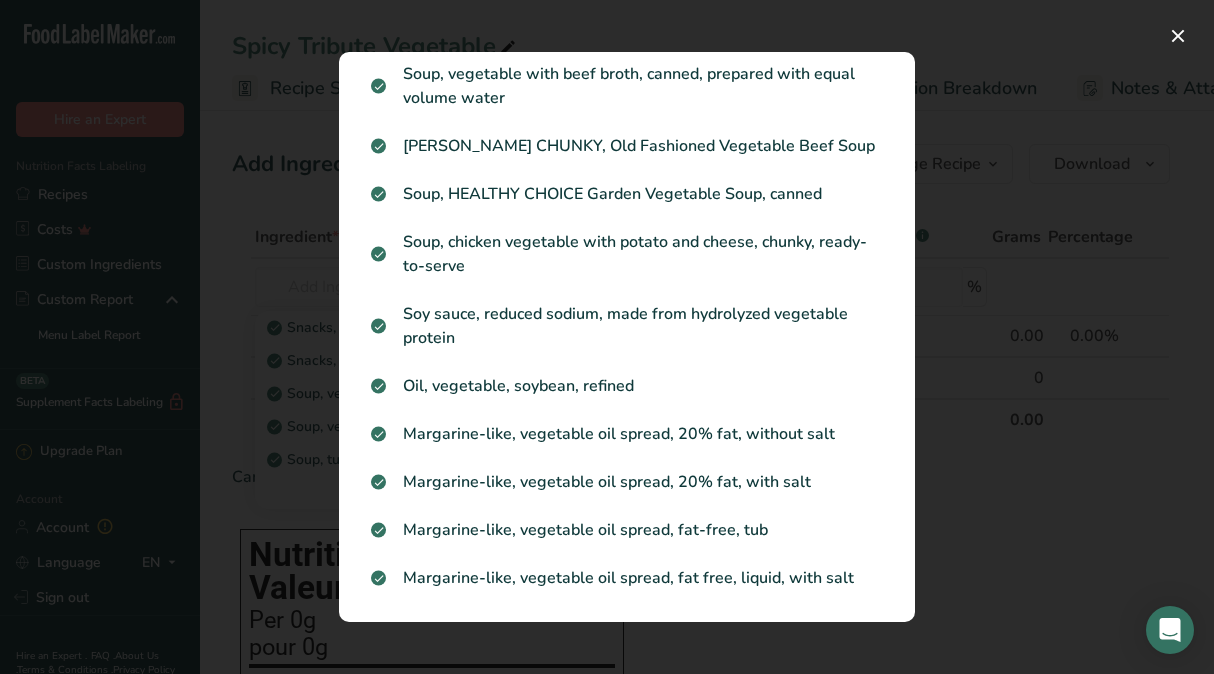 click at bounding box center (607, 337) 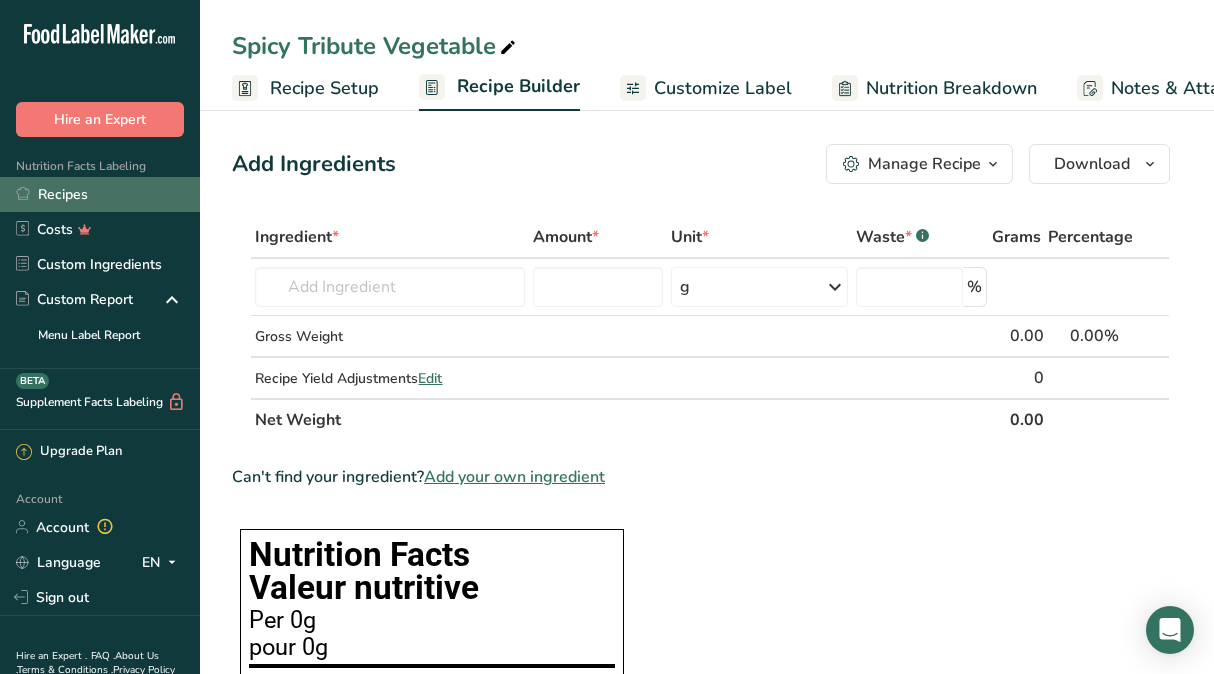 click on "Recipes" at bounding box center (100, 194) 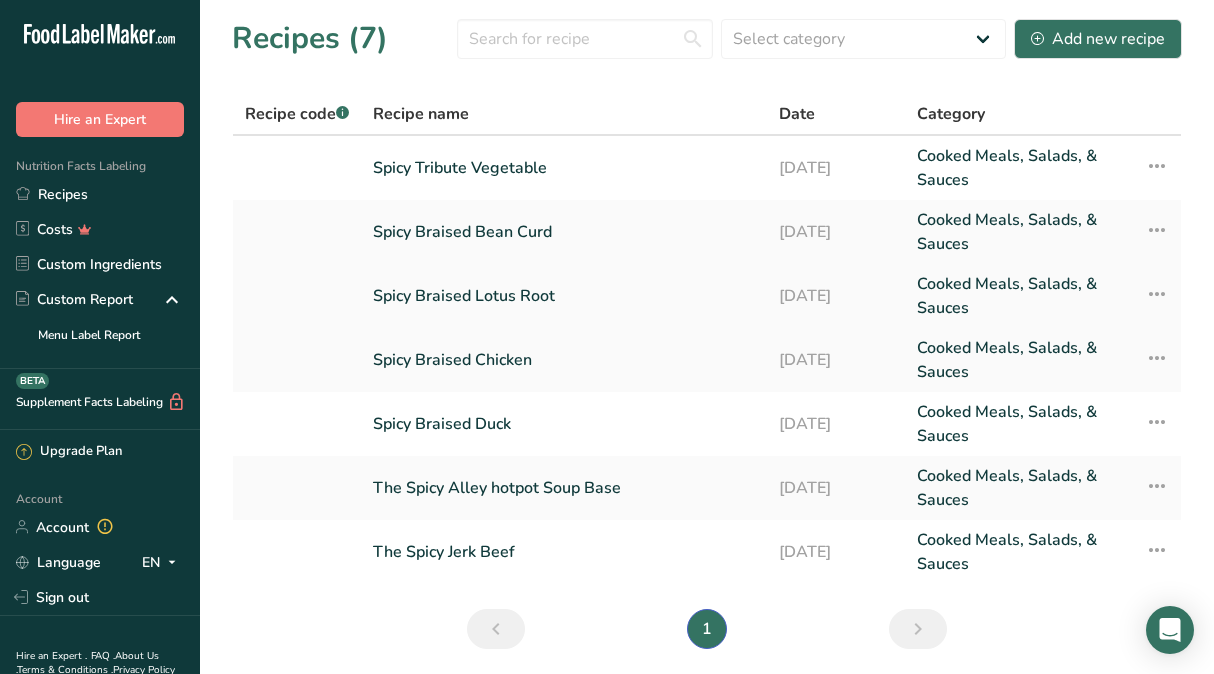 click on "Spicy Braised Lotus Root" at bounding box center (564, 296) 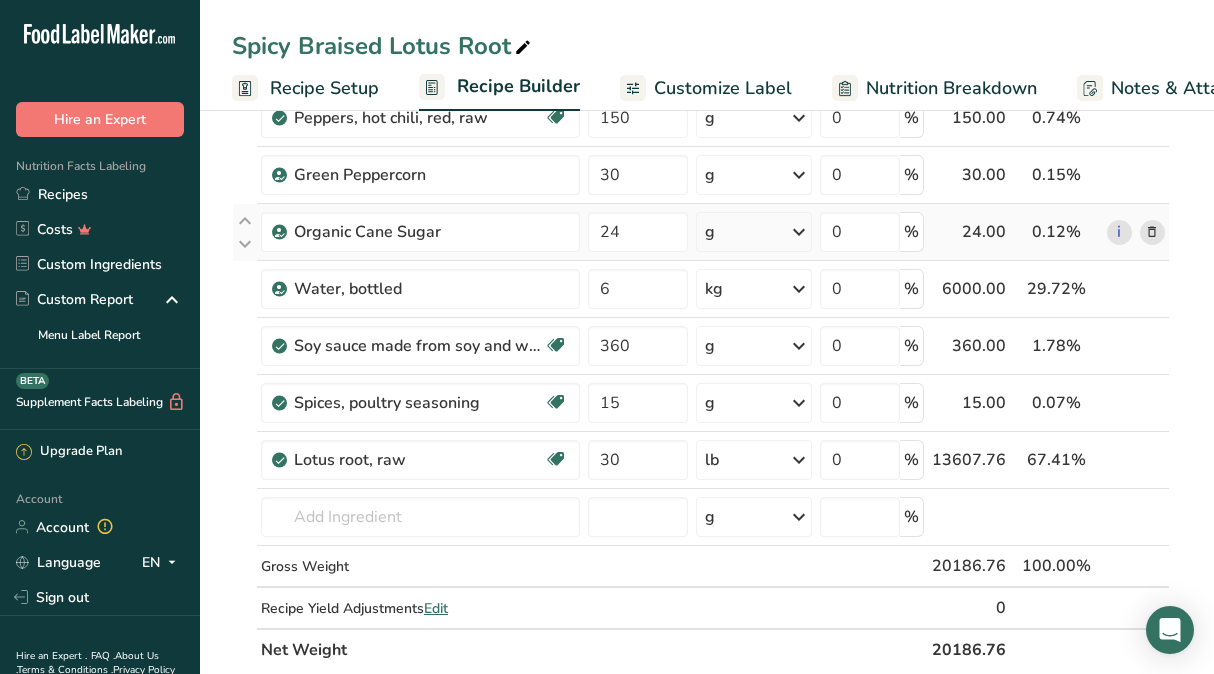 scroll, scrollTop: 168, scrollLeft: 0, axis: vertical 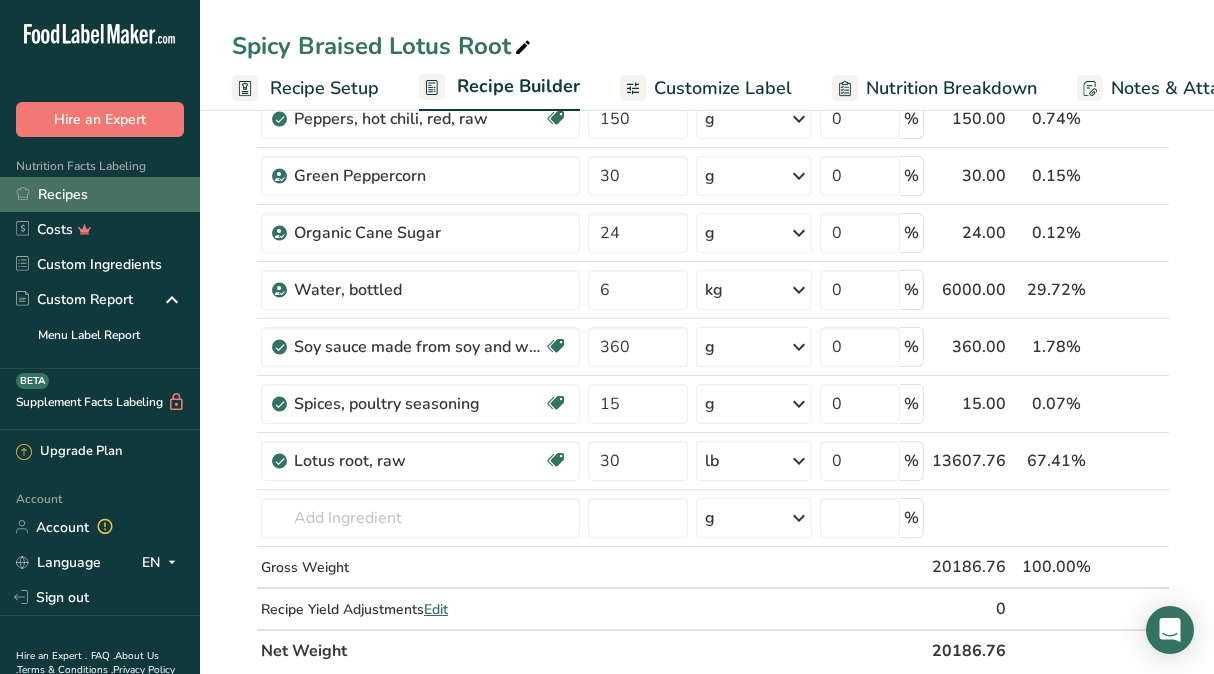 click on "Recipes" at bounding box center [100, 194] 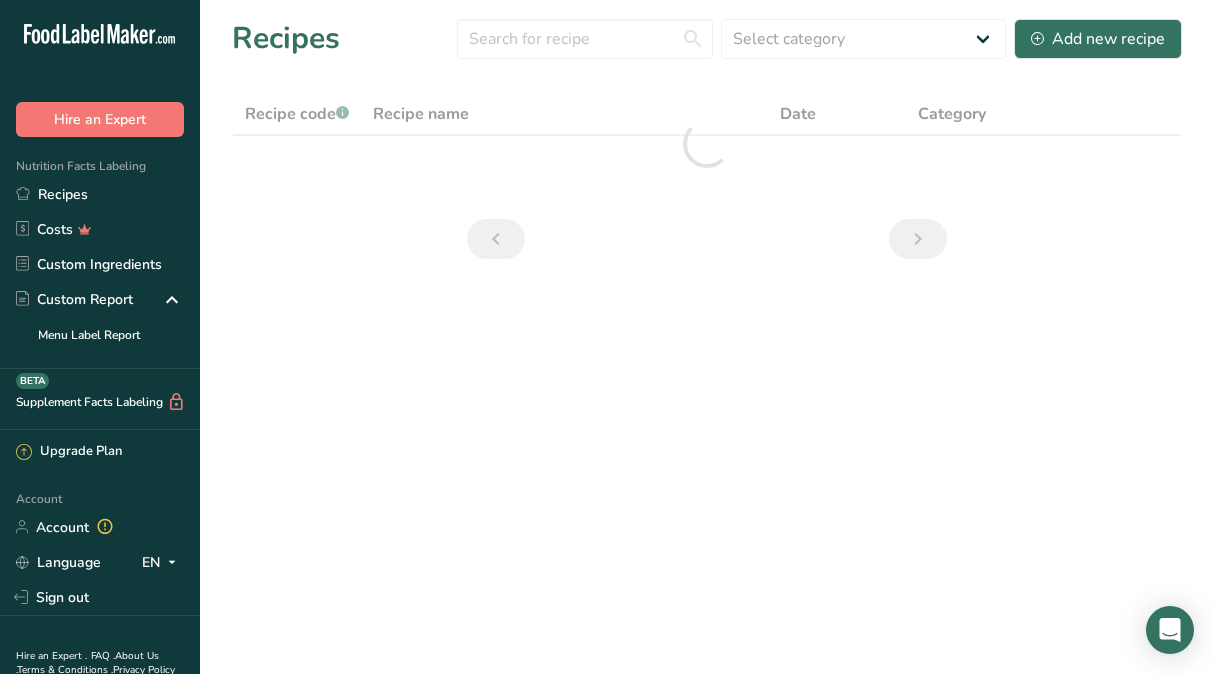 scroll, scrollTop: 0, scrollLeft: 0, axis: both 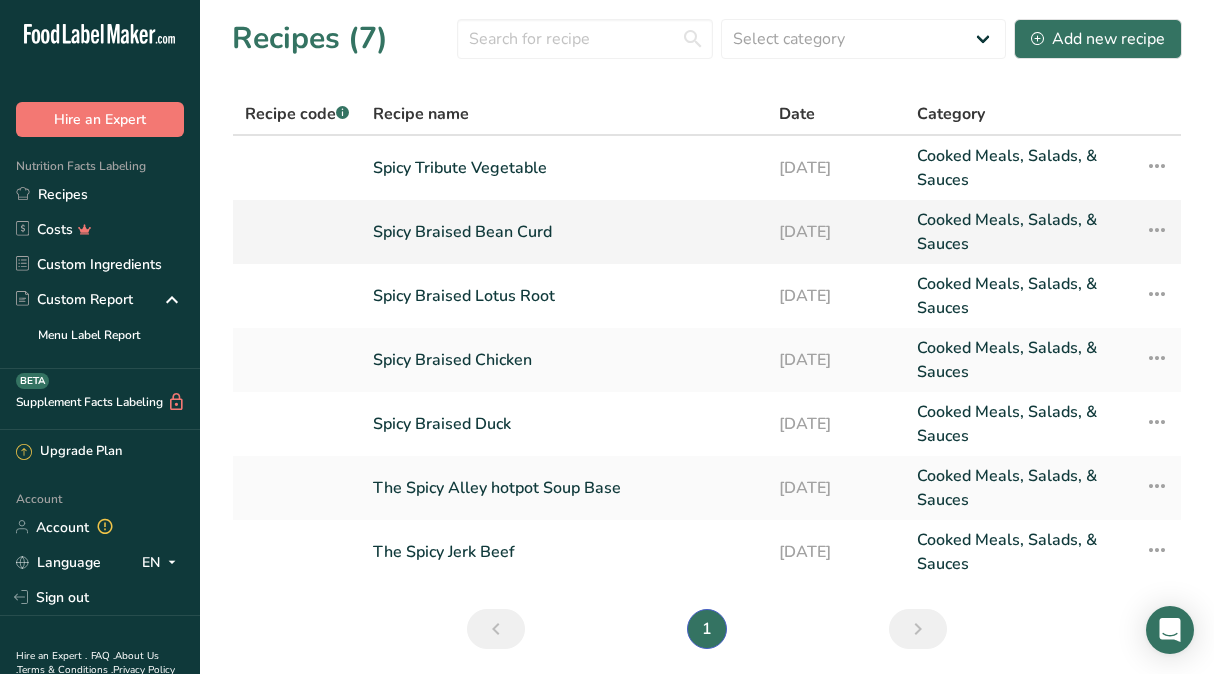 click on "Spicy Braised Bean Curd" at bounding box center (564, 232) 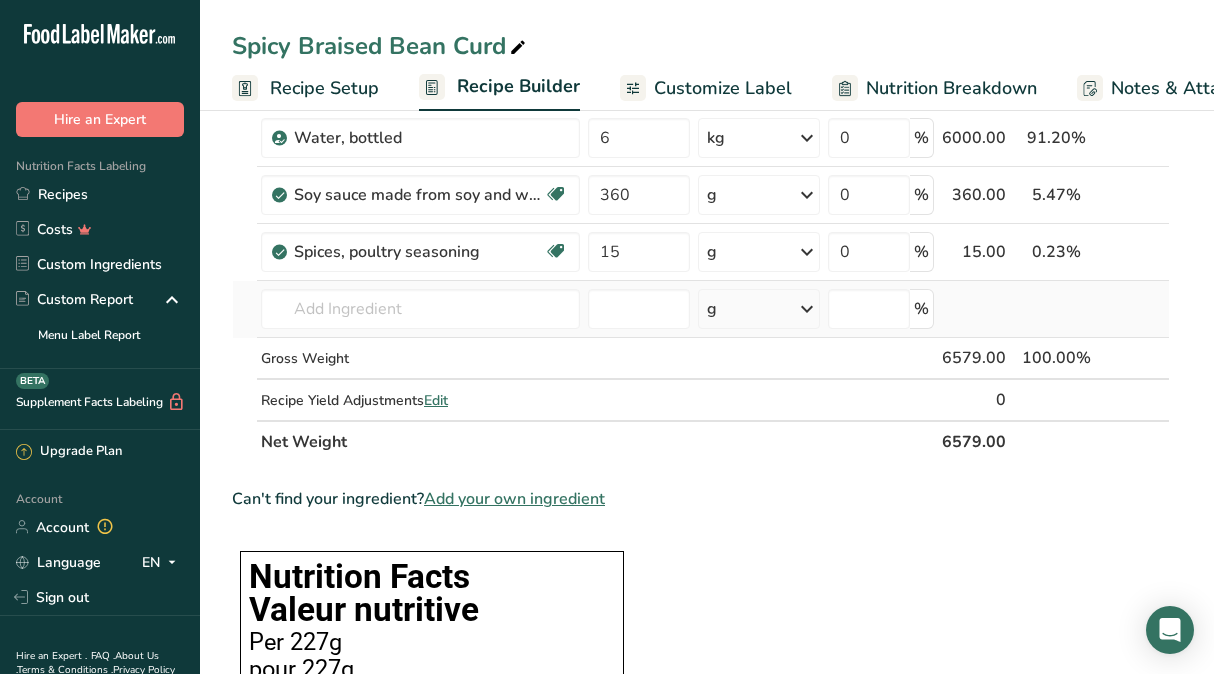 scroll, scrollTop: 327, scrollLeft: 0, axis: vertical 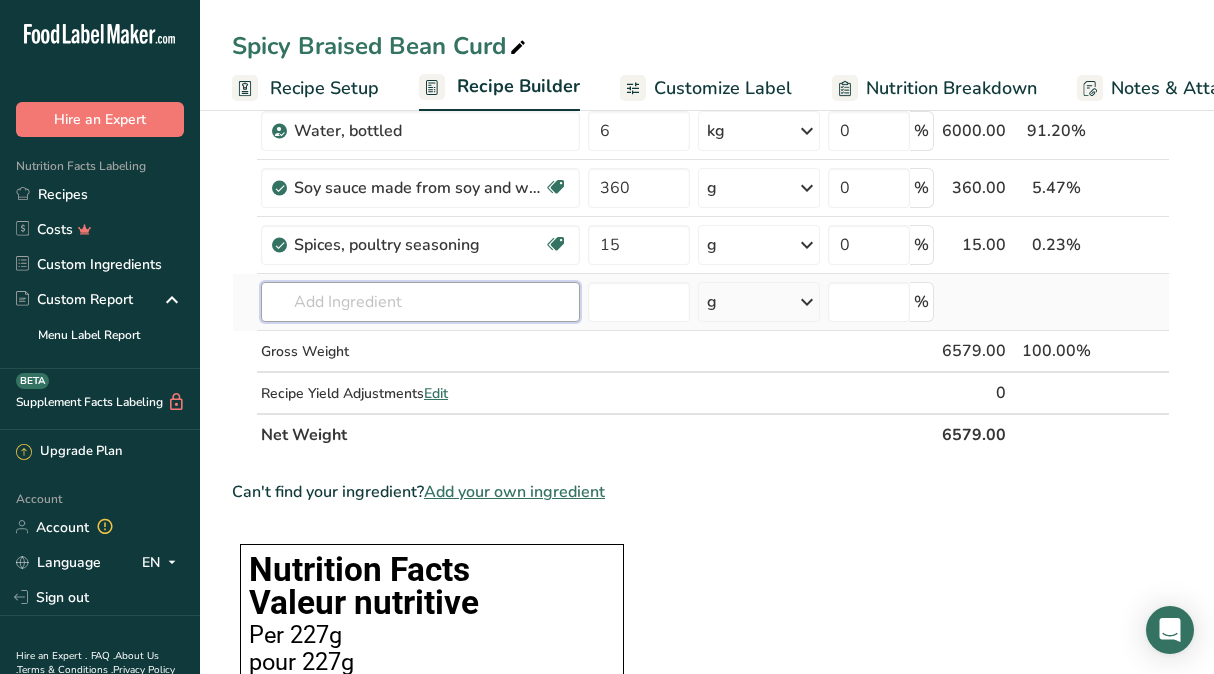 click at bounding box center (420, 302) 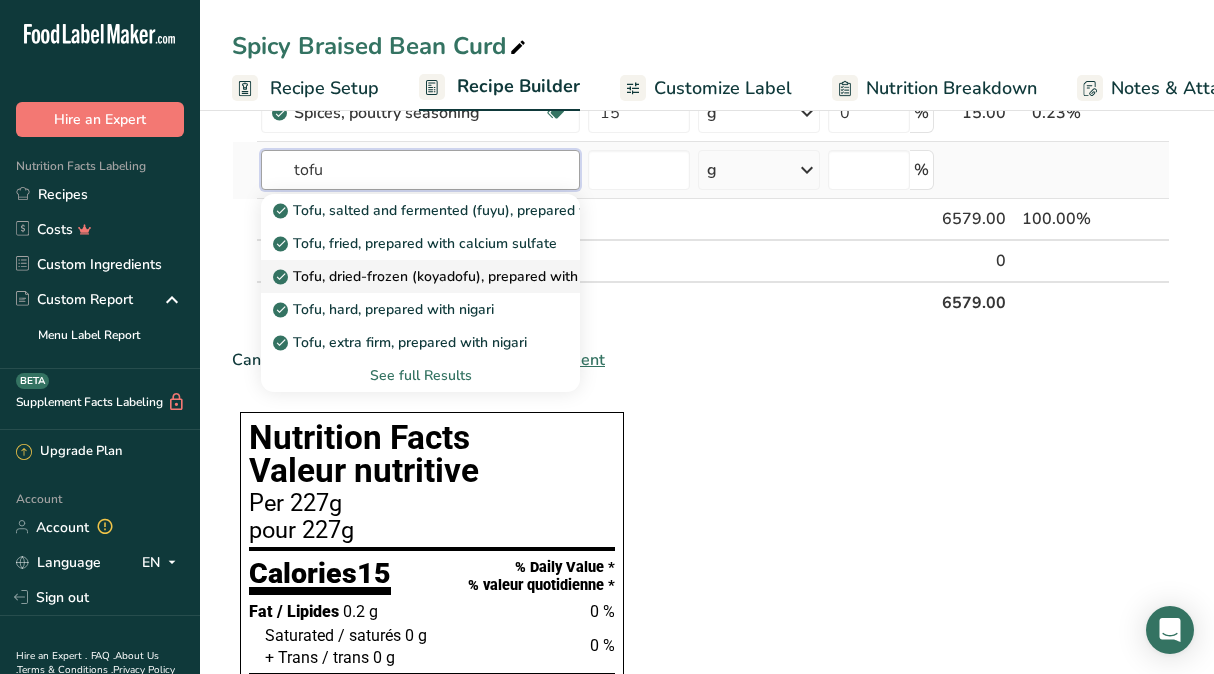scroll, scrollTop: 468, scrollLeft: 0, axis: vertical 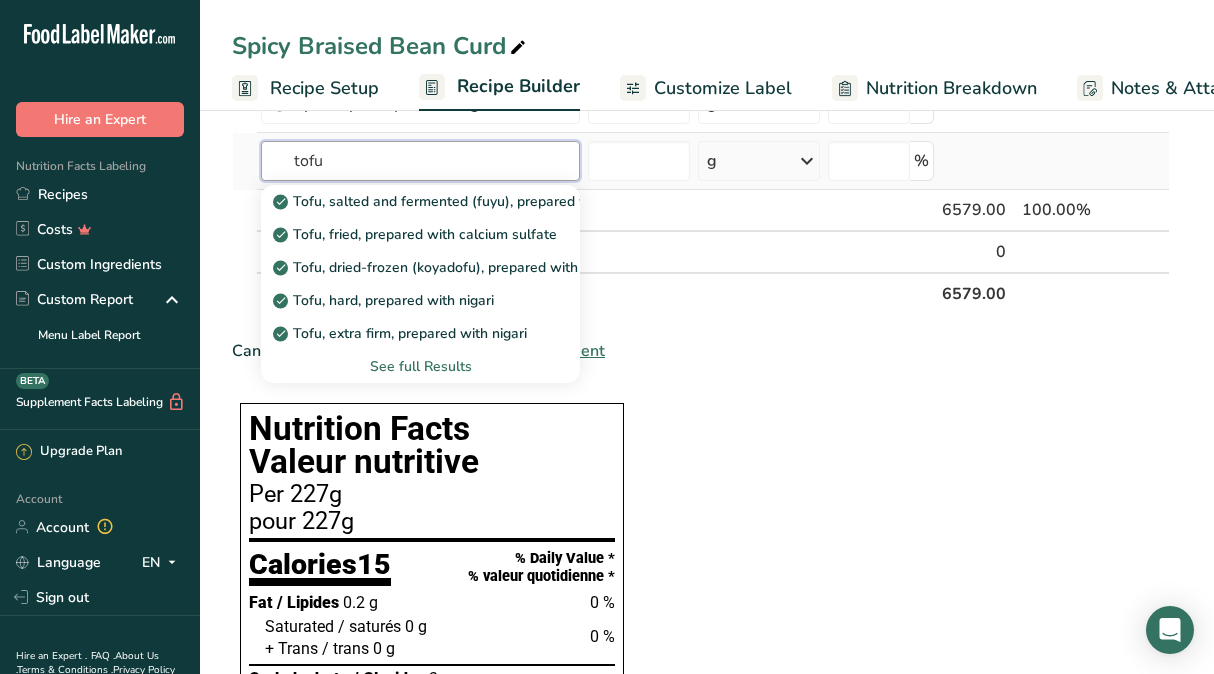 type on "tofu" 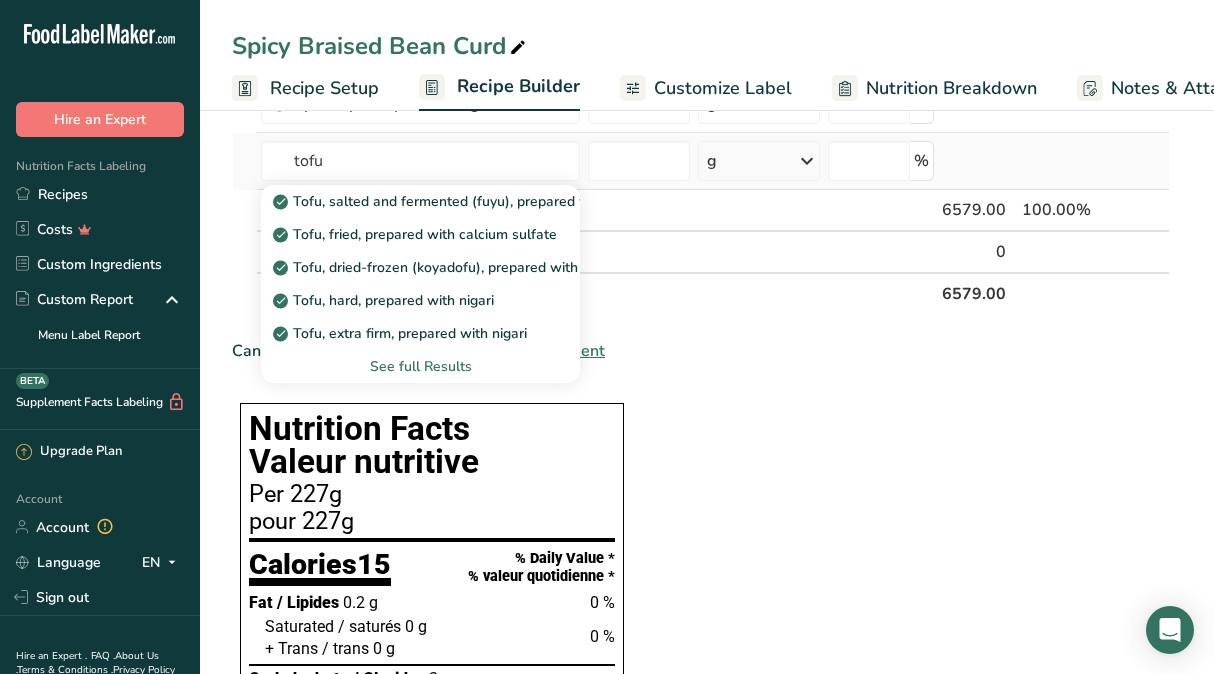type 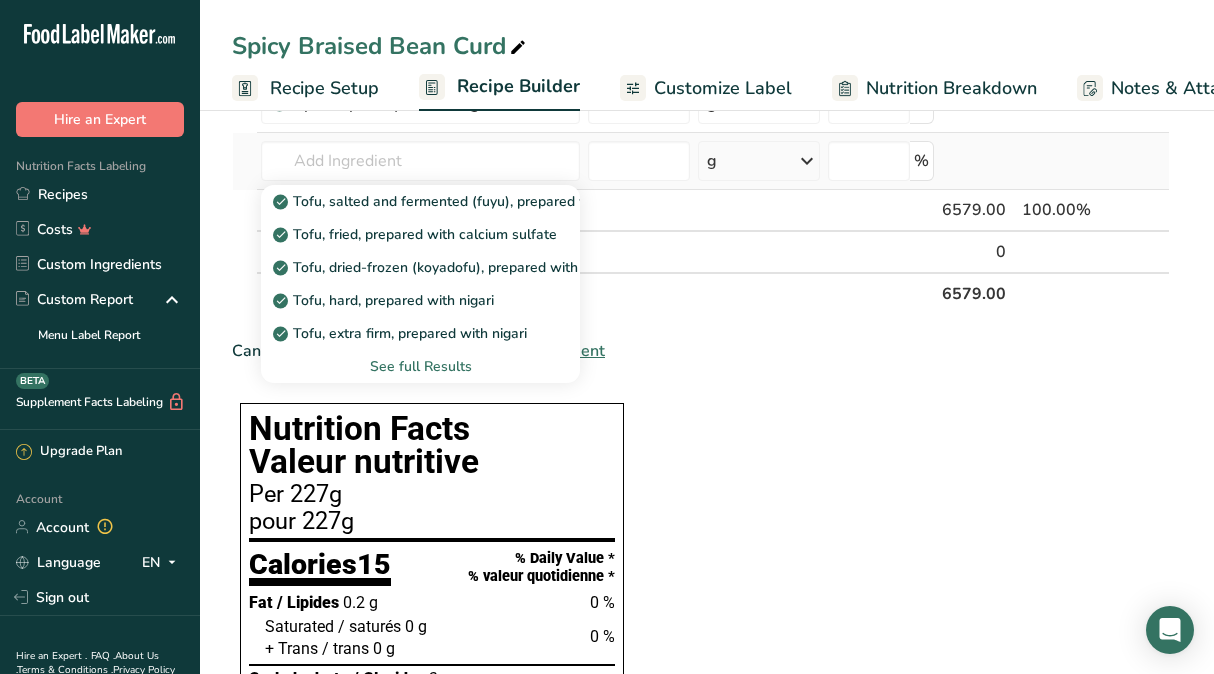 click on "See full Results" at bounding box center [420, 366] 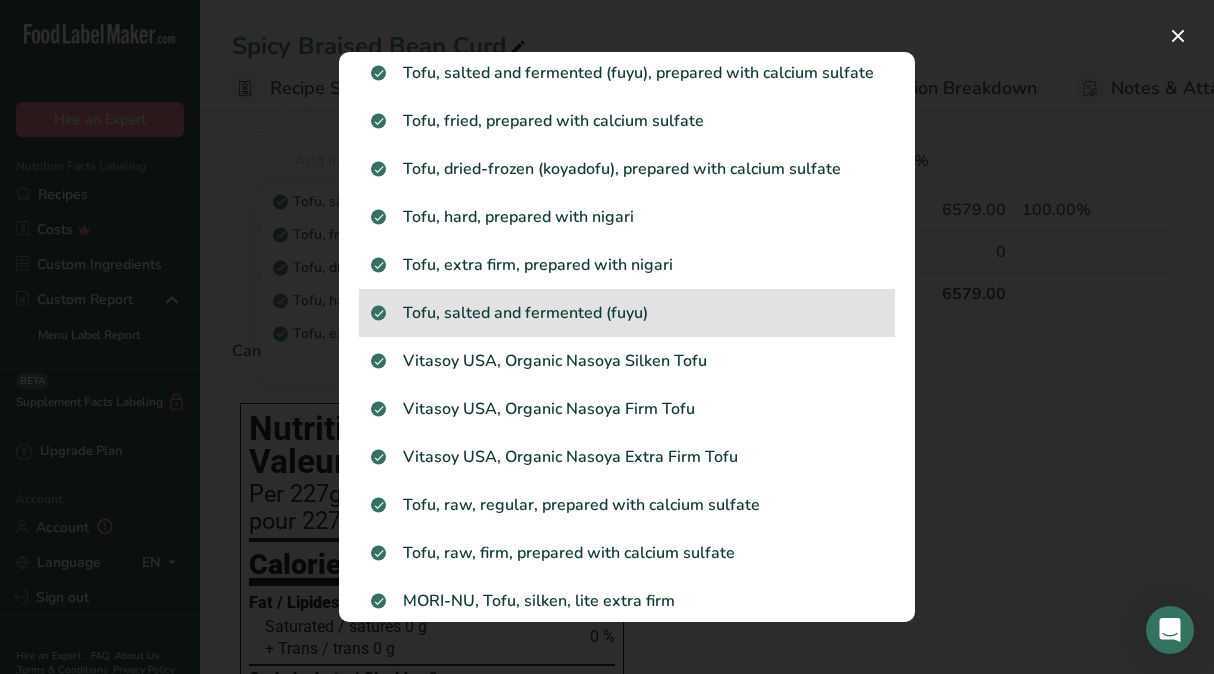 scroll, scrollTop: 0, scrollLeft: 0, axis: both 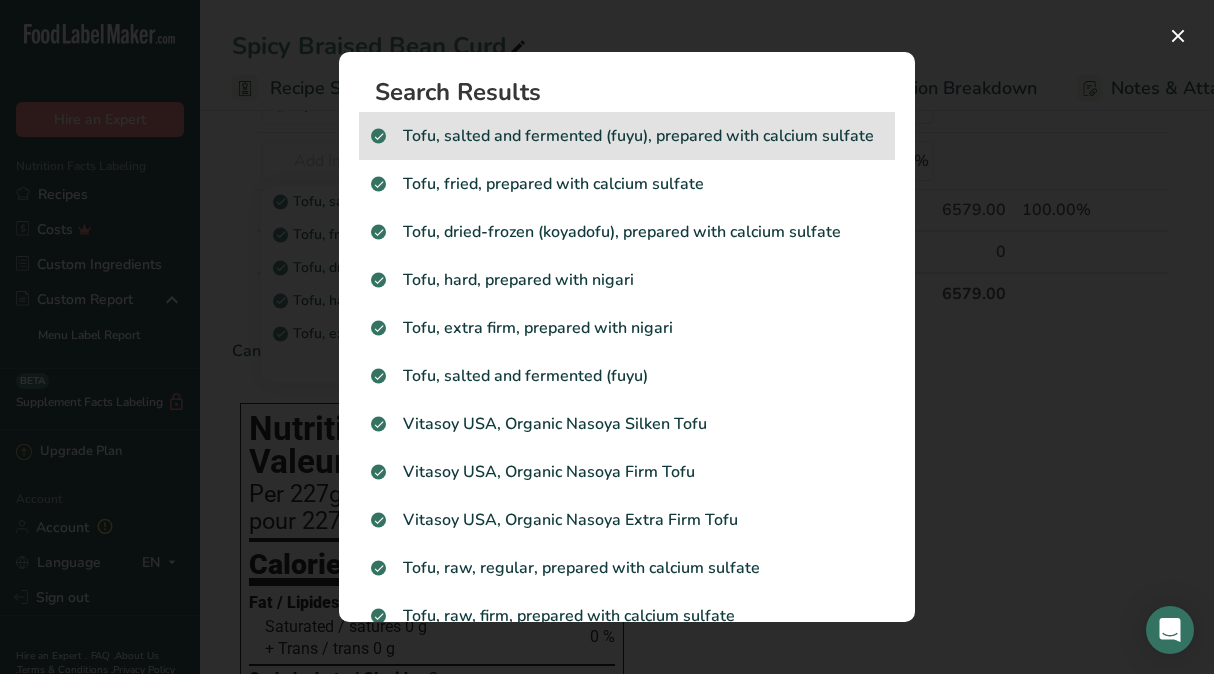 click on "Tofu, salted and fermented (fuyu), prepared with calcium sulfate" at bounding box center (627, 136) 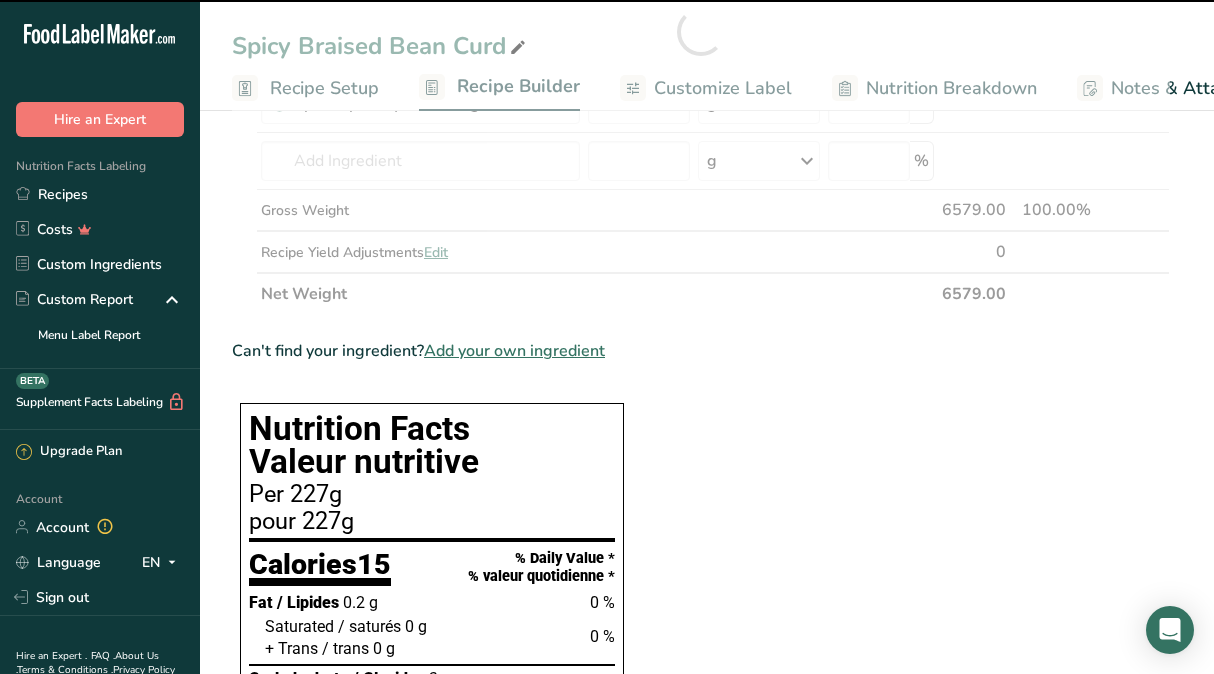type on "0" 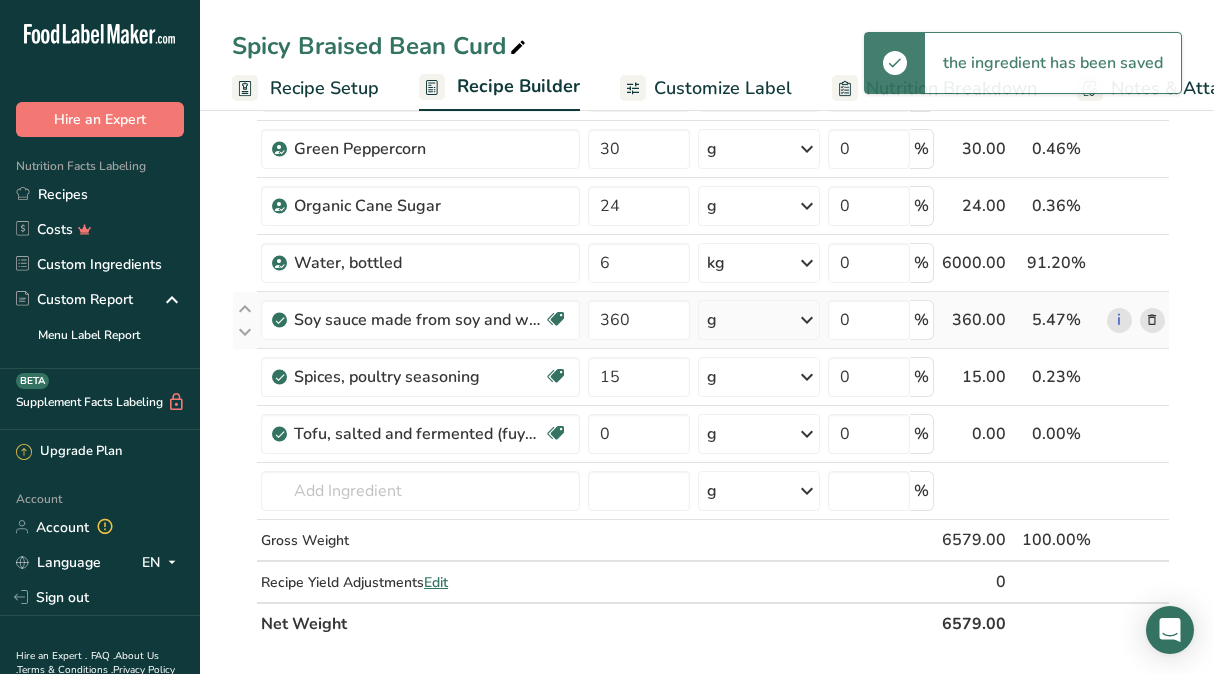 scroll, scrollTop: 270, scrollLeft: 0, axis: vertical 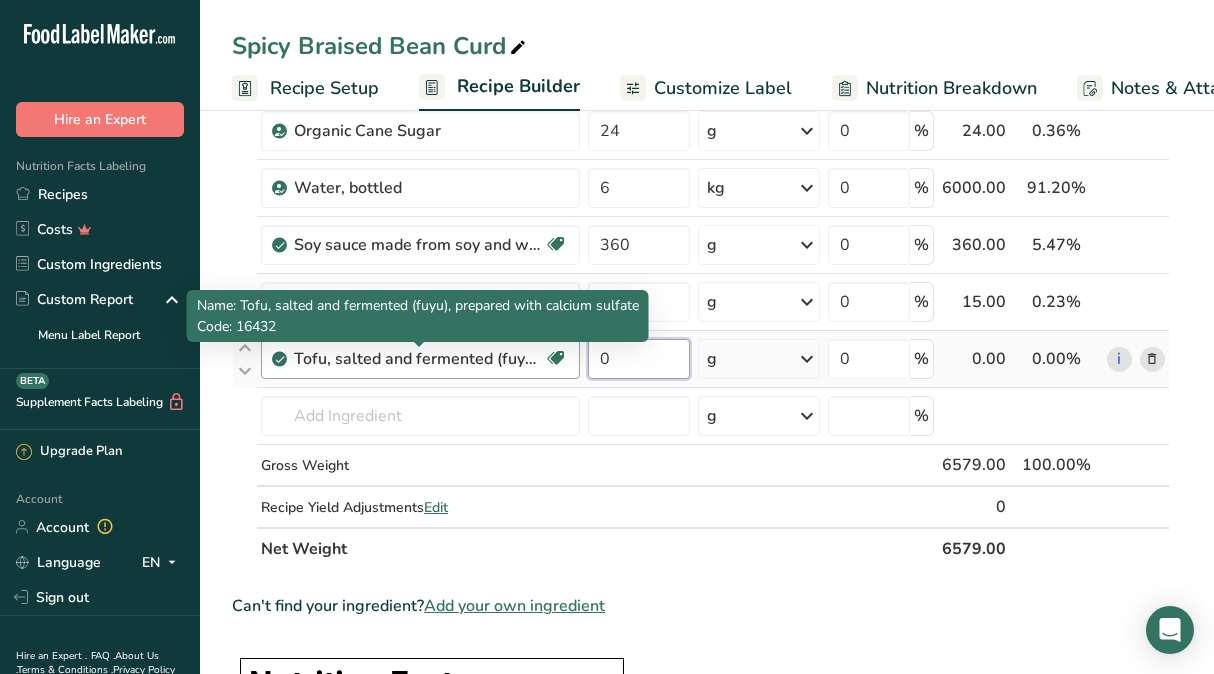 drag, startPoint x: 621, startPoint y: 373, endPoint x: 500, endPoint y: 356, distance: 122.18838 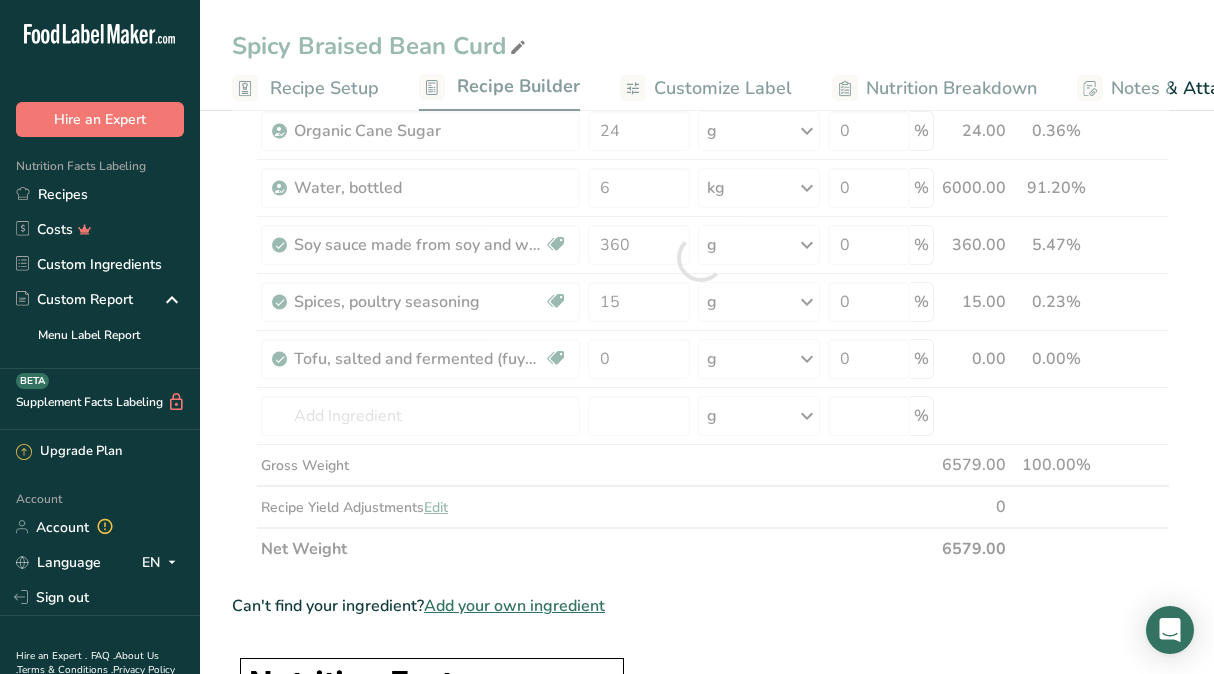 click on "Ingredient *
Amount *
Unit *
Waste *   .a-a{fill:#347362;}.b-a{fill:#fff;}          Grams
Percentage
Peppers, hot chili, red, raw
Dairy free
Gluten free
Vegan
Vegetarian
Soy free
150
g
Weight Units
g
kg
mg
See more
Volume Units
l
Volume units require a density conversion. If you know your ingredient's density enter it below. Otherwise, click on "RIA" our AI Regulatory bot - she will be able to help you
lb/ft3
g/cm3
Confirm
mL
lb/ft3
g/cm3
0" at bounding box center (701, 258) 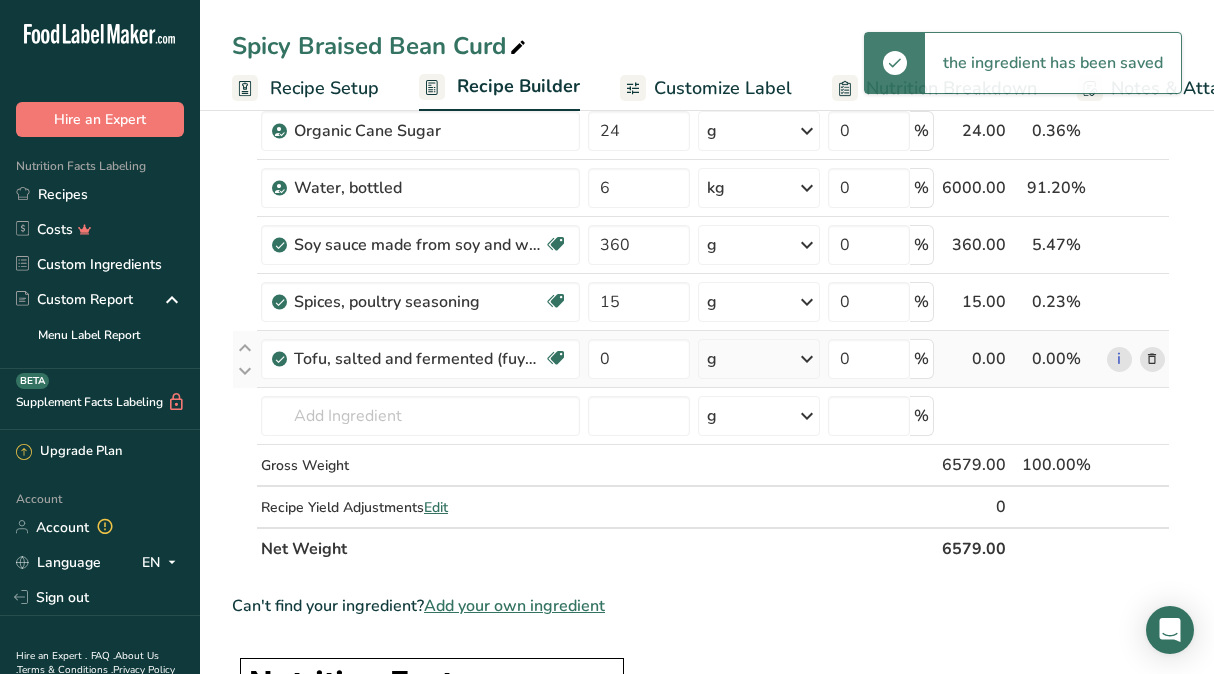 click at bounding box center (807, 359) 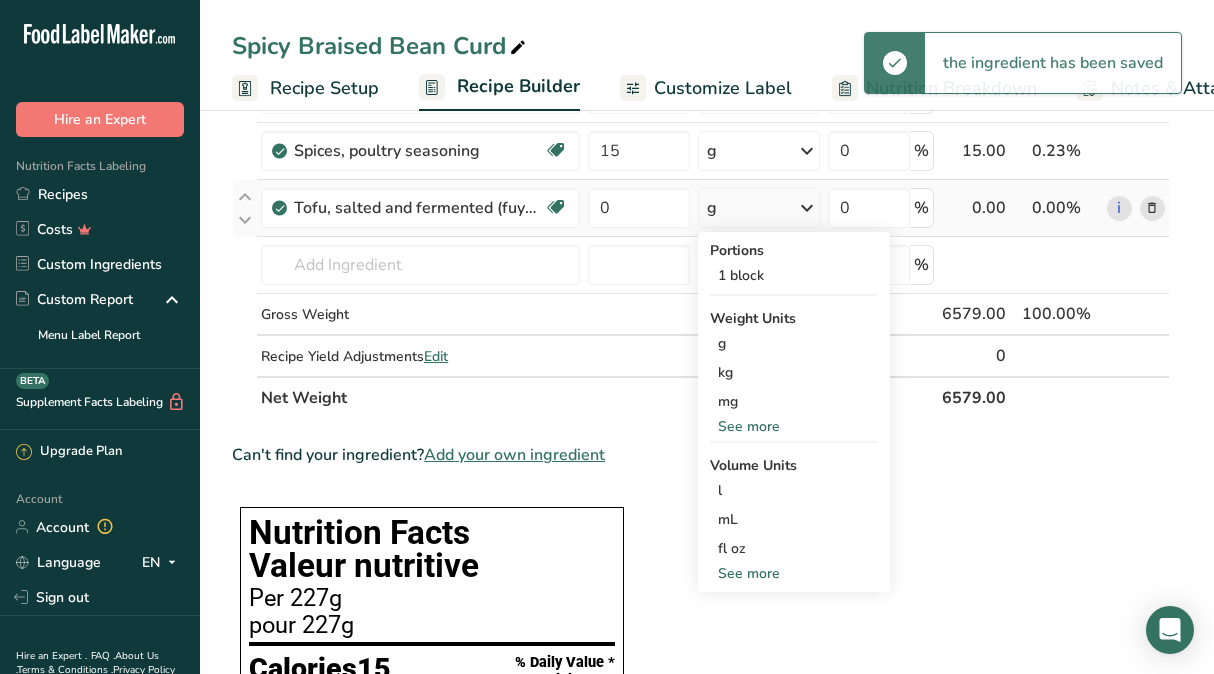 scroll, scrollTop: 439, scrollLeft: 0, axis: vertical 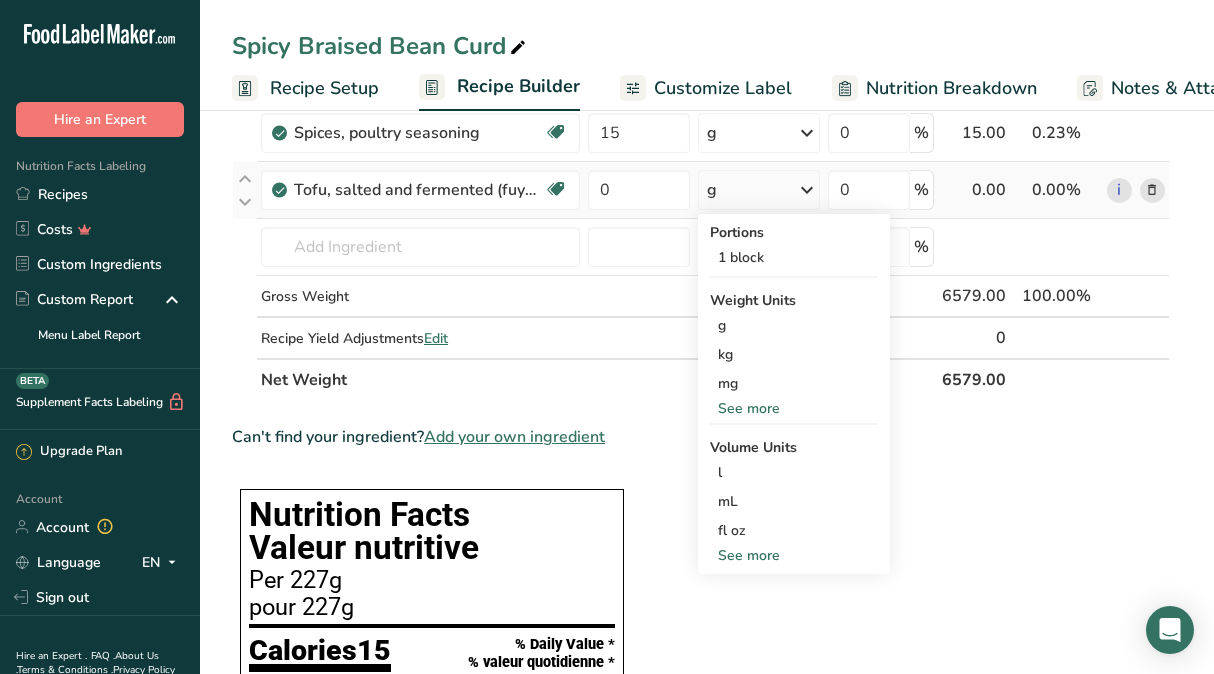 click on "See more" at bounding box center [794, 408] 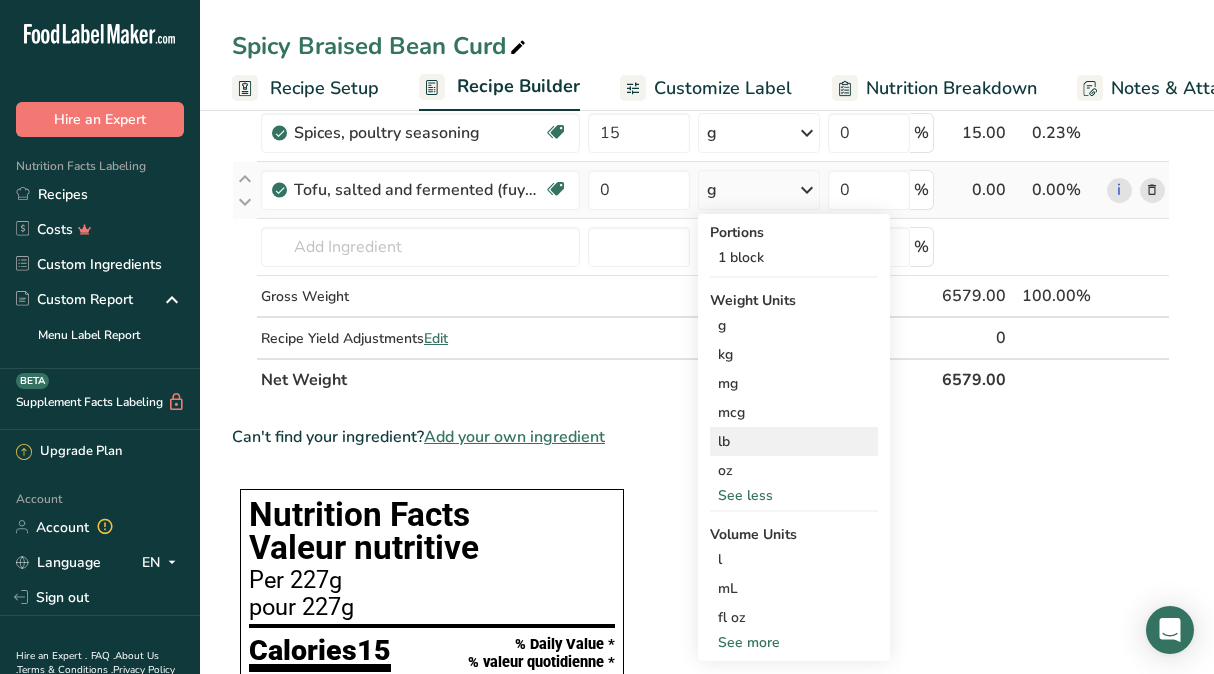 drag, startPoint x: 742, startPoint y: 437, endPoint x: 727, endPoint y: 429, distance: 17 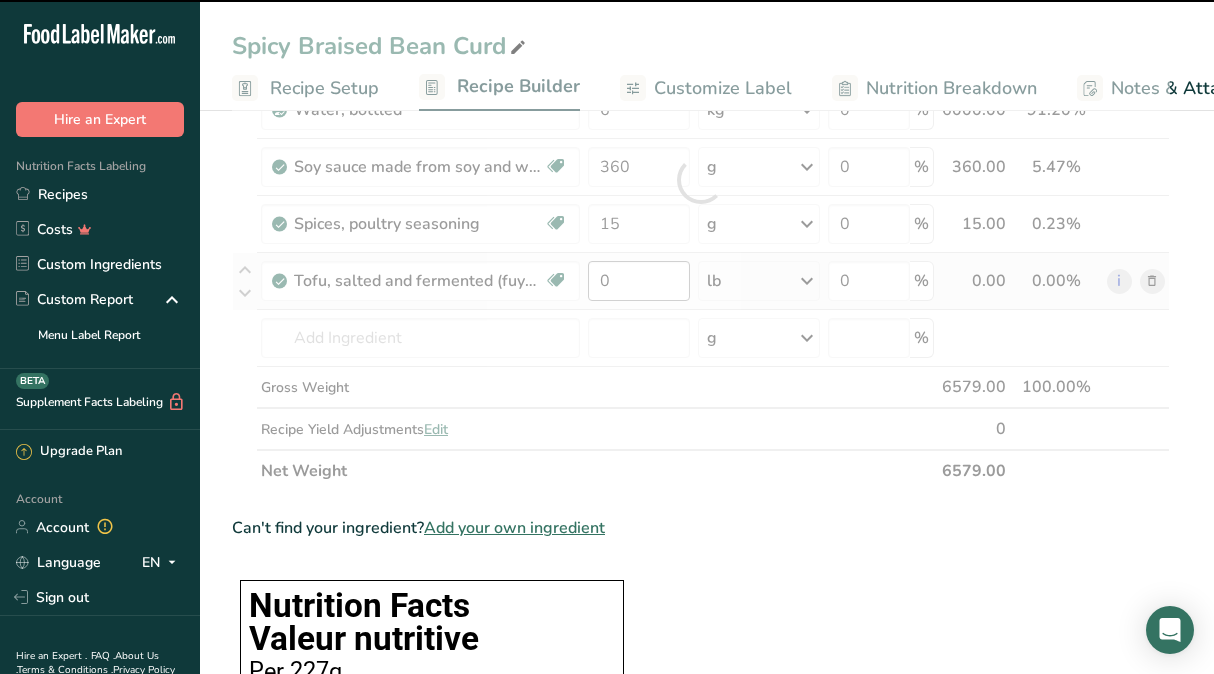 scroll, scrollTop: 341, scrollLeft: 0, axis: vertical 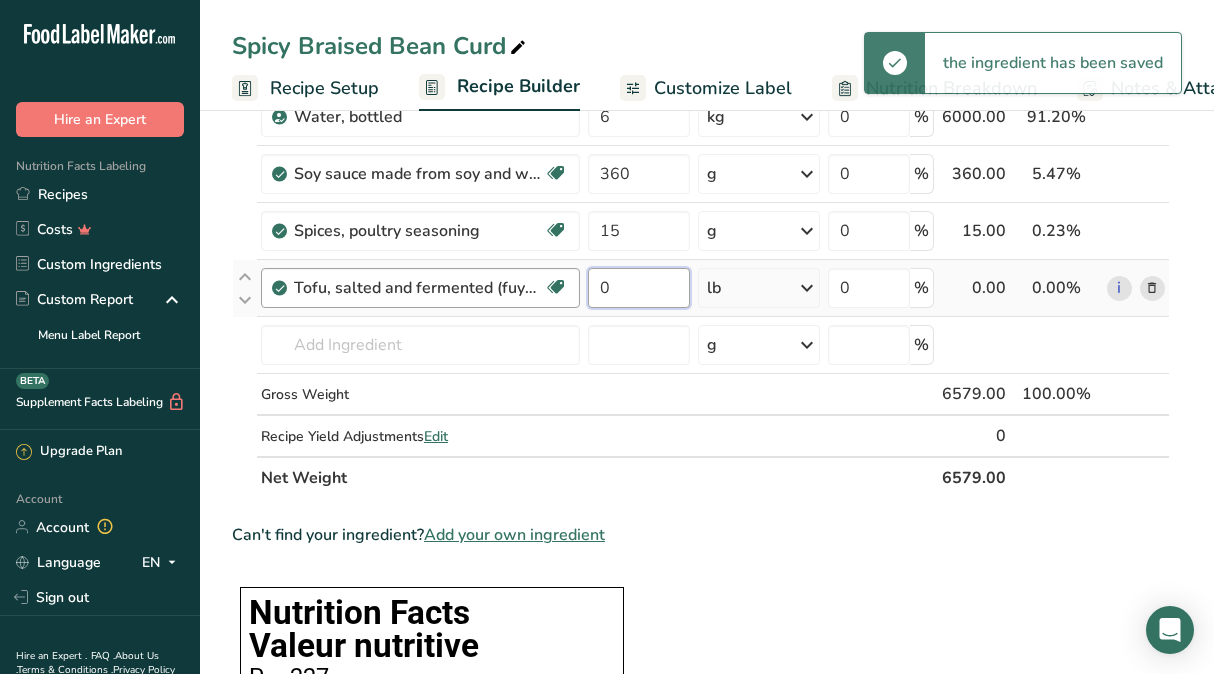 click on ".a-20{fill:#fff;}
Hire an Expert
Nutrition Facts Labeling
Recipes
Costs
Custom Ingredients
Custom Report
Menu Label Report
Supplement Facts Labeling
BETA
Upgrade Plan
Account
Account
Language
EN
English
Spanish
Sign out
Hire an Expert .
FAQ .
About Us .
Terms & Conditions .
Privacy Policy
Powered By FoodLabelMaker ©   2025 All Rights Reserved" at bounding box center (607, 970) 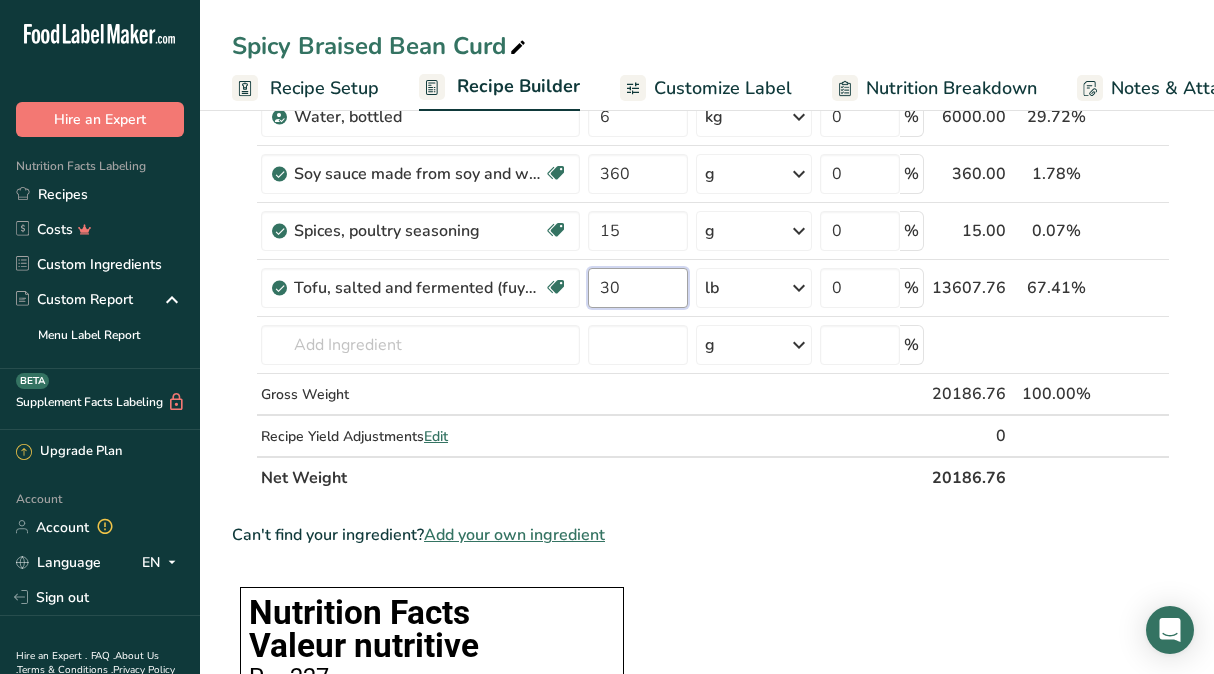 type on "30" 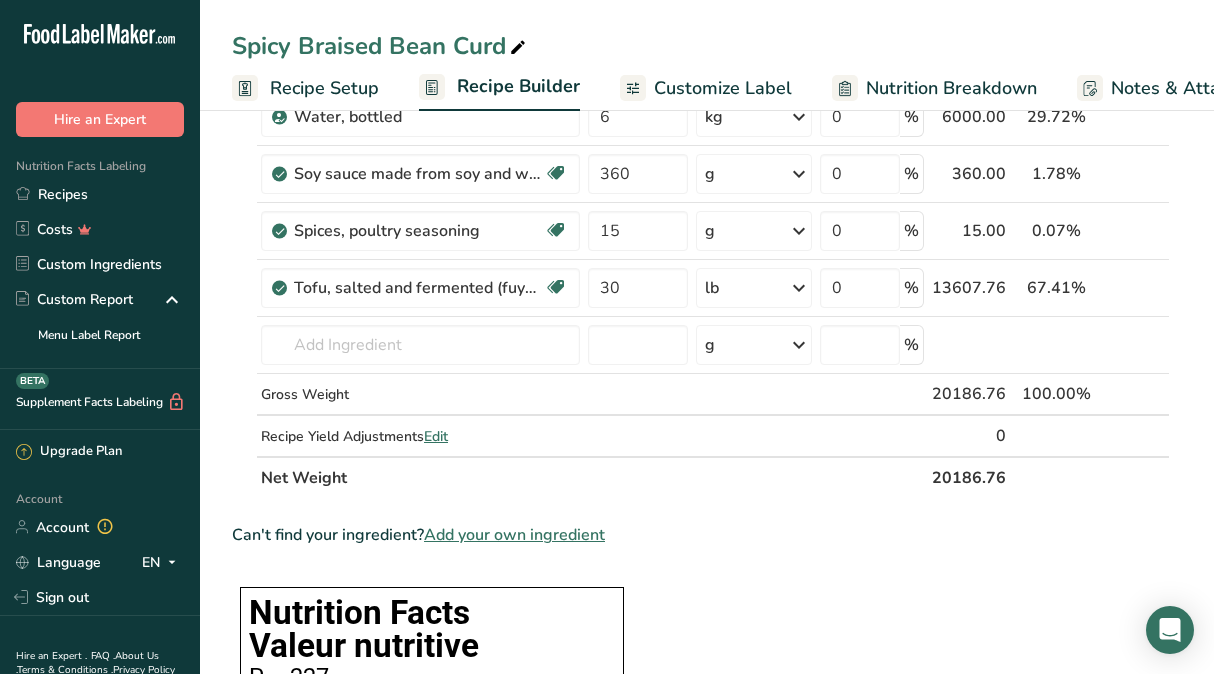 click on "Ingredient *
Amount *
Unit *
Waste *   .a-a{fill:#347362;}.b-a{fill:#fff;}          Grams
Percentage
Peppers, hot chili, red, raw
Dairy free
Gluten free
Vegan
Vegetarian
Soy free
150
g
Weight Units
g
kg
mg
See more
Volume Units
l
Volume units require a density conversion. If you know your ingredient's density enter it below. Otherwise, click on "RIA" our AI Regulatory bot - she will be able to help you
lb/ft3
g/cm3
Confirm
mL
lb/ft3
g/cm3" at bounding box center (701, 1046) 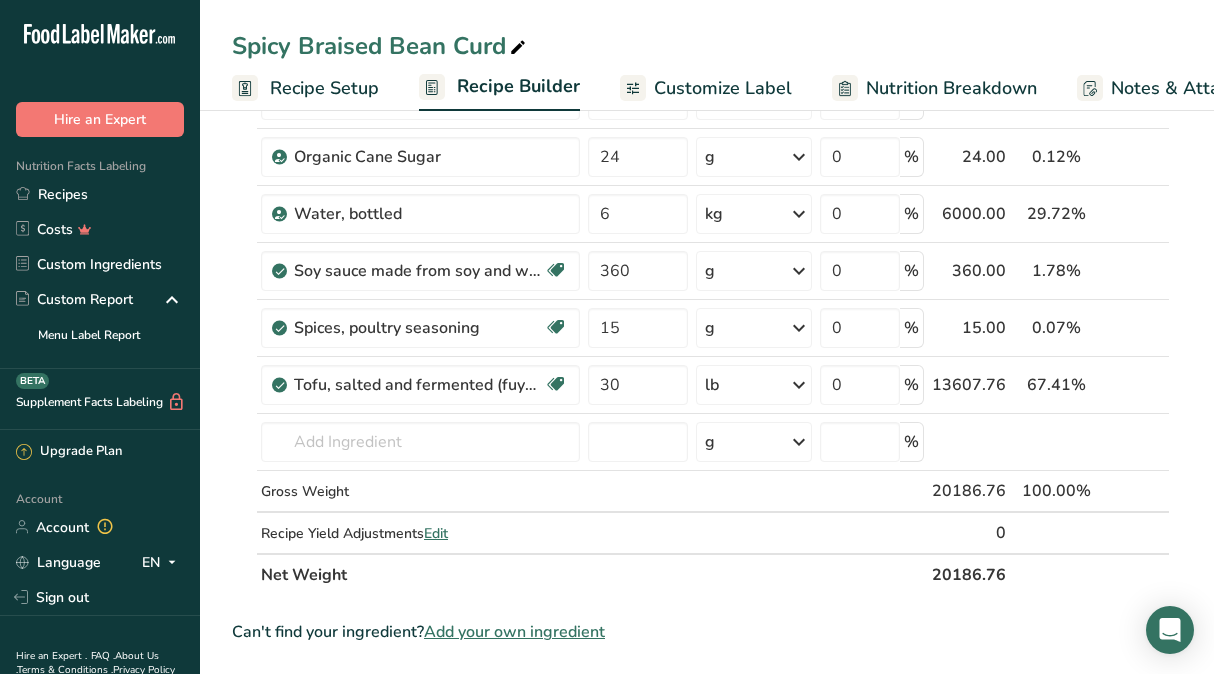 scroll, scrollTop: 242, scrollLeft: 0, axis: vertical 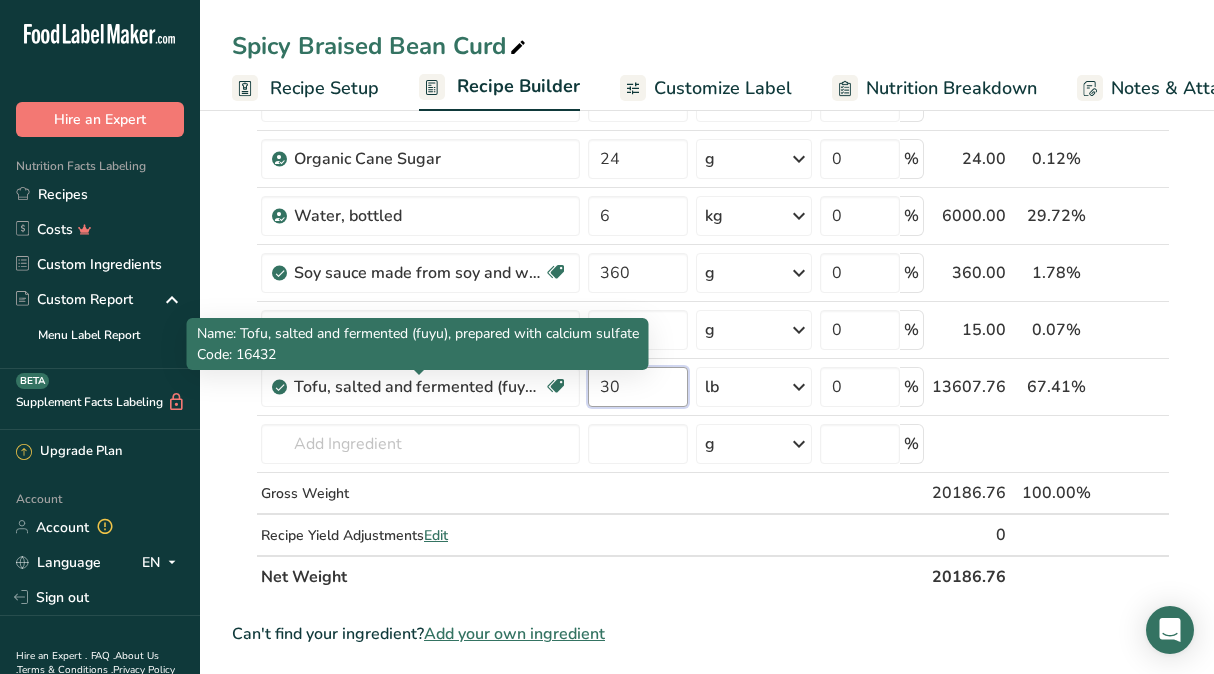 drag, startPoint x: 648, startPoint y: 386, endPoint x: 254, endPoint y: 332, distance: 397.6833 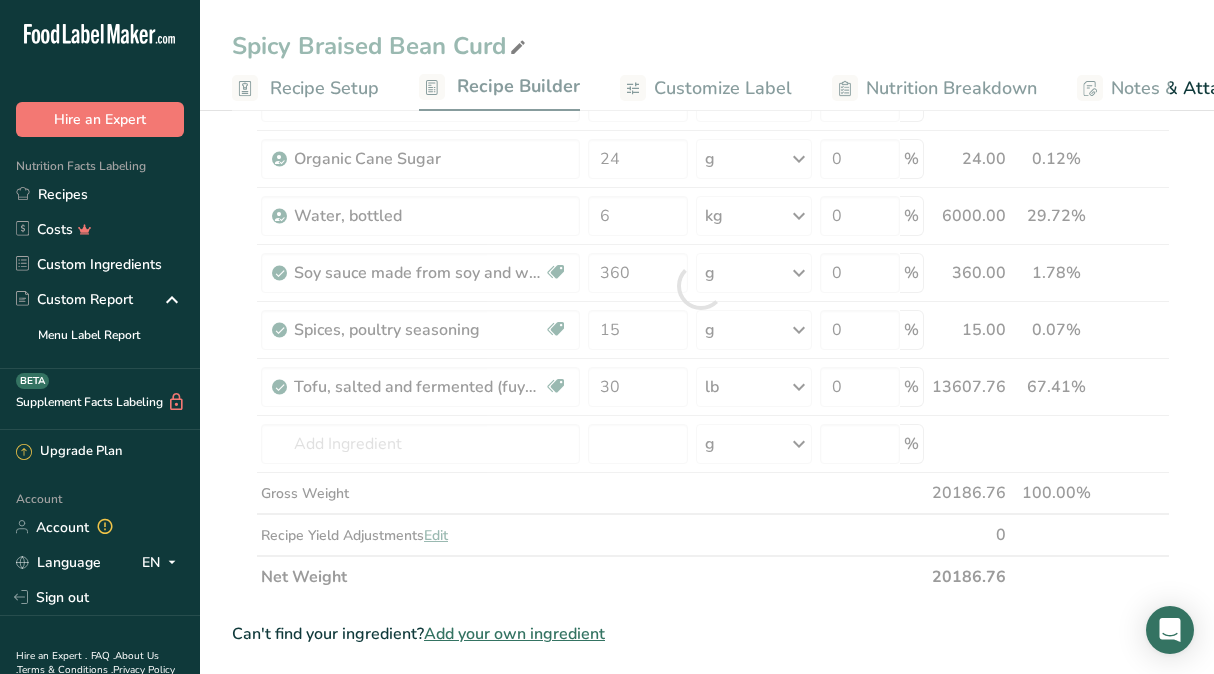 drag, startPoint x: 1154, startPoint y: 384, endPoint x: 662, endPoint y: 391, distance: 492.0498 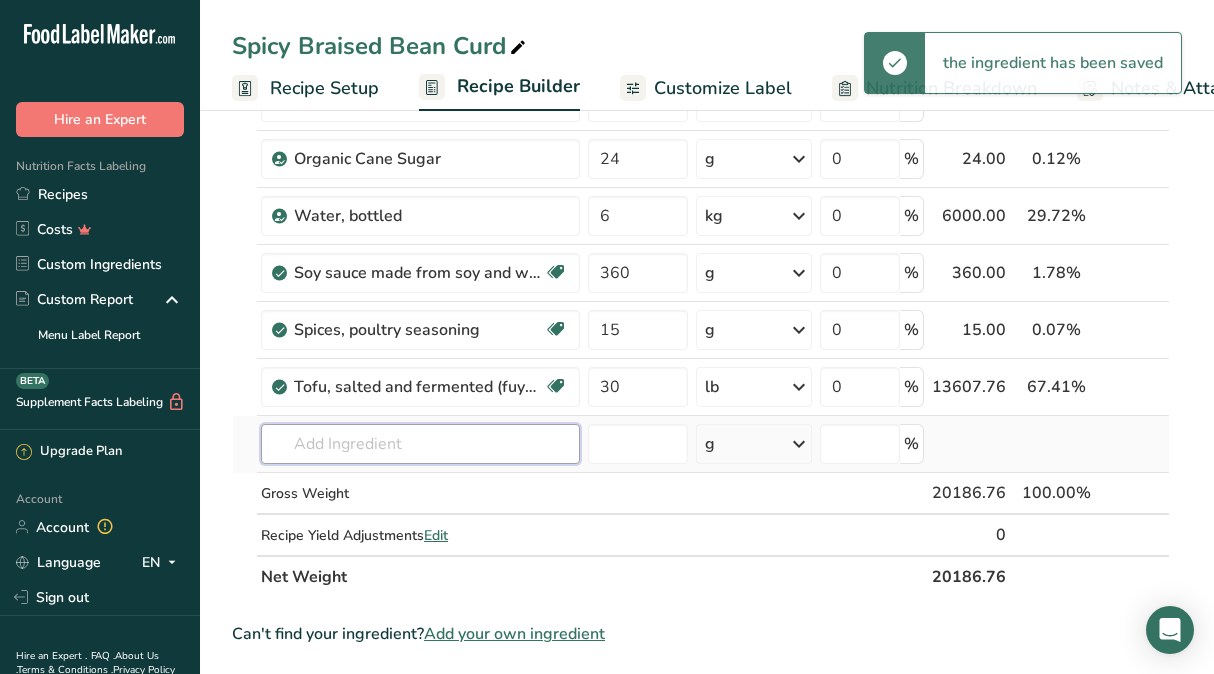 click at bounding box center [420, 444] 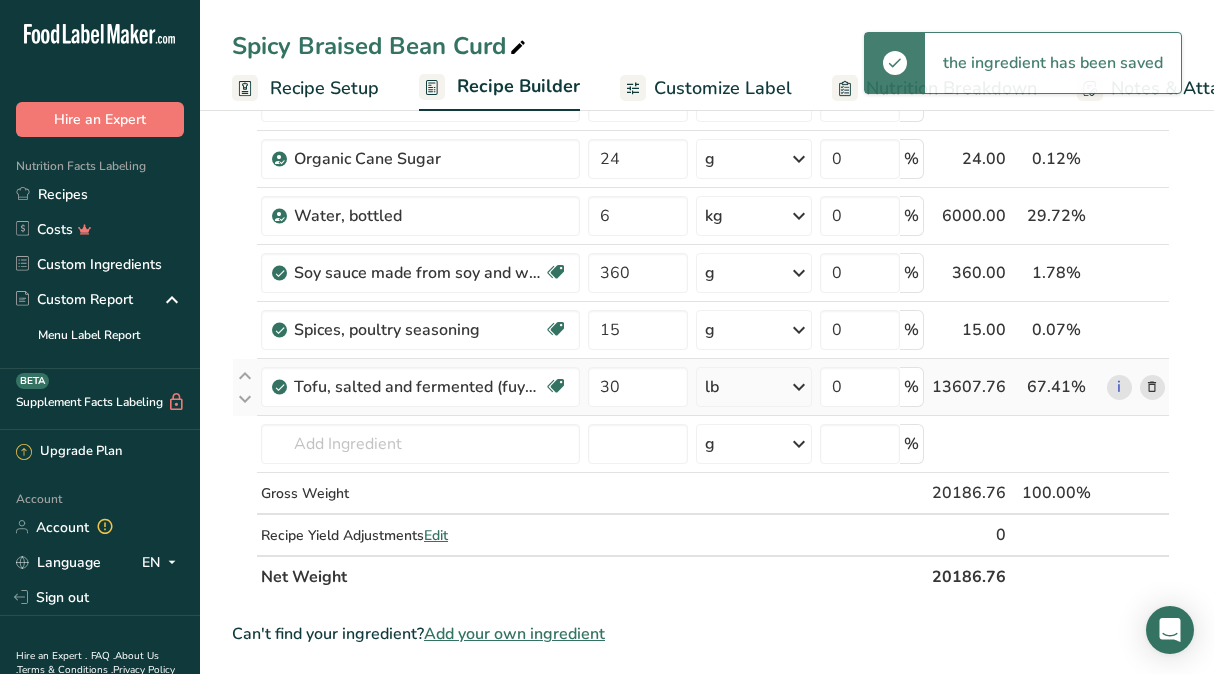 click at bounding box center [1152, 387] 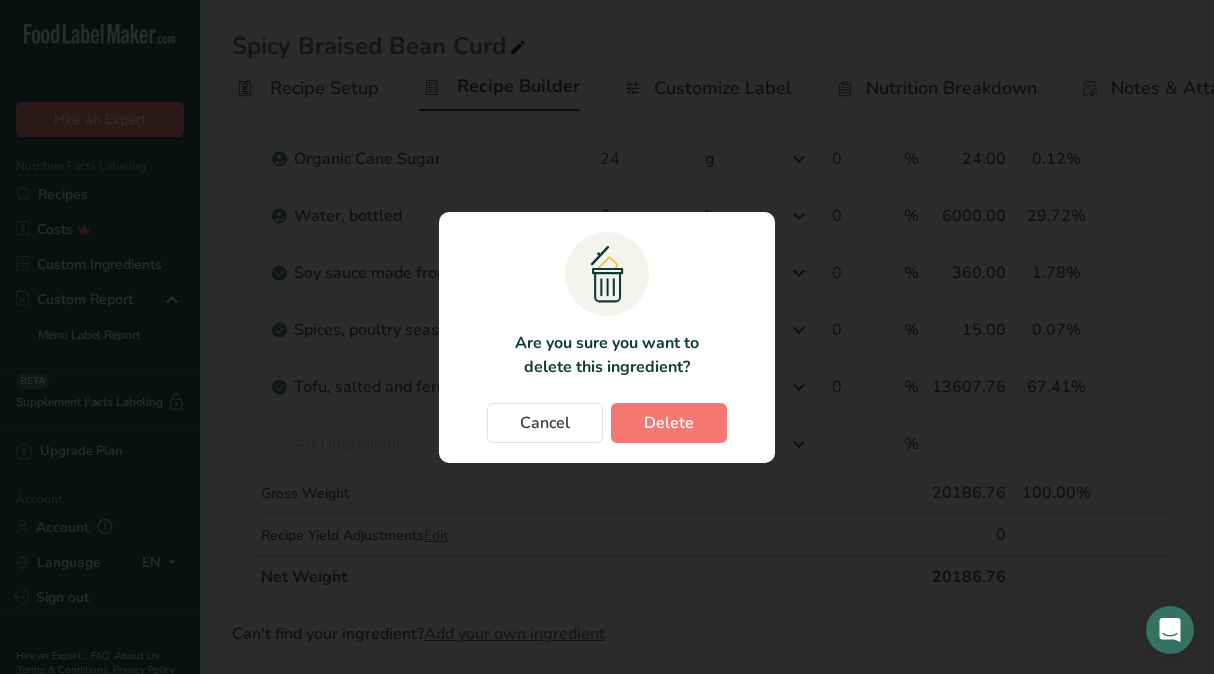 click on "Cancel
[GEOGRAPHIC_DATA]" at bounding box center (607, 423) 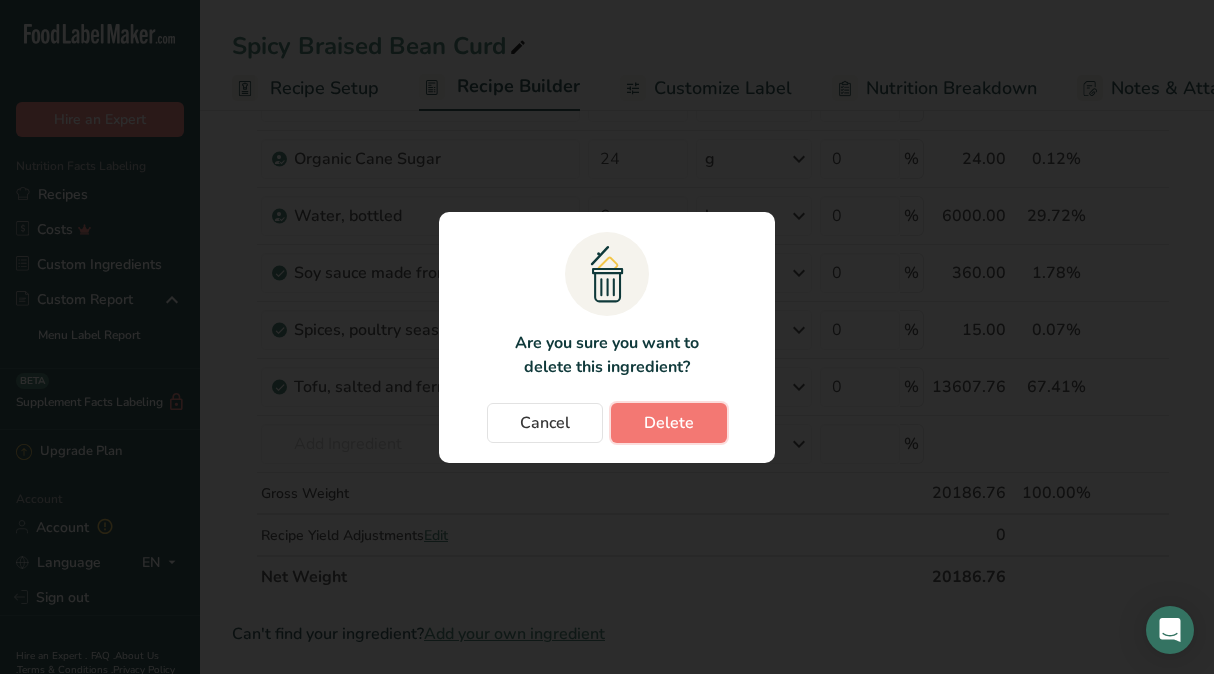 click on "Delete" at bounding box center [669, 423] 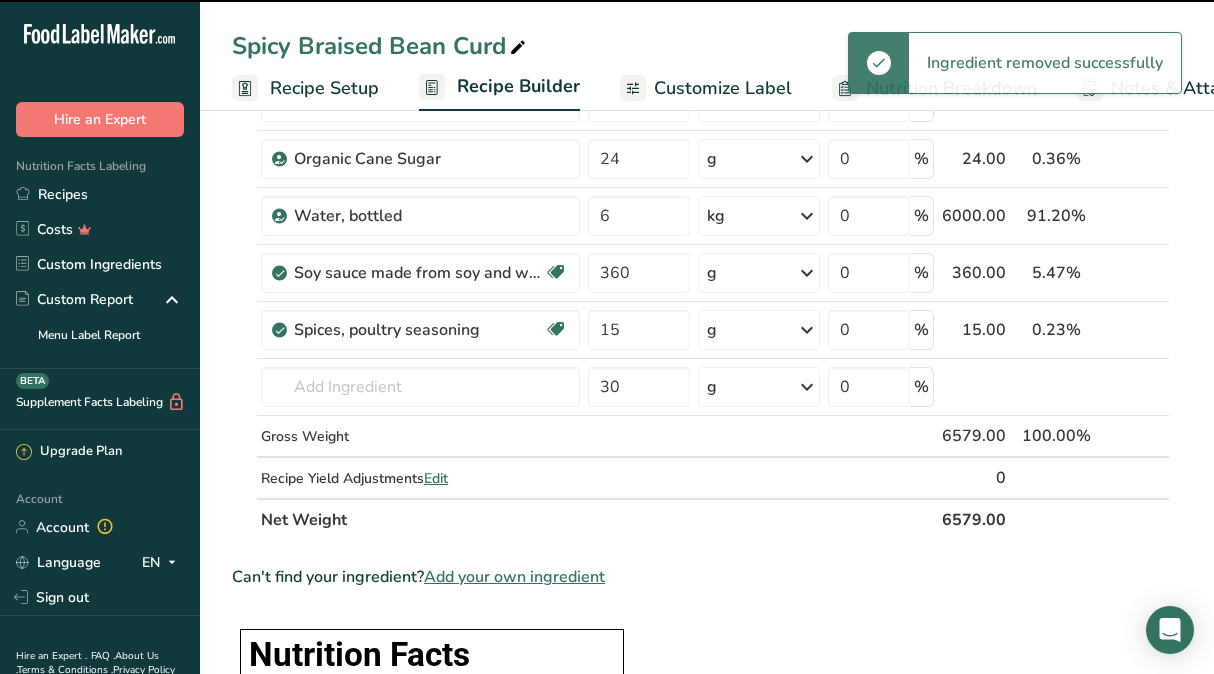 type 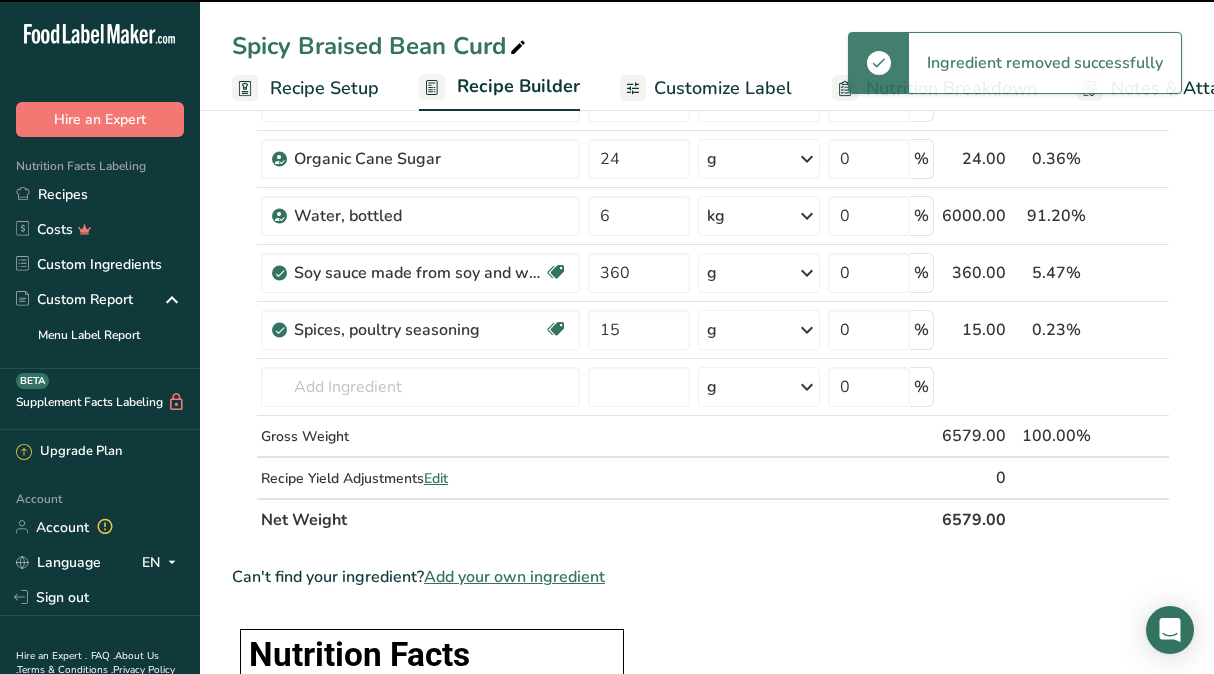 type 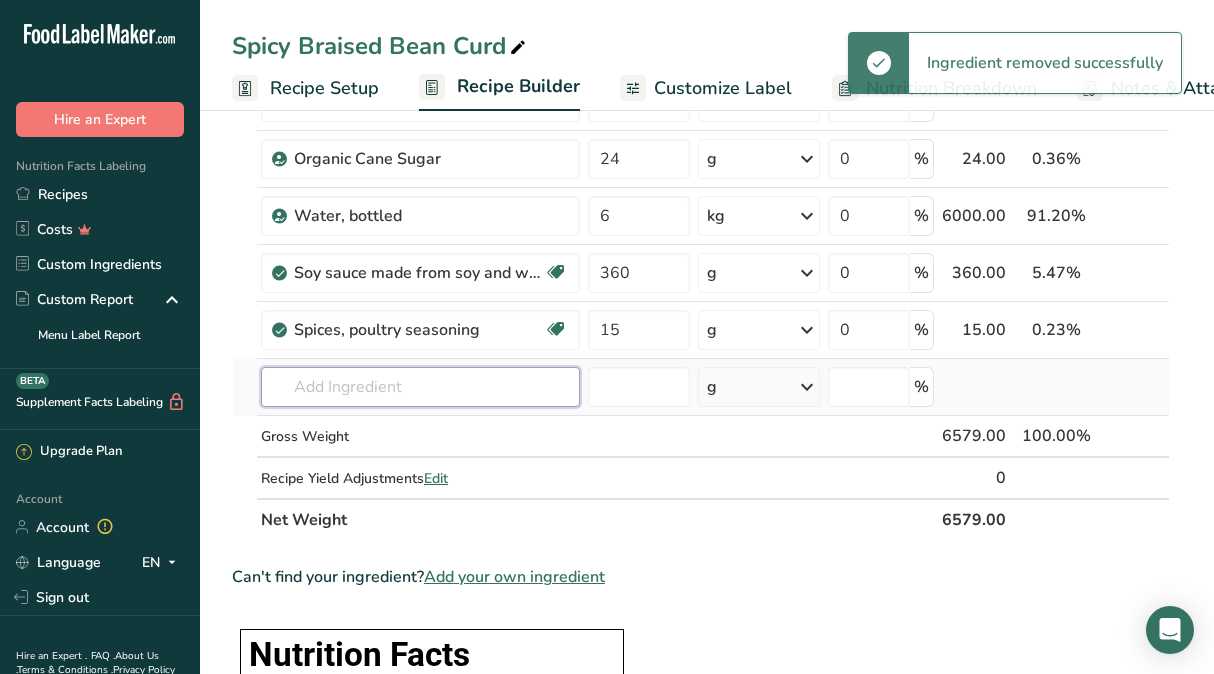 click at bounding box center (420, 387) 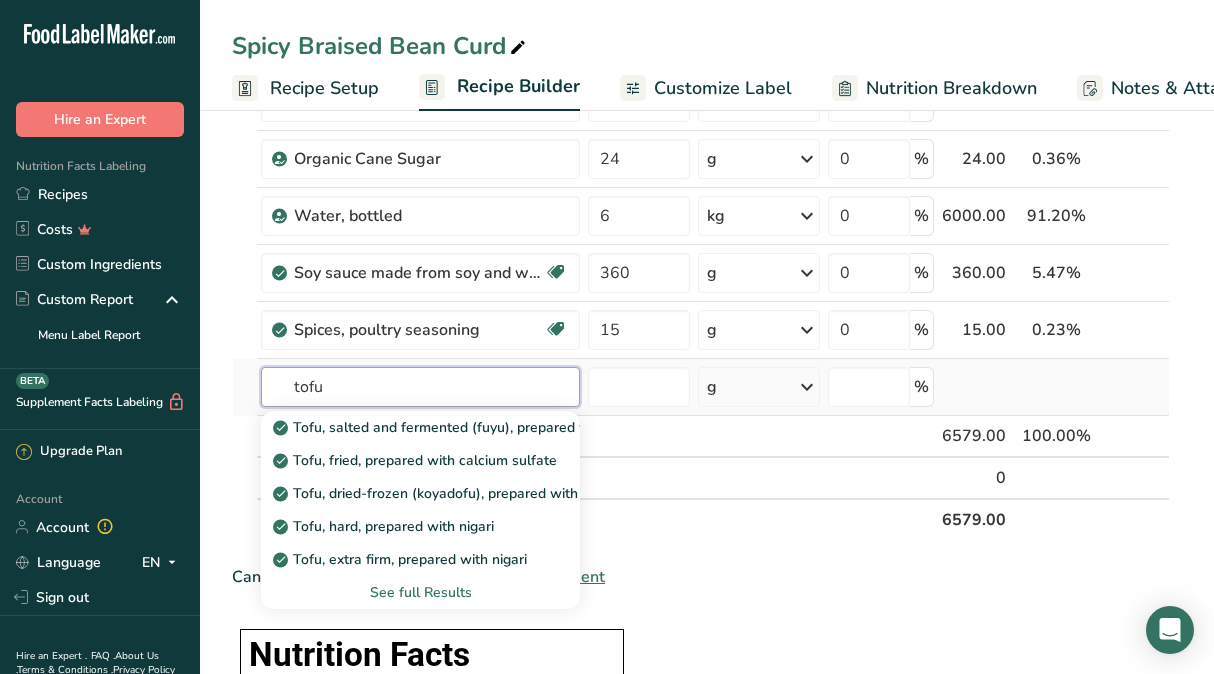 type on "tofu" 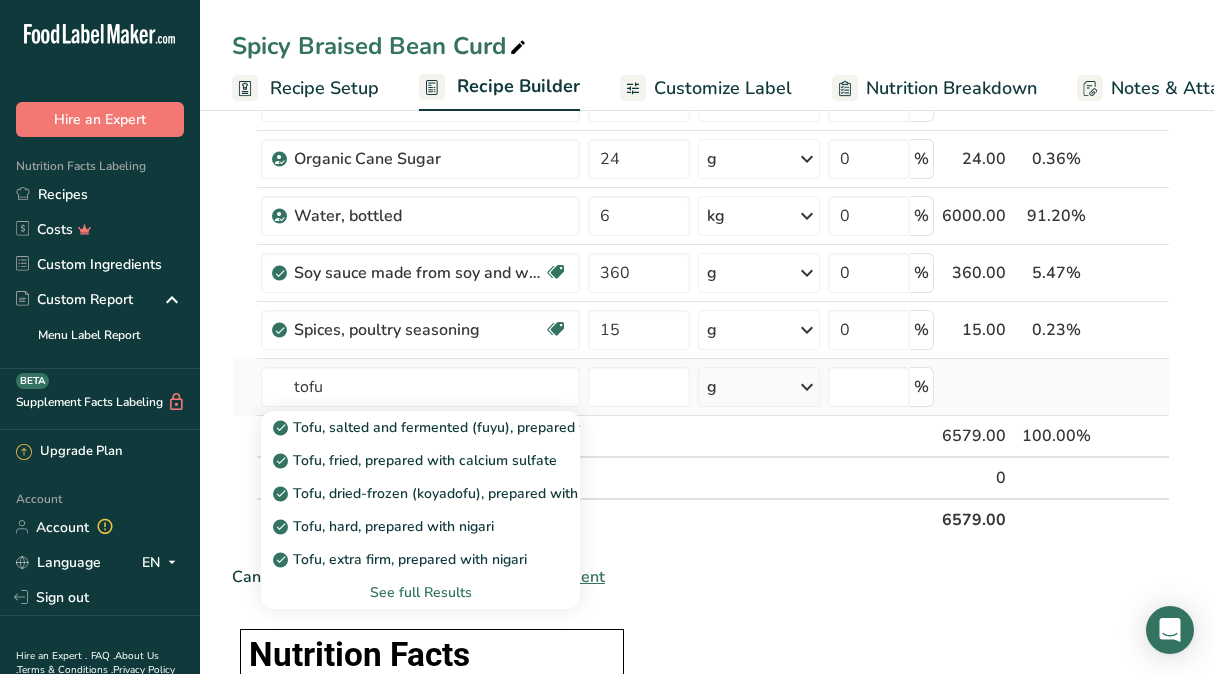 type 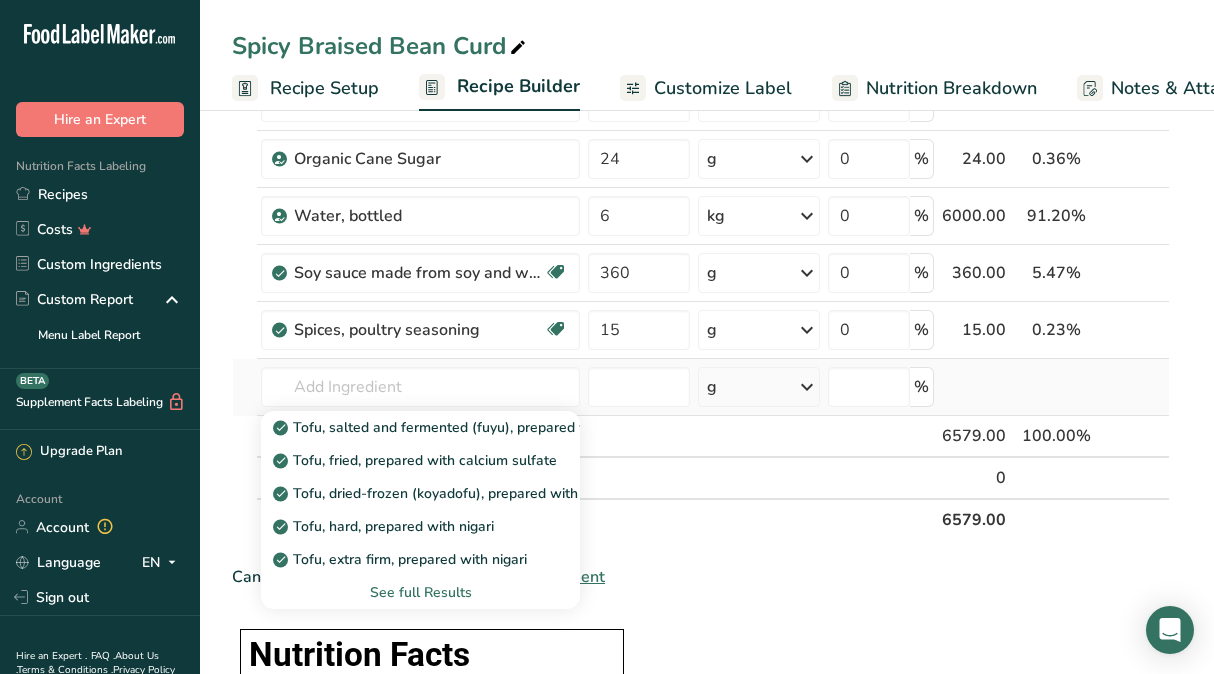click on "See full Results" at bounding box center [420, 592] 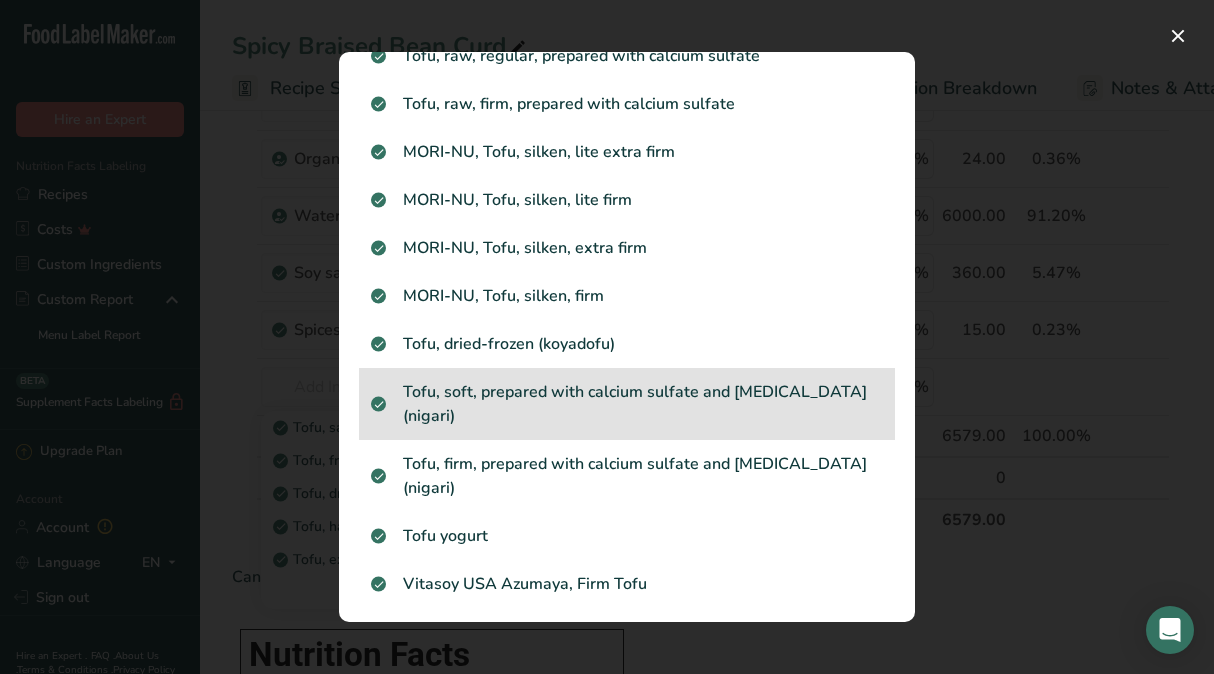 scroll, scrollTop: 508, scrollLeft: 0, axis: vertical 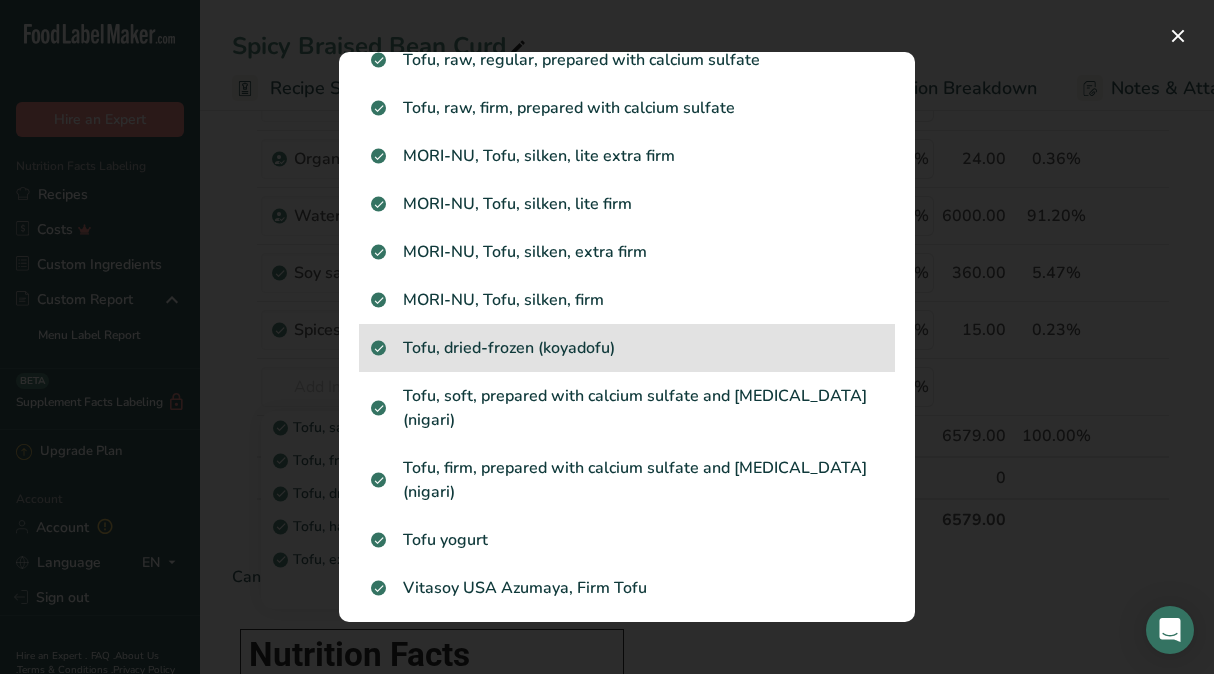click on "Tofu, dried-frozen (koyadofu)" at bounding box center (627, 348) 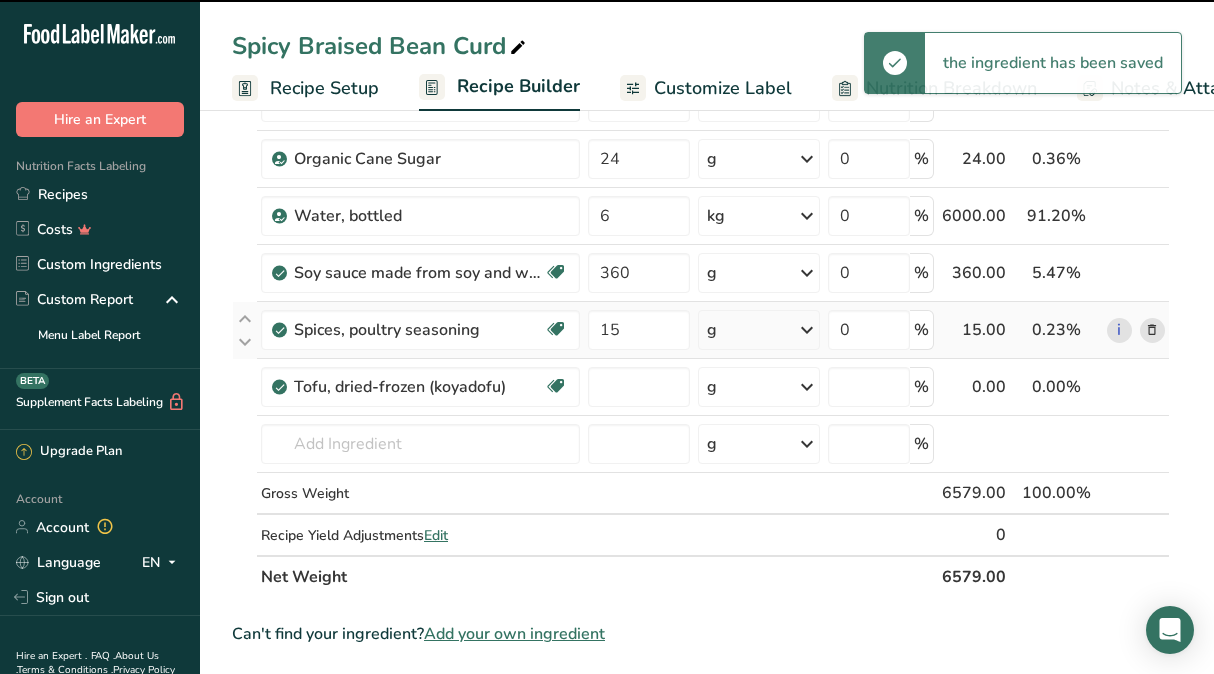 type on "0" 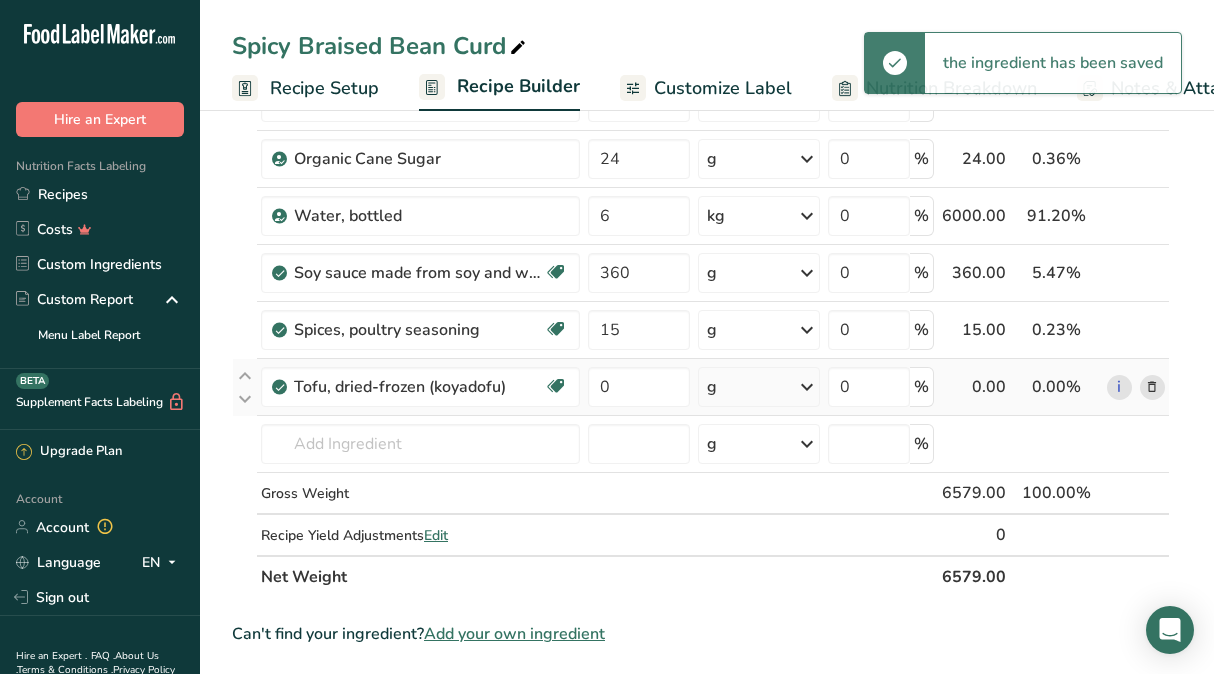 click on "g" at bounding box center [759, 387] 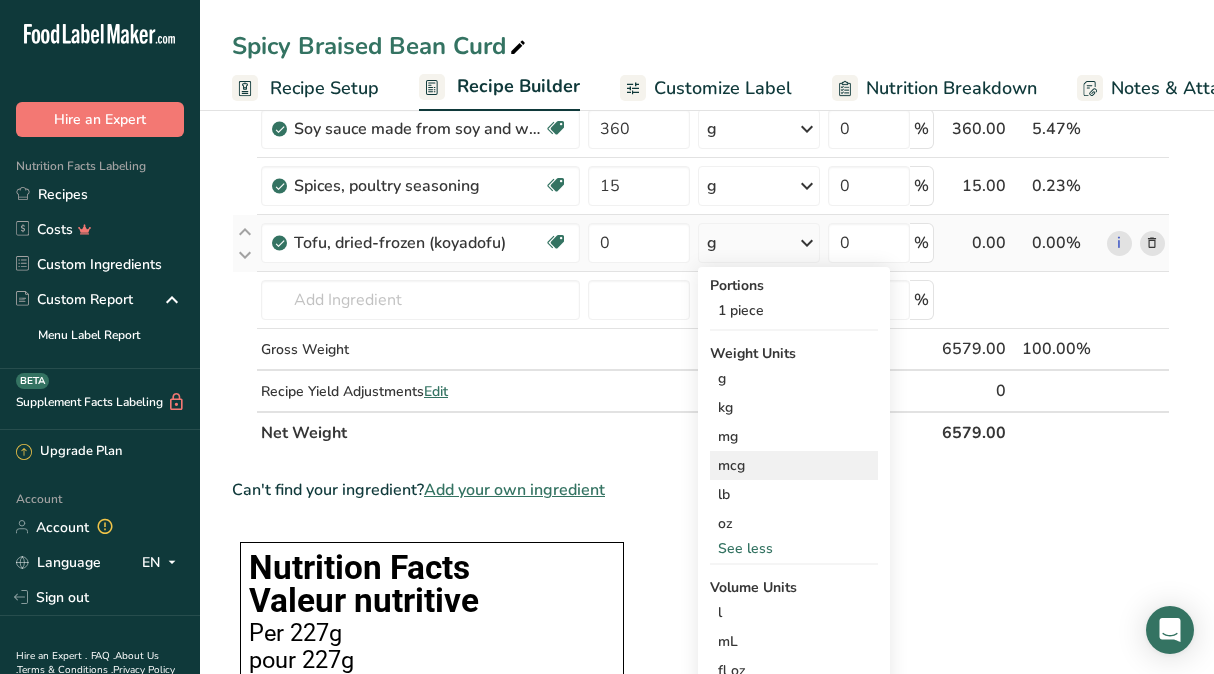 scroll, scrollTop: 420, scrollLeft: 0, axis: vertical 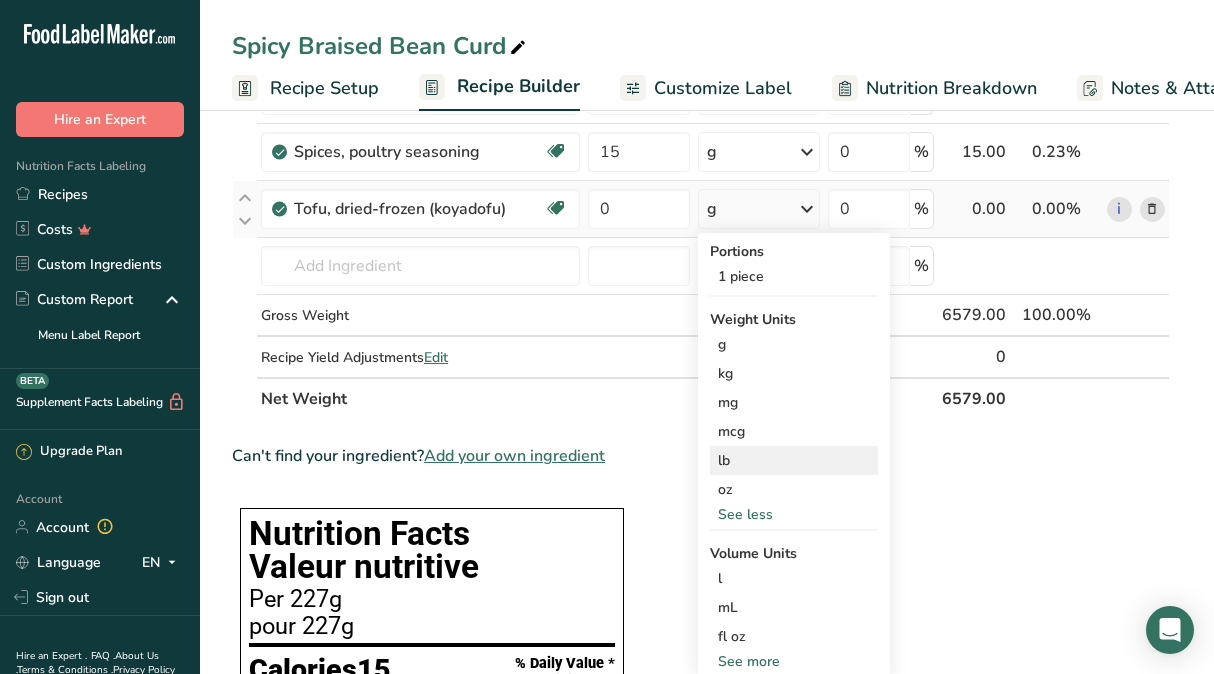 click on "lb" at bounding box center [794, 460] 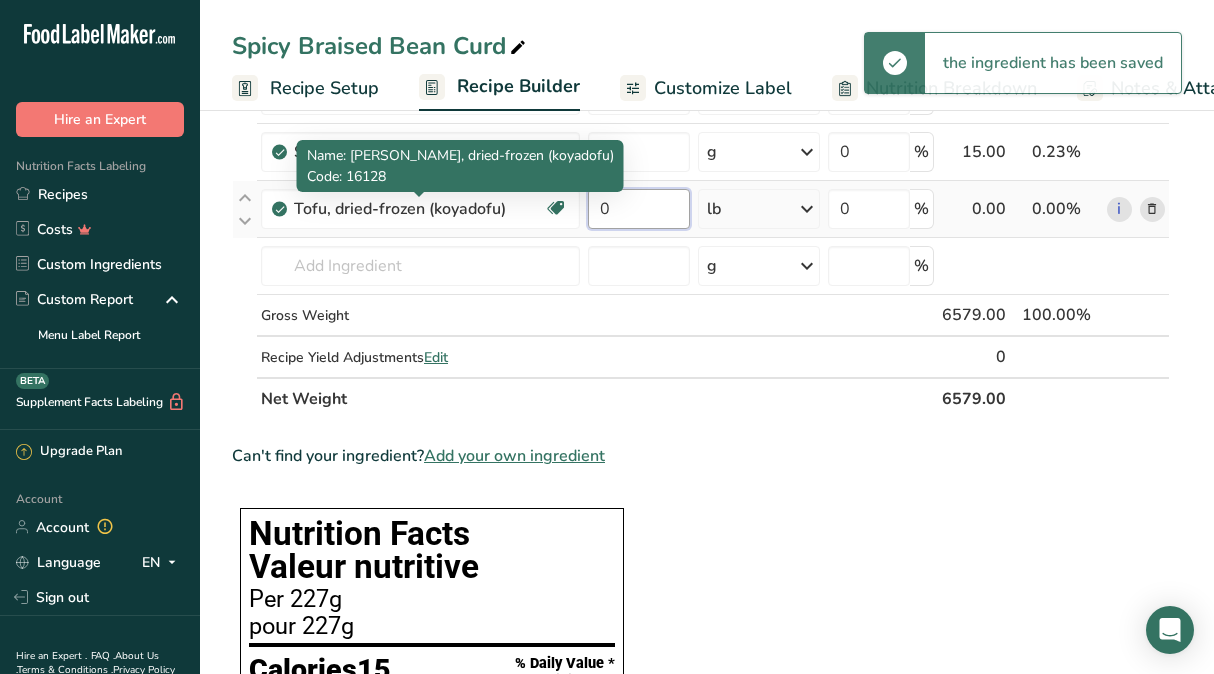 drag, startPoint x: 636, startPoint y: 206, endPoint x: 260, endPoint y: 180, distance: 376.89786 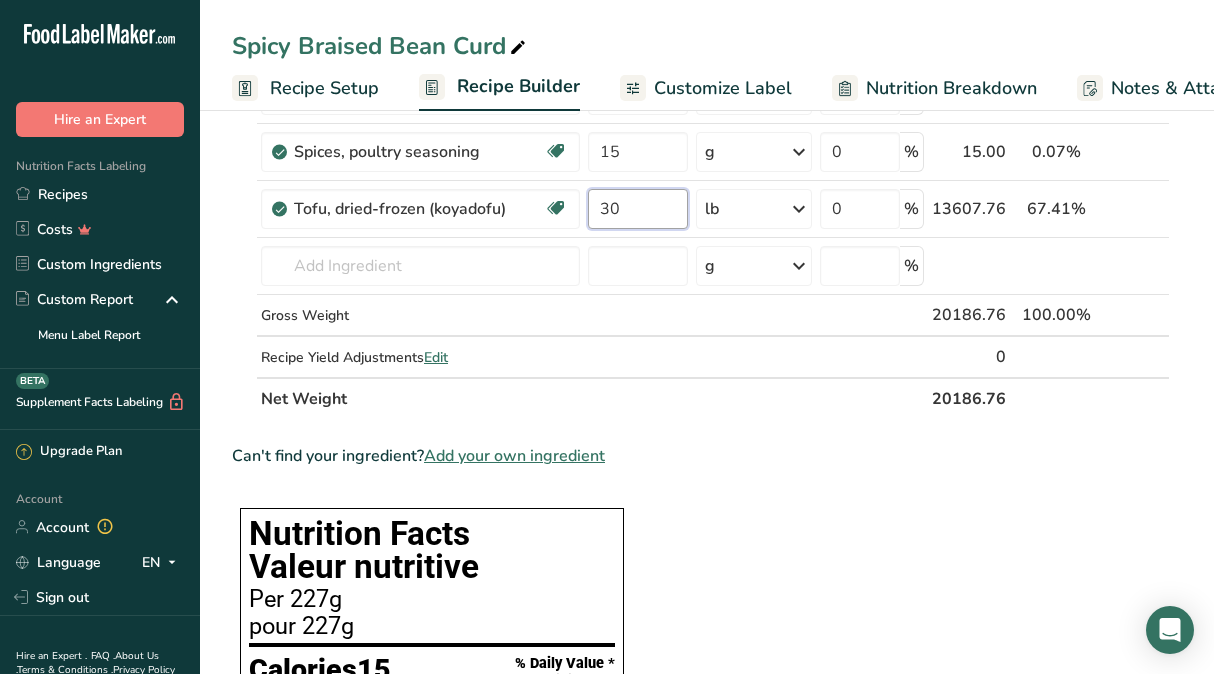 type on "30" 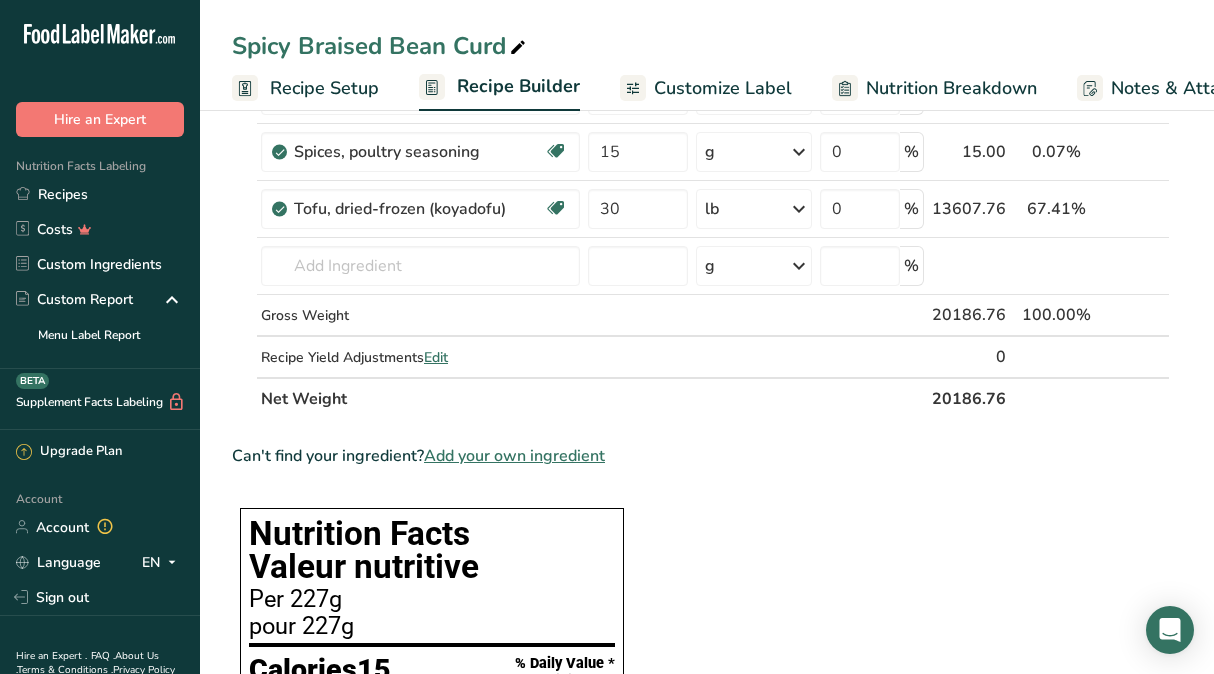 click on "Ingredient *
Amount *
Unit *
Waste *   .a-a{fill:#347362;}.b-a{fill:#fff;}          Grams
Percentage
Peppers, hot chili, red, raw
Dairy free
Gluten free
Vegan
Vegetarian
Soy free
150
g
Weight Units
g
kg
mg
See more
Volume Units
l
Volume units require a density conversion. If you know your ingredient's density enter it below. Otherwise, click on "RIA" our AI Regulatory bot - she will be able to help you
lb/ft3
g/cm3
Confirm
mL
lb/ft3
g/cm3" at bounding box center (701, 967) 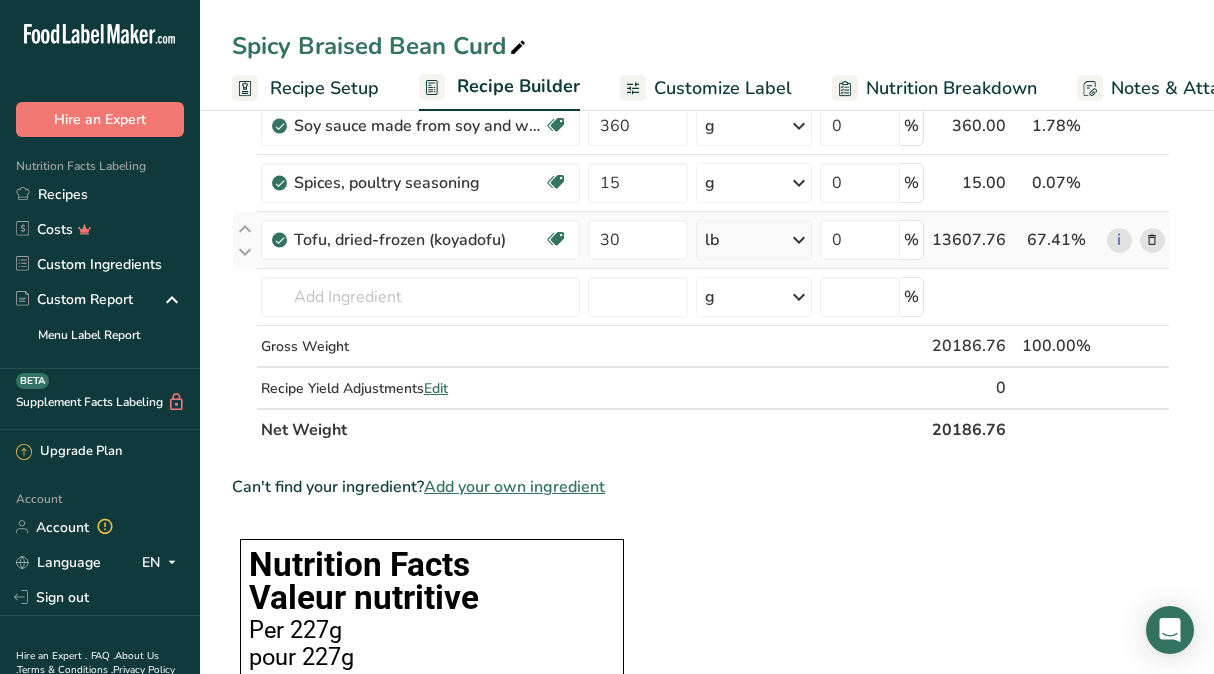 scroll, scrollTop: 388, scrollLeft: 0, axis: vertical 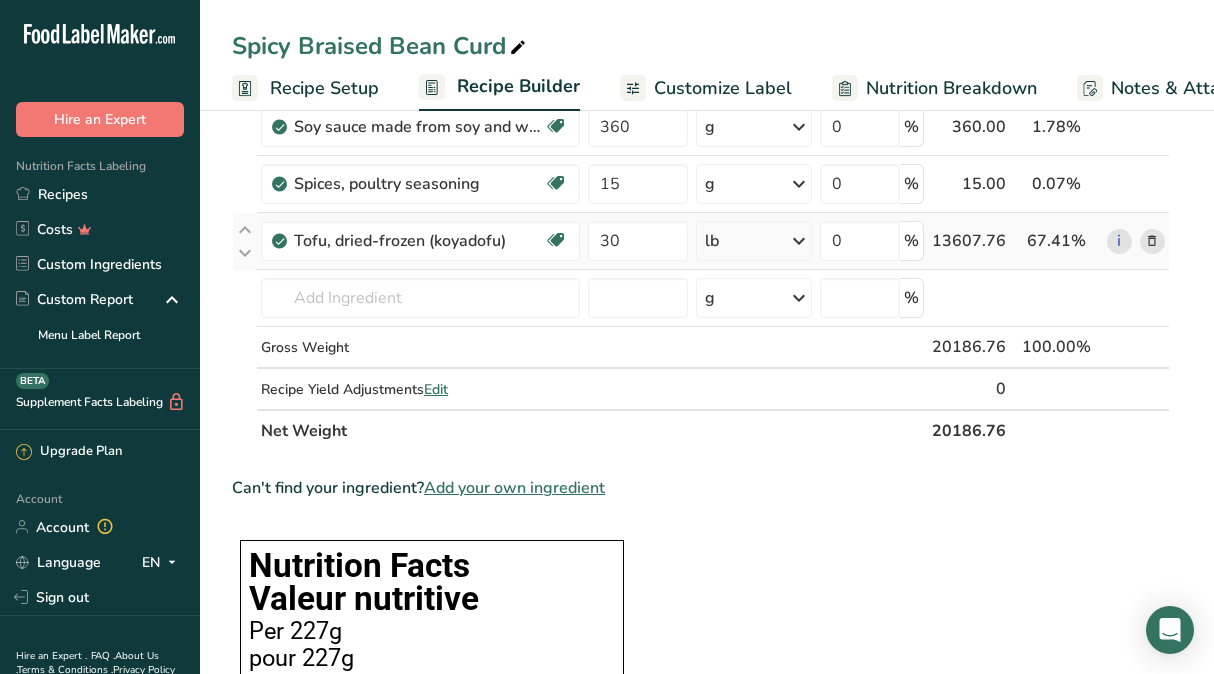 click at bounding box center (1152, 241) 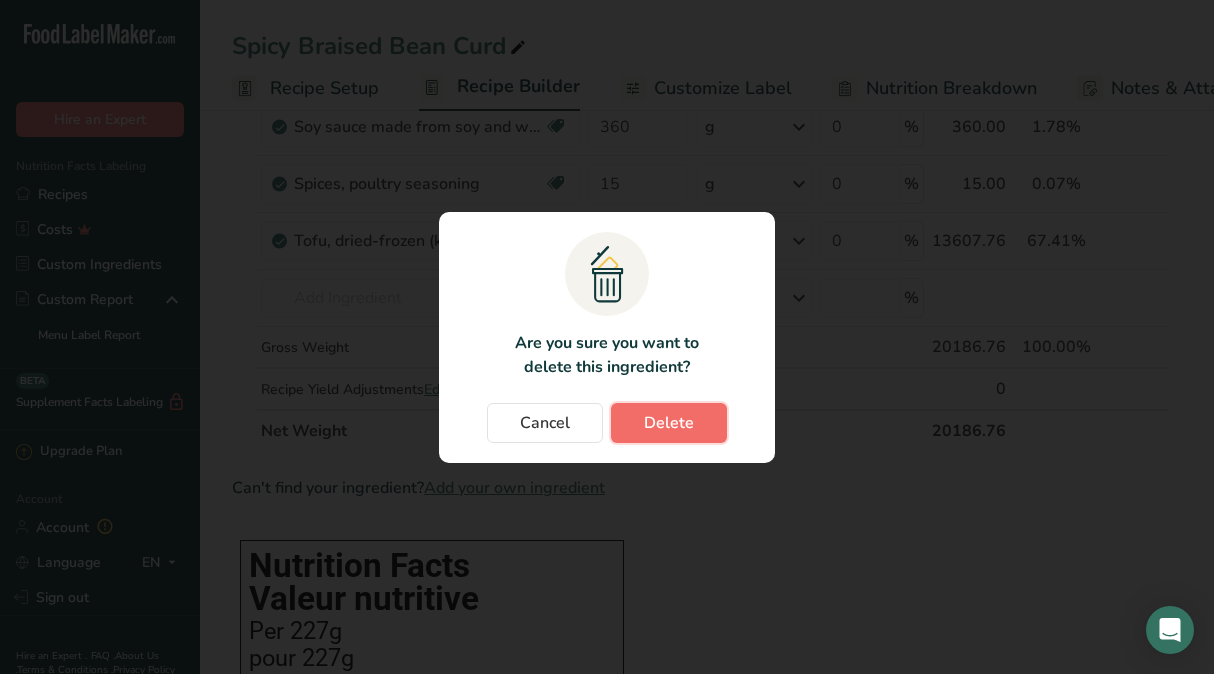 click on "Delete" at bounding box center (669, 423) 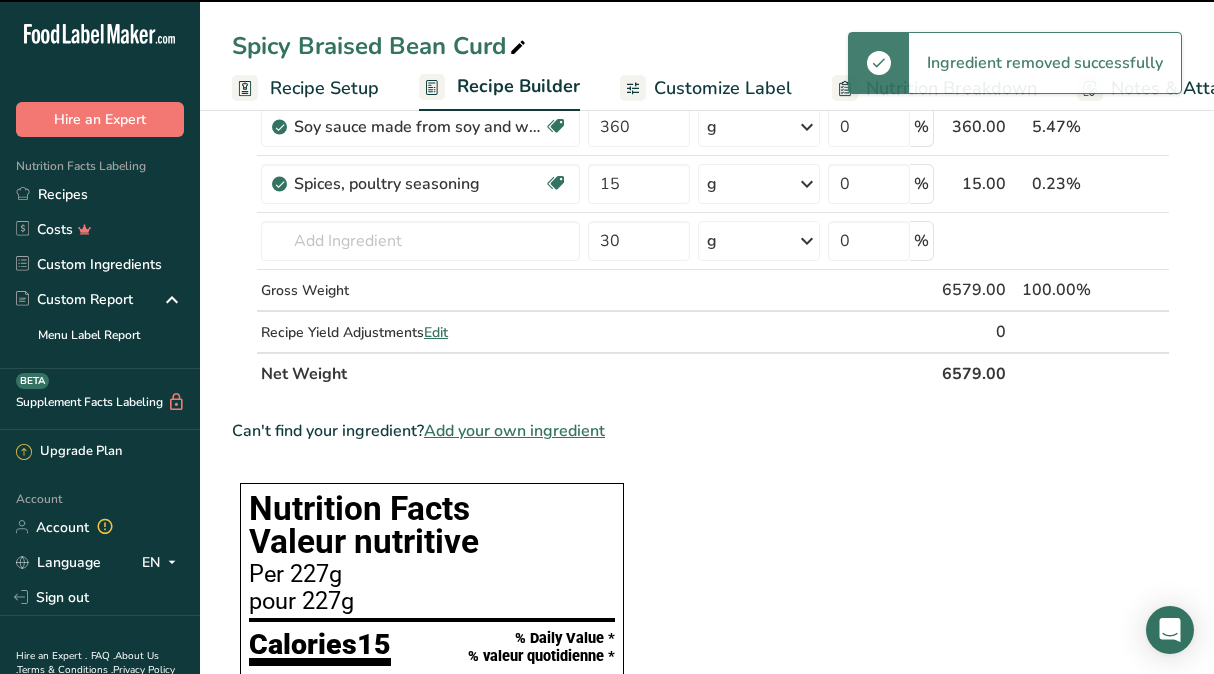 type 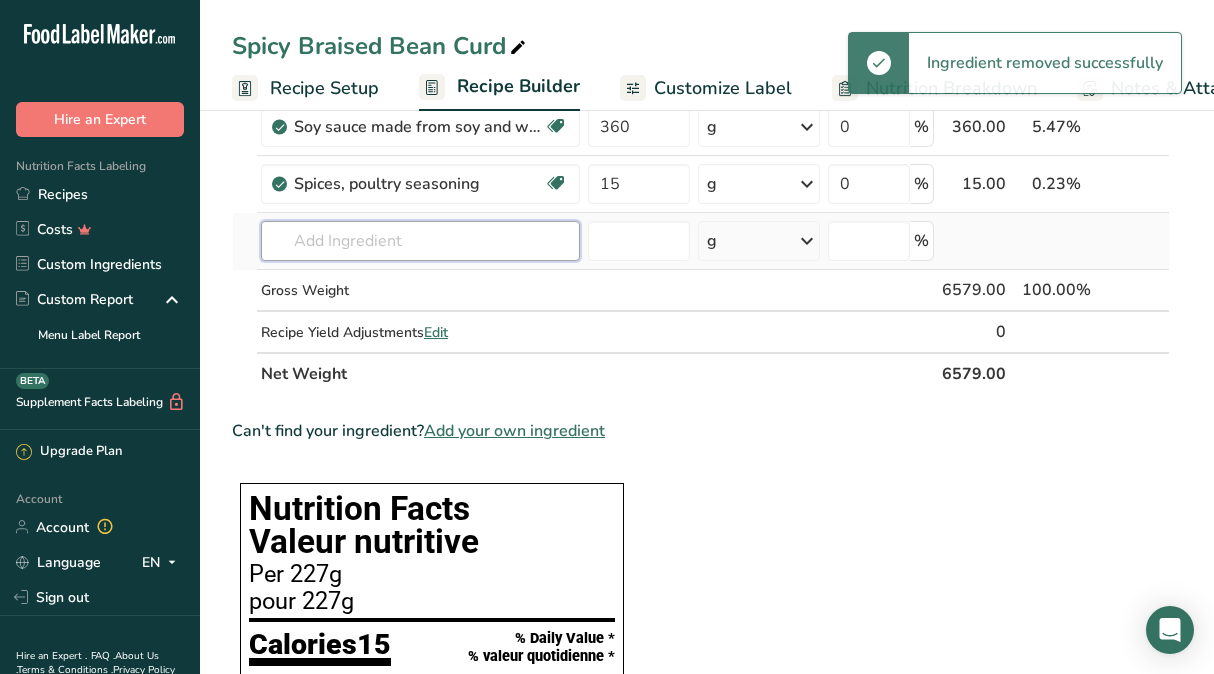 click at bounding box center (420, 241) 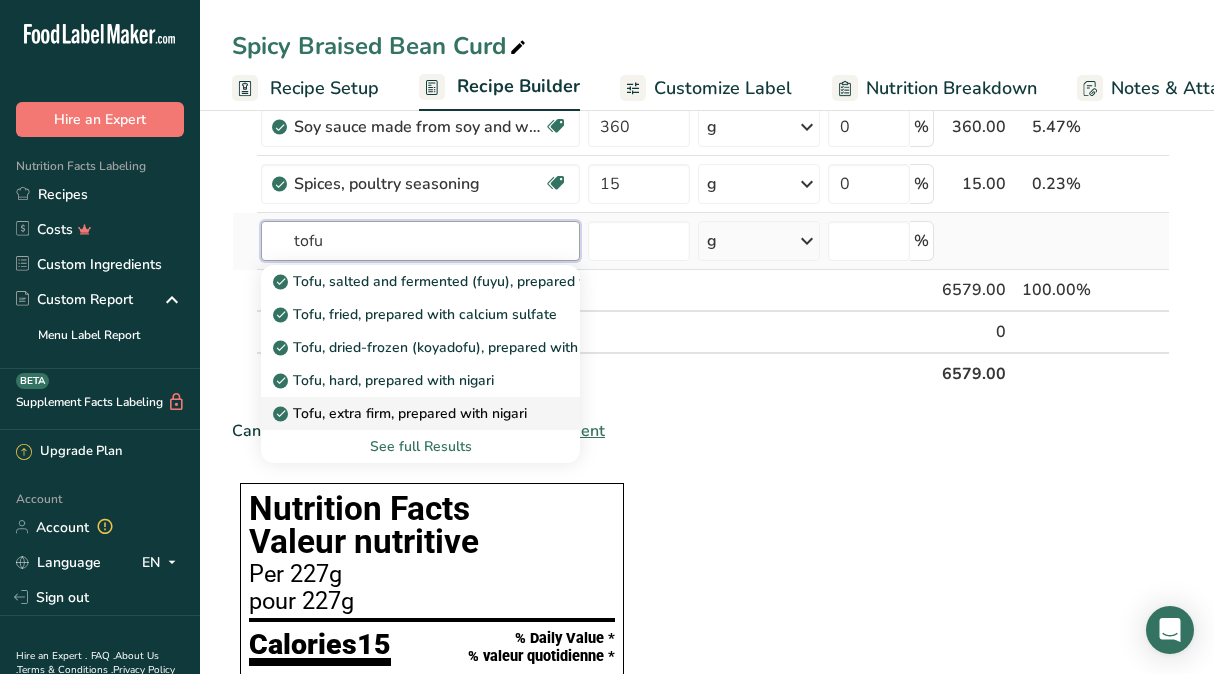 scroll, scrollTop: 389, scrollLeft: 0, axis: vertical 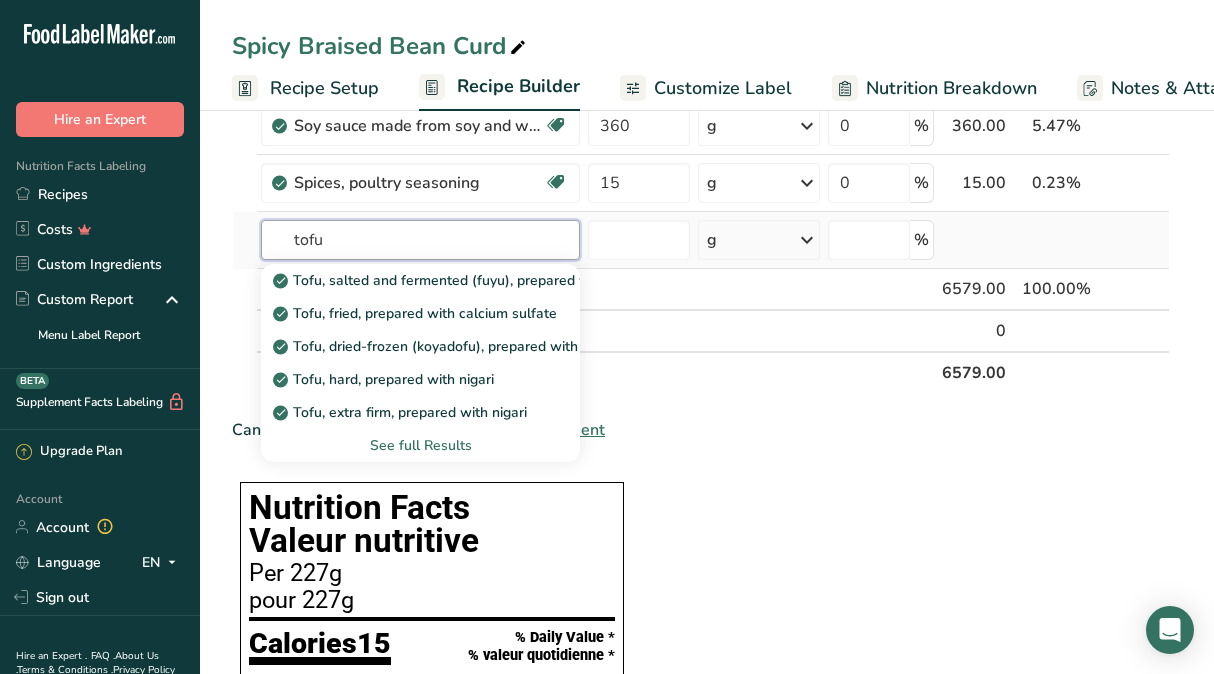 type on "tofu" 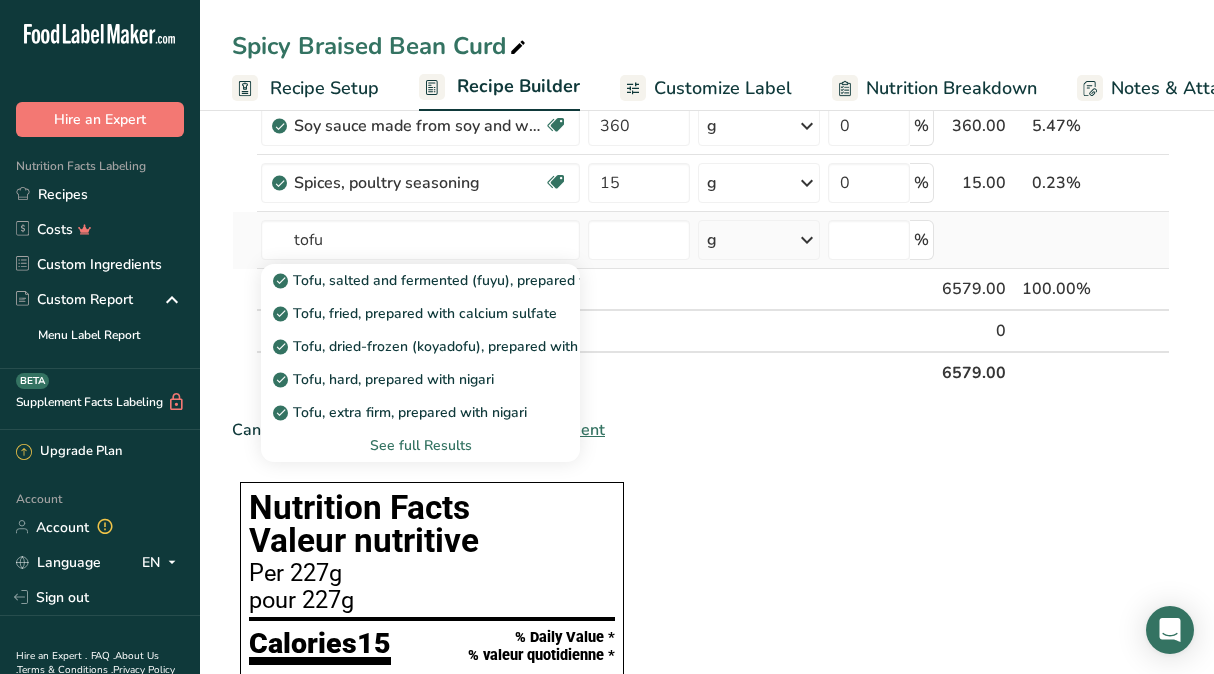 type 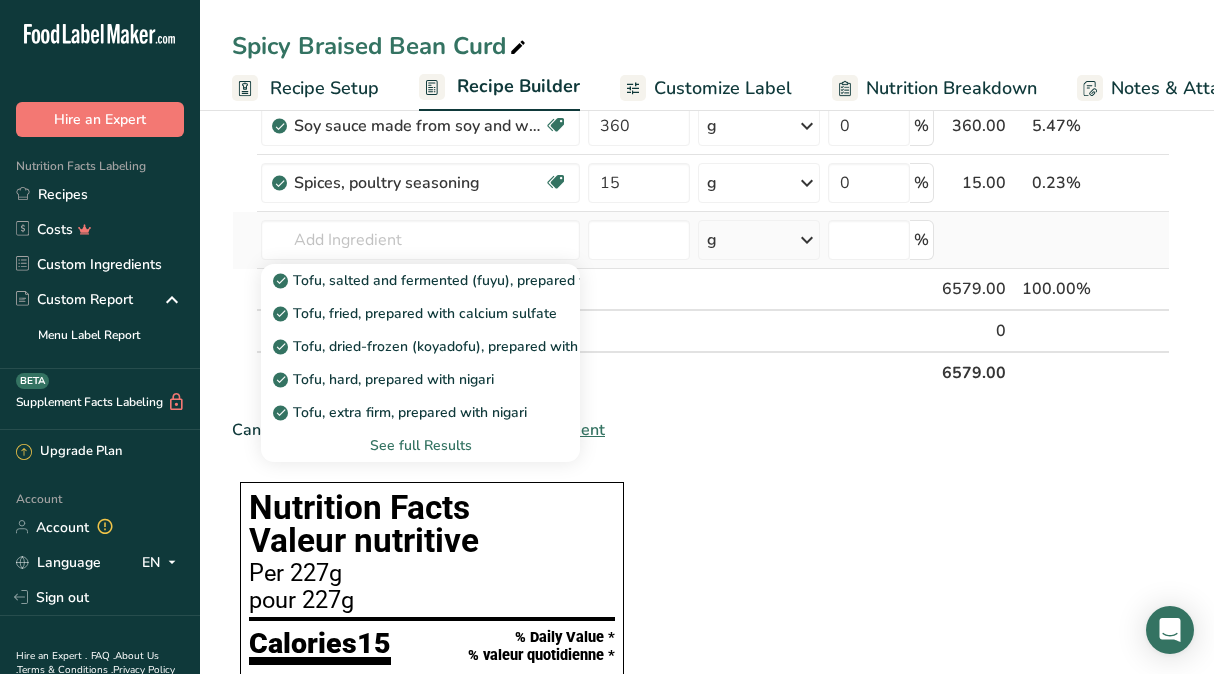 click on "See full Results" at bounding box center (420, 445) 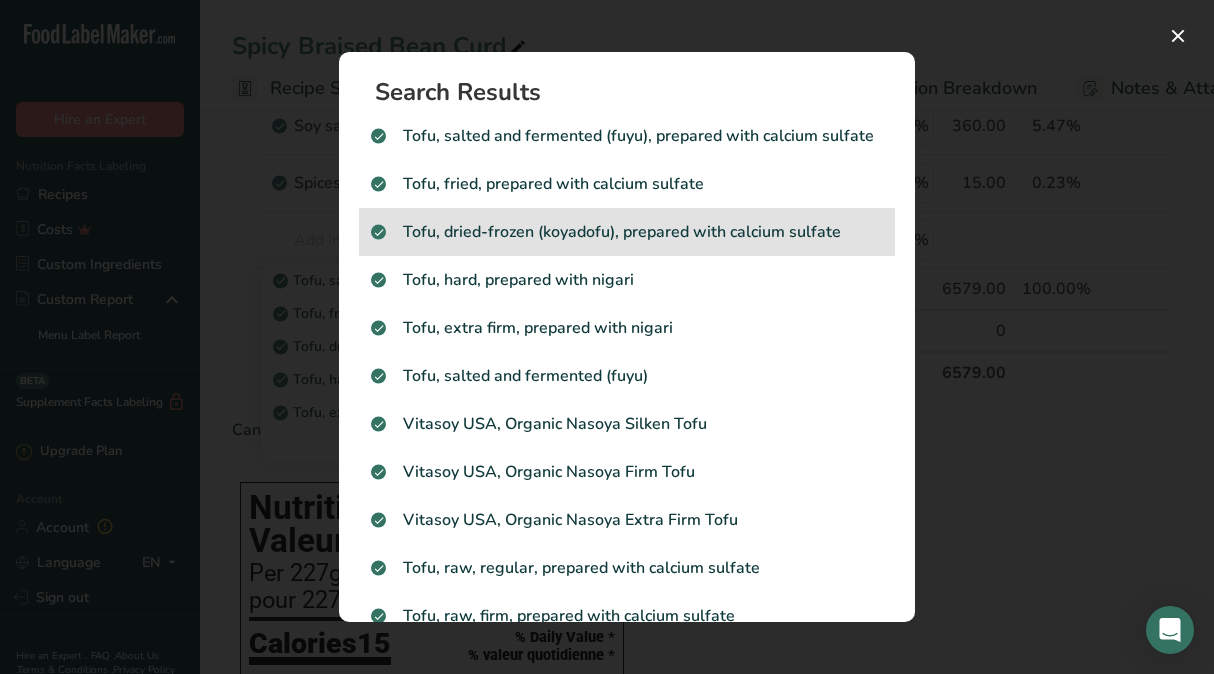 click on "Tofu, dried-frozen (koyadofu), prepared with calcium sulfate" at bounding box center [627, 232] 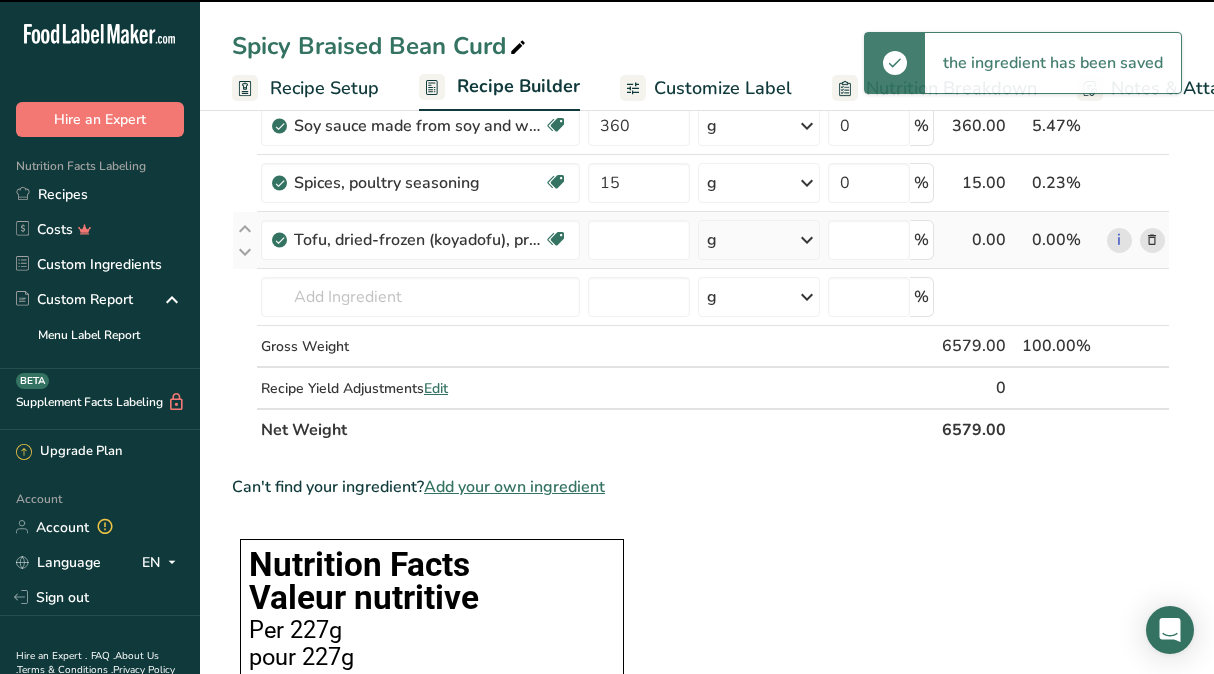 type on "0" 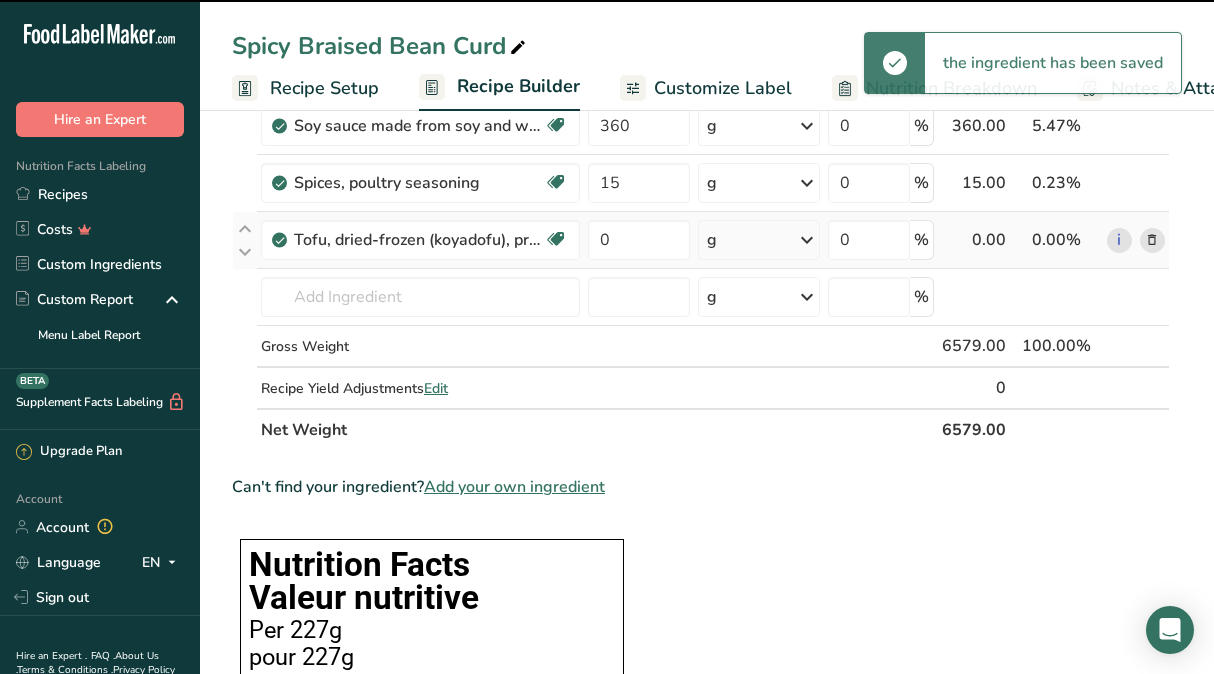 scroll, scrollTop: 378, scrollLeft: 0, axis: vertical 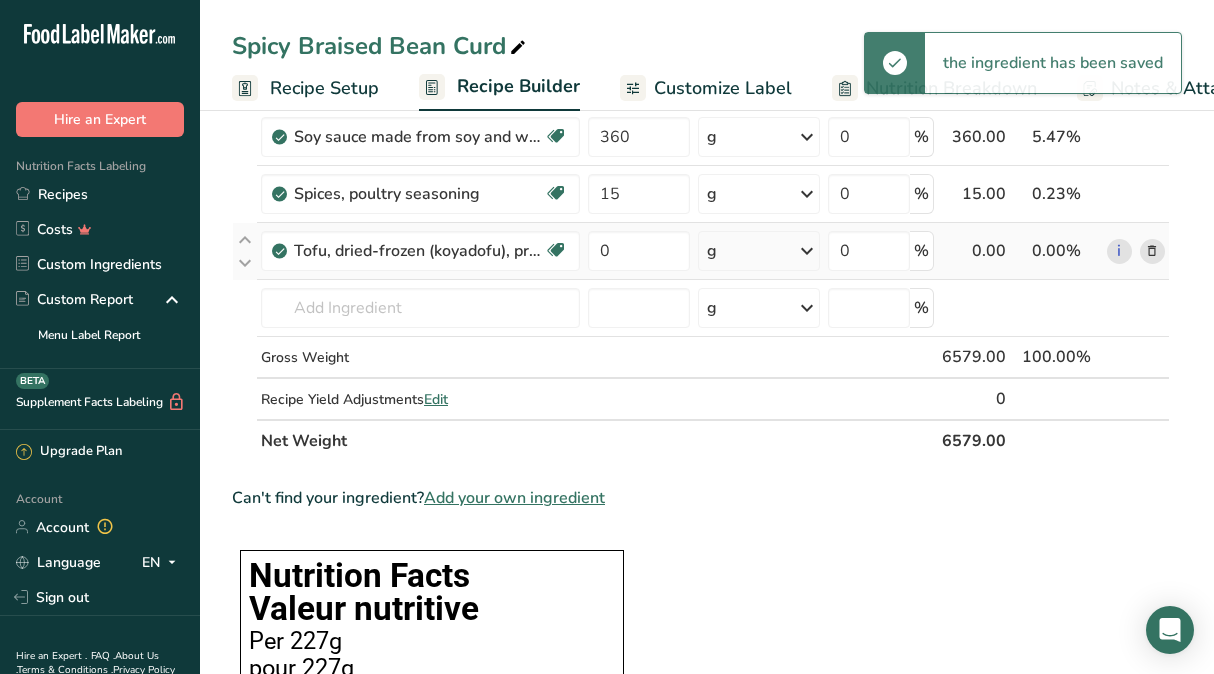 click at bounding box center (807, 251) 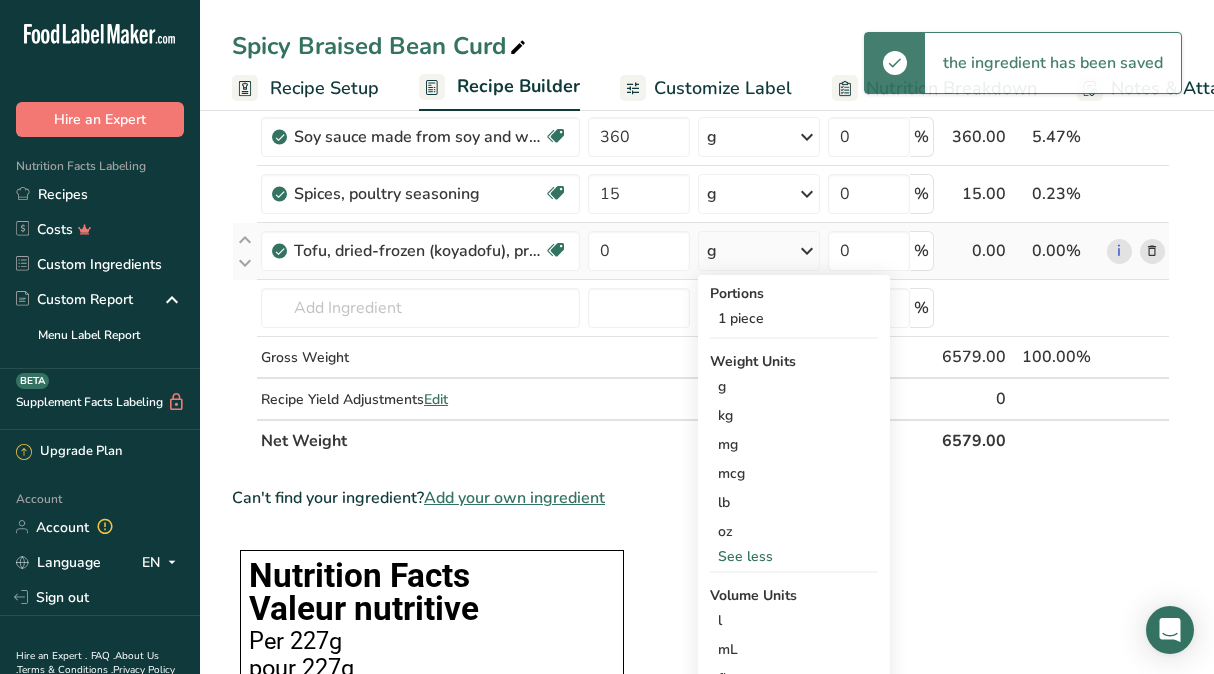 scroll, scrollTop: 379, scrollLeft: 0, axis: vertical 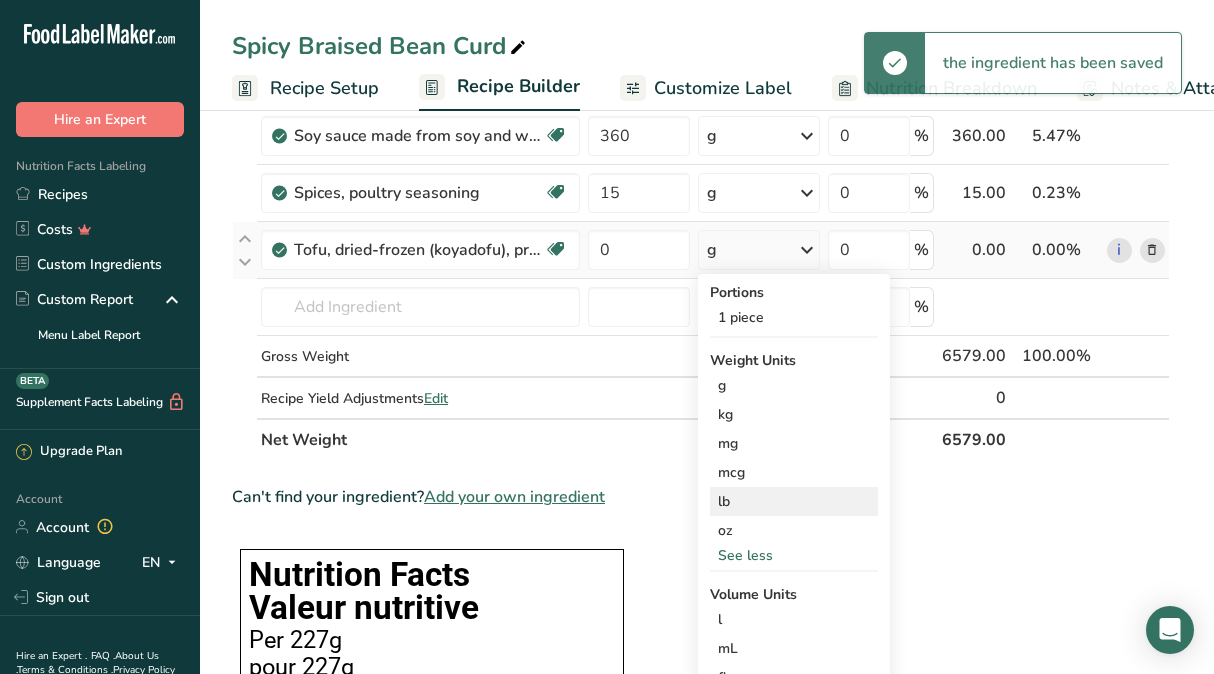 click on "lb" at bounding box center (794, 501) 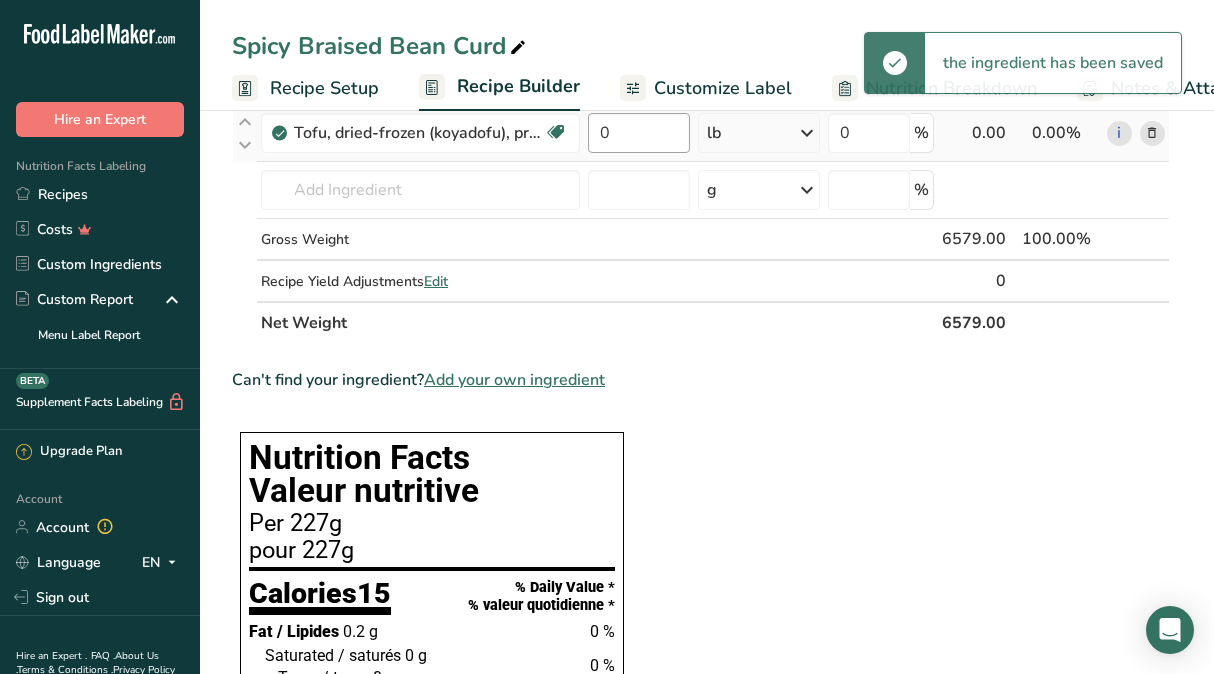 scroll, scrollTop: 505, scrollLeft: 0, axis: vertical 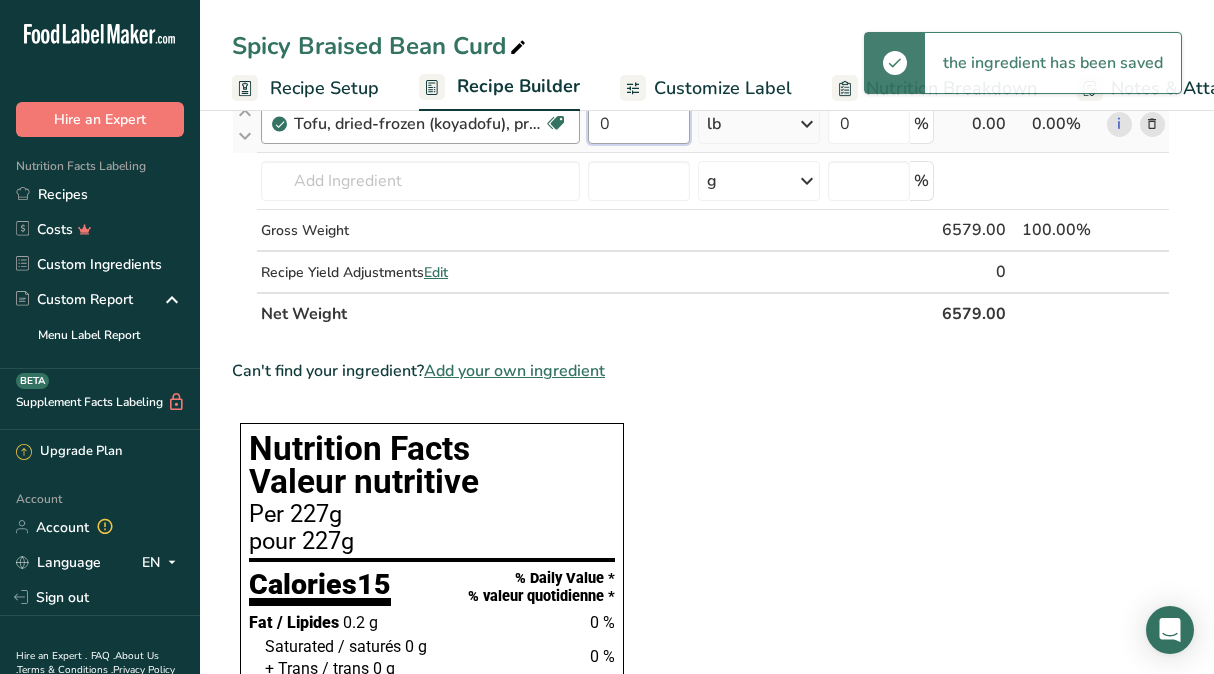 drag, startPoint x: 621, startPoint y: 123, endPoint x: 493, endPoint y: 111, distance: 128.56126 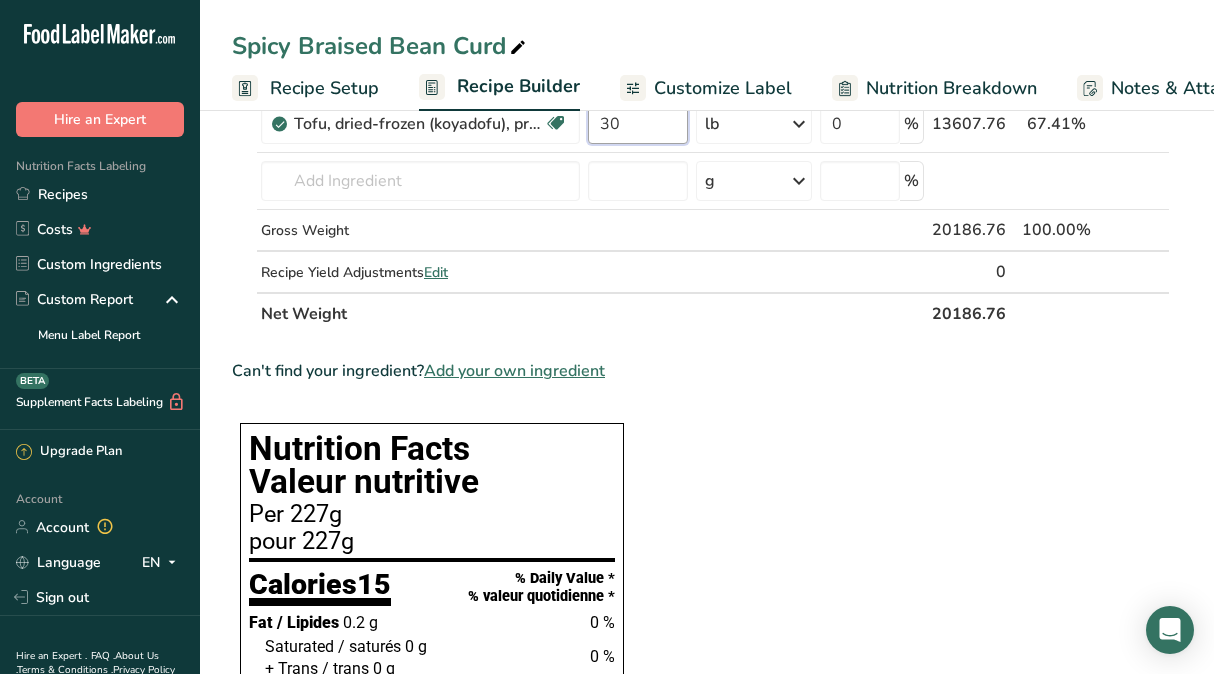 type on "30" 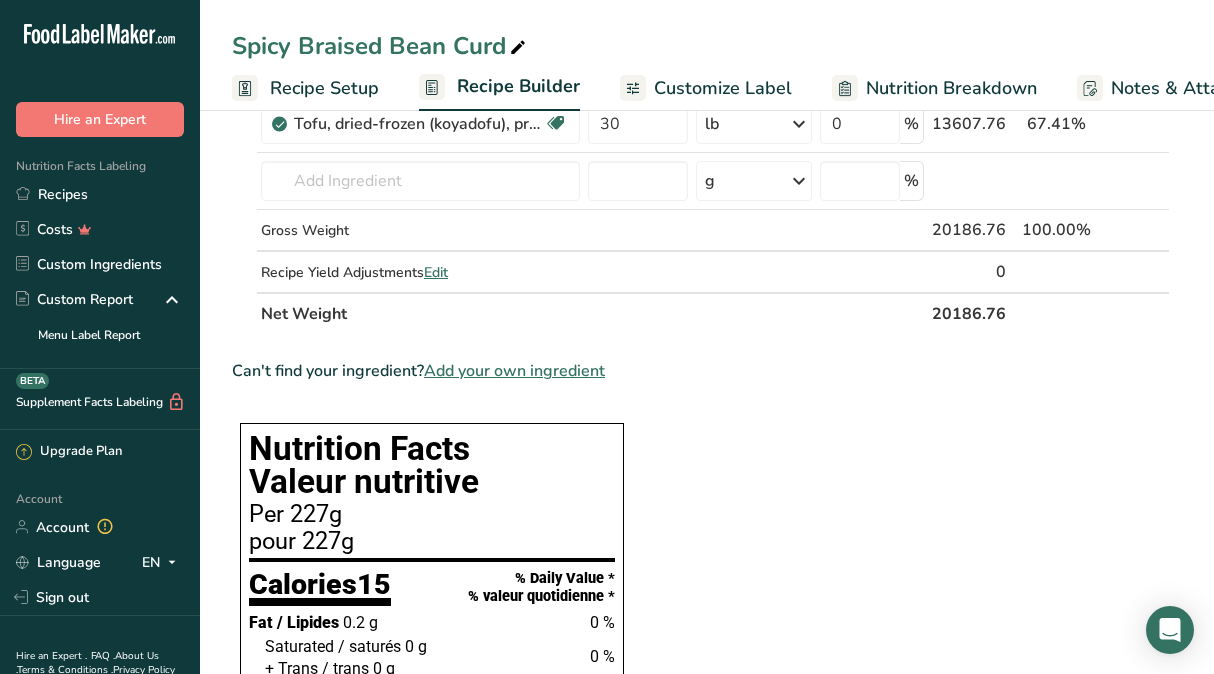 click on "Ingredient *
Amount *
Unit *
Waste *   .a-a{fill:#347362;}.b-a{fill:#fff;}          Grams
Percentage
Peppers, hot chili, red, raw
Dairy free
Gluten free
Vegan
Vegetarian
Soy free
150
g
Weight Units
g
kg
mg
See more
Volume Units
l
Volume units require a density conversion. If you know your ingredient's density enter it below. Otherwise, click on "RIA" our AI Regulatory bot - she will be able to help you
lb/ft3
g/cm3
Confirm
mL
lb/ft3
g/cm3" at bounding box center (701, 882) 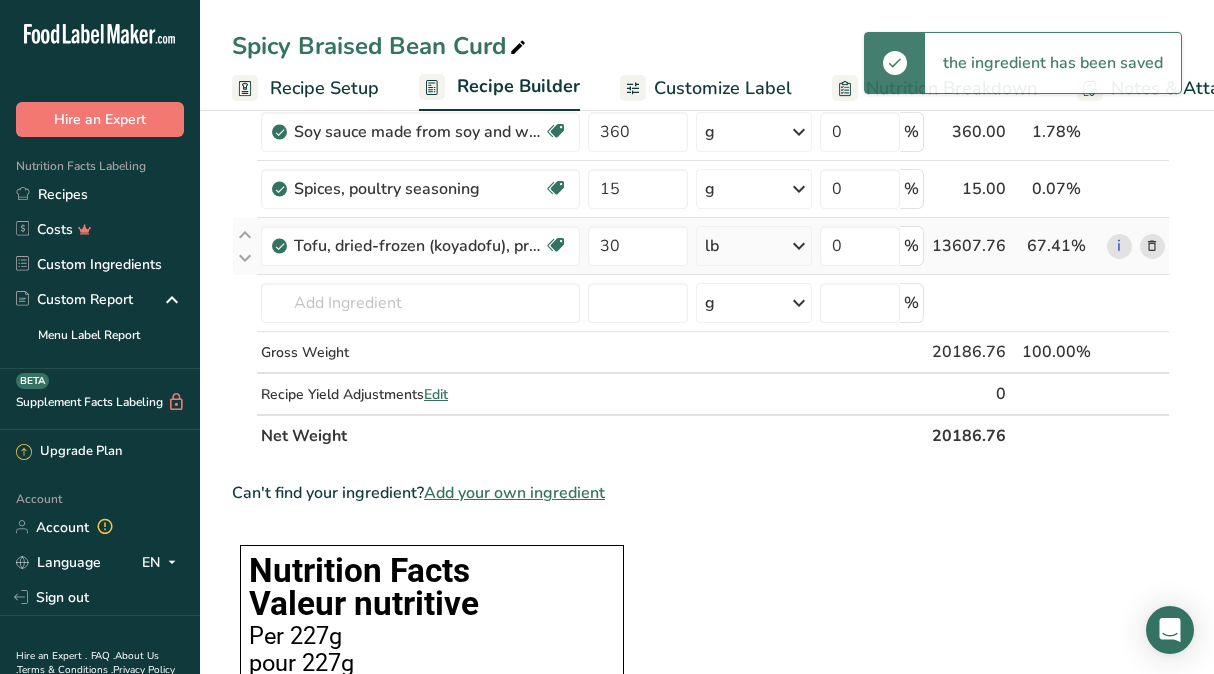 scroll, scrollTop: 380, scrollLeft: 0, axis: vertical 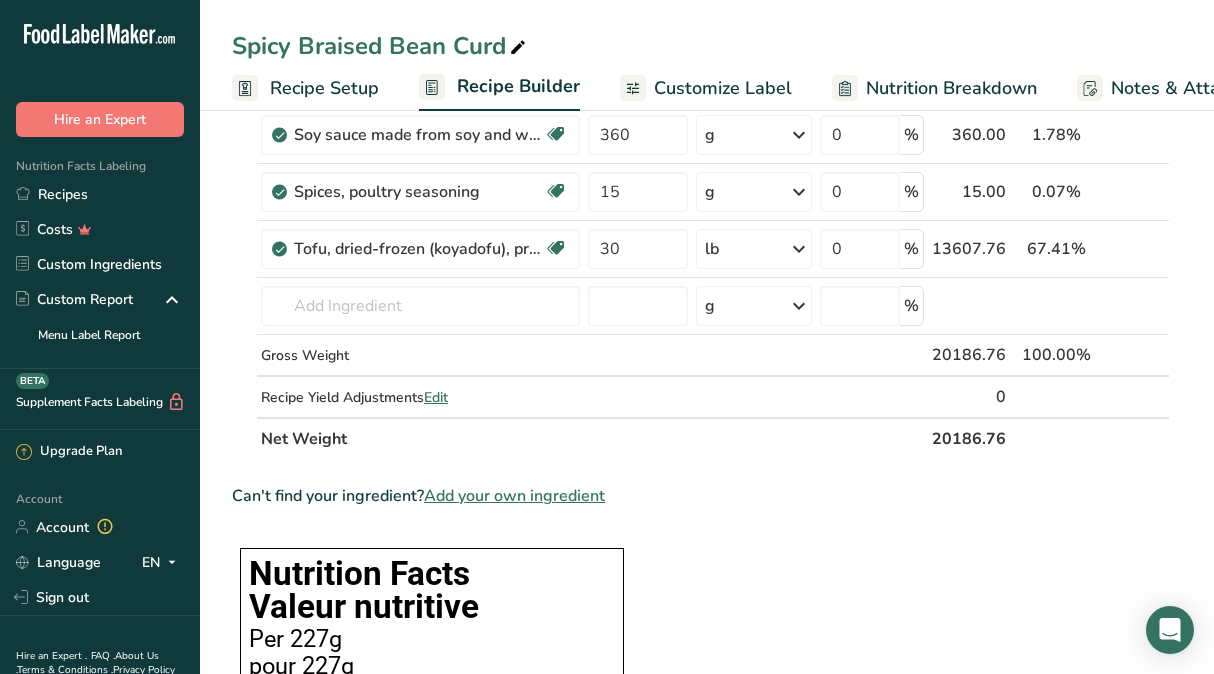 click at bounding box center [1152, 249] 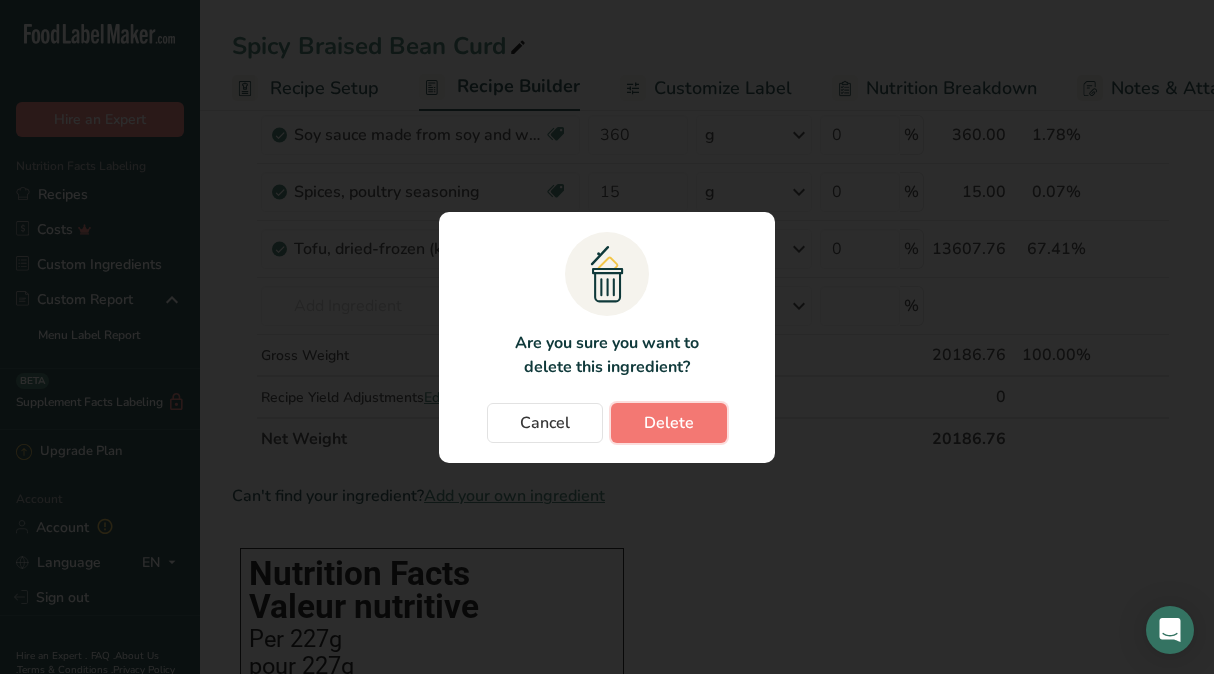 click on "Delete" at bounding box center [669, 423] 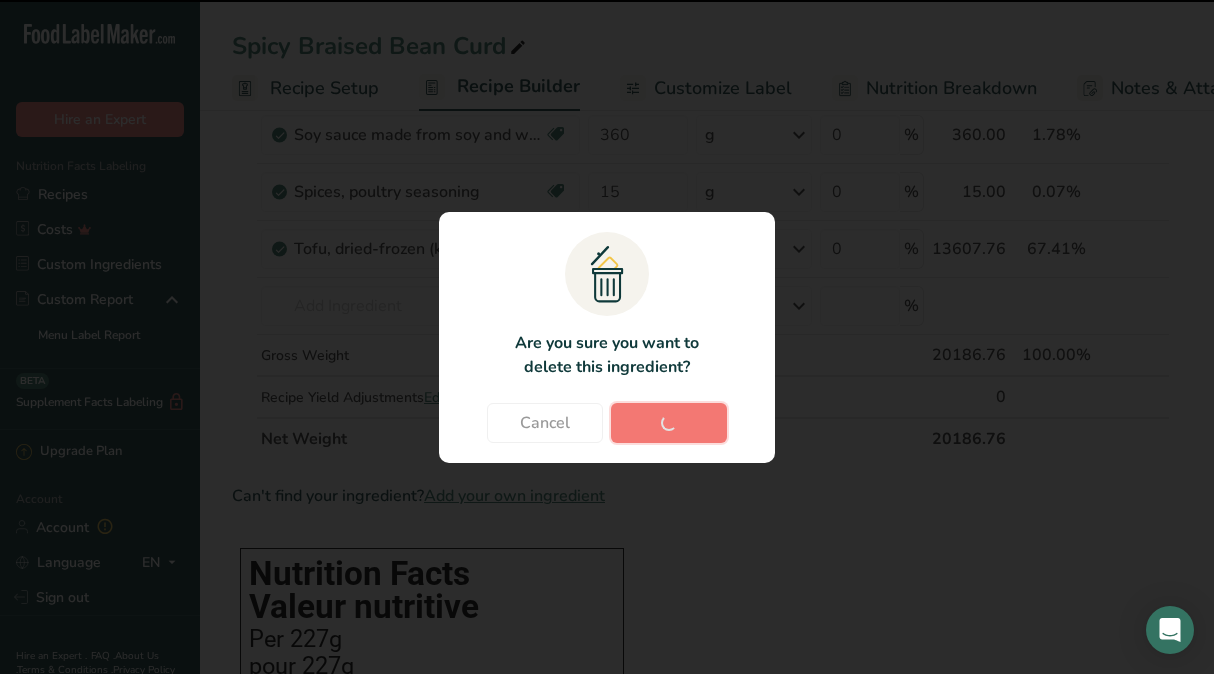 type 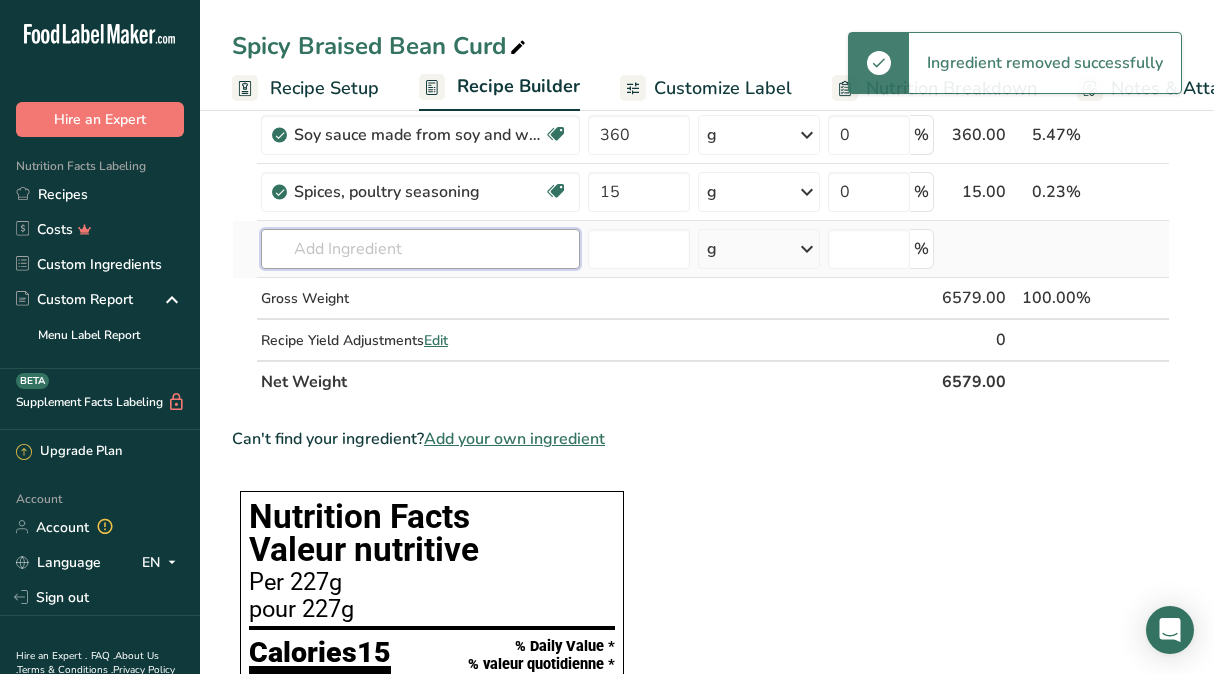 click at bounding box center (420, 249) 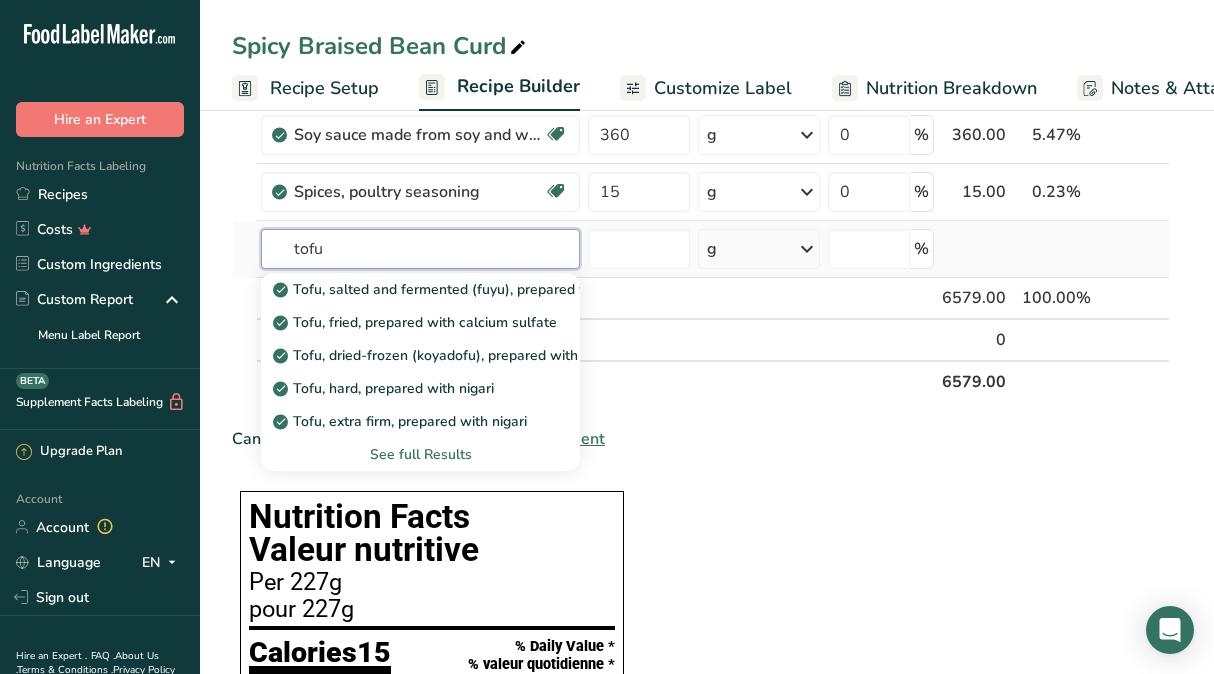 type on "tofu" 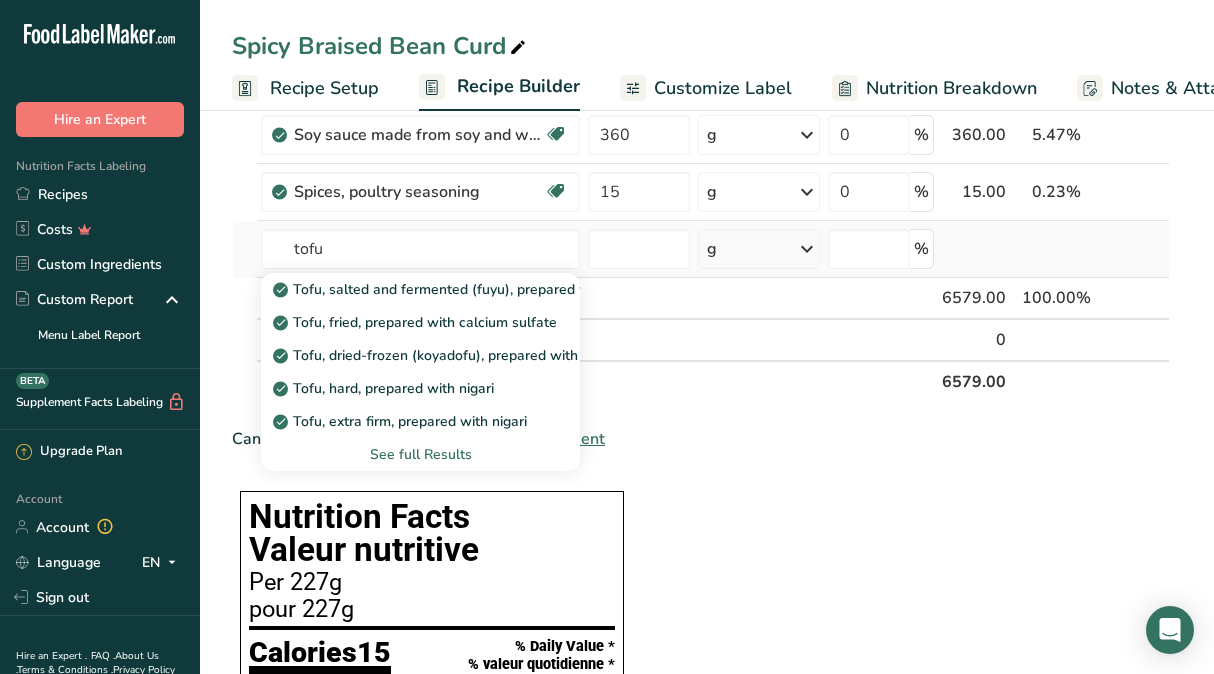 type 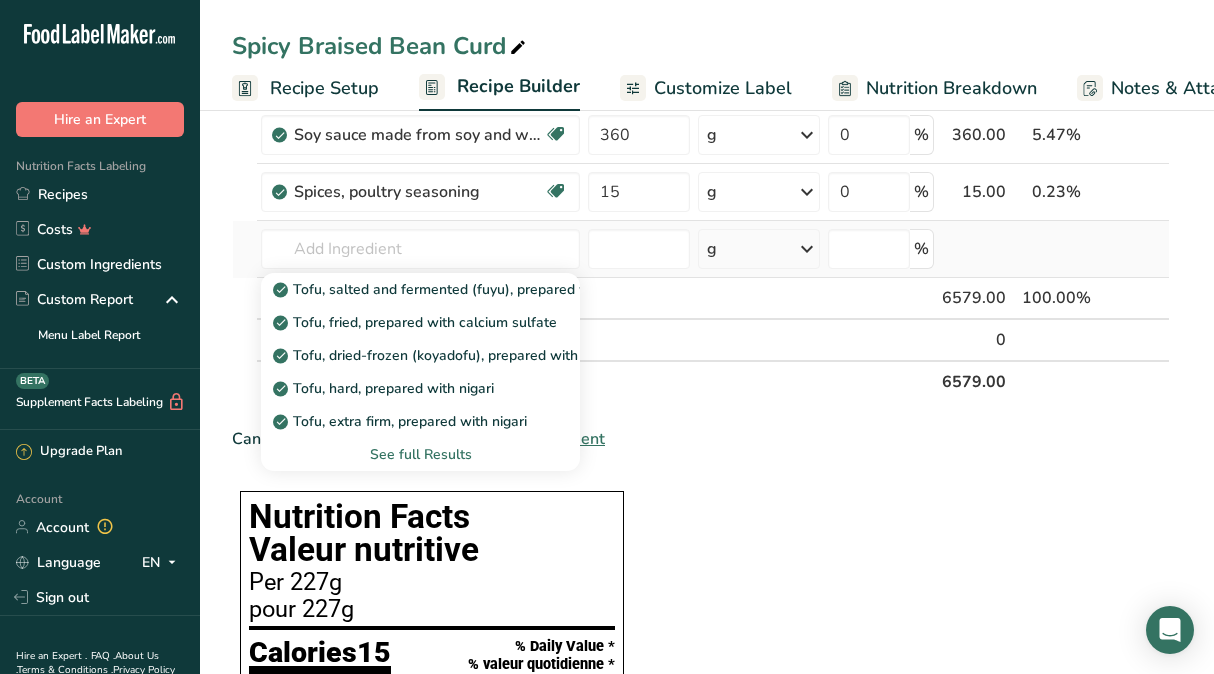 click on "See full Results" at bounding box center (420, 454) 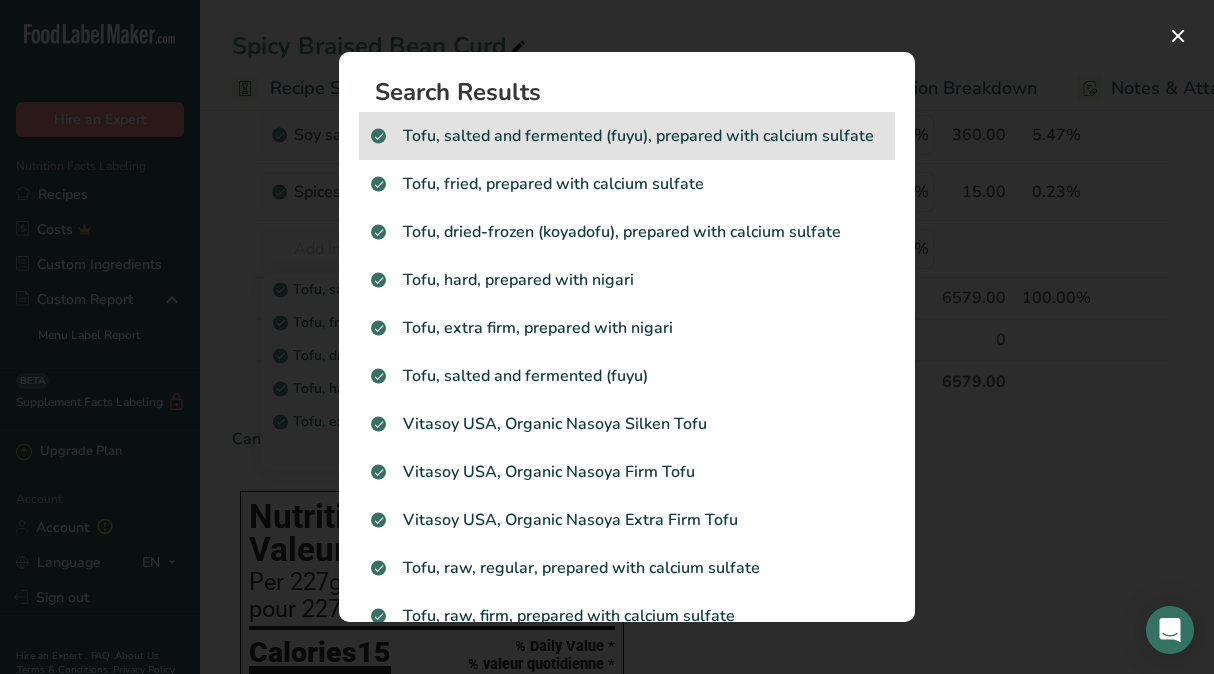 click on "Tofu, salted and fermented (fuyu), prepared with calcium sulfate" at bounding box center [627, 136] 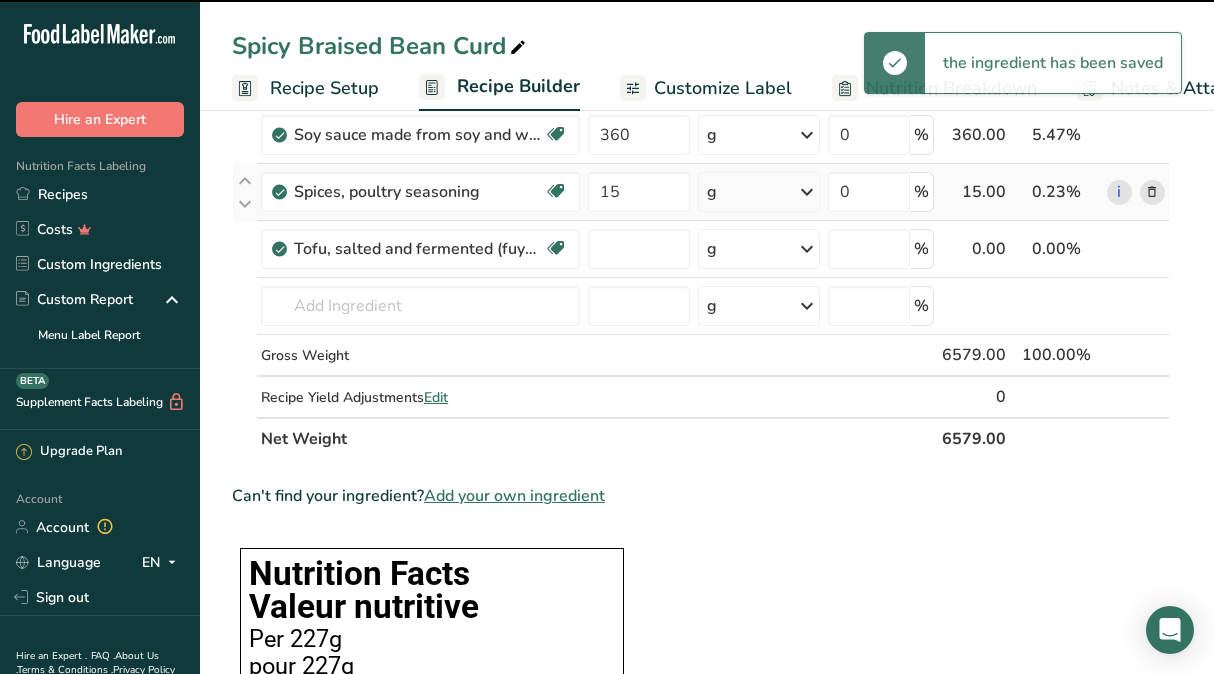 type on "0" 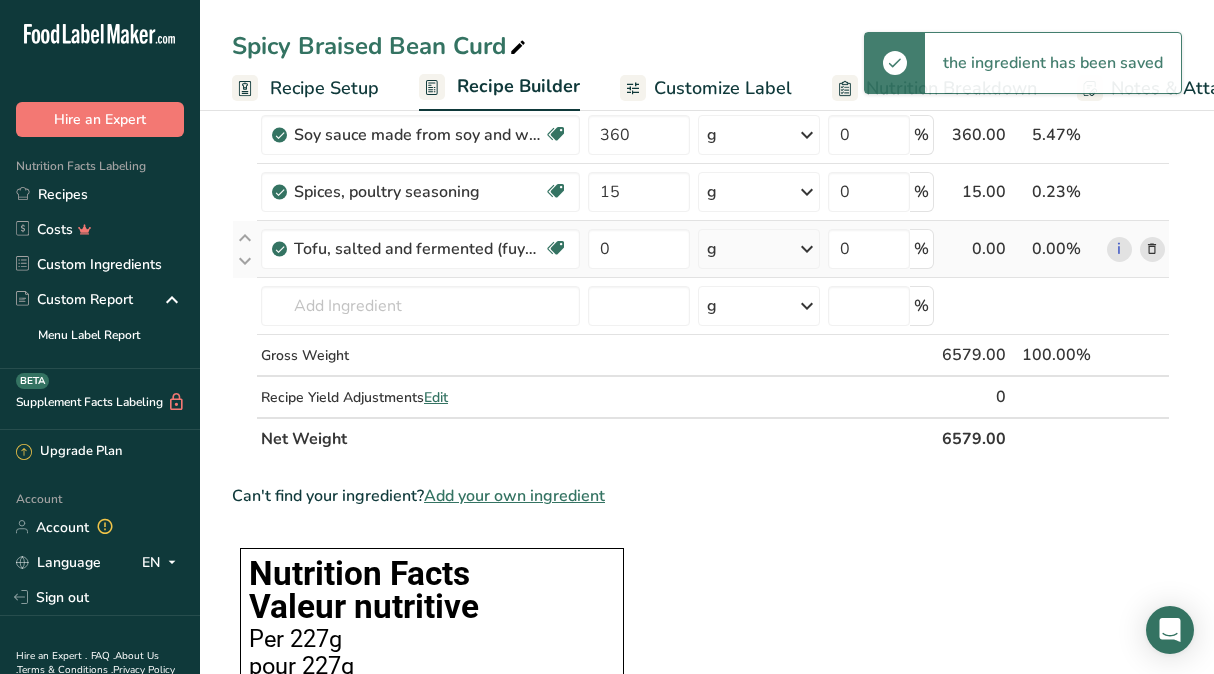 click at bounding box center [807, 249] 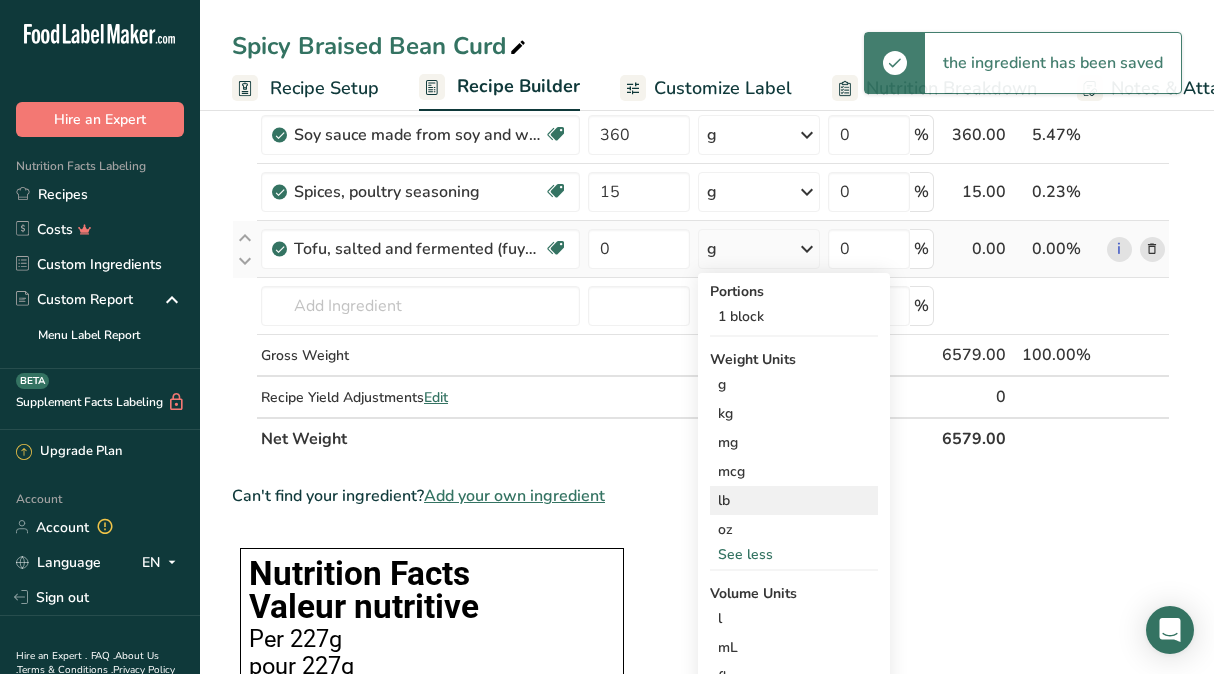 click on "lb" at bounding box center [794, 500] 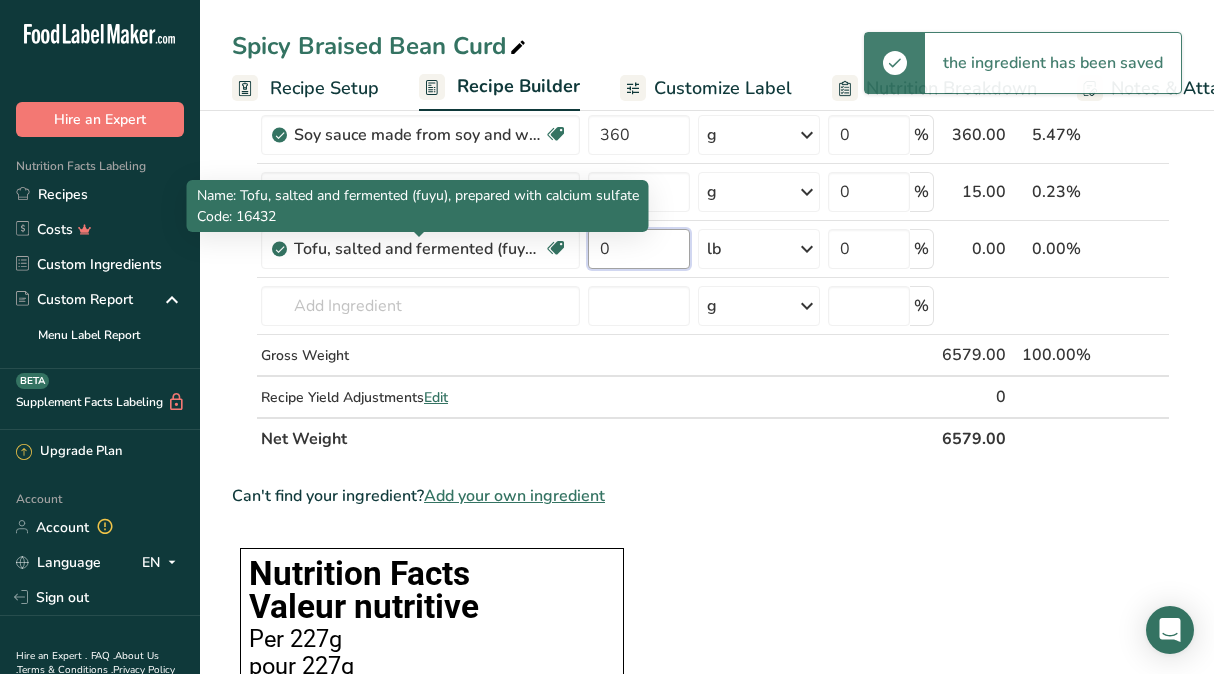 drag, startPoint x: 647, startPoint y: 247, endPoint x: 224, endPoint y: 214, distance: 424.28528 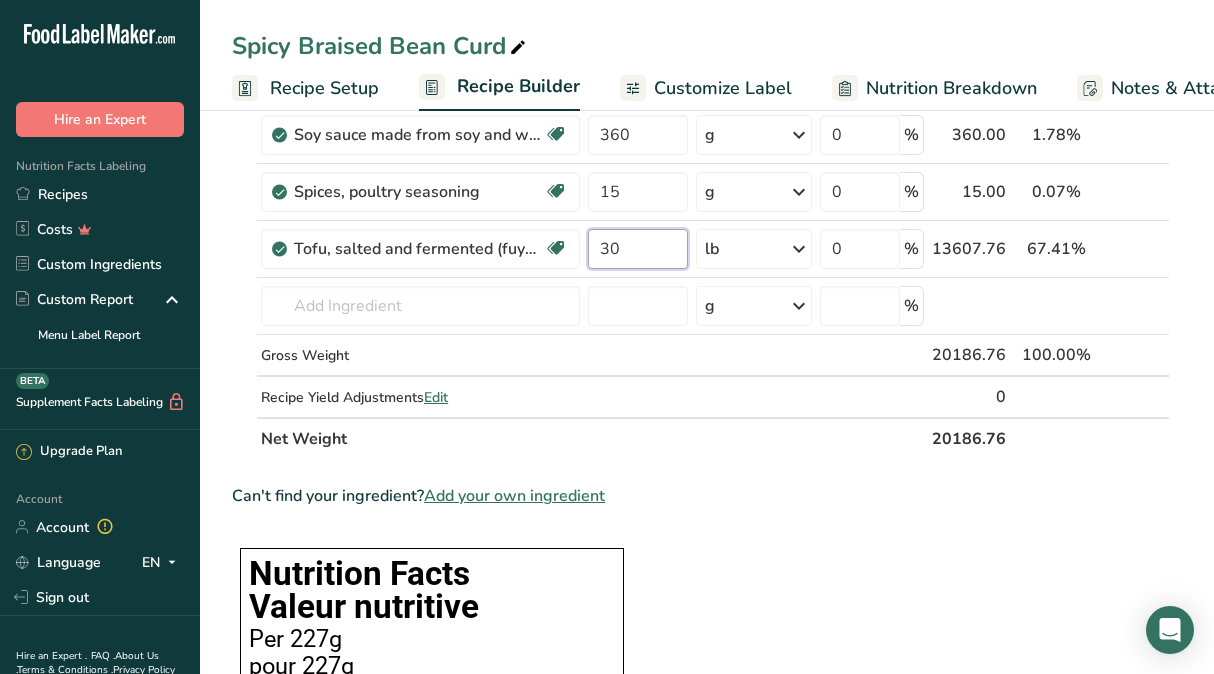 type on "30" 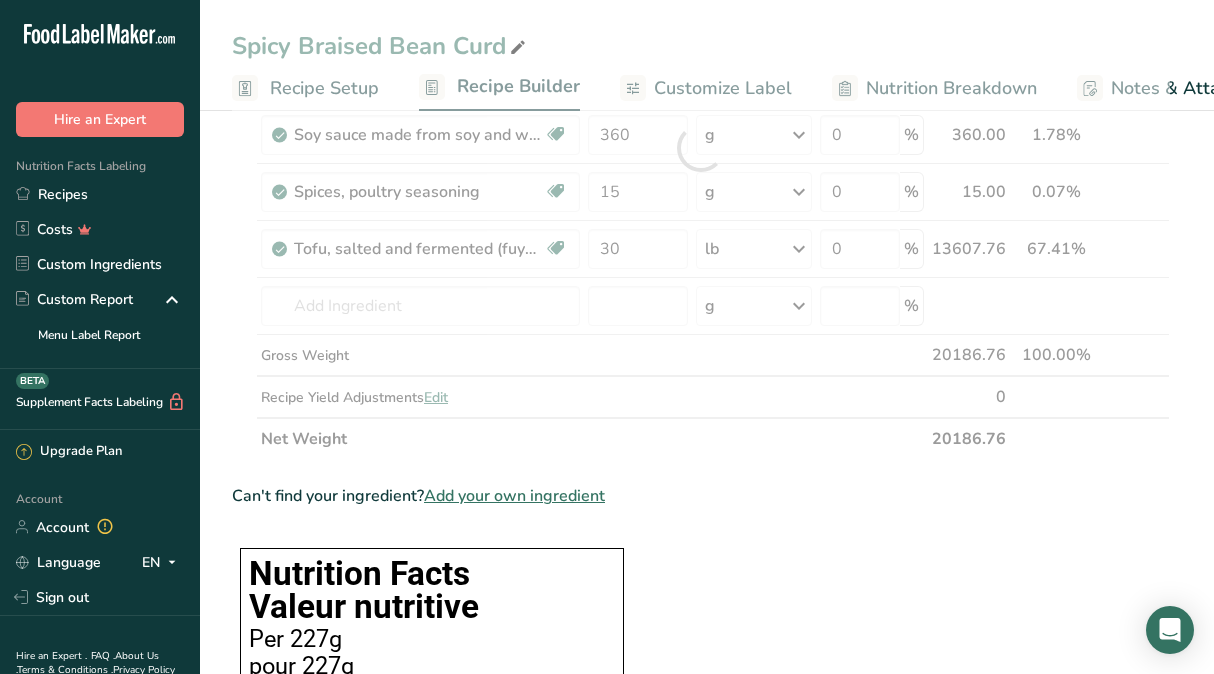 drag, startPoint x: 915, startPoint y: 561, endPoint x: 914, endPoint y: 550, distance: 11.045361 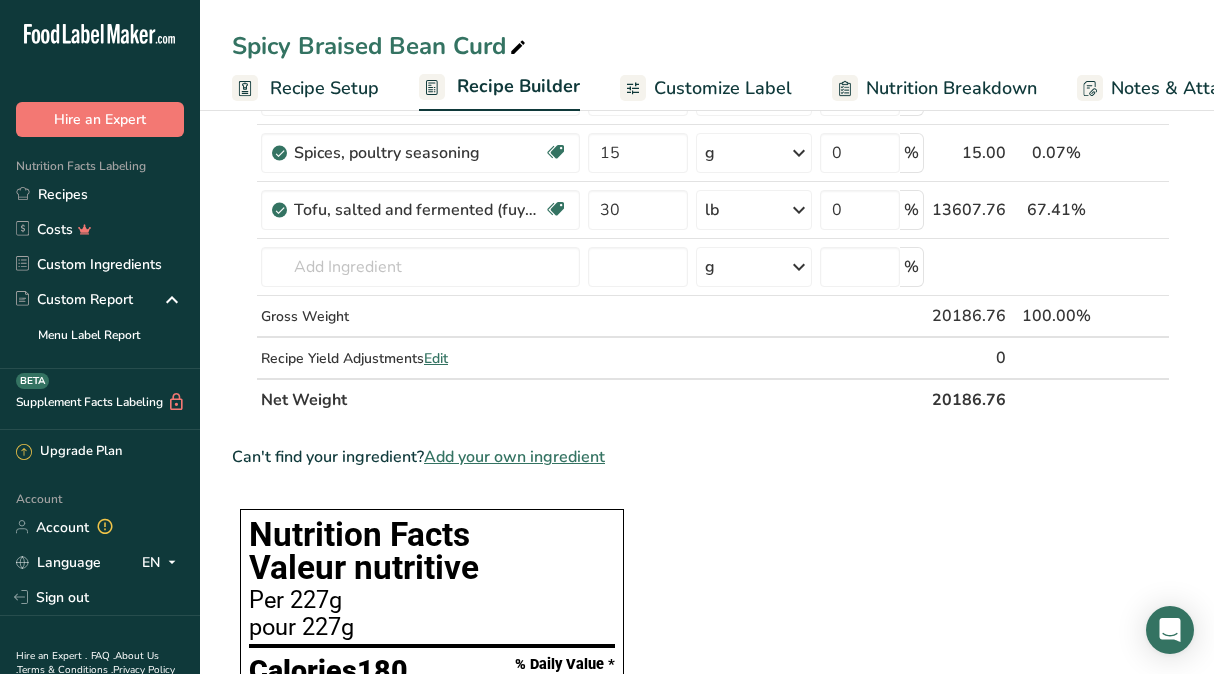 scroll, scrollTop: 0, scrollLeft: 0, axis: both 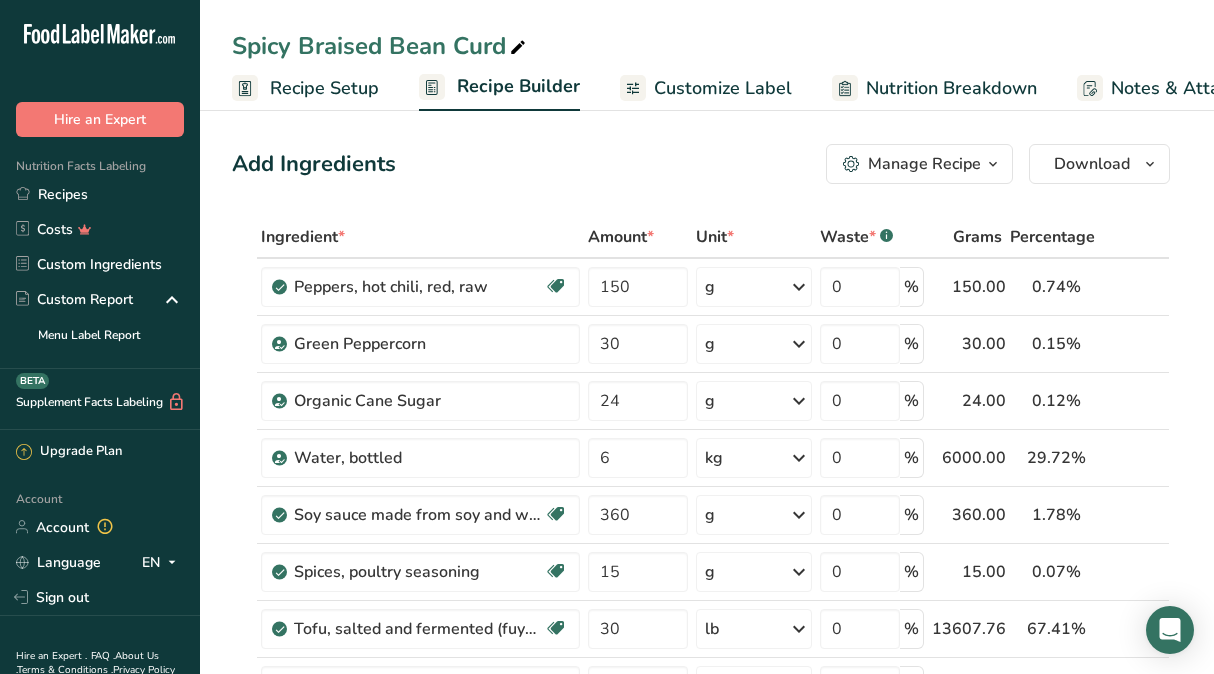 click on "Customize Label" at bounding box center [723, 88] 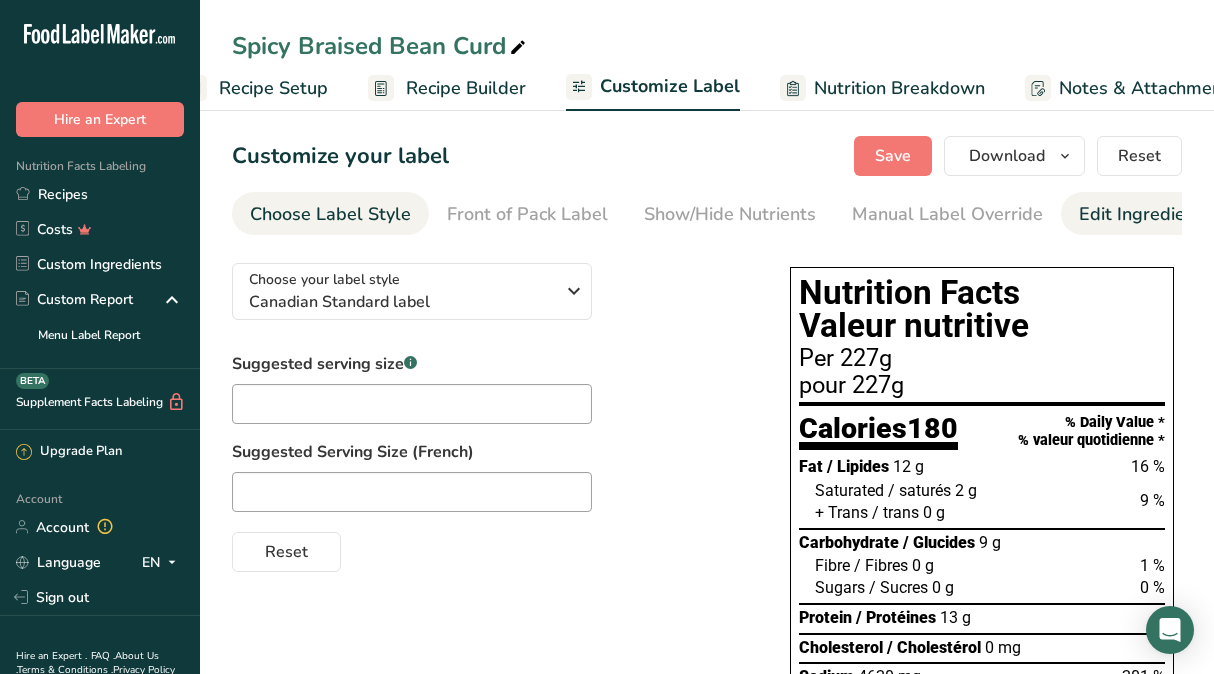 scroll, scrollTop: 0, scrollLeft: 326, axis: horizontal 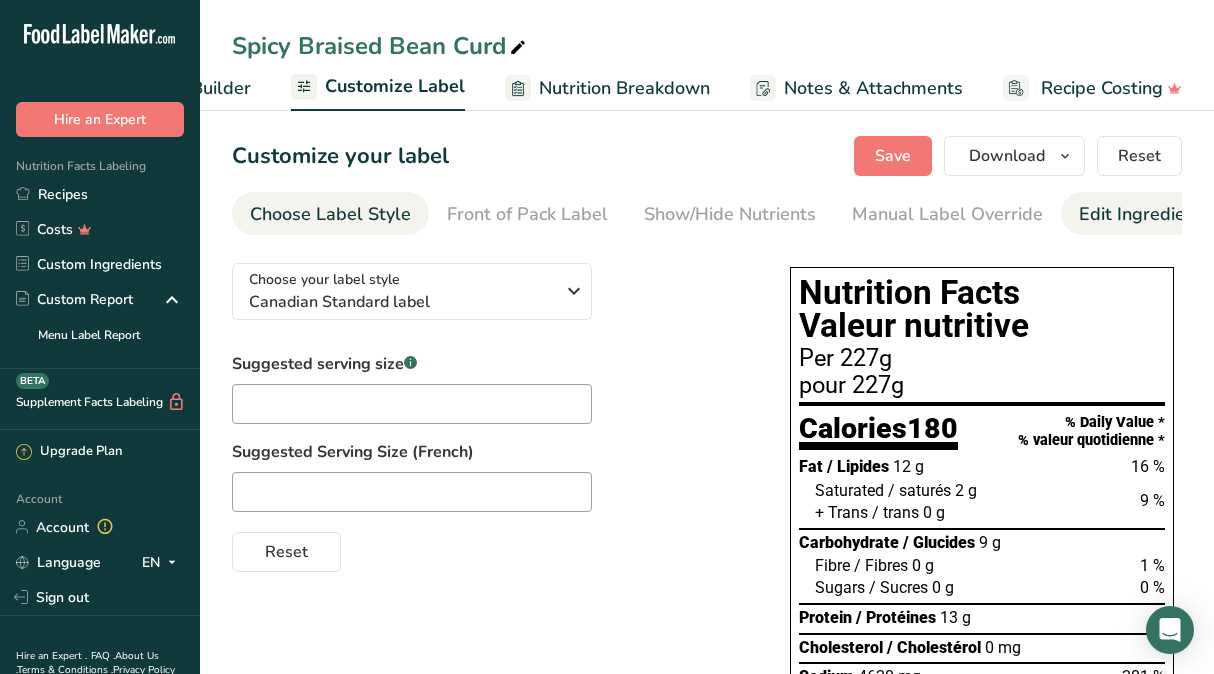 click on "Edit Ingredients/Allergens List" at bounding box center (1206, 214) 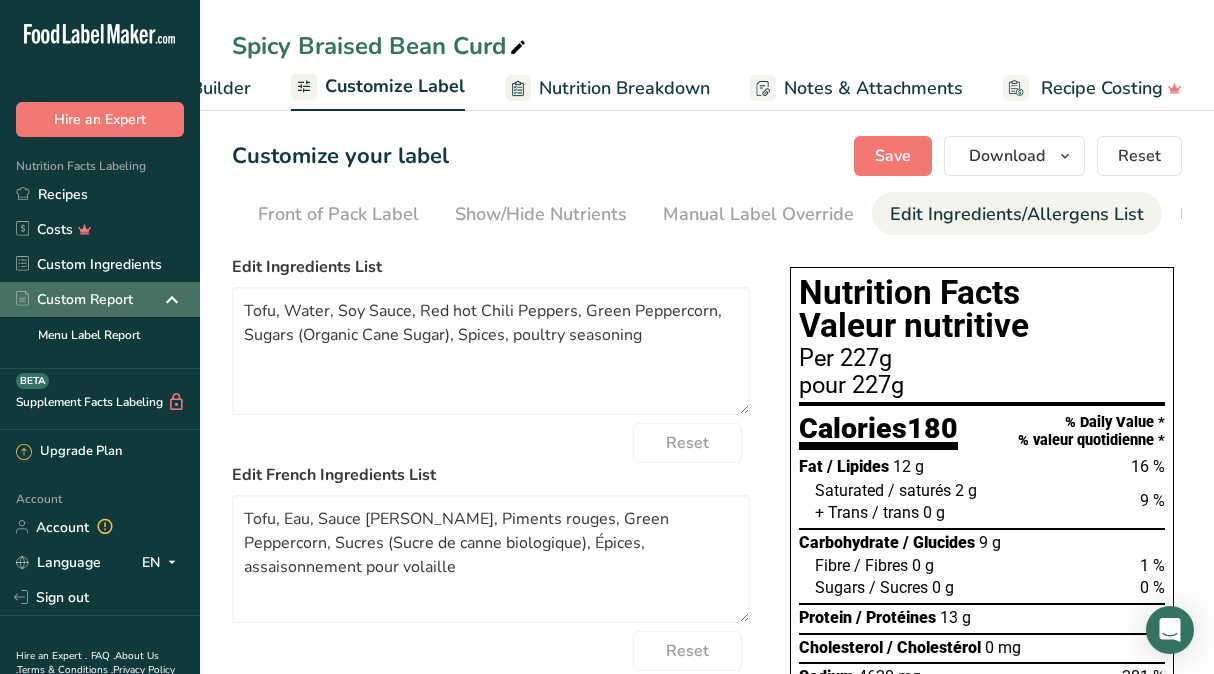scroll, scrollTop: 0, scrollLeft: 318, axis: horizontal 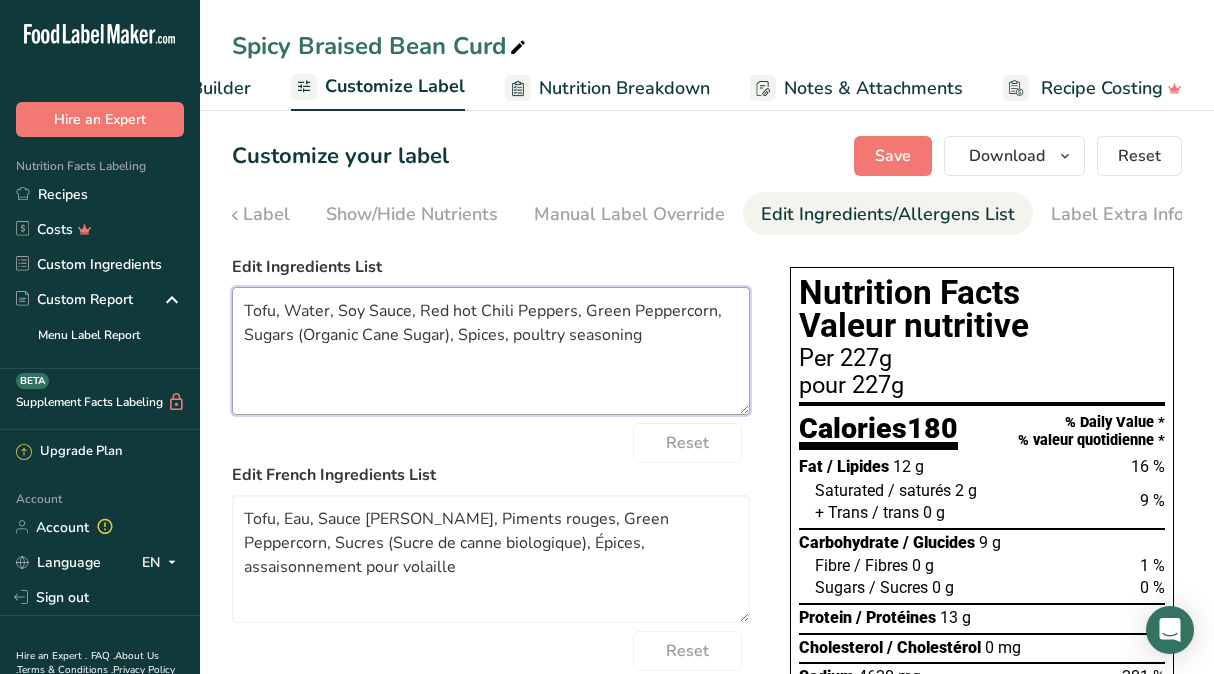 drag, startPoint x: 506, startPoint y: 345, endPoint x: 723, endPoint y: 351, distance: 217.08293 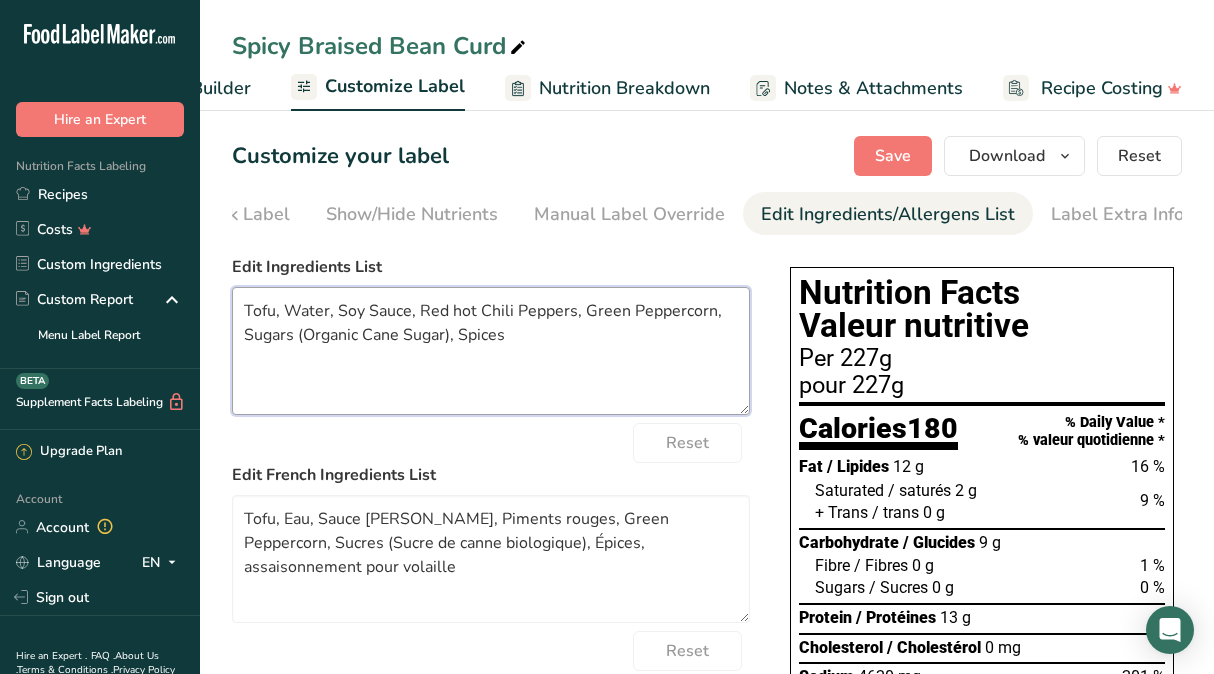 drag, startPoint x: 296, startPoint y: 343, endPoint x: 455, endPoint y: 336, distance: 159.154 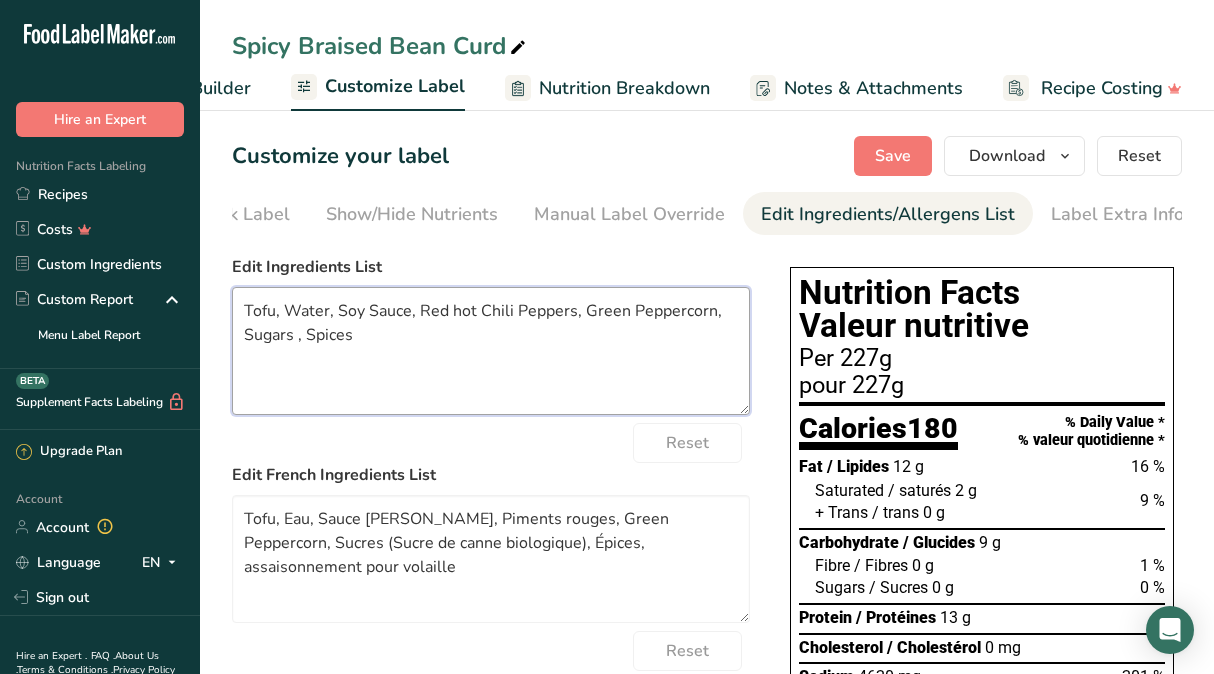 click on "Tofu, Water, Soy Sauce, Red hot Chili Peppers, Green Peppercorn, Sugars , Spices" at bounding box center [491, 351] 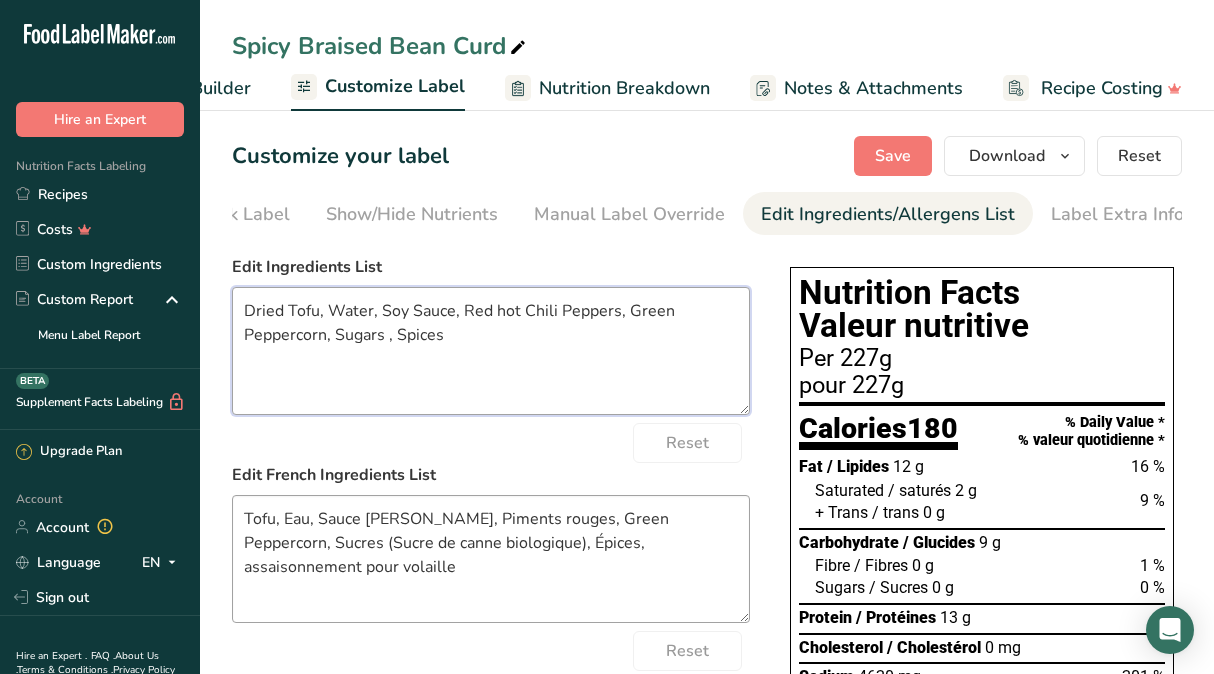 type on "Dried Tofu, Water, Soy Sauce, Red hot Chili Peppers, Green Peppercorn, Sugars , Spices" 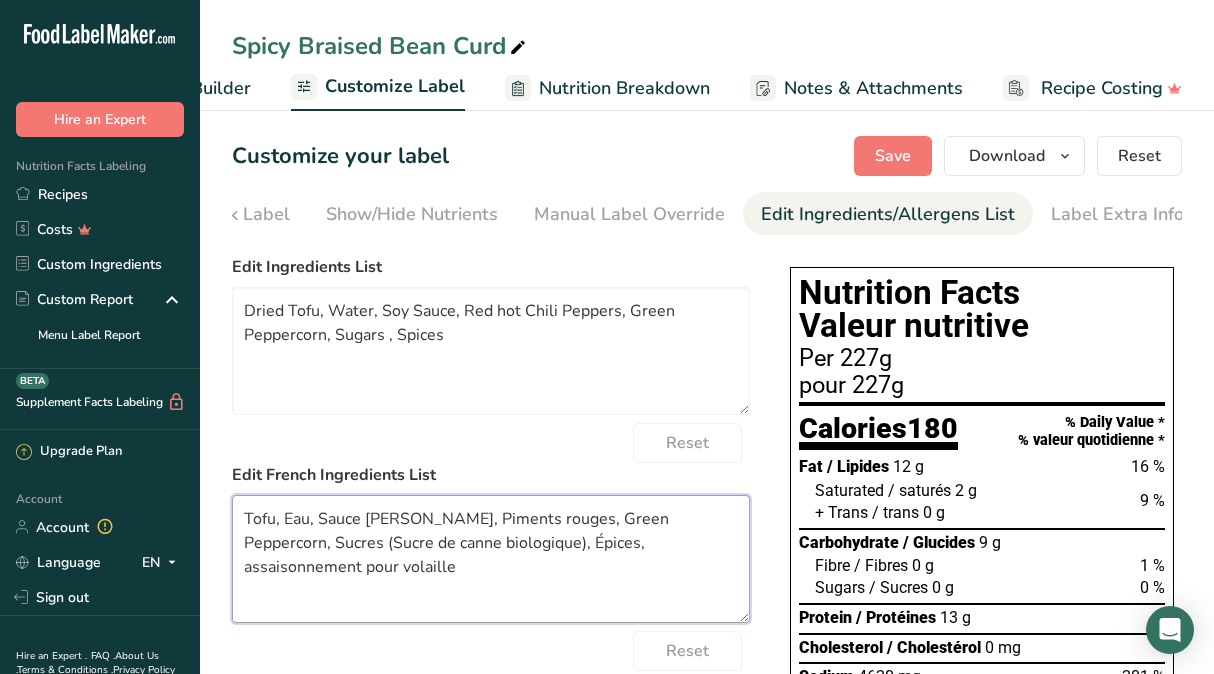 click on "Tofu, Eau, Sauce [PERSON_NAME], Piments rouges, Green Peppercorn, Sucres (Sucre de canne biologique), Épices, assaisonnement pour volaille" at bounding box center [491, 559] 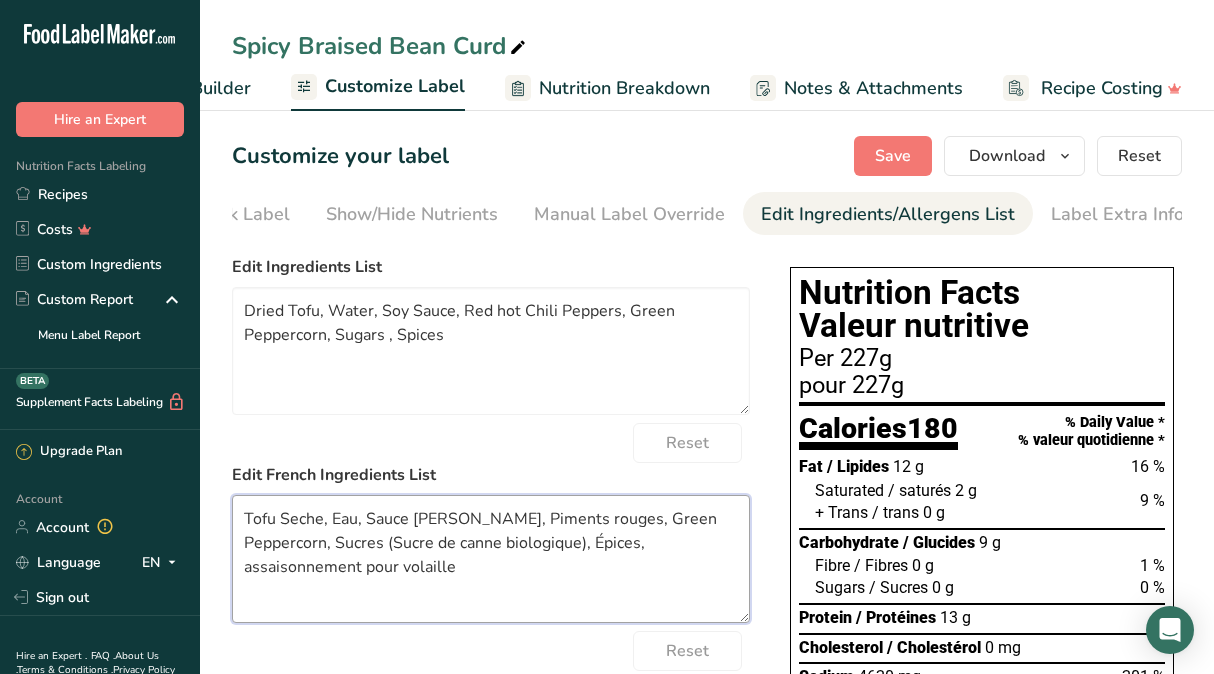 drag, startPoint x: 589, startPoint y: 551, endPoint x: 736, endPoint y: 552, distance: 147.0034 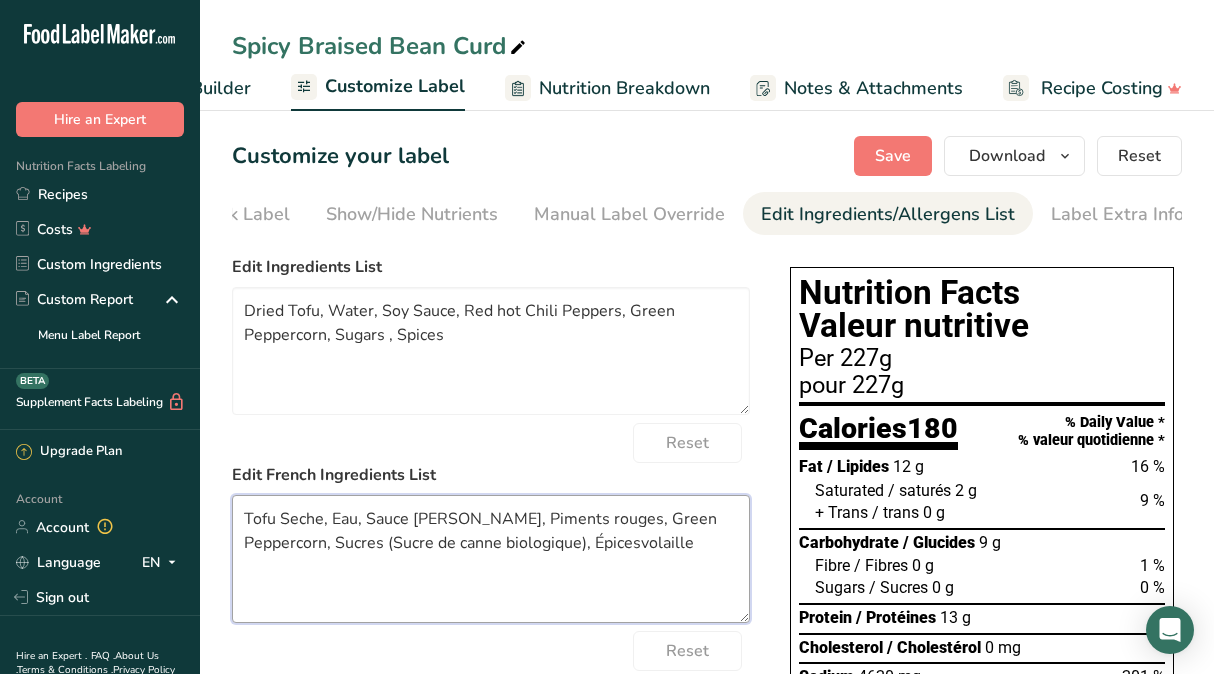 drag, startPoint x: 548, startPoint y: 547, endPoint x: 716, endPoint y: 553, distance: 168.1071 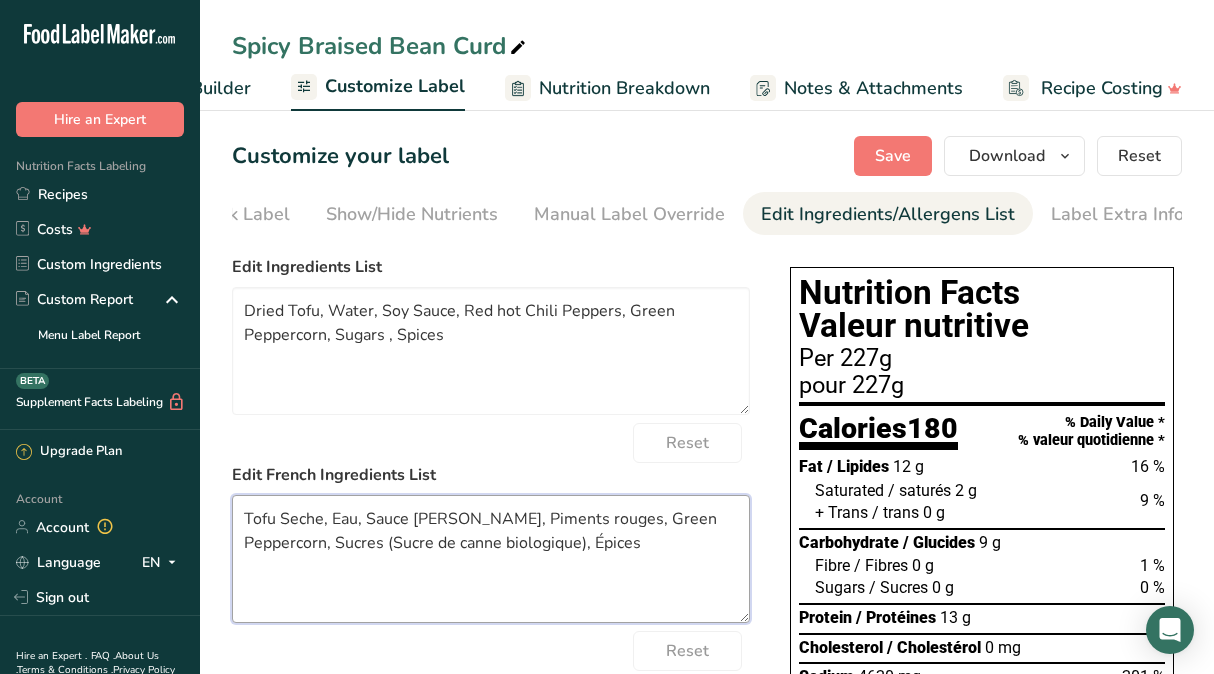 drag, startPoint x: 292, startPoint y: 550, endPoint x: 495, endPoint y: 544, distance: 203.08865 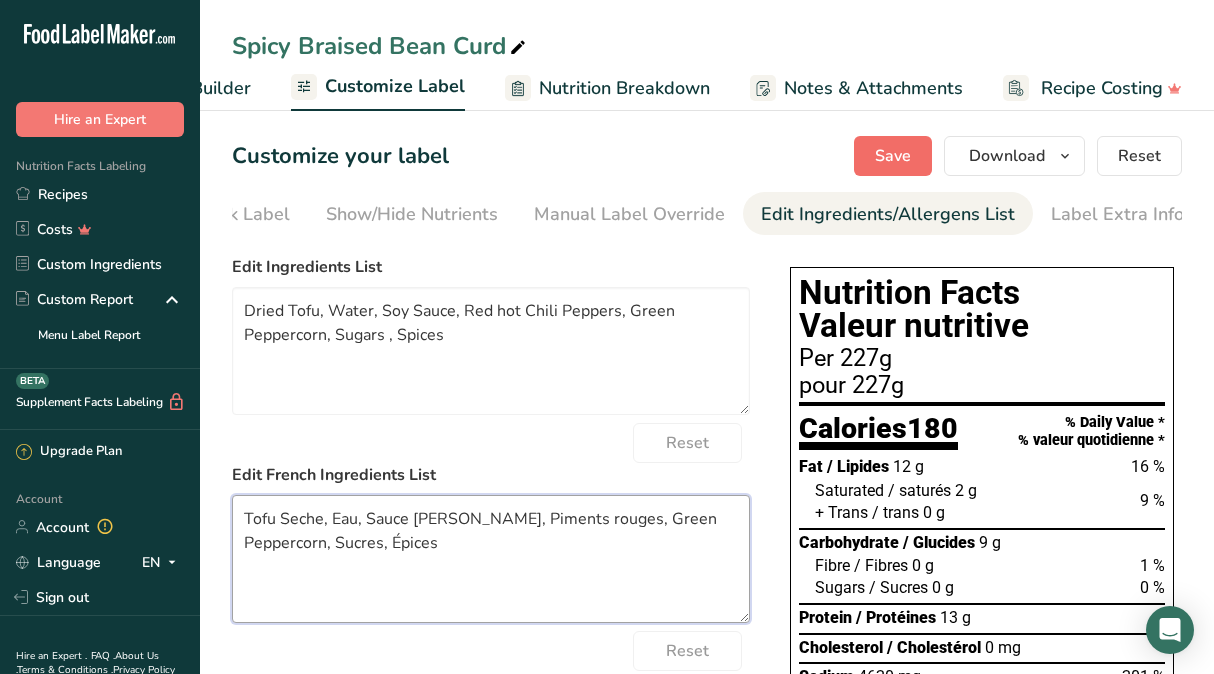 type on "Tofu Seche, Eau, Sauce [PERSON_NAME], Piments rouges, Green Peppercorn, Sucres, Épices" 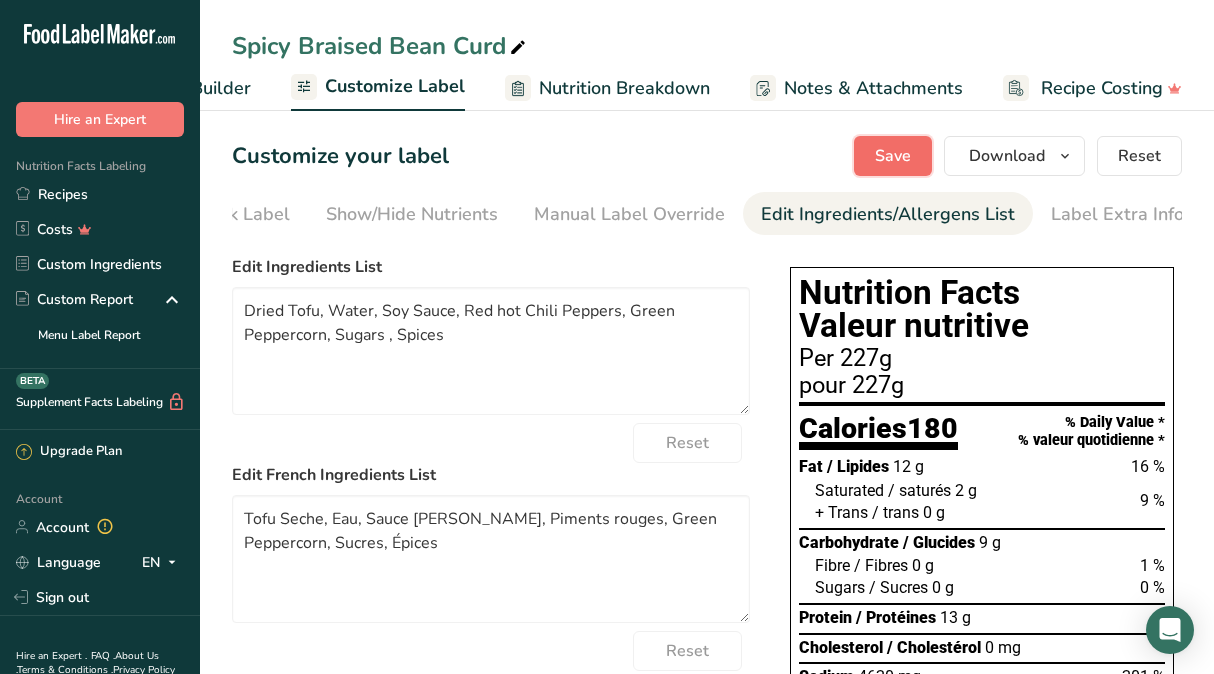 click on "Save" at bounding box center (893, 156) 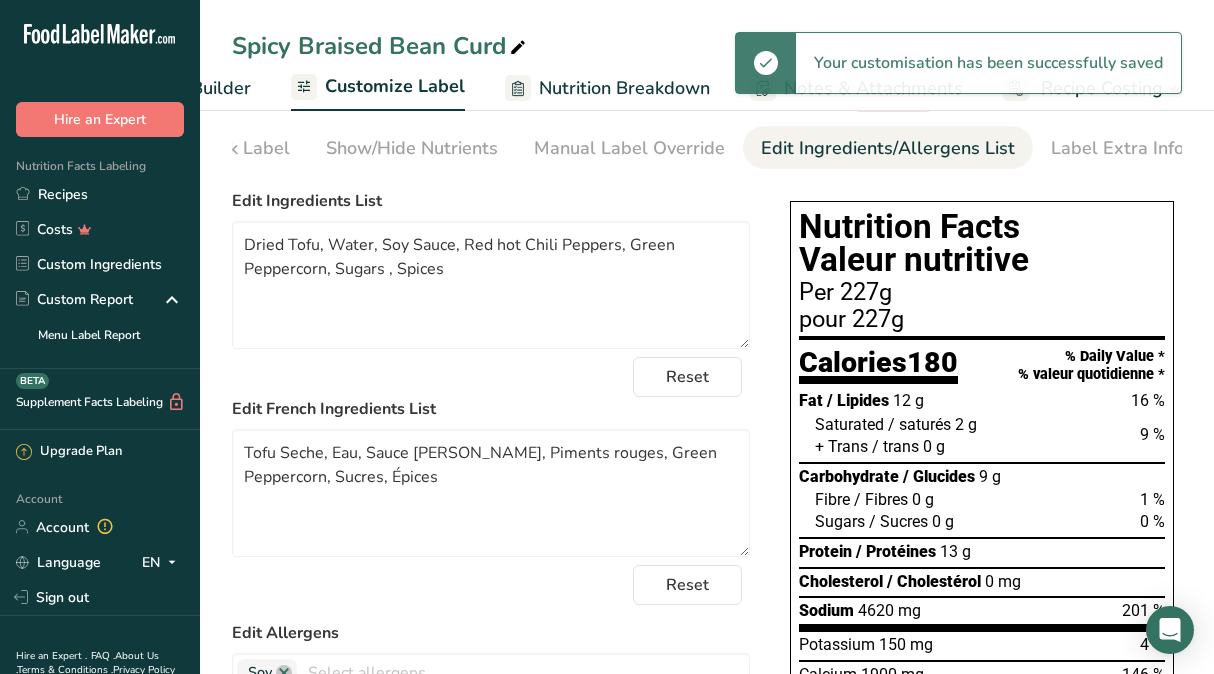scroll, scrollTop: 0, scrollLeft: 0, axis: both 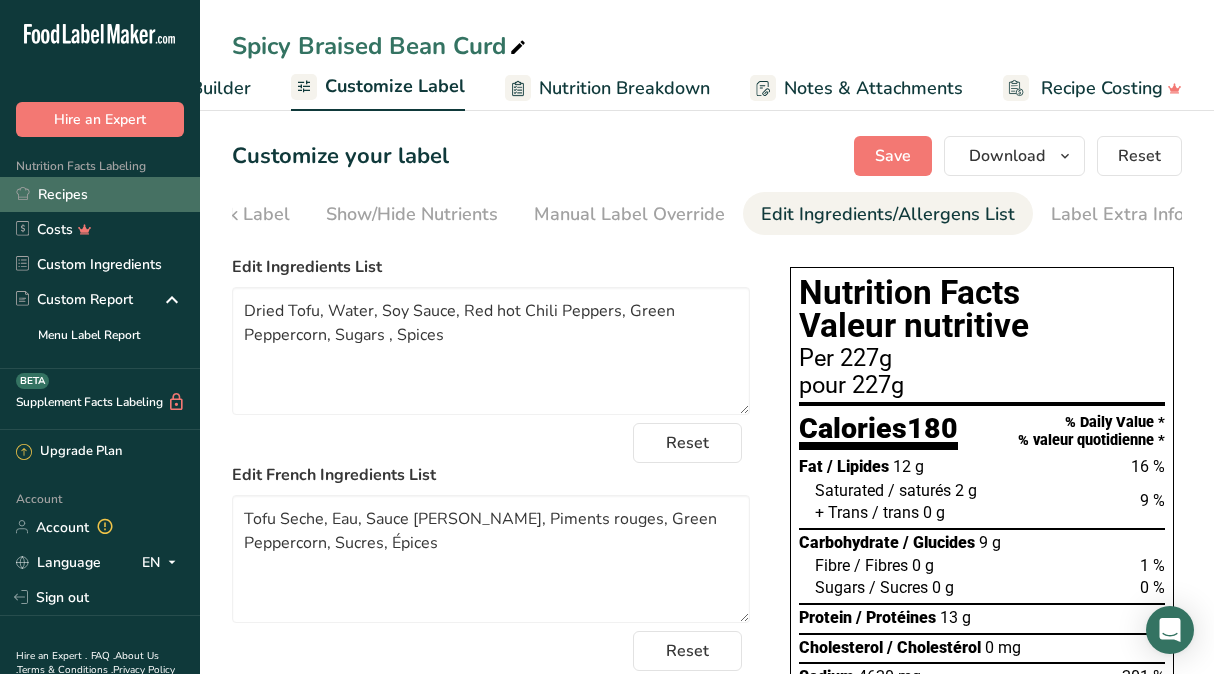 click on "Recipes" at bounding box center [100, 194] 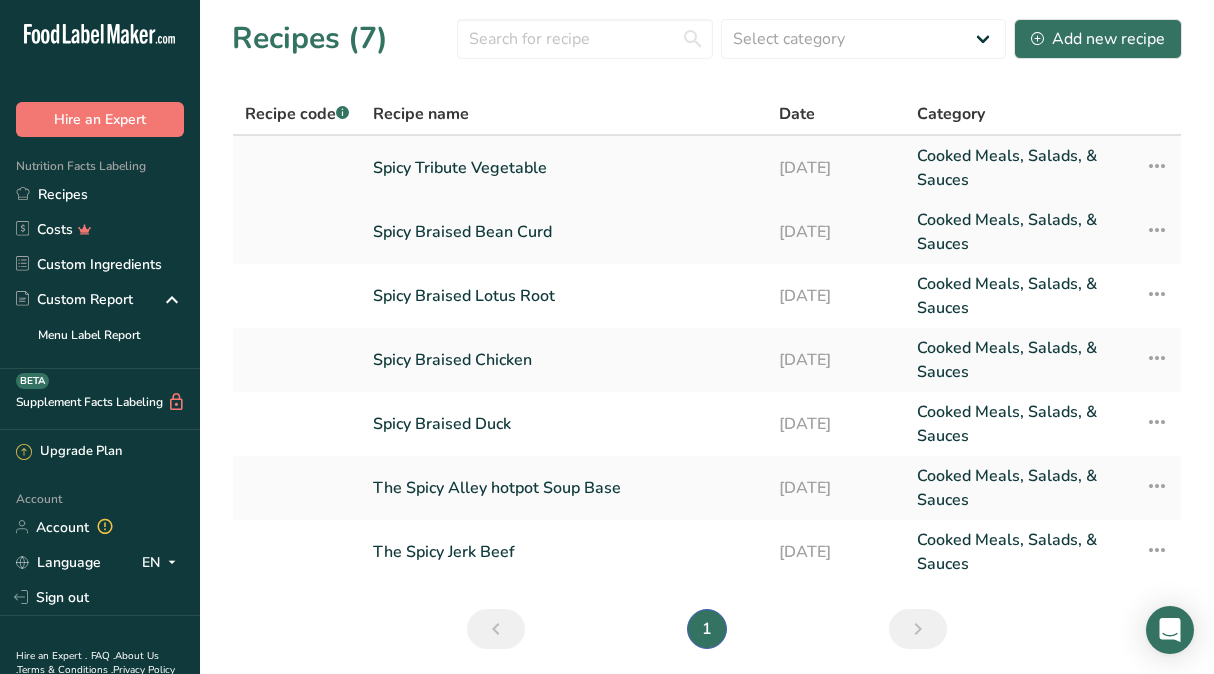 click at bounding box center (1157, 166) 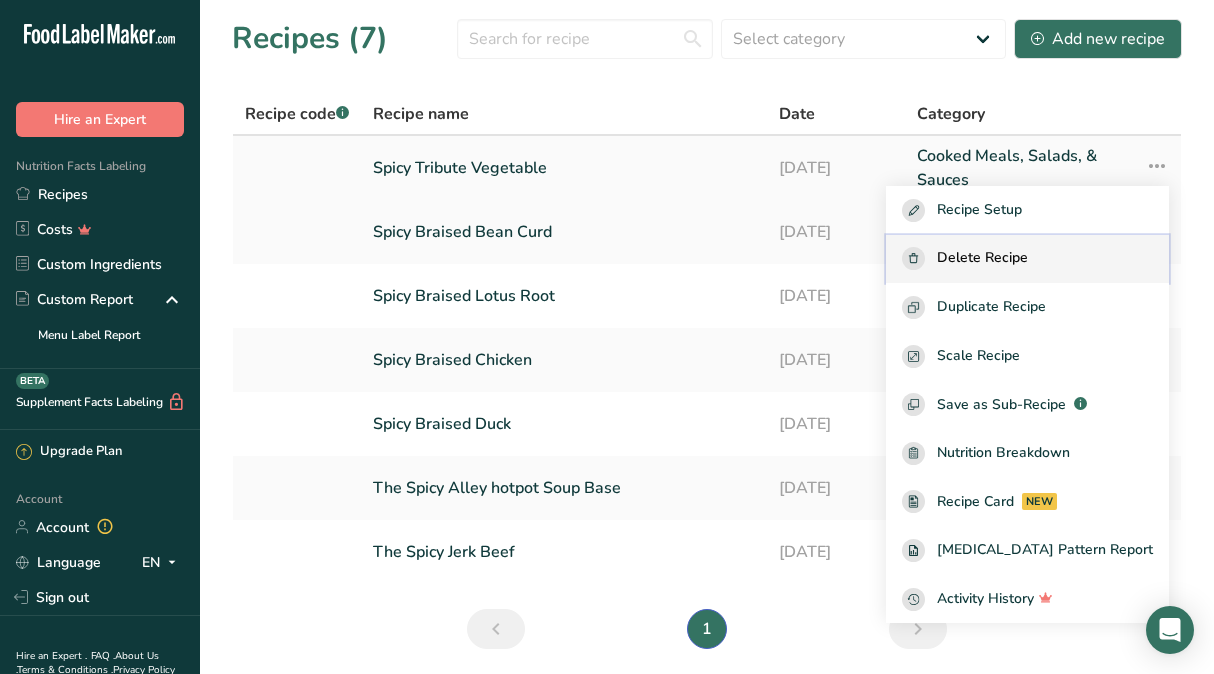 click on "Delete Recipe" at bounding box center (982, 258) 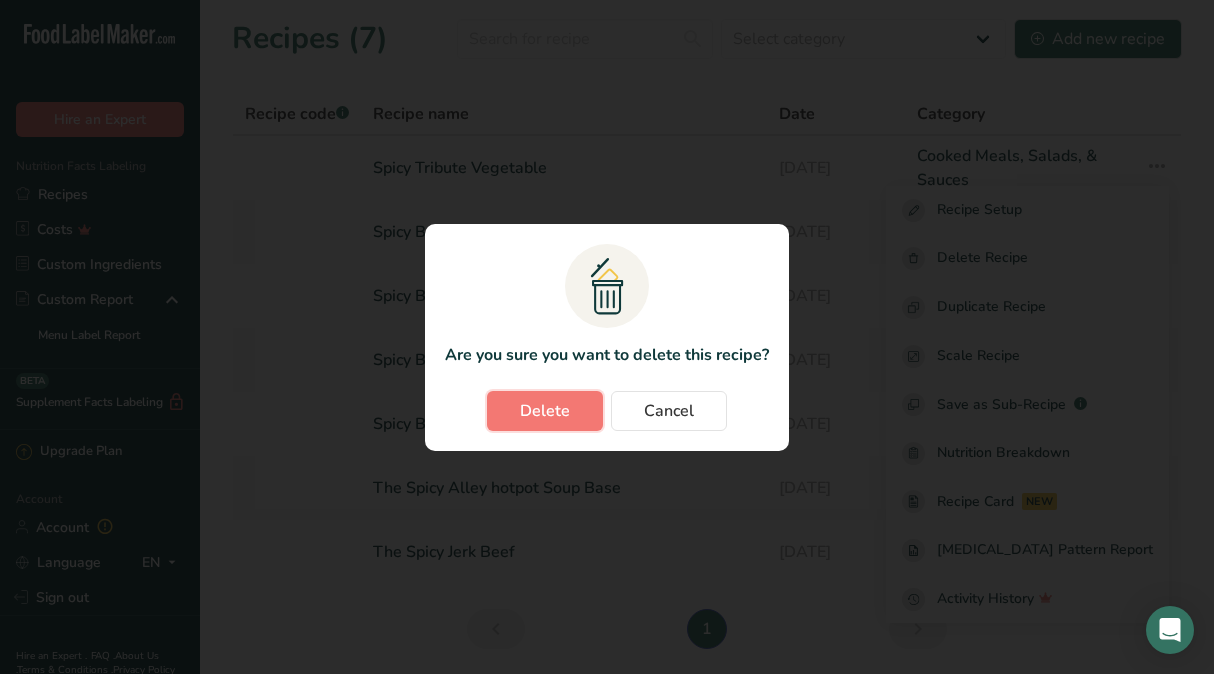 click on "Delete" at bounding box center [545, 411] 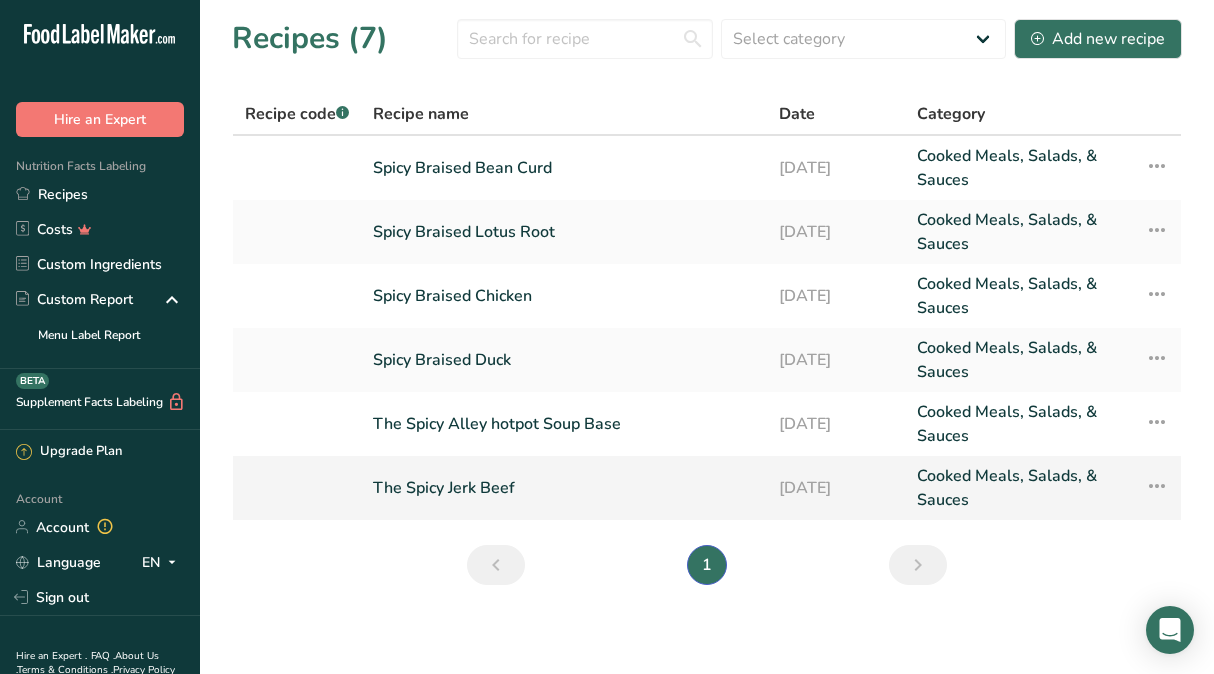 click at bounding box center (1157, 486) 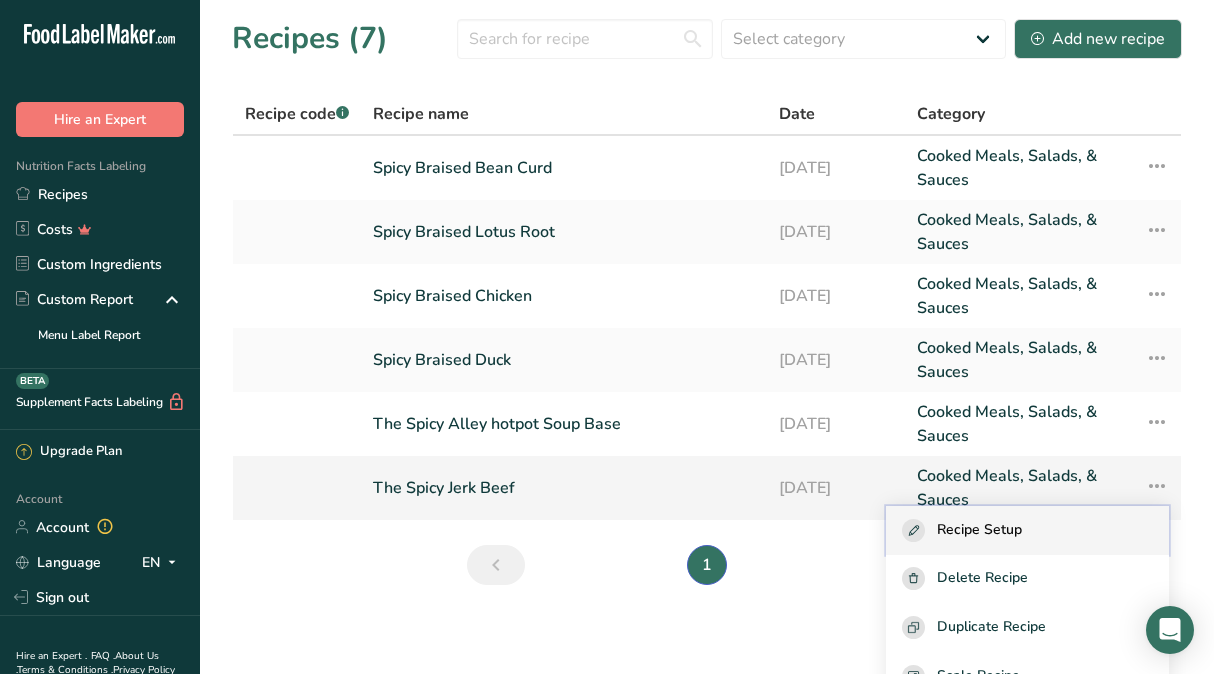 click on "Recipe Setup" at bounding box center (1027, 530) 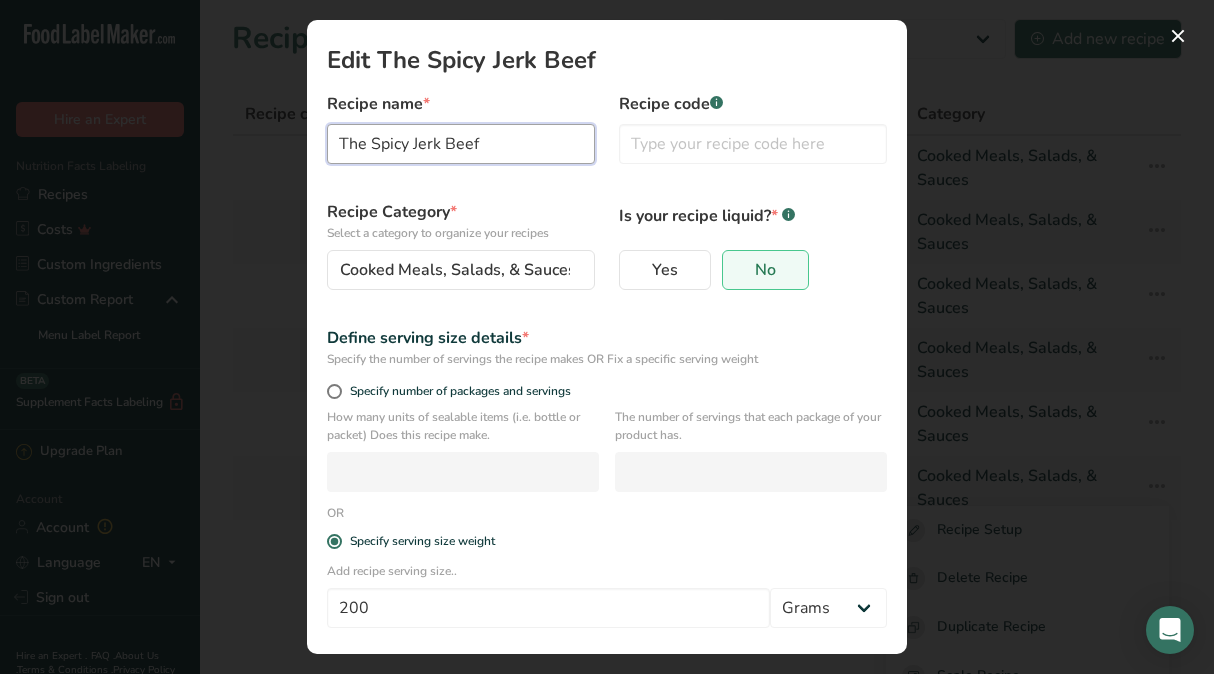 click on "The Spicy Jerk Beef" at bounding box center (461, 144) 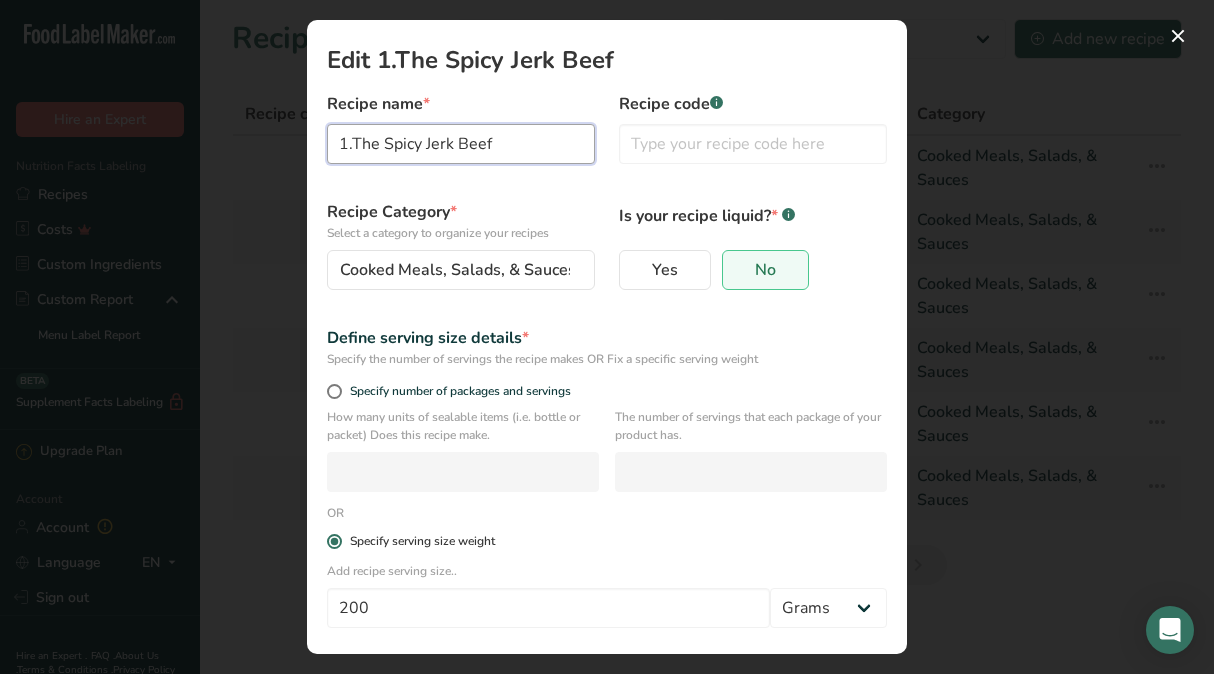 type on "1.The Spicy Jerk Beef" 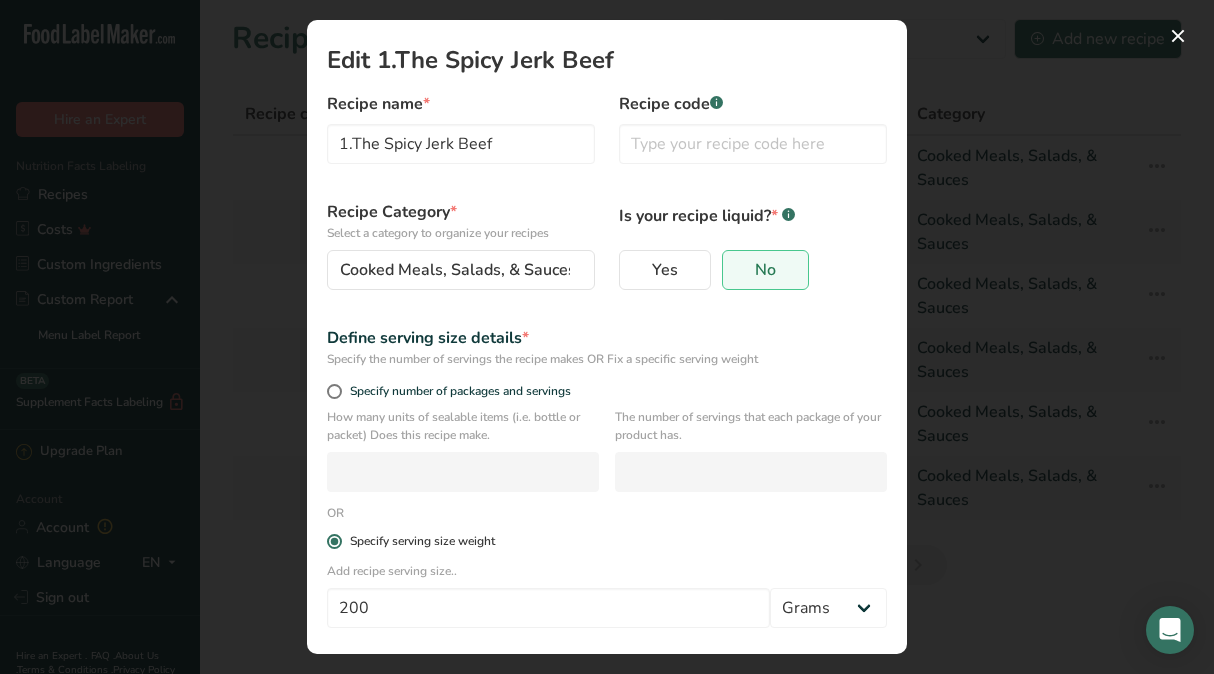 click on "Specify serving size weight" at bounding box center [607, 541] 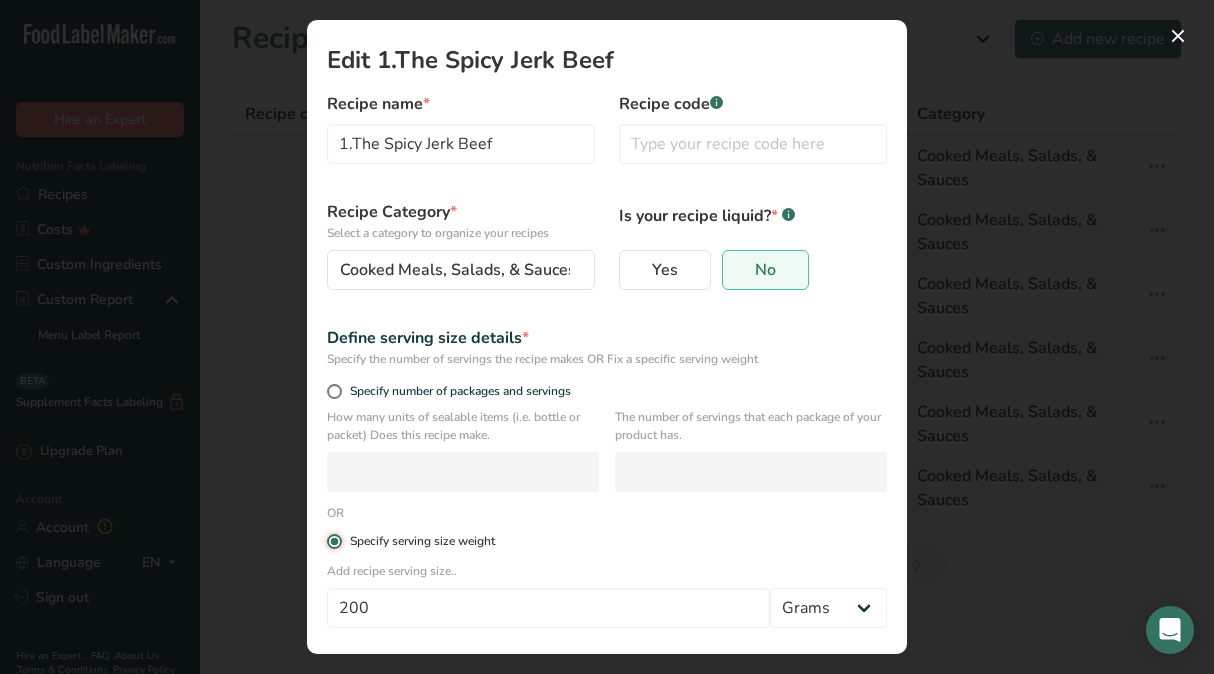 click on "Specify serving size weight" at bounding box center [333, 541] 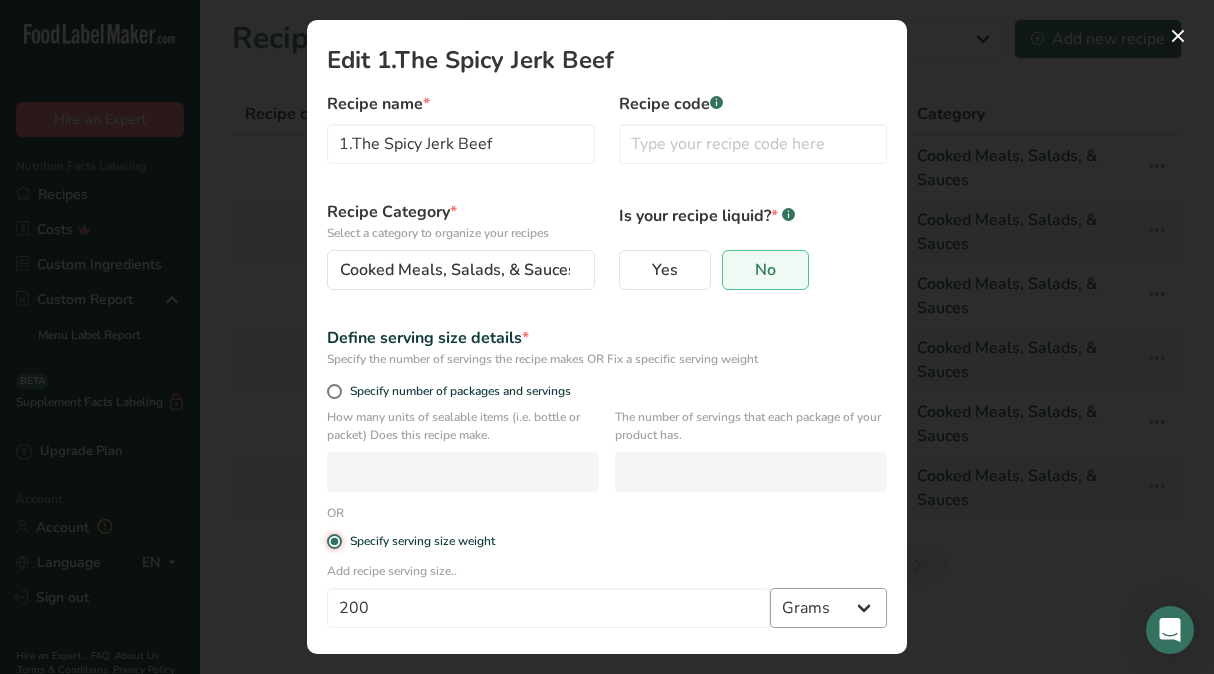 scroll, scrollTop: 78, scrollLeft: 0, axis: vertical 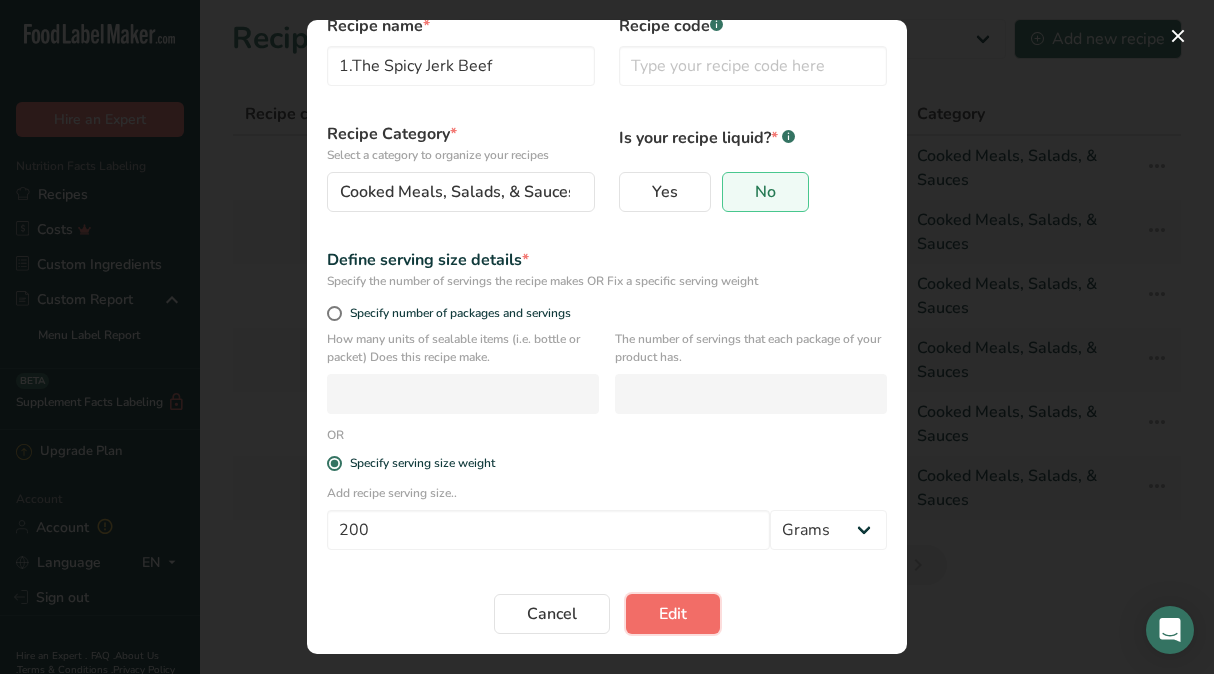 click on "Edit" at bounding box center [673, 614] 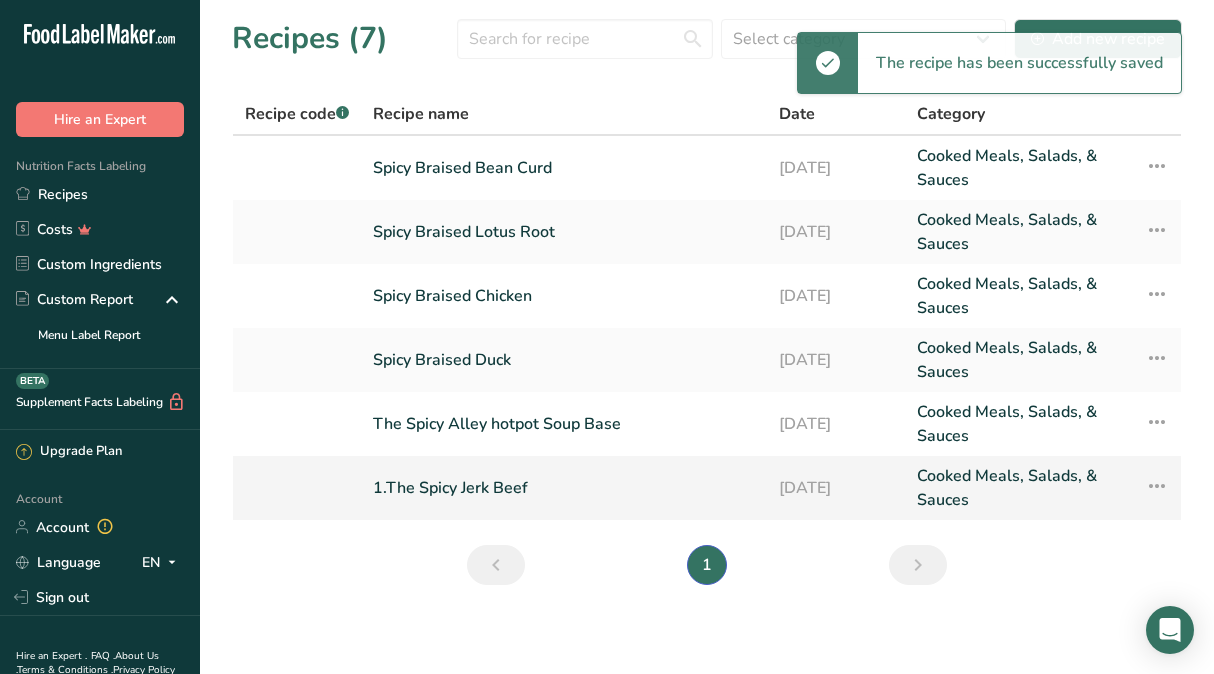 click on "1.The Spicy Jerk Beef" at bounding box center (564, 488) 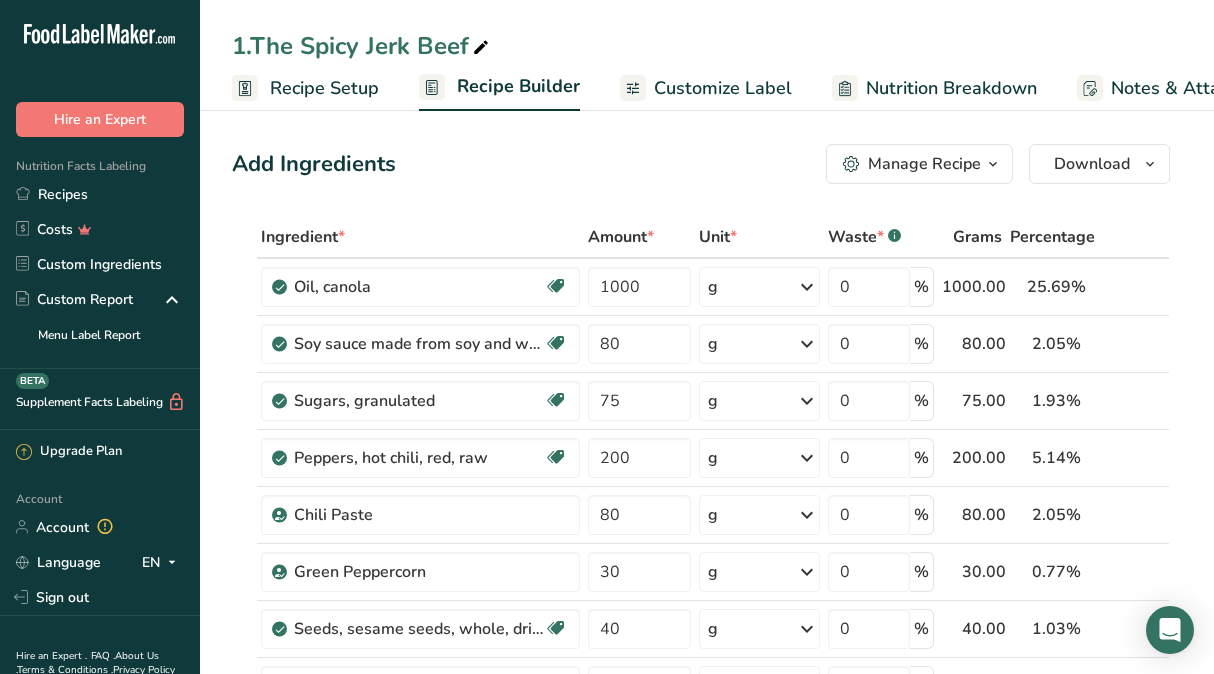 click on "1.The Spicy Jerk Beef" at bounding box center [362, 46] 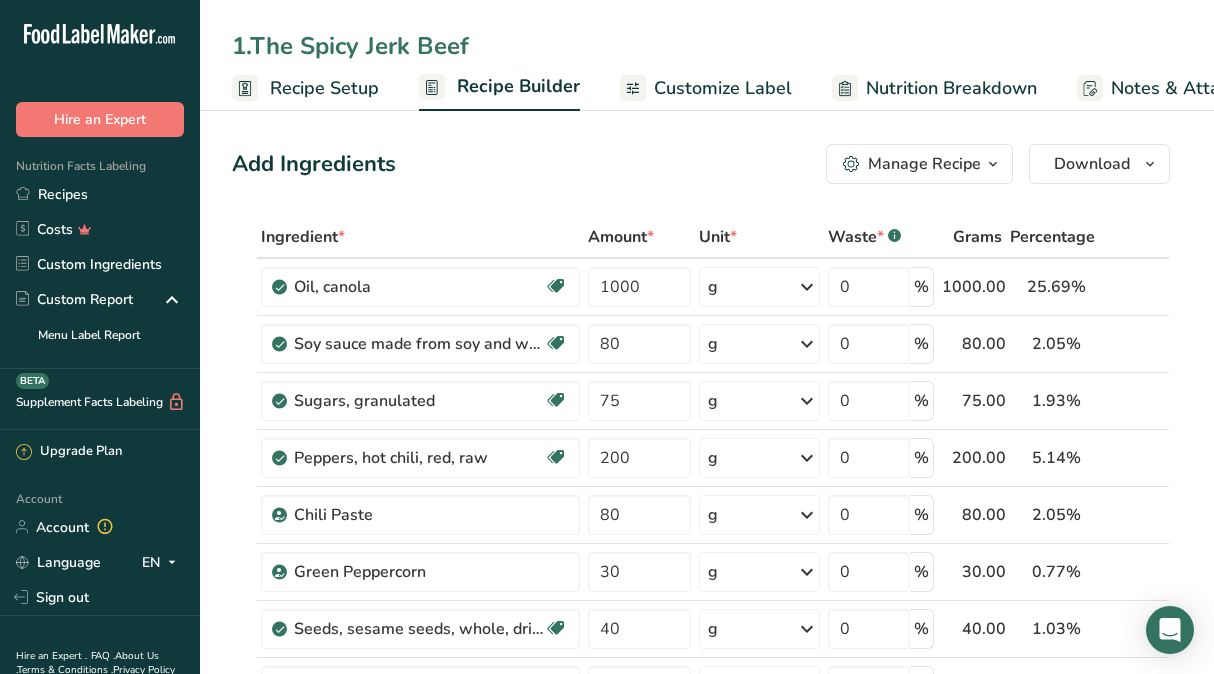 drag, startPoint x: 251, startPoint y: 45, endPoint x: 173, endPoint y: 41, distance: 78.10249 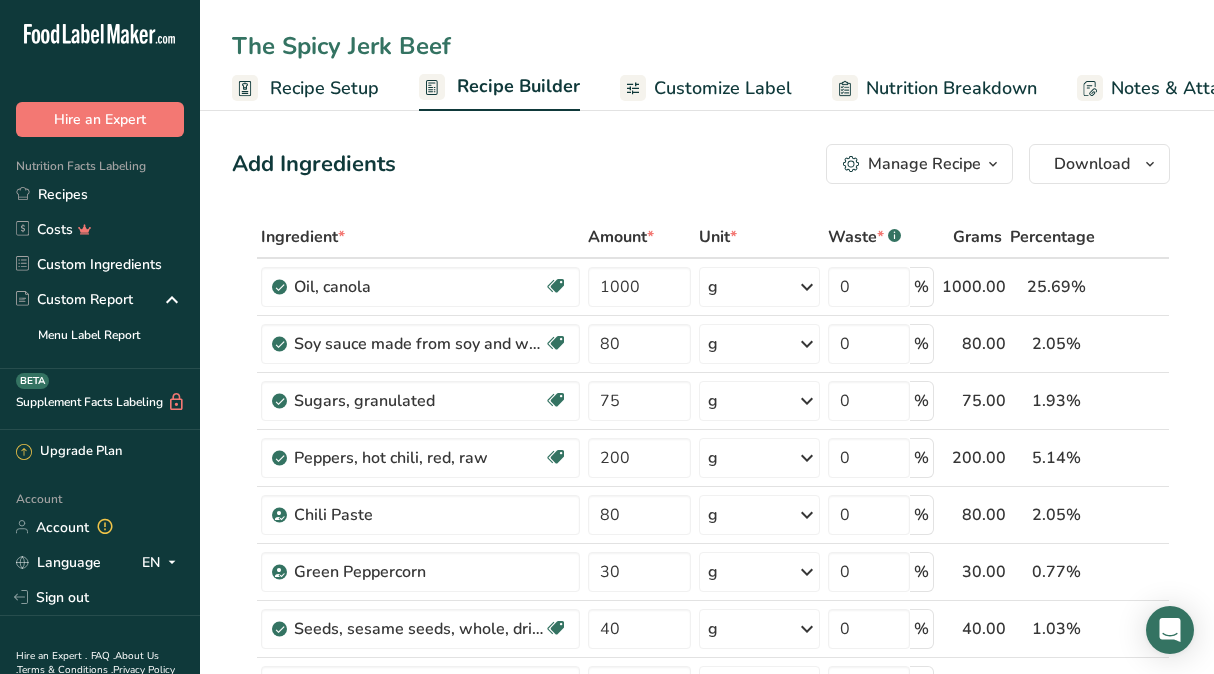 type on "The Spicy Jerk Beef" 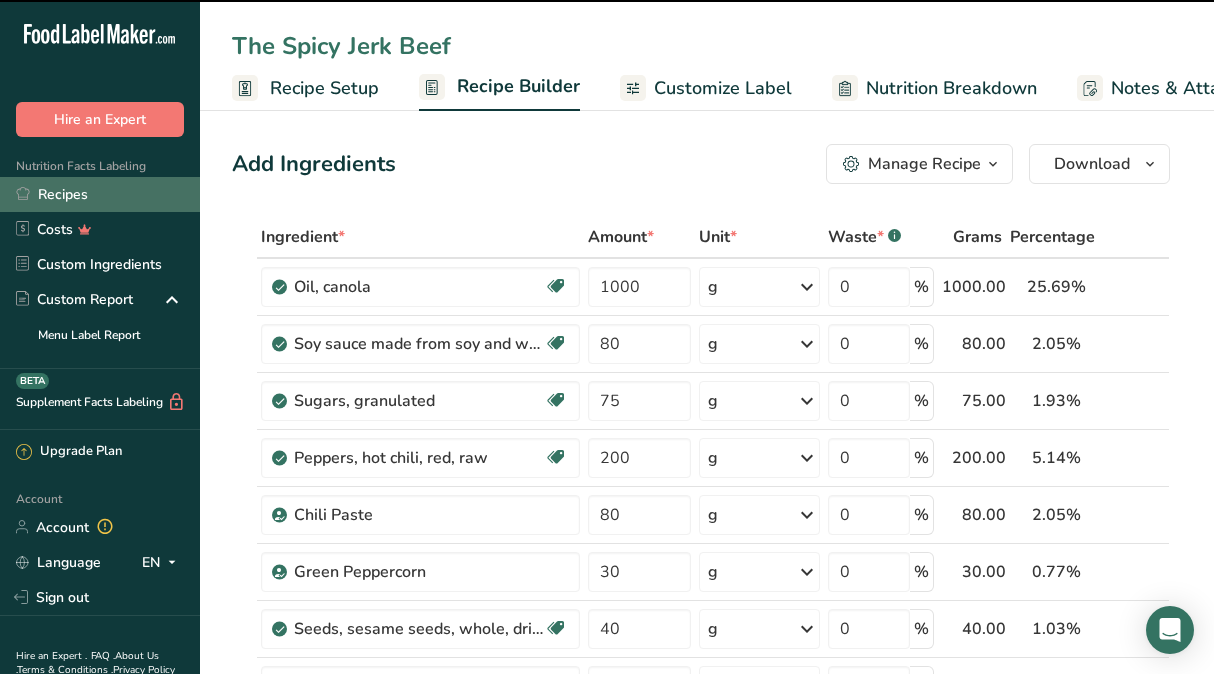 click on "Recipes" at bounding box center (100, 194) 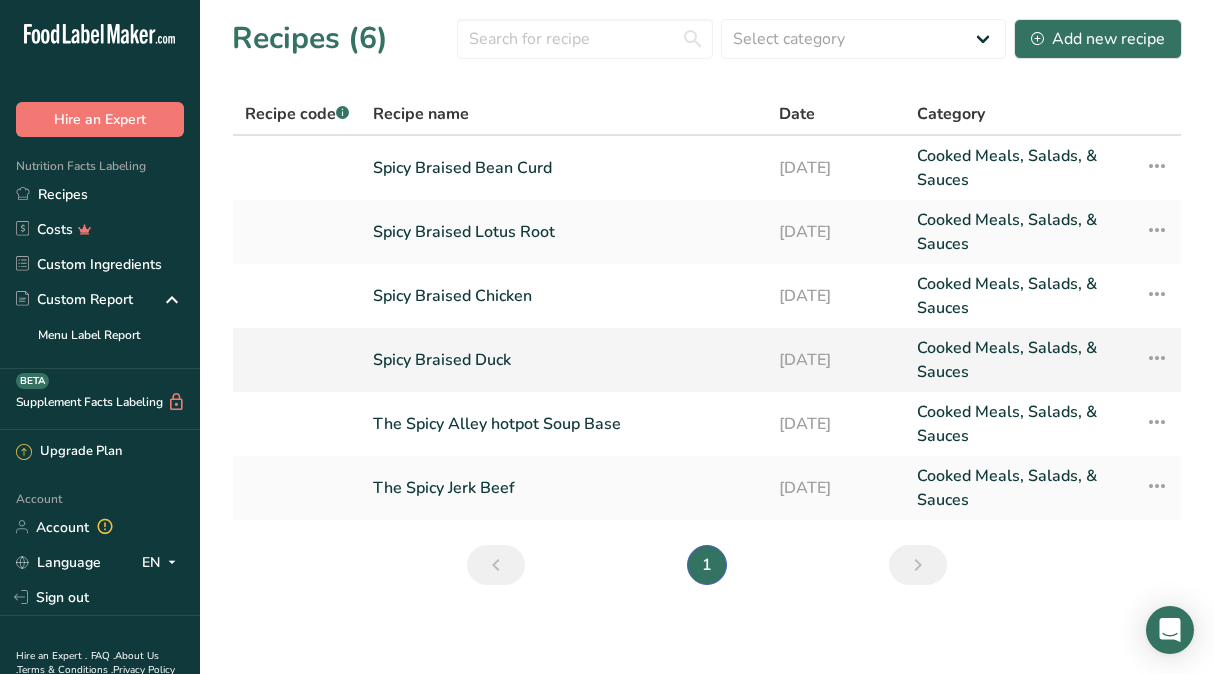 click on "Spicy Braised Duck" at bounding box center [564, 360] 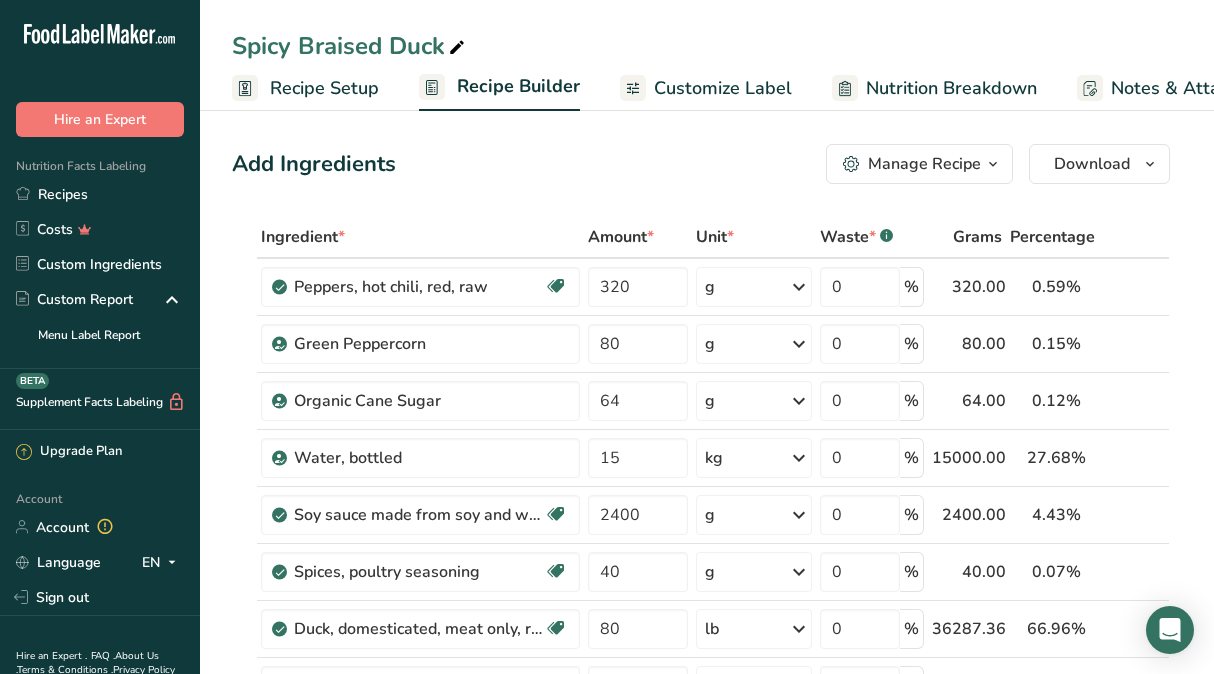 click on "Customize Label" at bounding box center (723, 88) 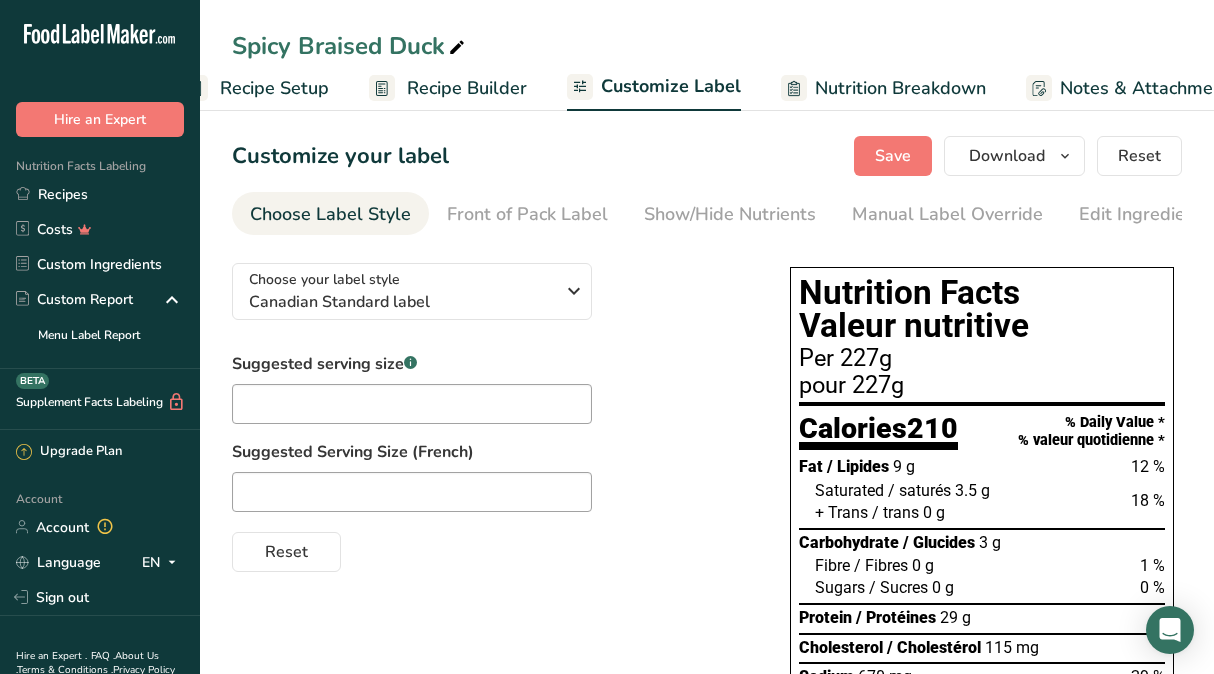 scroll, scrollTop: 0, scrollLeft: 326, axis: horizontal 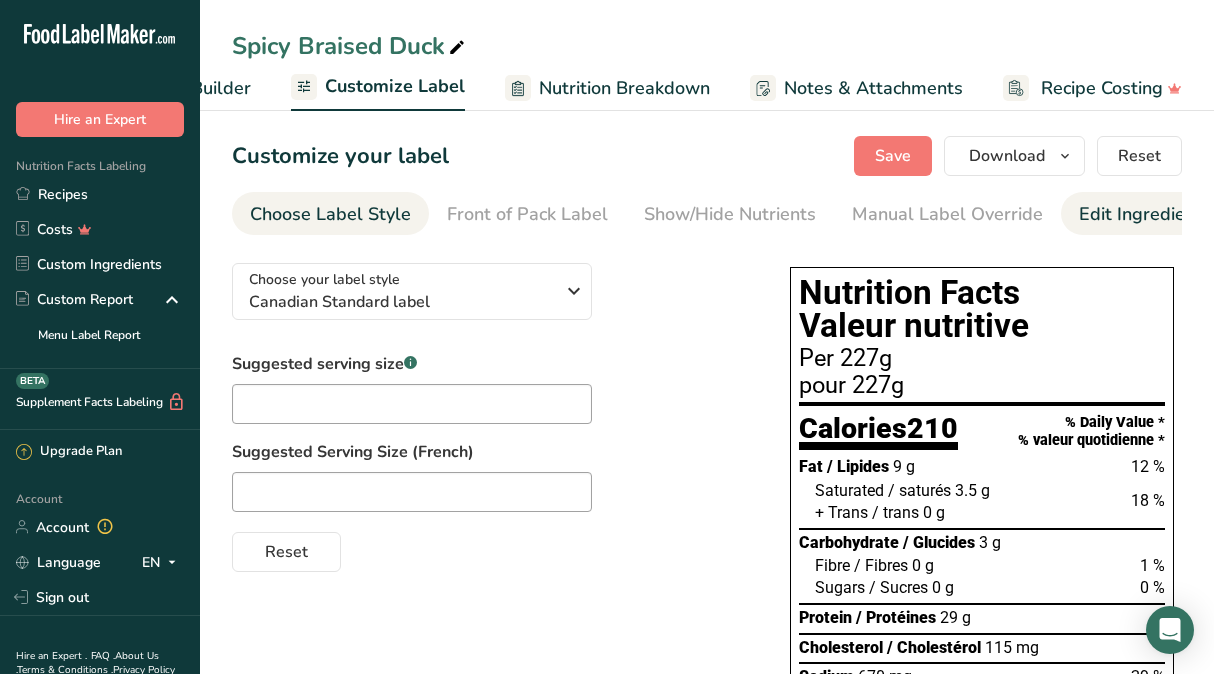 click on "Edit Ingredients/Allergens List" at bounding box center (1206, 214) 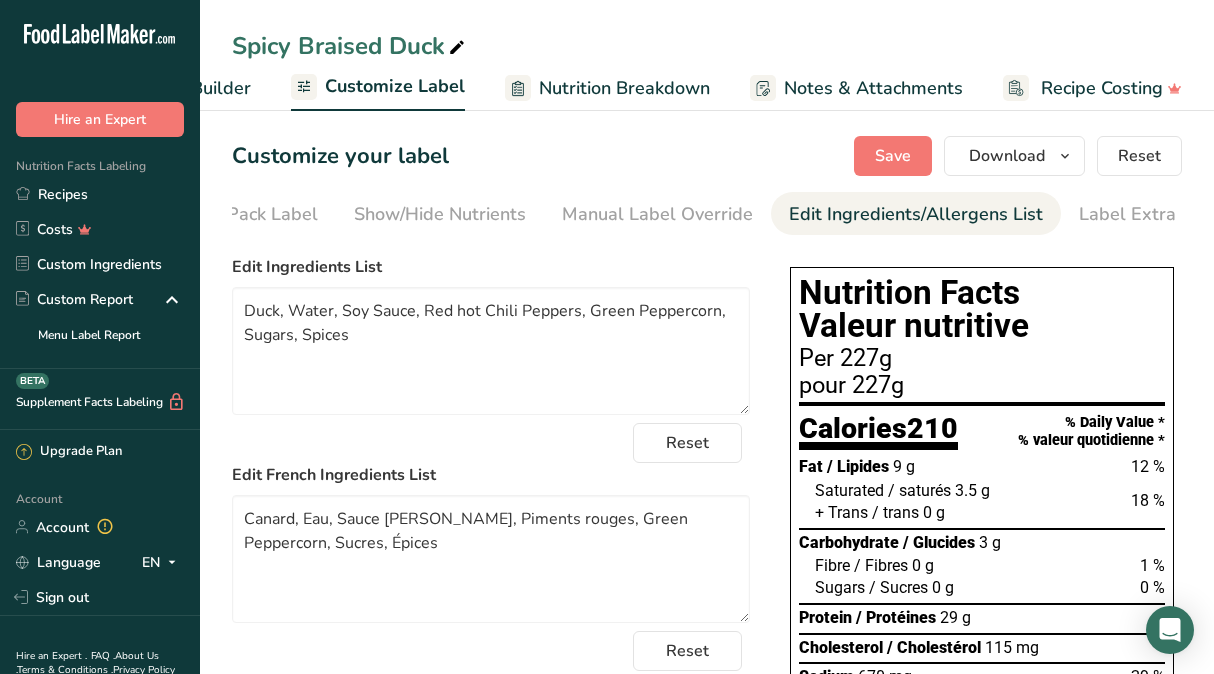 scroll, scrollTop: 0, scrollLeft: 318, axis: horizontal 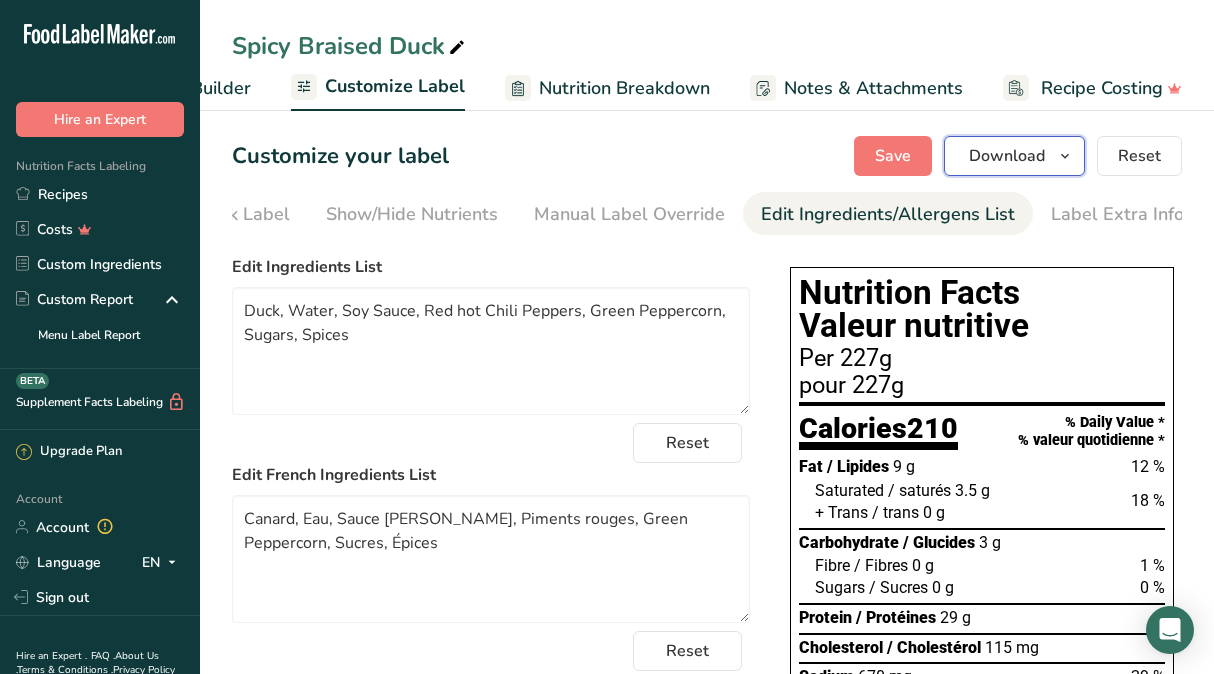 click on "Download" at bounding box center [1014, 156] 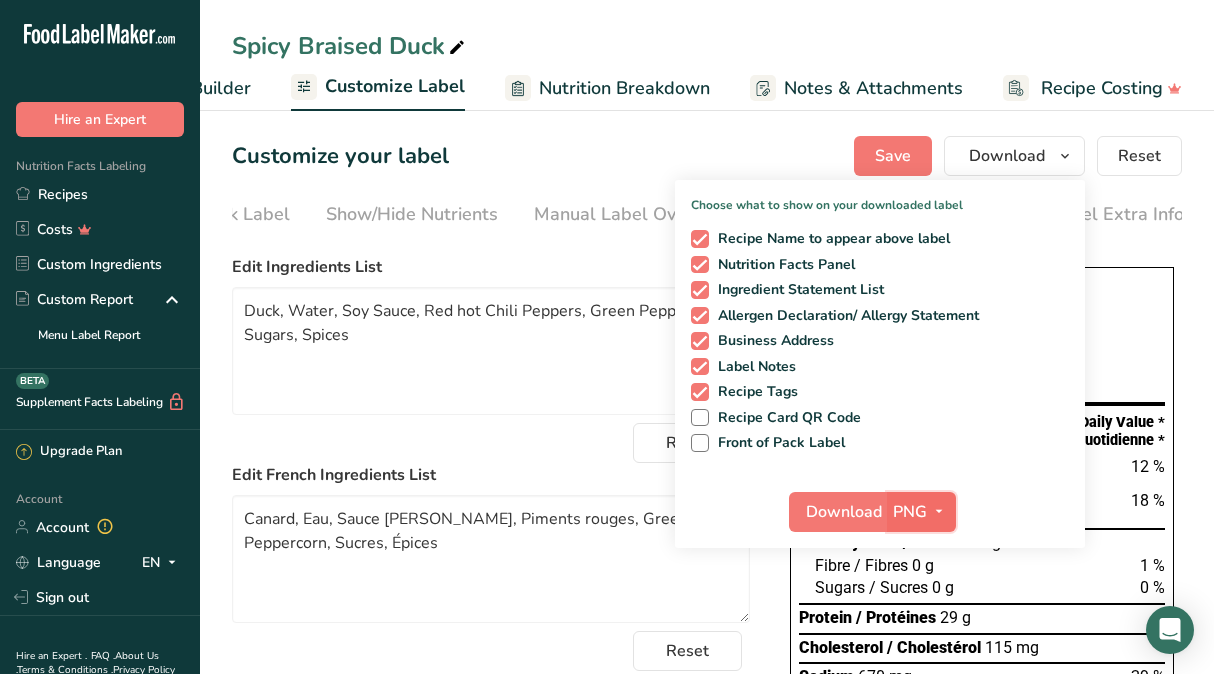 click at bounding box center (939, 511) 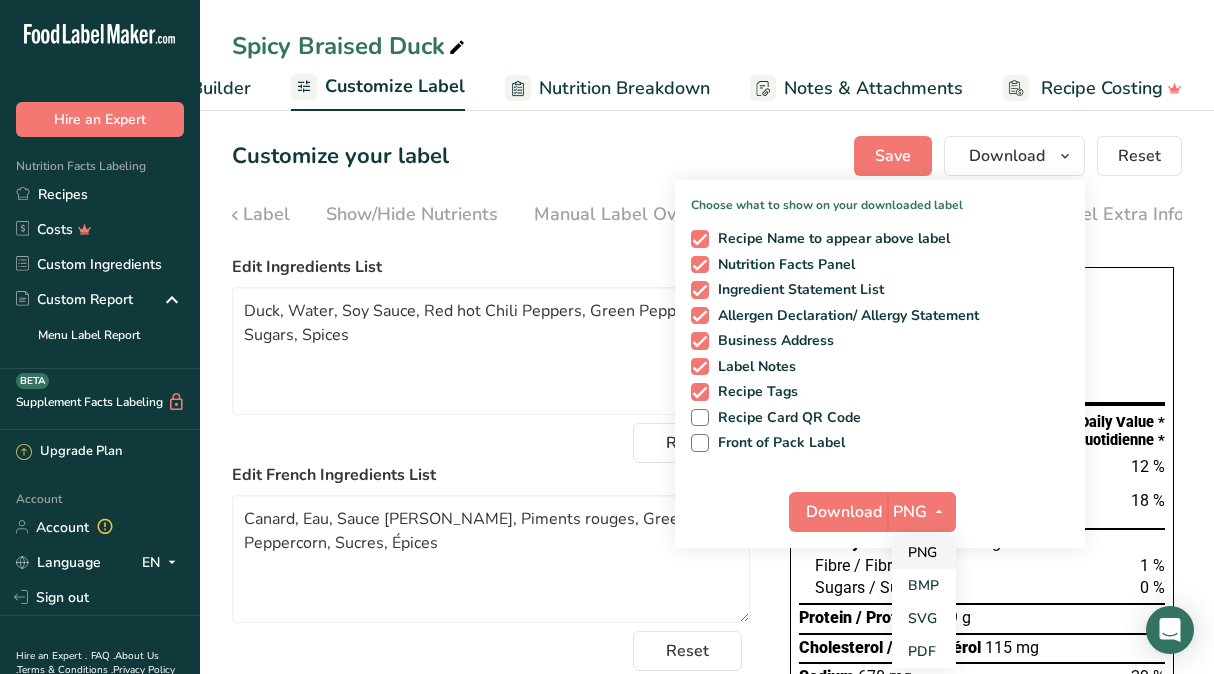 click on "PNG" at bounding box center (924, 552) 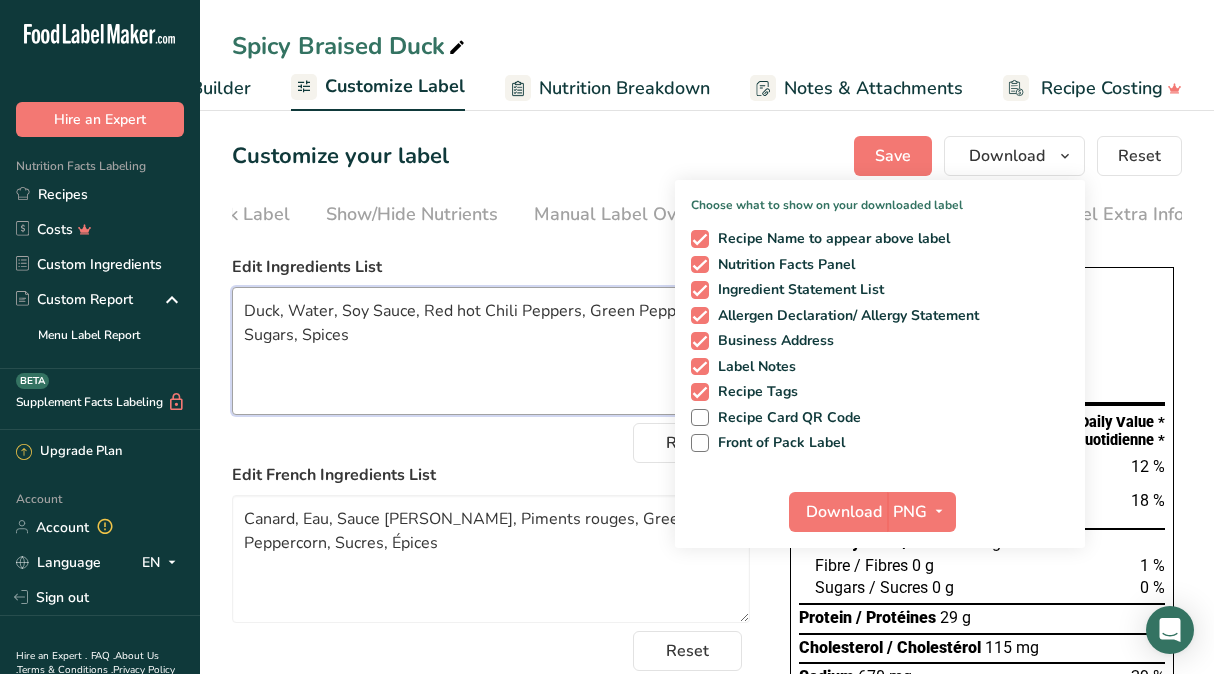 click on "Duck, Water, Soy Sauce, Red hot Chili Peppers, Green Peppercorn, Sugars, Spices" at bounding box center [491, 351] 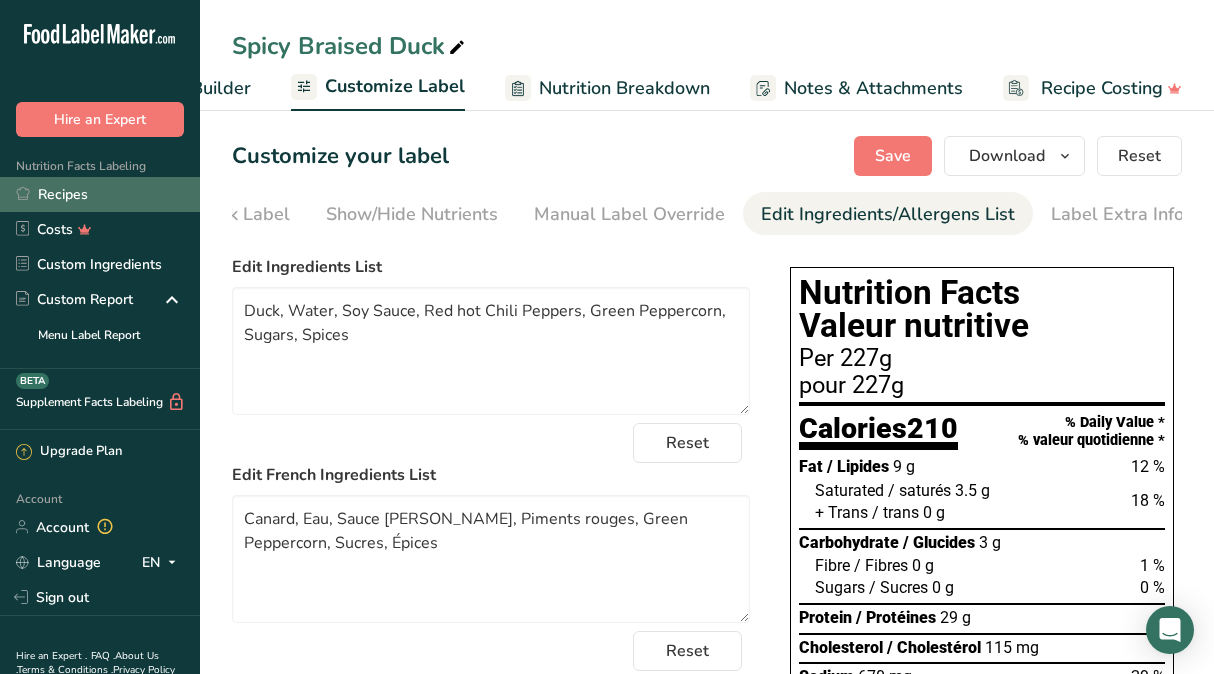 click on "Recipes" at bounding box center (100, 194) 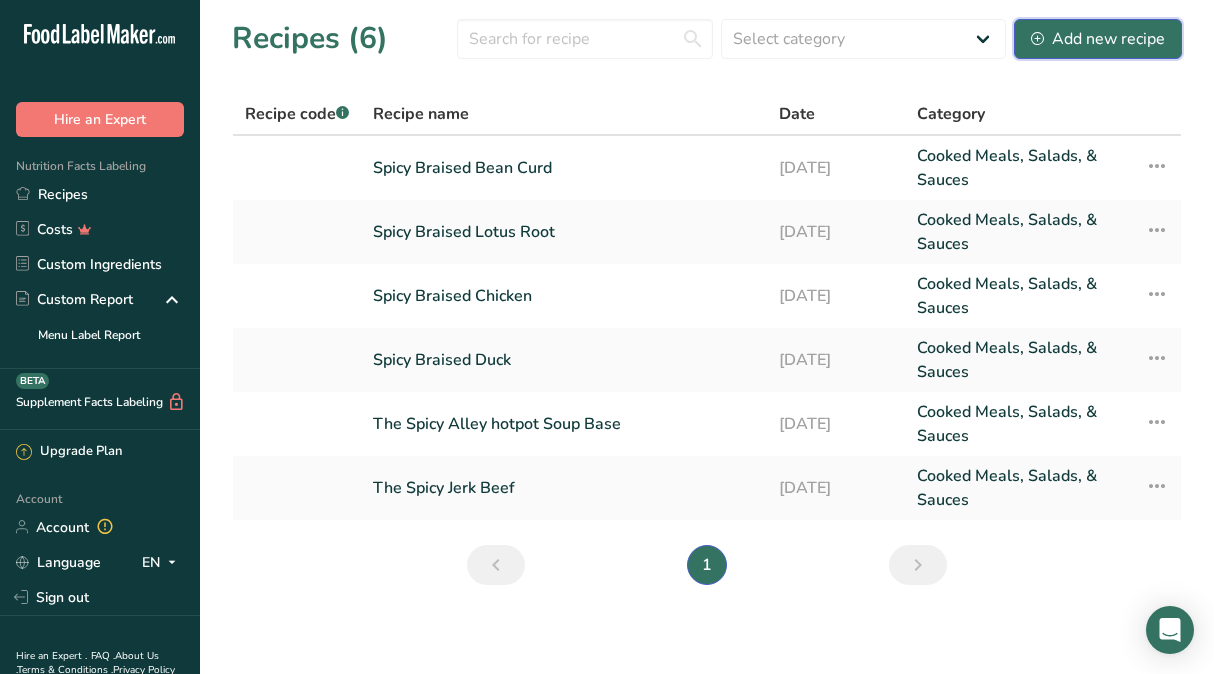click on "Add new recipe" at bounding box center [1098, 39] 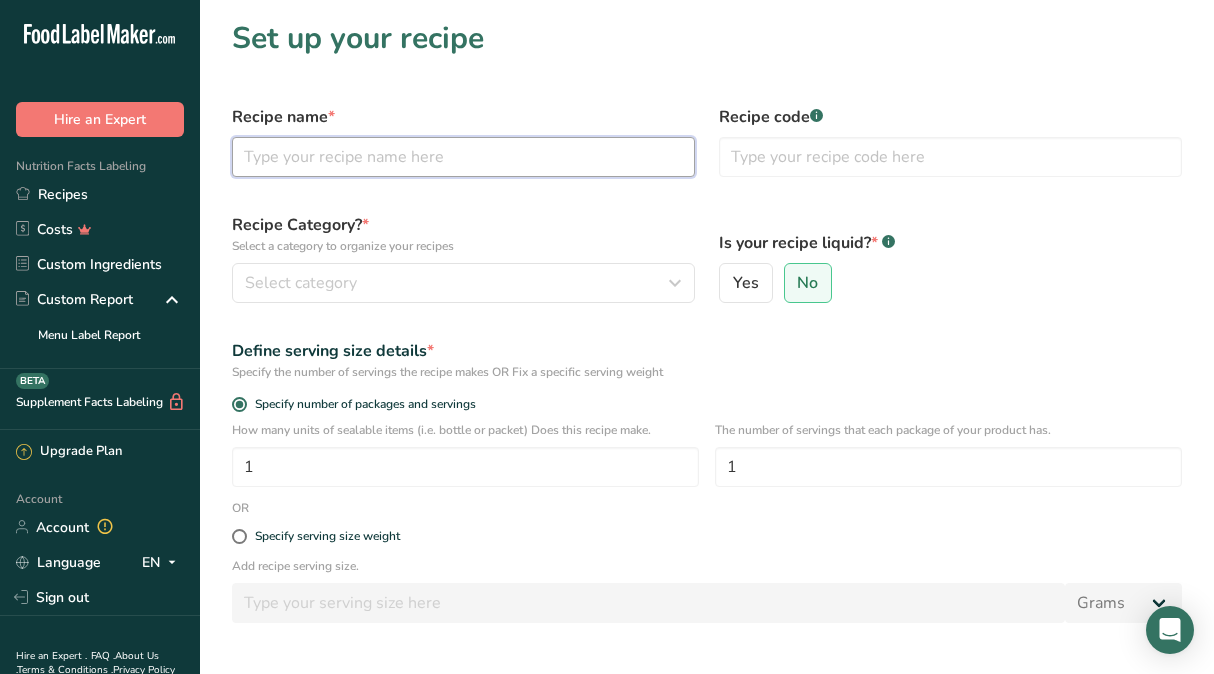 click at bounding box center (463, 157) 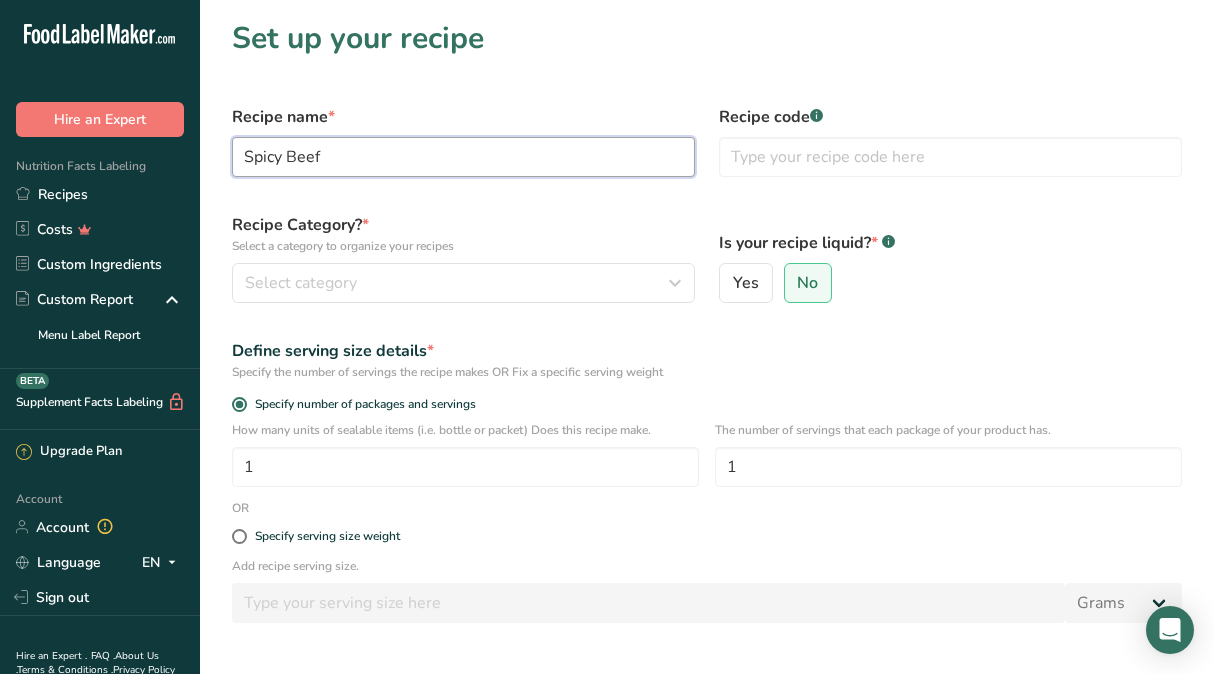 scroll, scrollTop: 185, scrollLeft: 0, axis: vertical 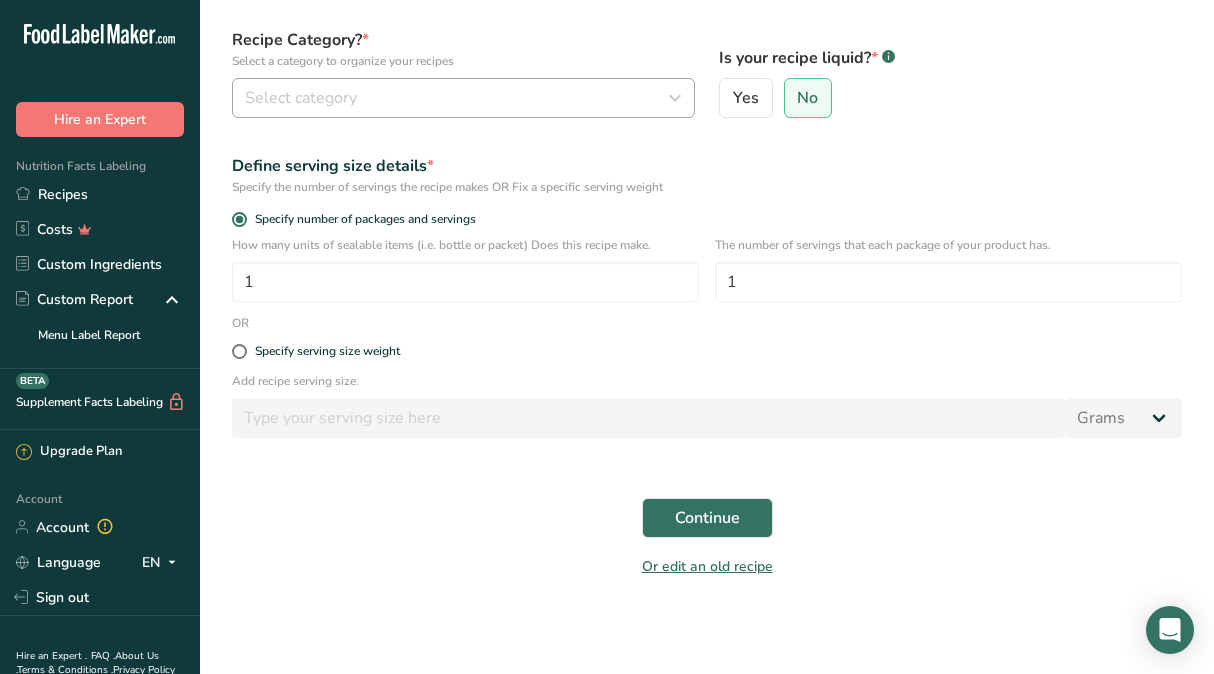 type on "Spicy Beef" 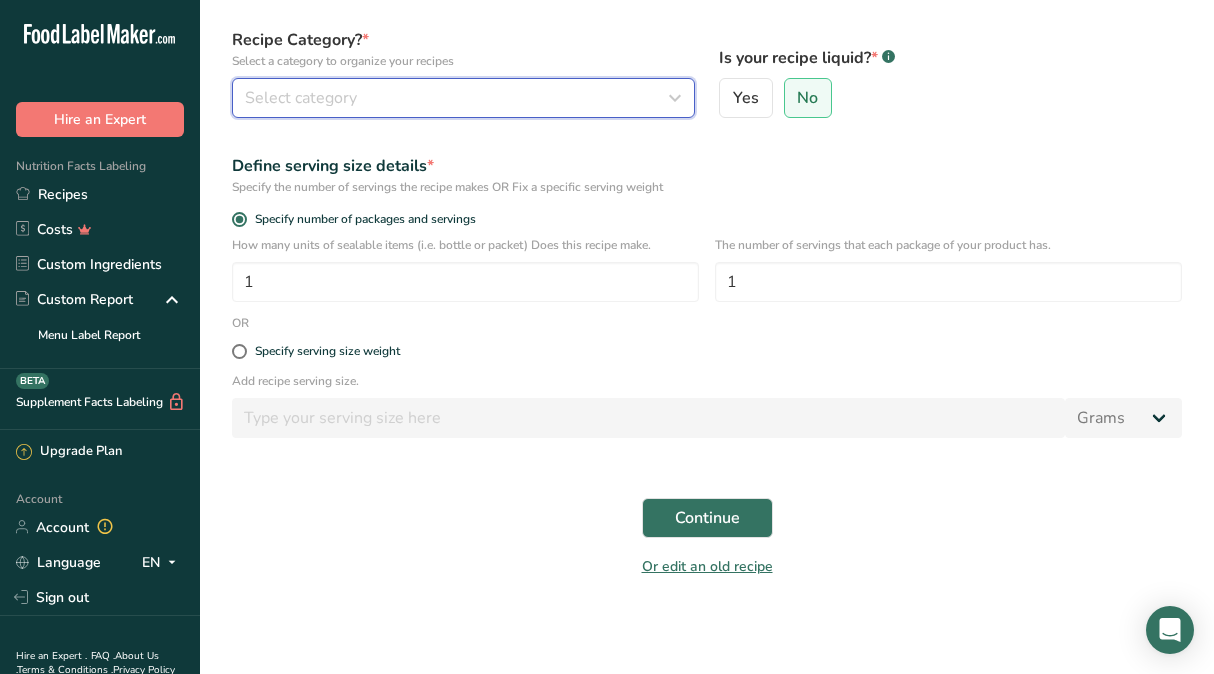 click on "Select category" at bounding box center [457, 98] 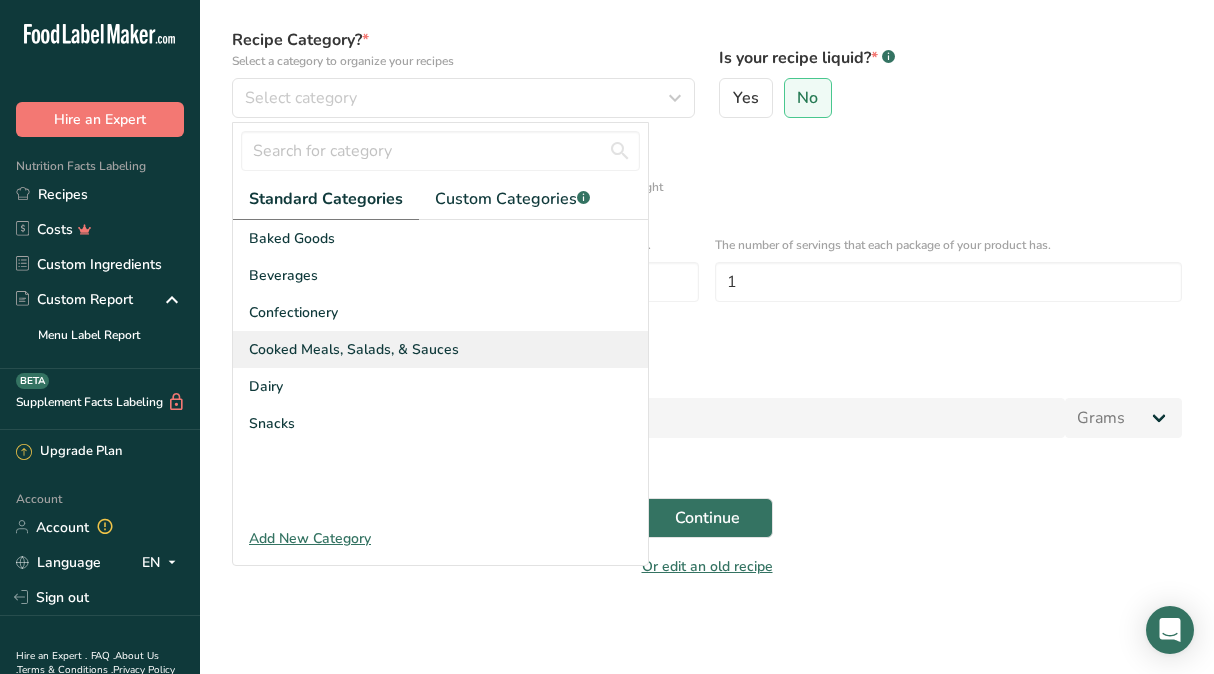 click on "Cooked Meals, Salads, & Sauces" at bounding box center [354, 349] 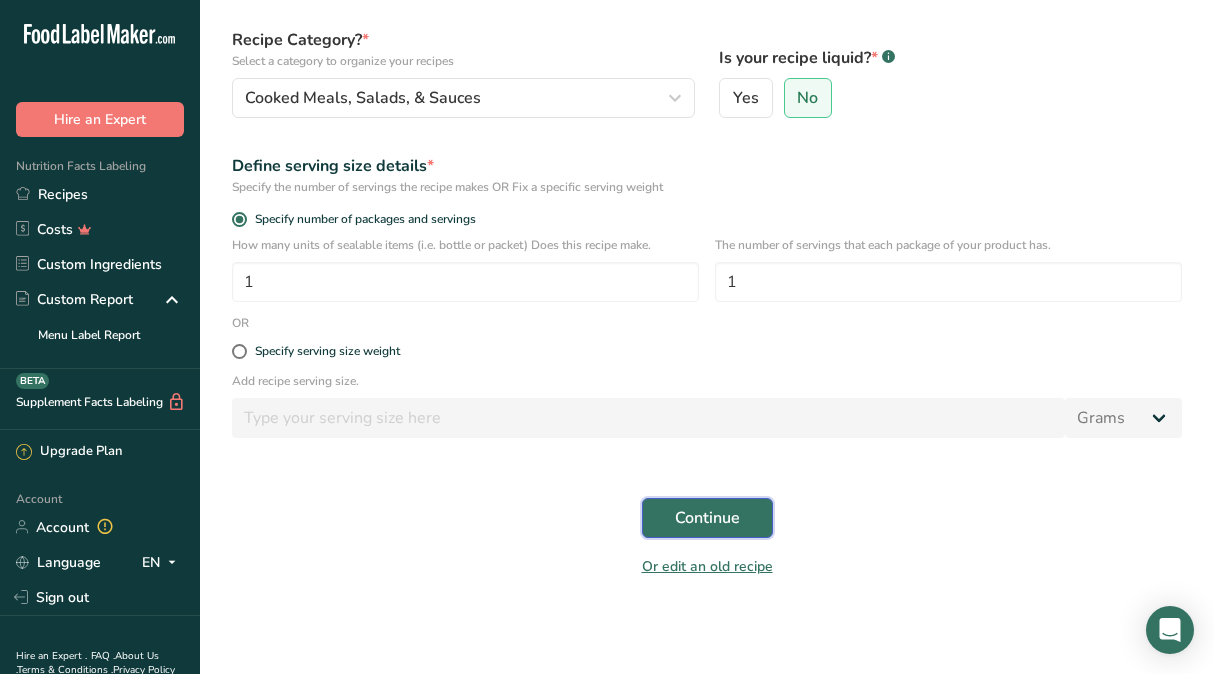 click on "Continue" at bounding box center [707, 518] 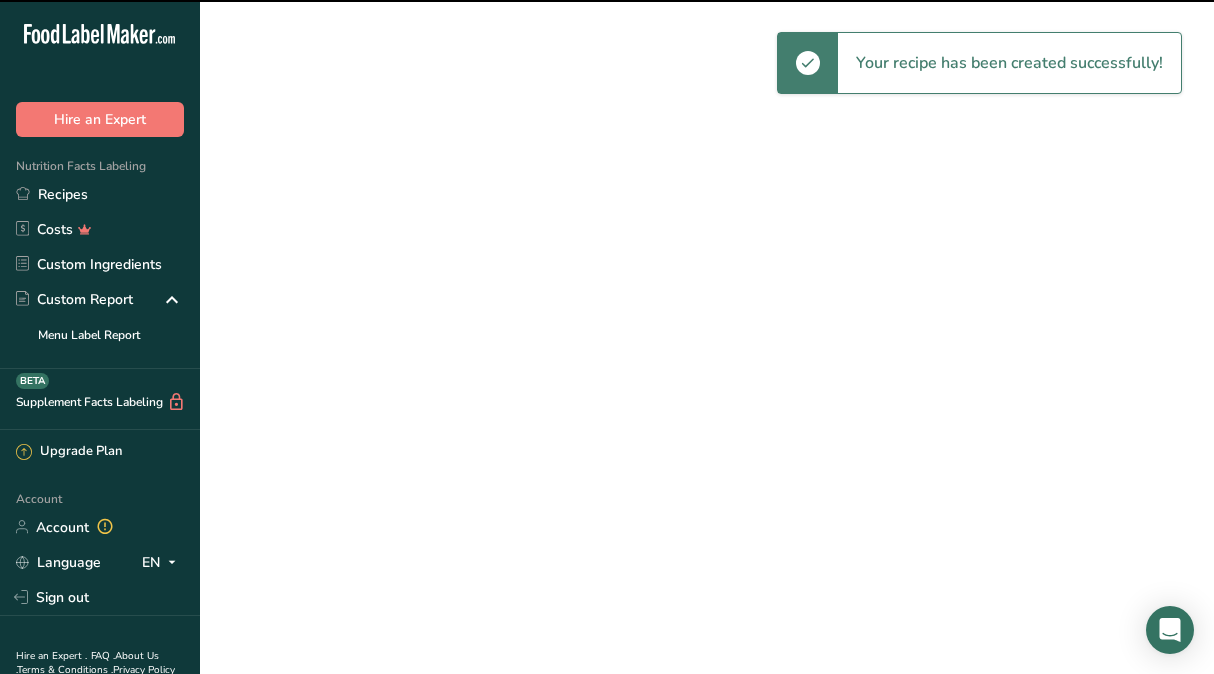 scroll, scrollTop: 0, scrollLeft: 0, axis: both 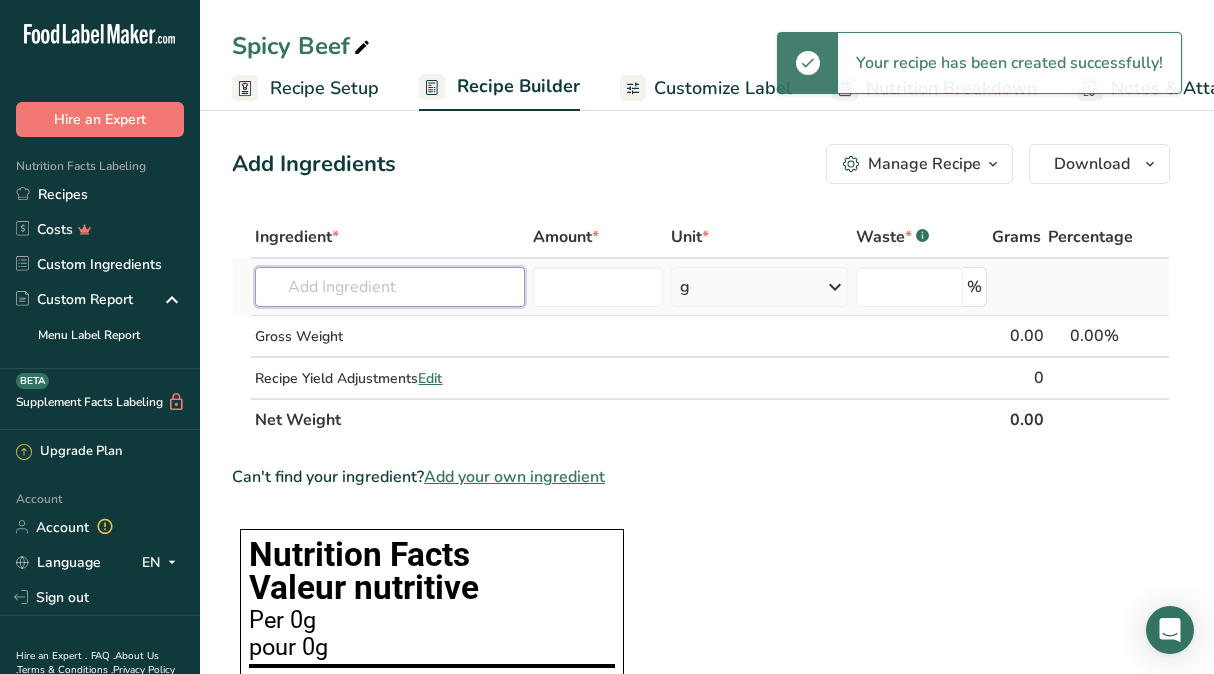 click at bounding box center [389, 287] 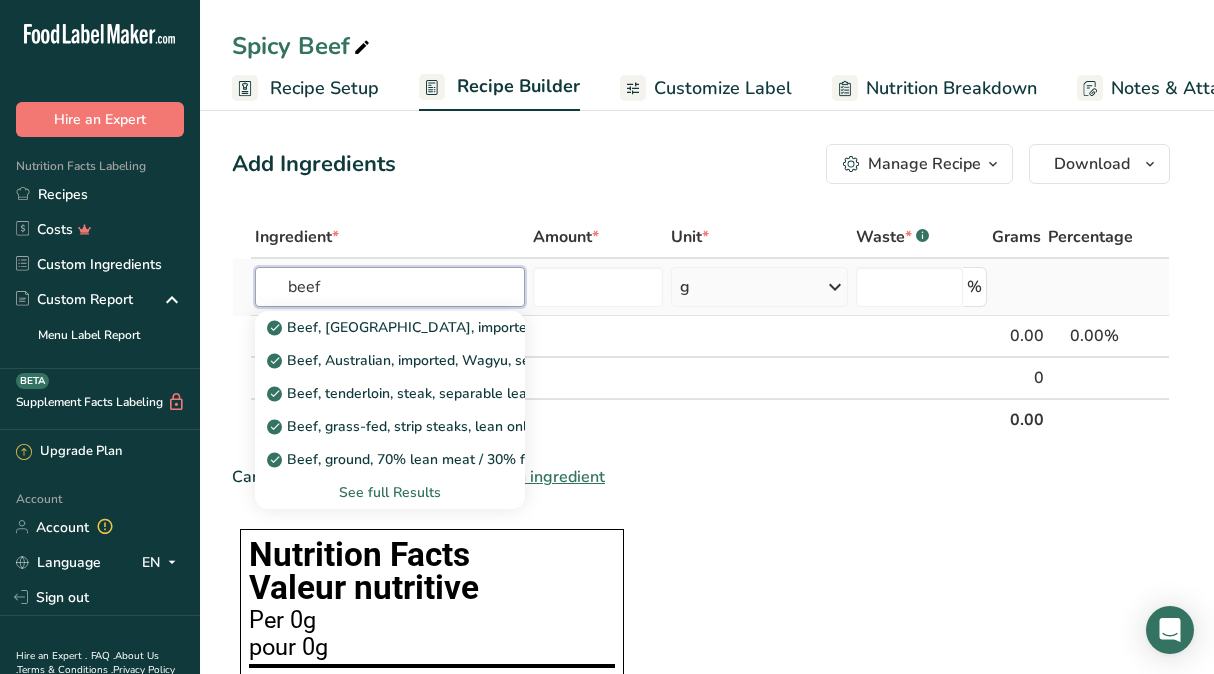 type on "beef" 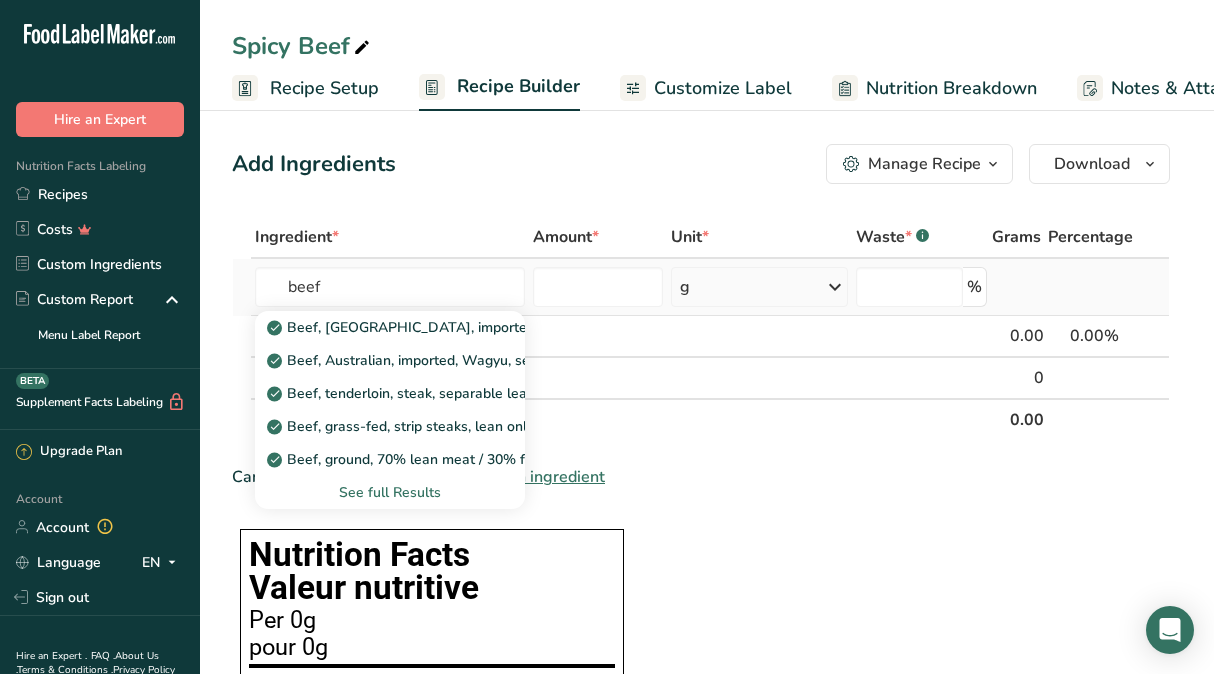 type 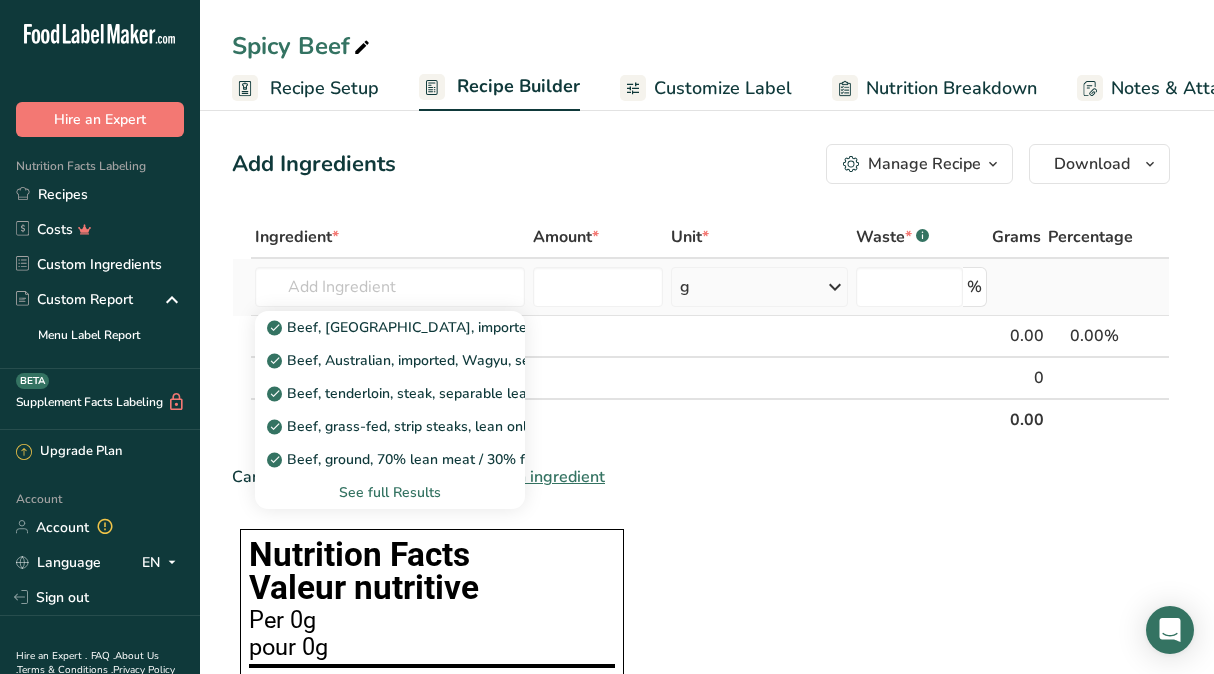 click on "See full Results" at bounding box center [389, 492] 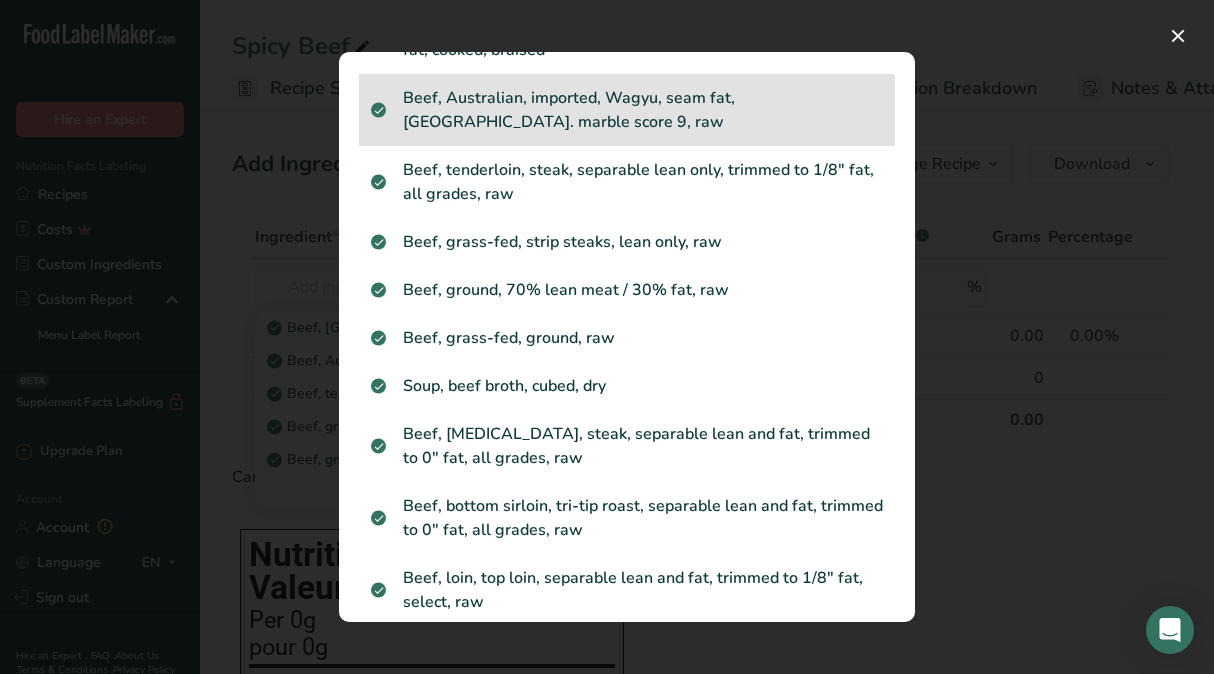 scroll, scrollTop: 126, scrollLeft: 0, axis: vertical 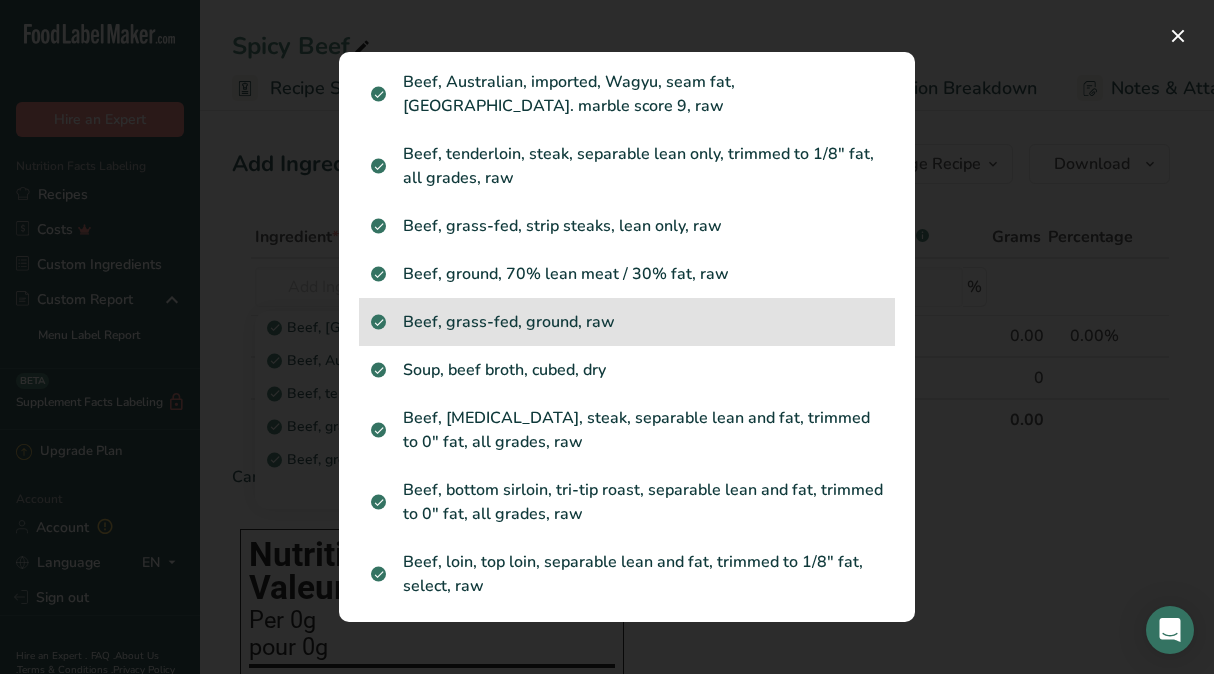 click on "Beef, grass-fed, ground, raw" at bounding box center (627, 322) 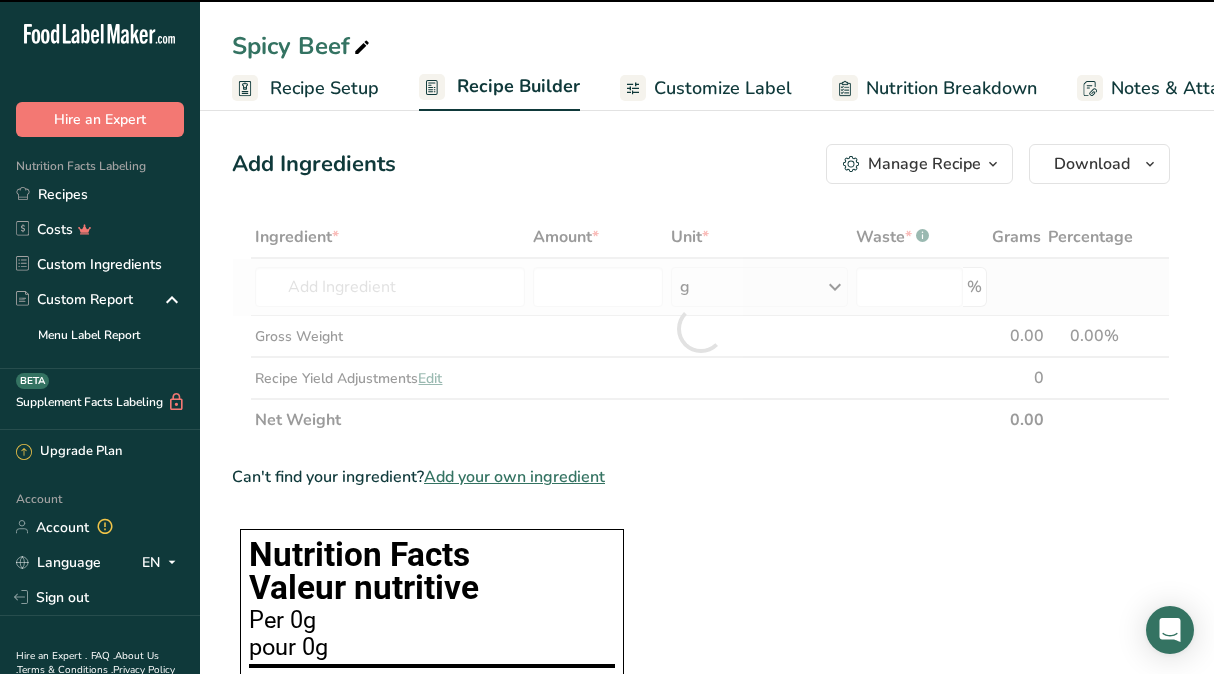 type on "0" 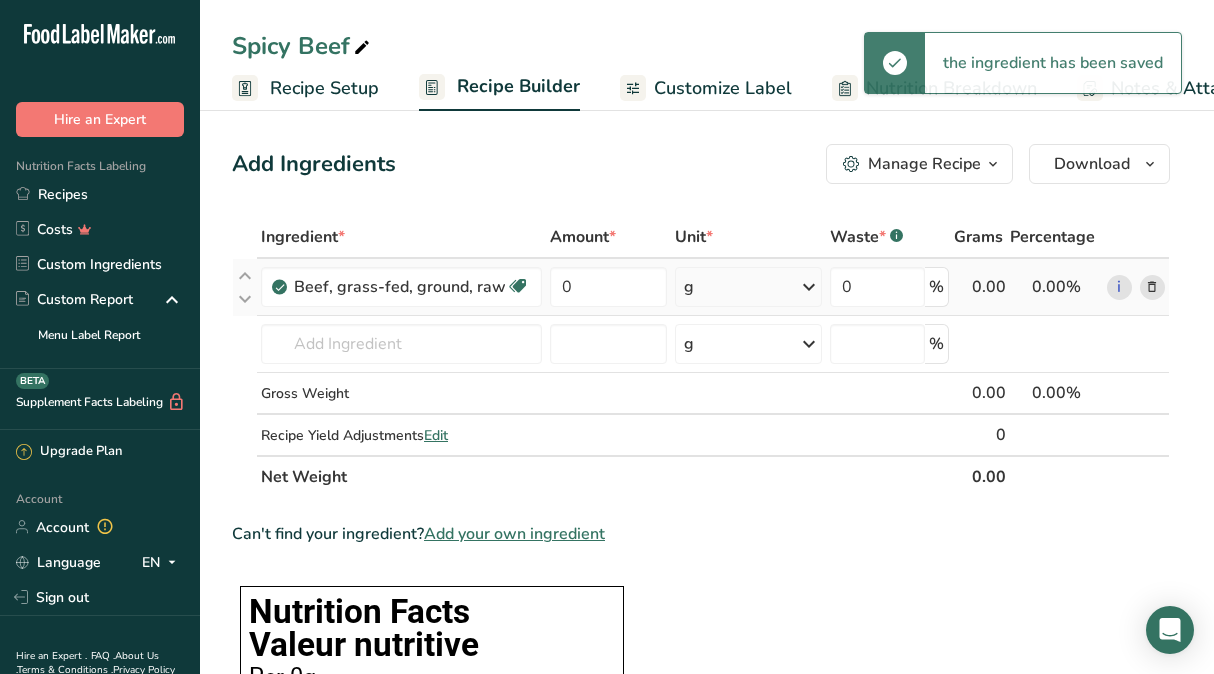 click at bounding box center (809, 287) 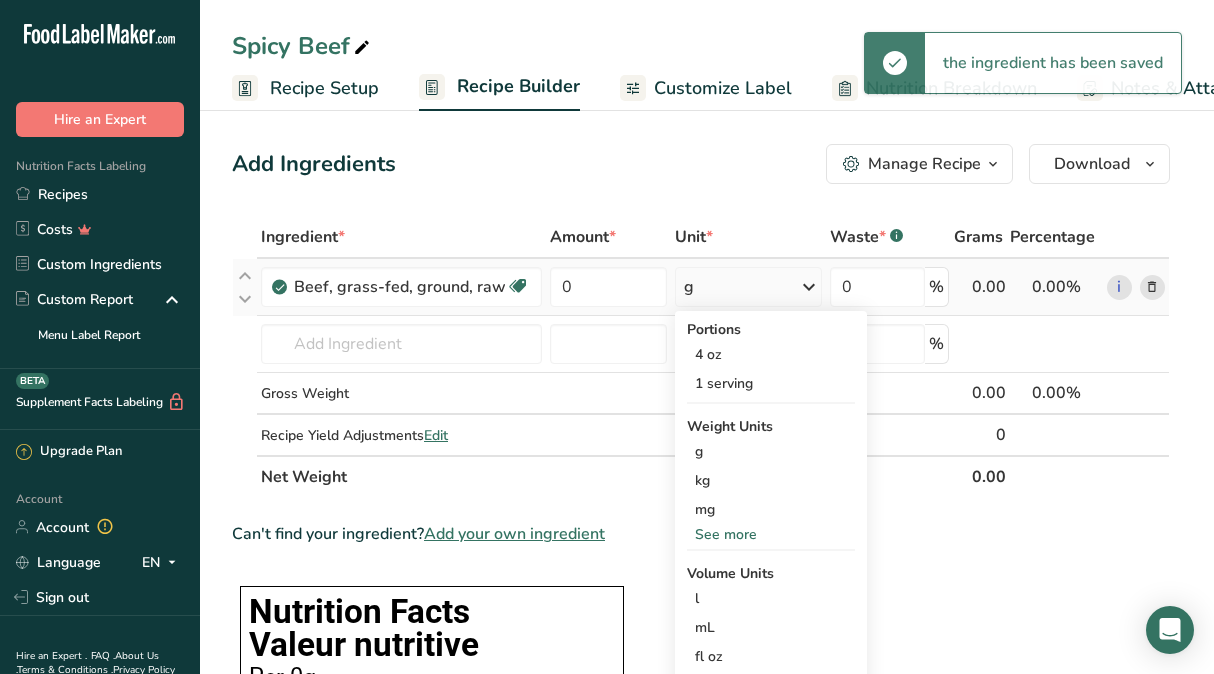click on "See more" at bounding box center [771, 534] 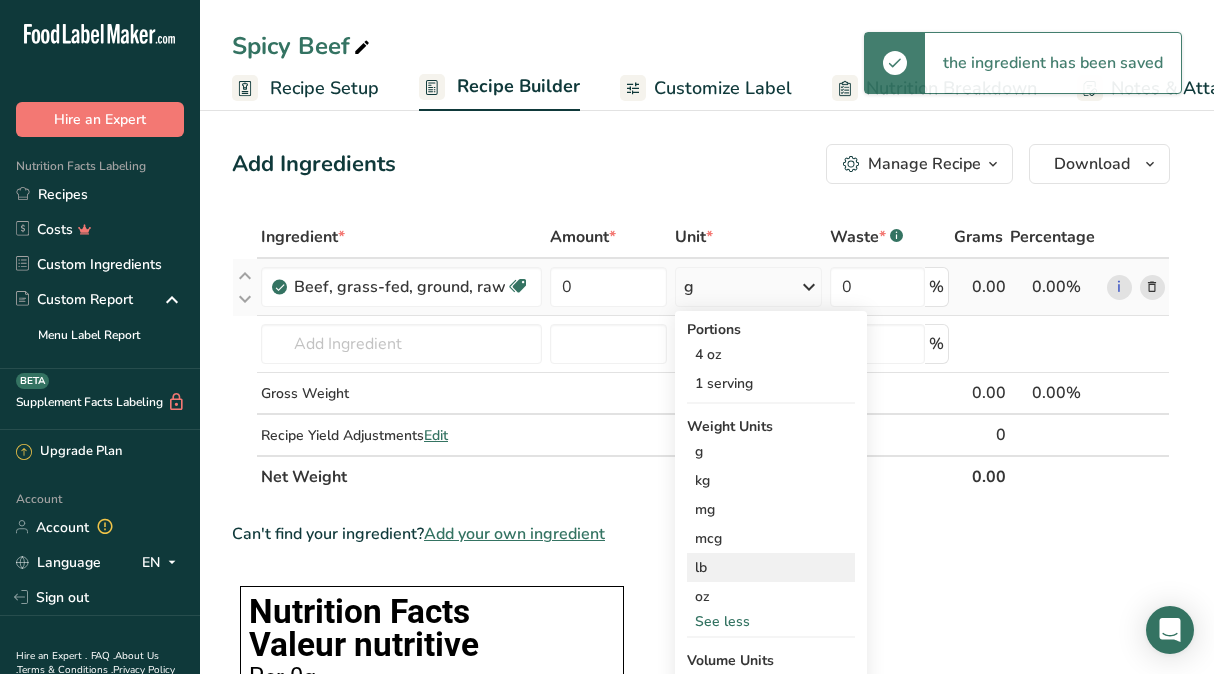 drag, startPoint x: 733, startPoint y: 572, endPoint x: 728, endPoint y: 560, distance: 13 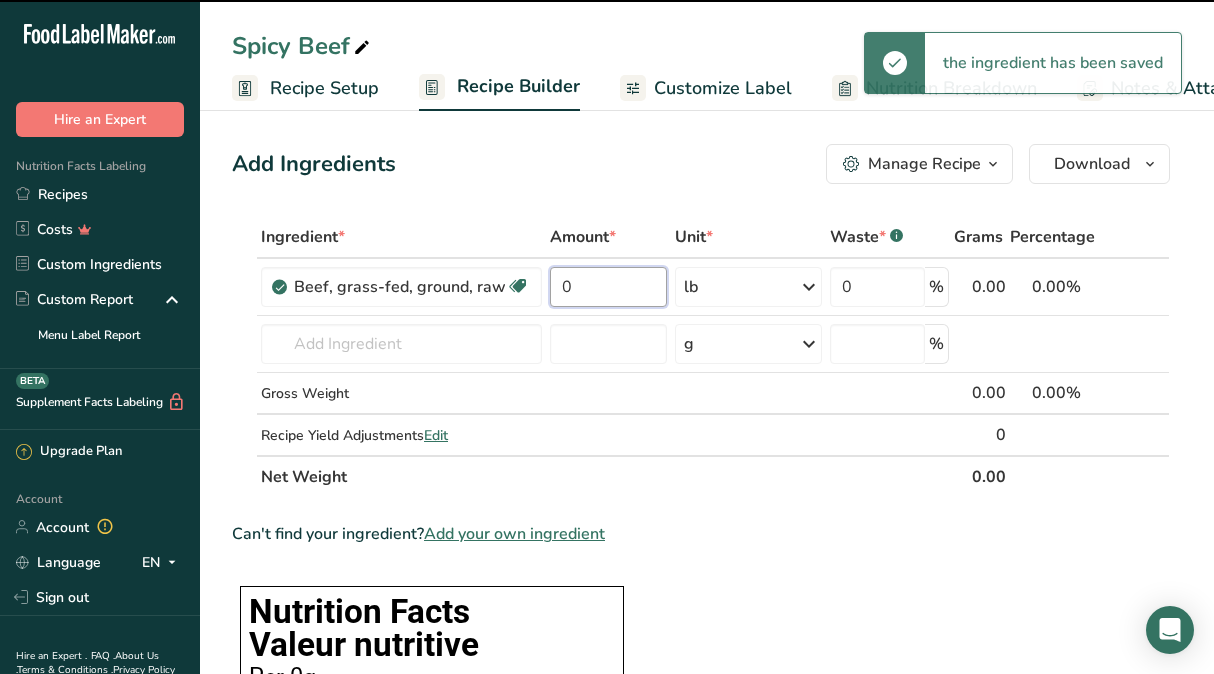 click on "0" at bounding box center (608, 287) 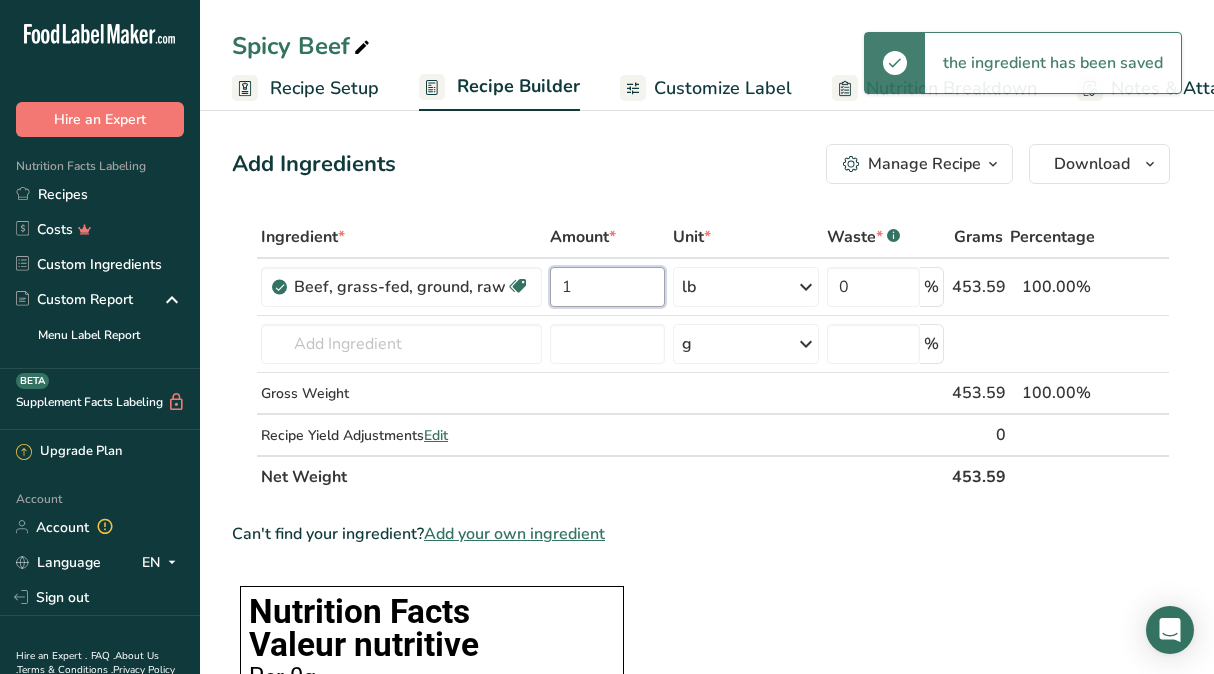 type on "1" 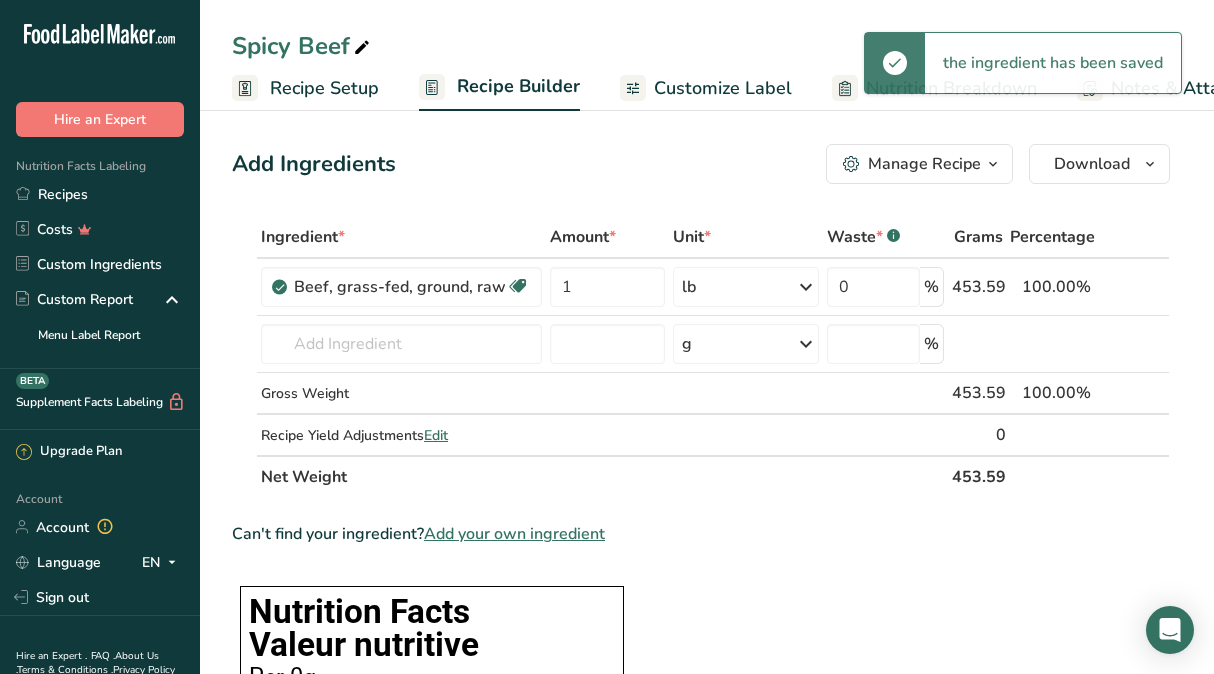 click on "Ingredient *
Amount *
Unit *
Waste *   .a-a{fill:#347362;}.b-a{fill:#fff;}          Grams
Percentage
Beef, grass-fed, ground, raw
Dairy free
Gluten free
Soy free
1
lb
Portions
4 oz
1 serving
Weight Units
g
kg
mg
mcg
lb
oz
See less
Volume Units
l
Volume units require a density conversion. If you know your ingredient's density enter it below. Otherwise, click on "RIA" our AI Regulatory bot - she will be able to help you
lb/ft3
g/cm3
Confirm
mL
g/cm3" at bounding box center (701, 1151) 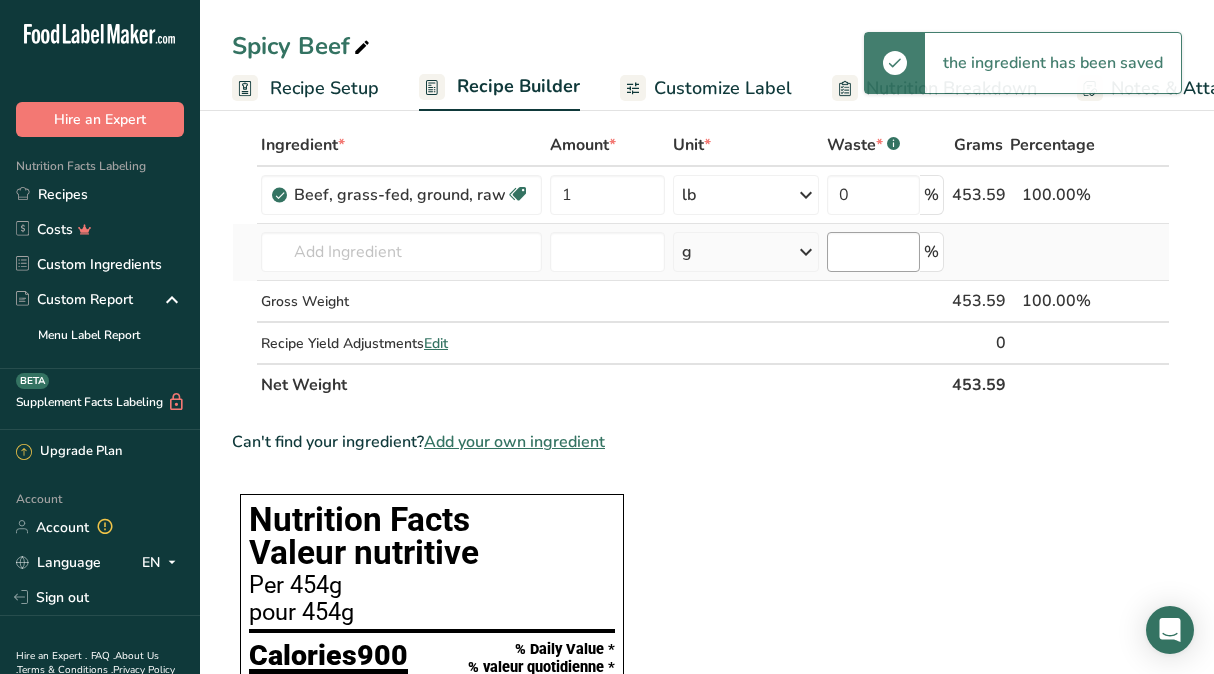 scroll, scrollTop: 0, scrollLeft: 0, axis: both 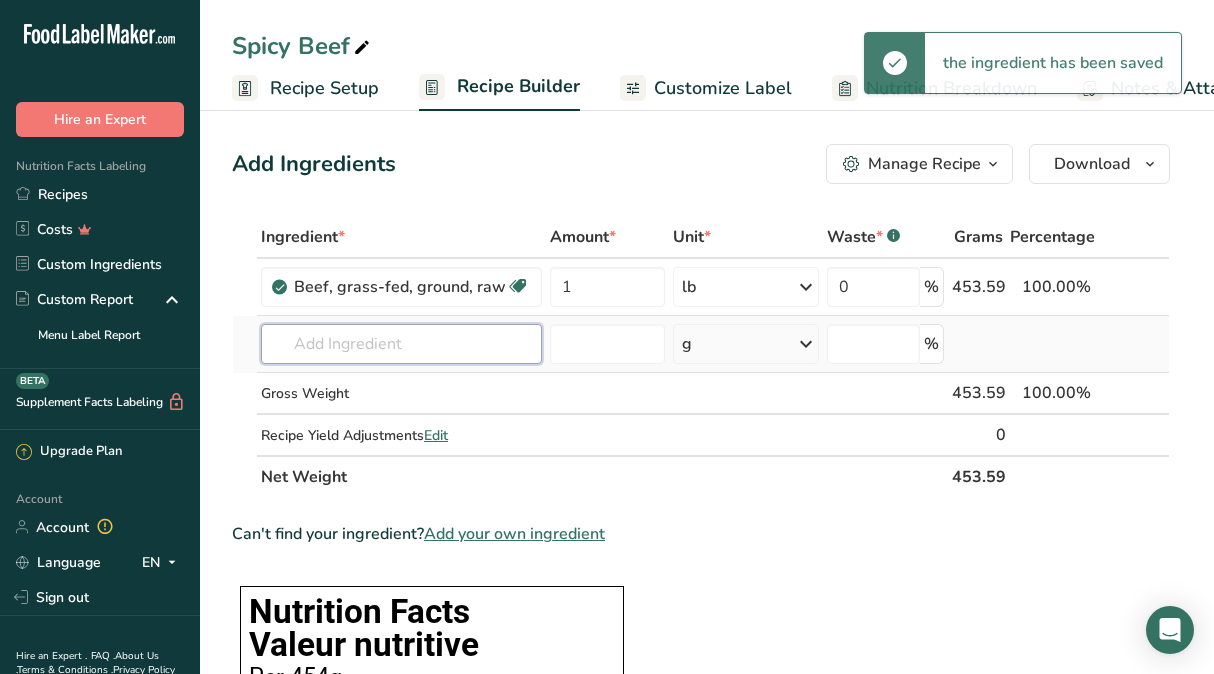 click at bounding box center [401, 344] 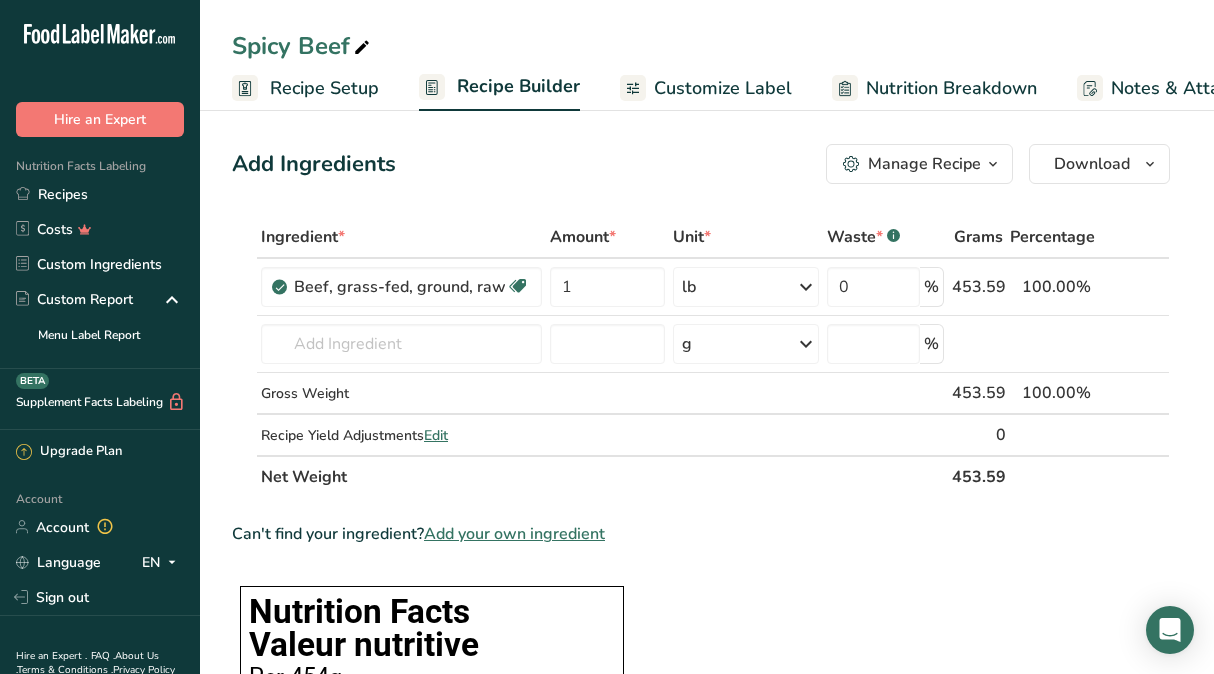 click on "Manage Recipe" at bounding box center (919, 164) 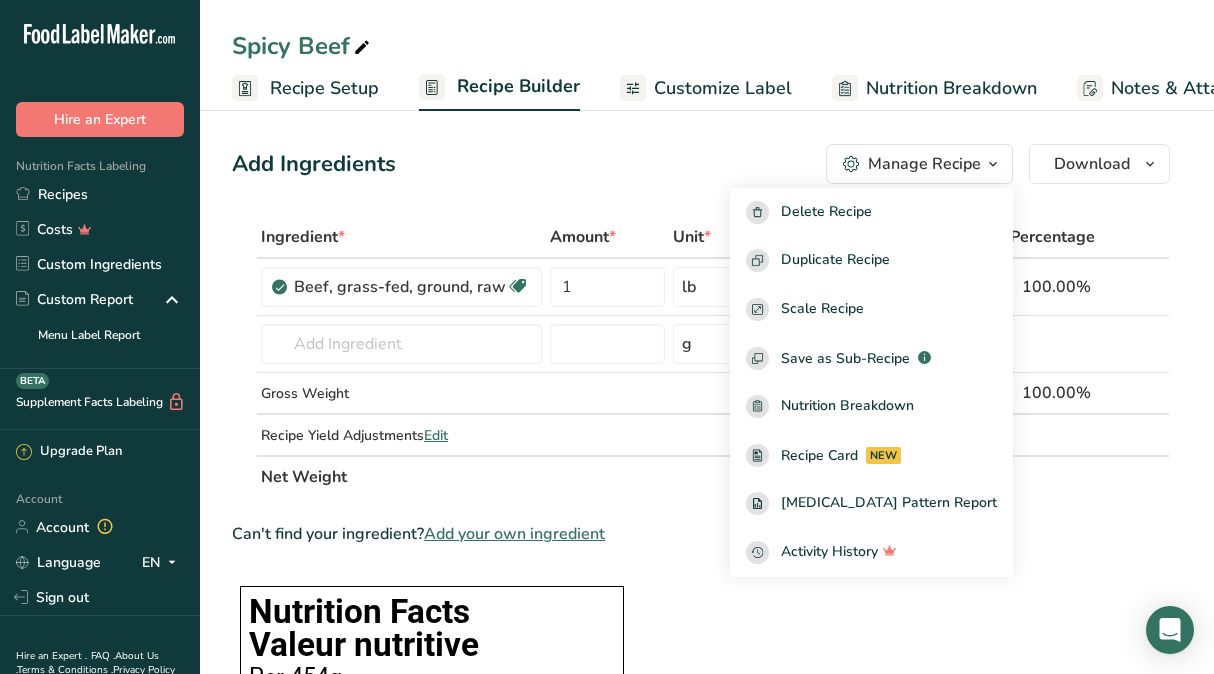 click on "Recipe Setup" at bounding box center [324, 88] 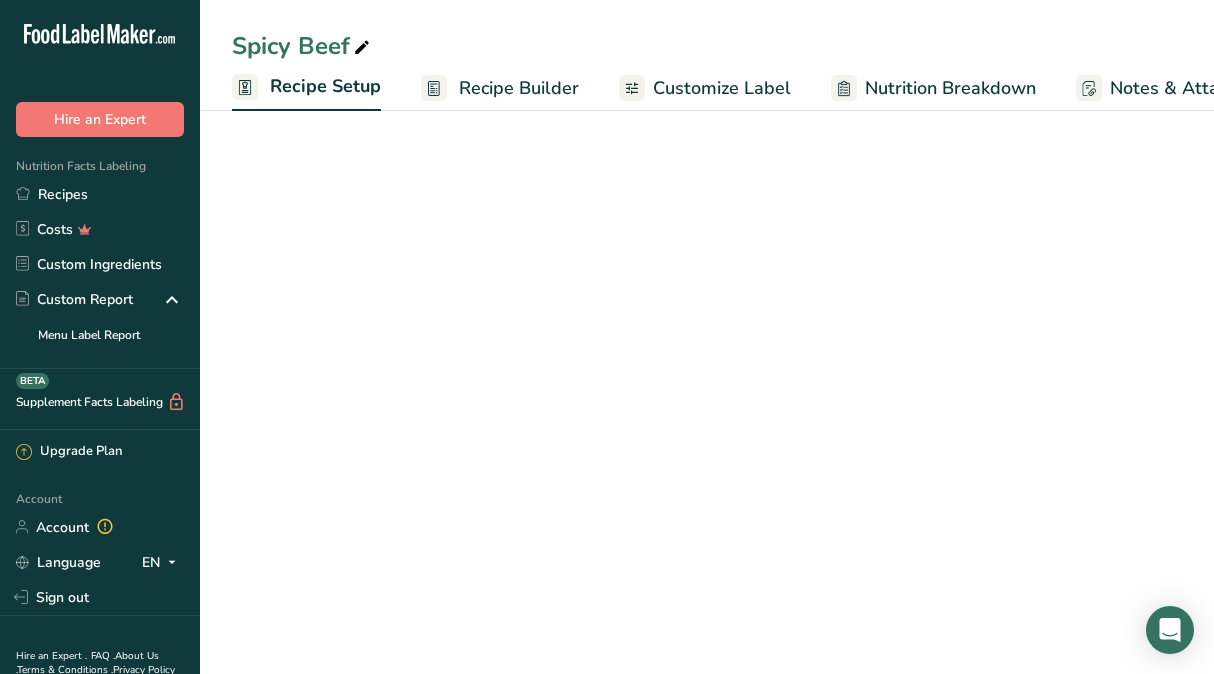 scroll, scrollTop: 0, scrollLeft: 7, axis: horizontal 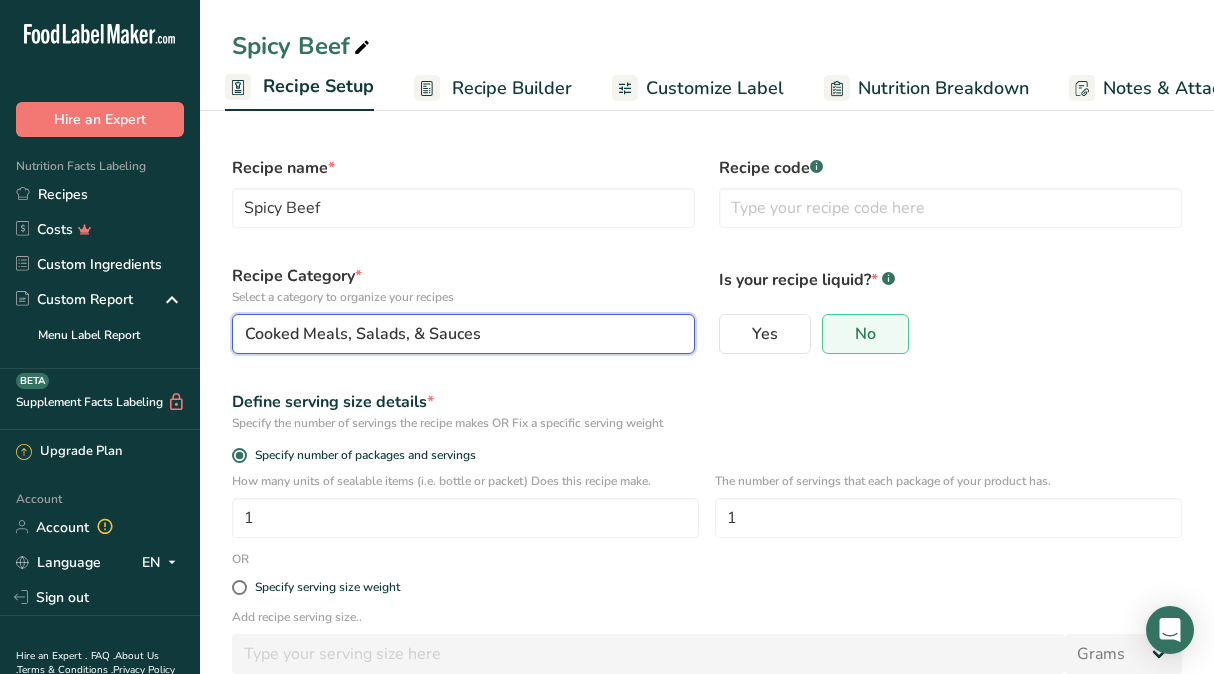 click on "Cooked Meals, Salads, & Sauces" at bounding box center [457, 334] 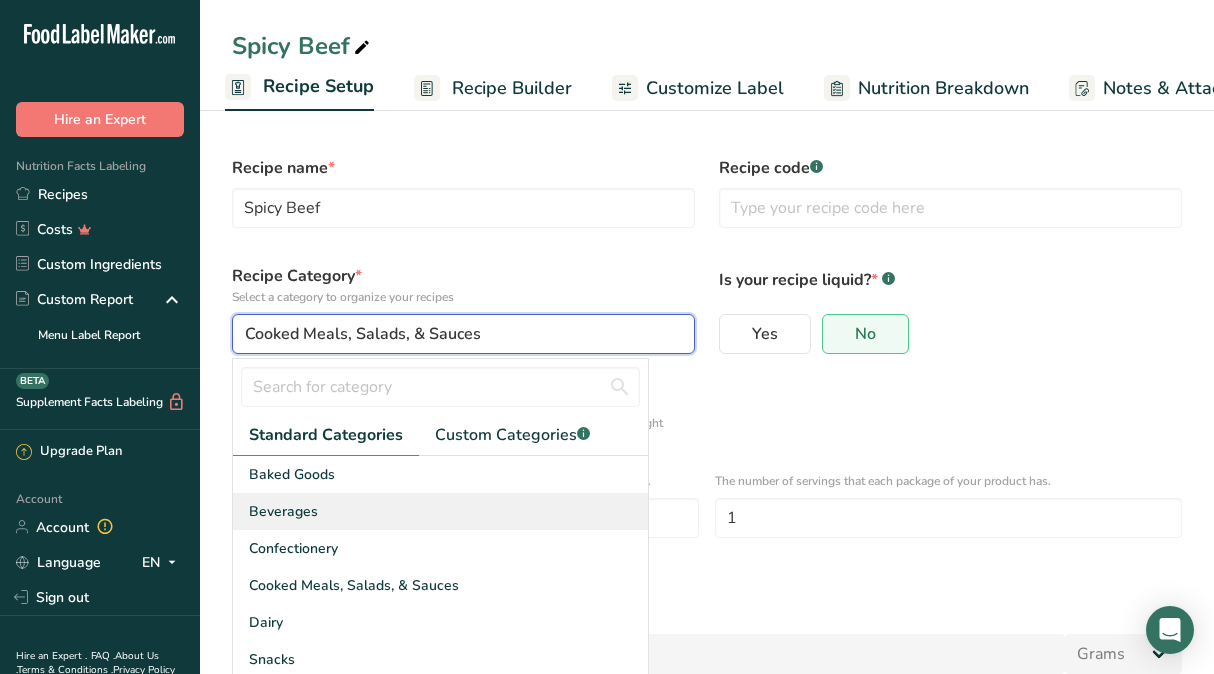 scroll, scrollTop: 12, scrollLeft: 0, axis: vertical 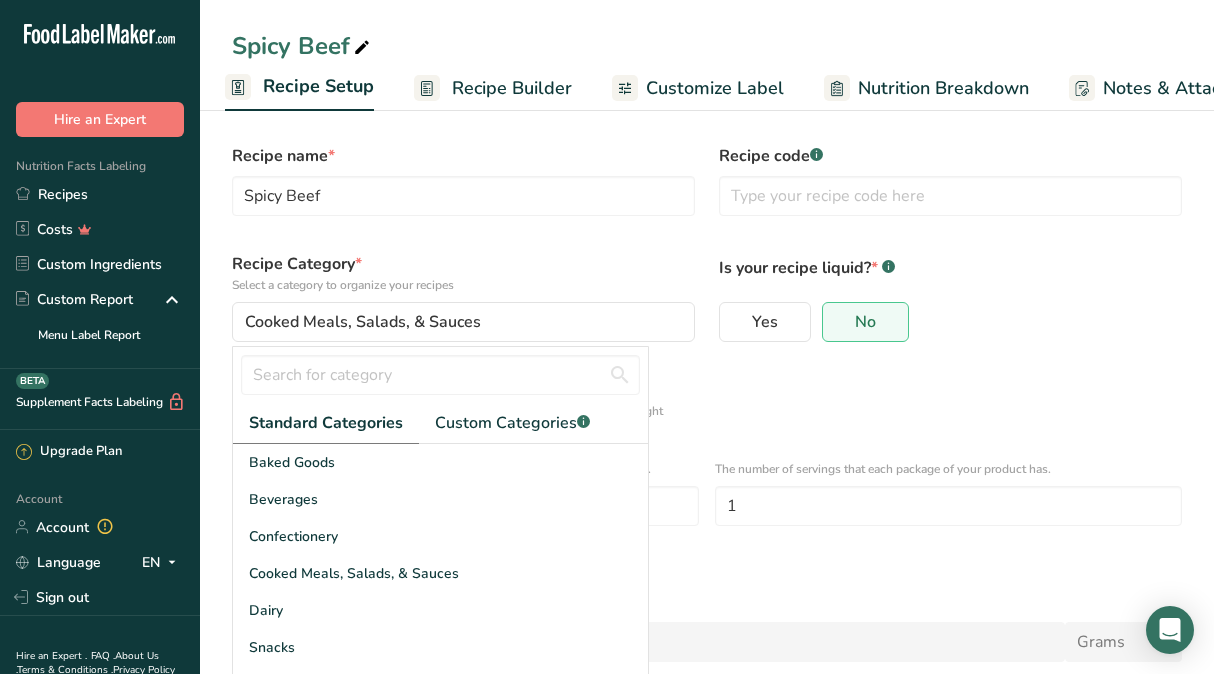 click on "Specify serving size weight" at bounding box center (707, 576) 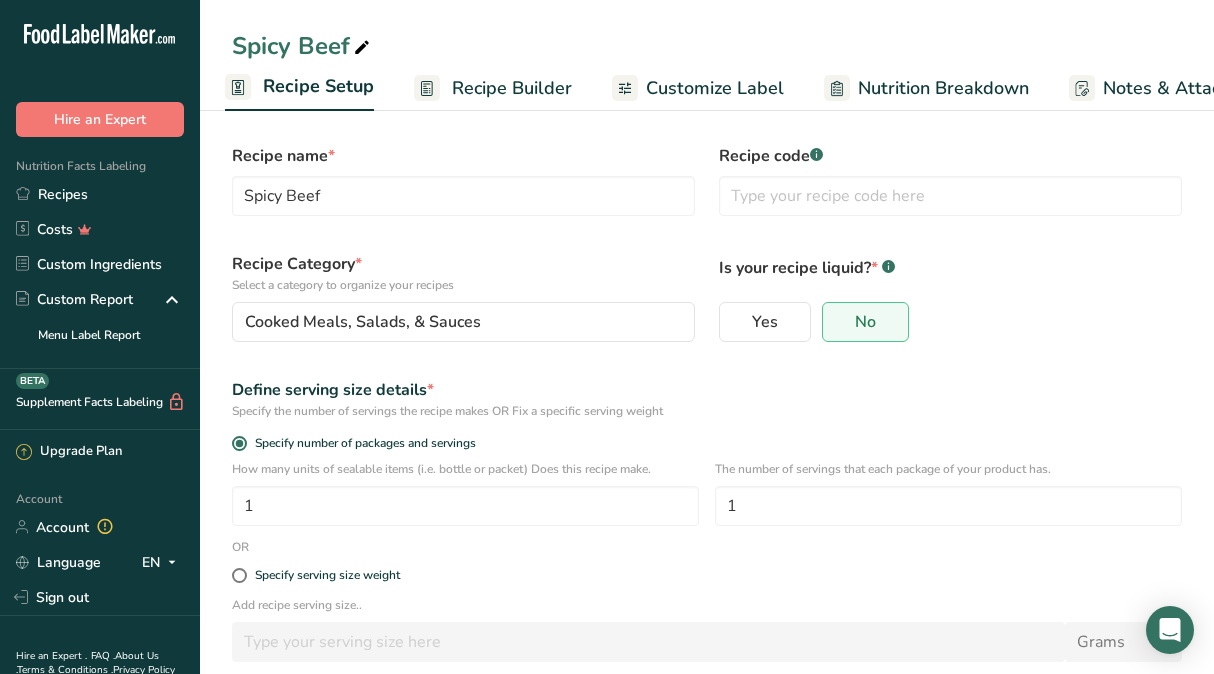 scroll, scrollTop: 0, scrollLeft: 0, axis: both 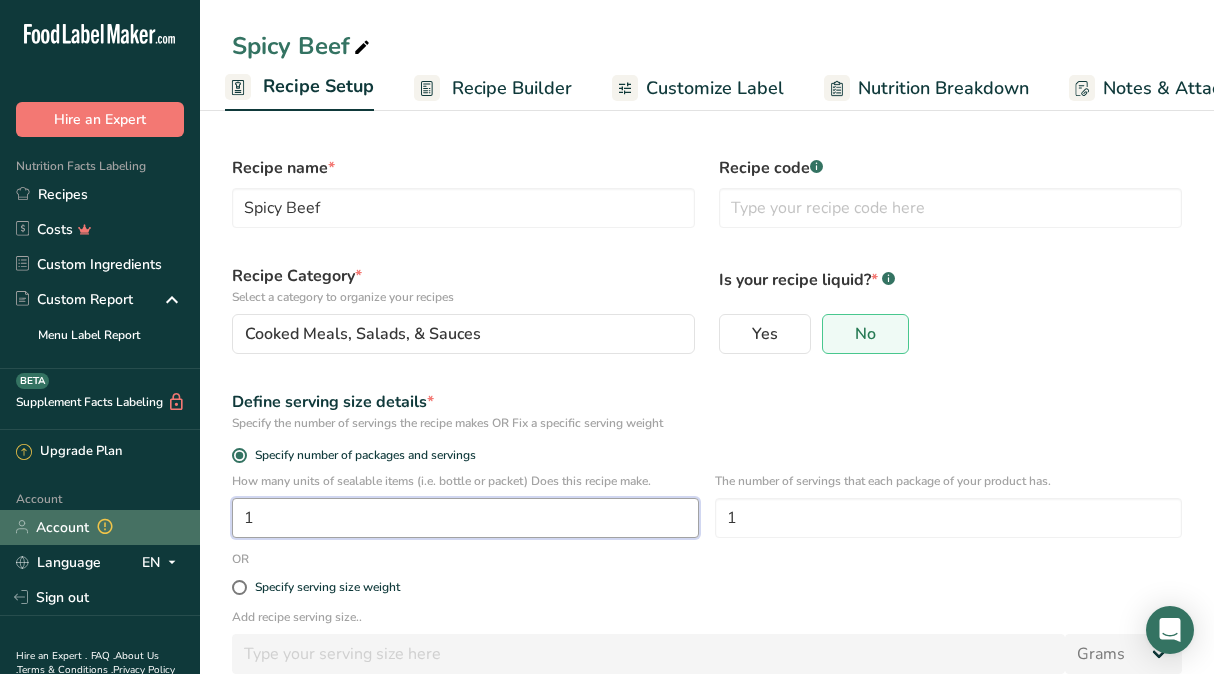 drag, startPoint x: 308, startPoint y: 535, endPoint x: 111, endPoint y: 518, distance: 197.73215 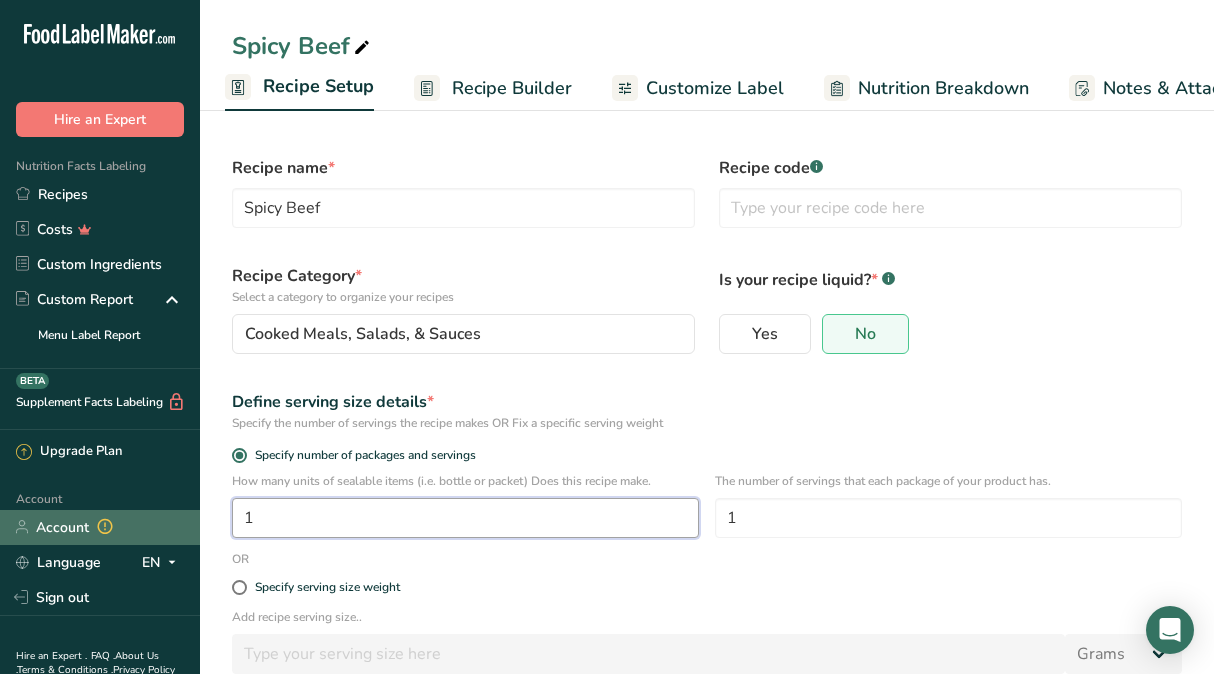 click on ".a-20{fill:#fff;}
Hire an Expert
Nutrition Facts Labeling
Recipes
Costs
Custom Ingredients
Custom Report
Menu Label Report
Supplement Facts Labeling
BETA
Upgrade Plan
Account
Account
Language
EN
English
Spanish
Sign out
Hire an Expert .
FAQ .
About Us .
Terms & Conditions .
Privacy Policy
Powered By FoodLabelMaker ©   2025 All Rights Reserved" at bounding box center (607, 395) 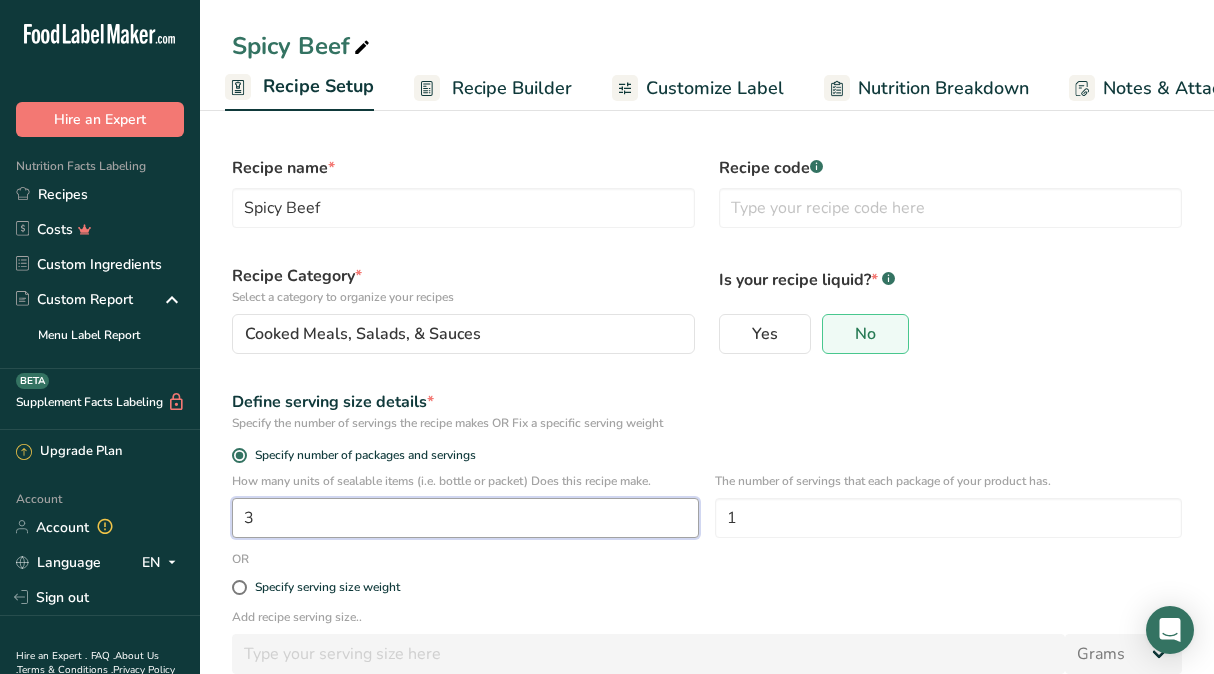 type on "3" 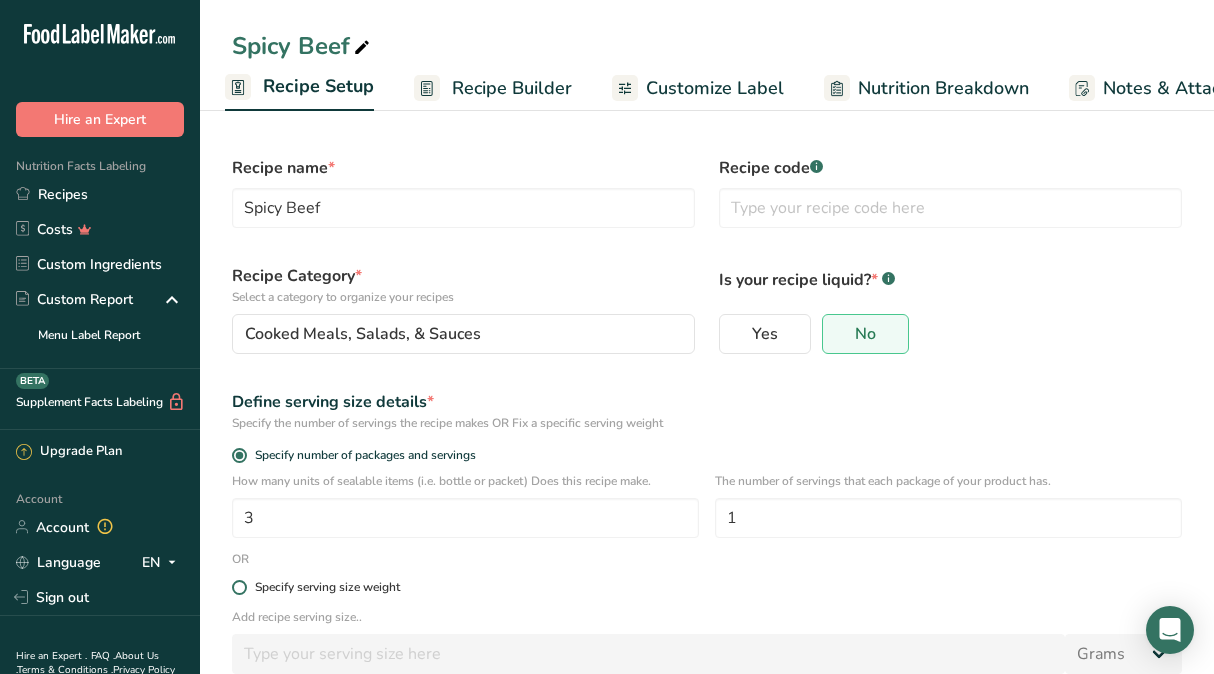 click on "Specify serving size weight" at bounding box center [327, 587] 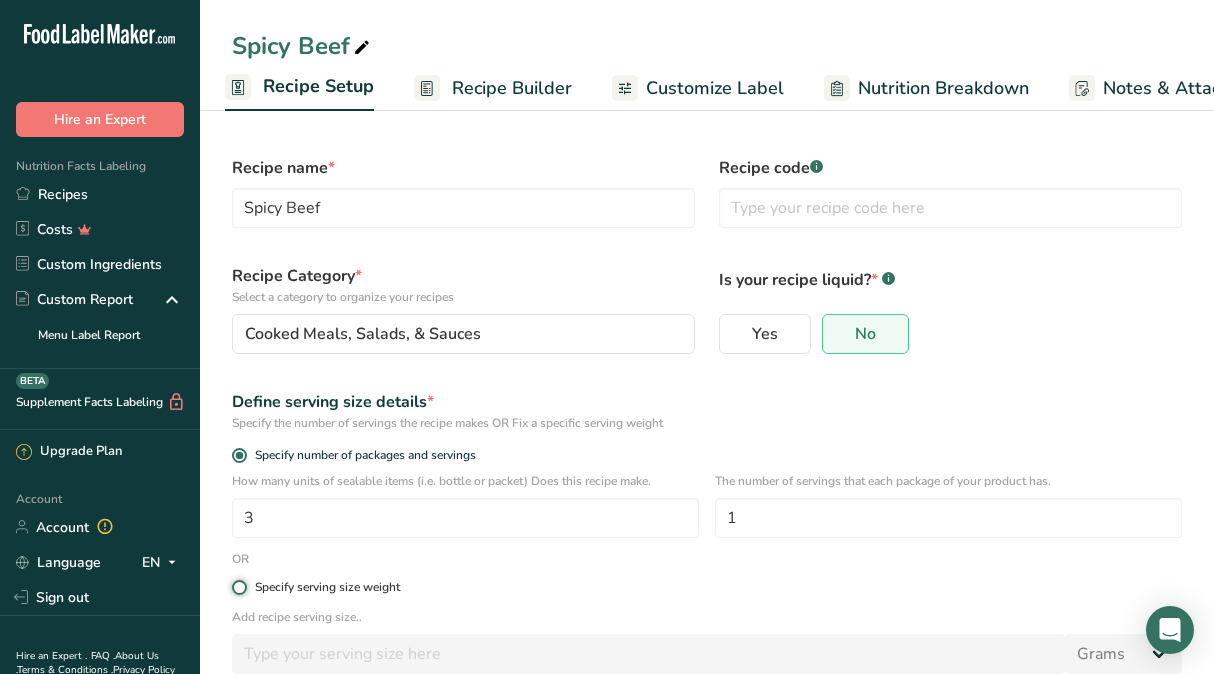 radio on "true" 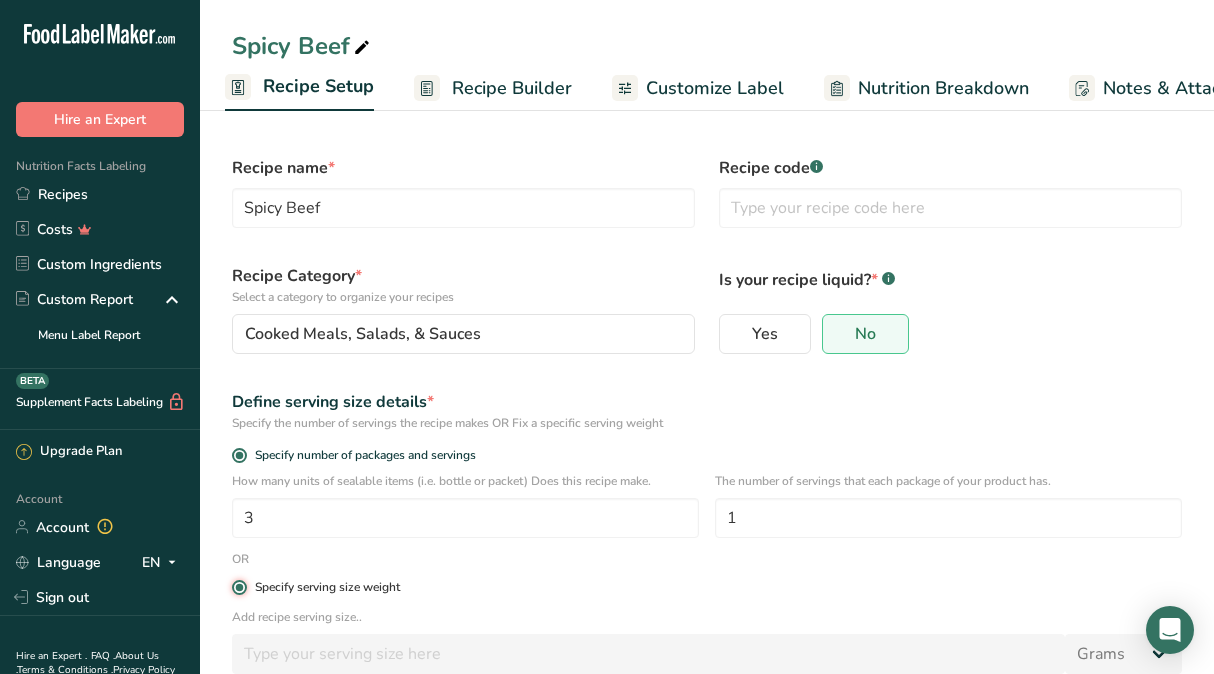 radio on "false" 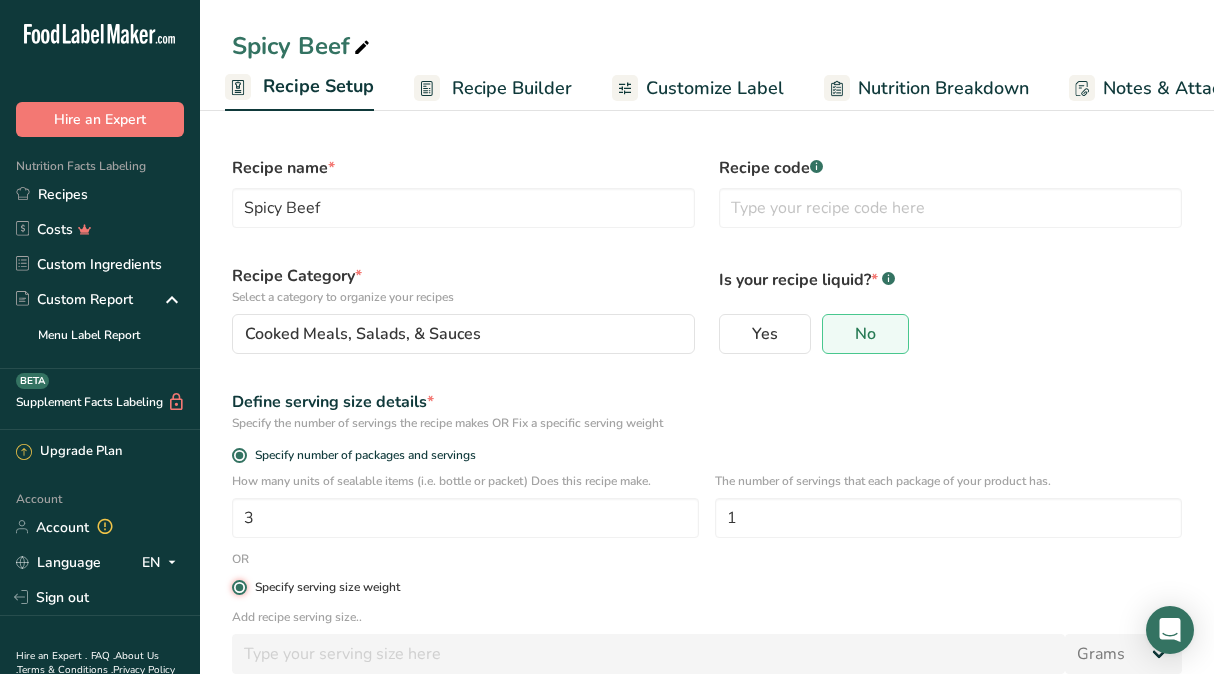 type 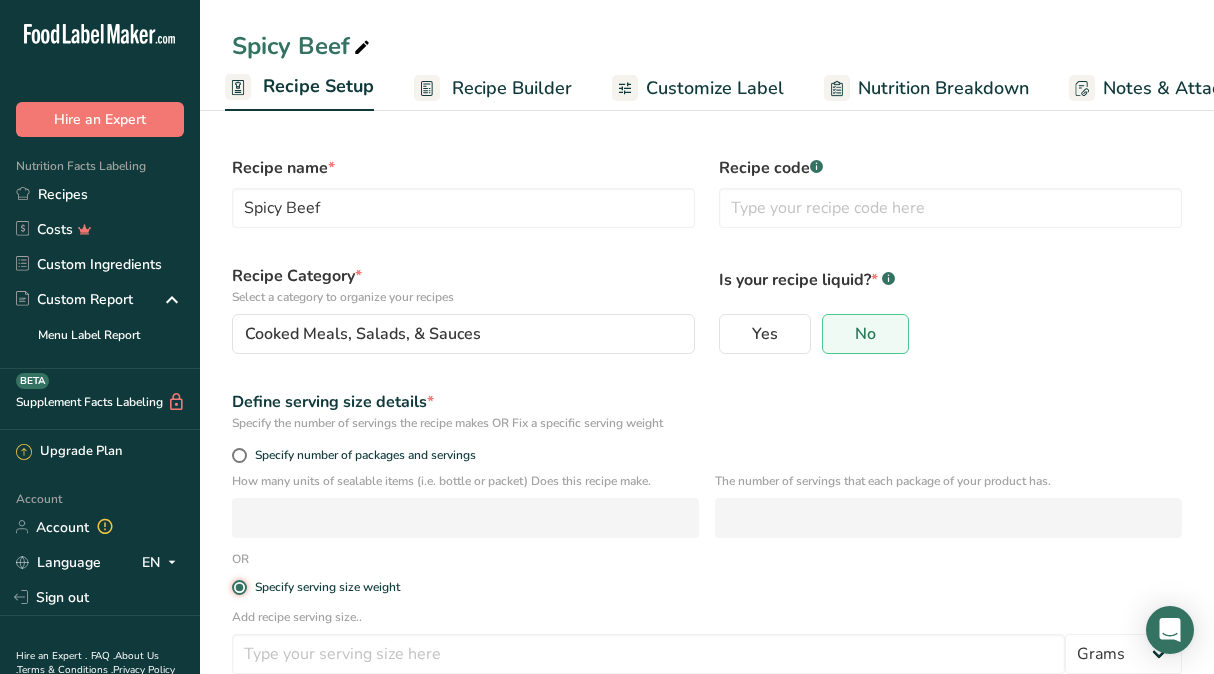 scroll, scrollTop: 116, scrollLeft: 0, axis: vertical 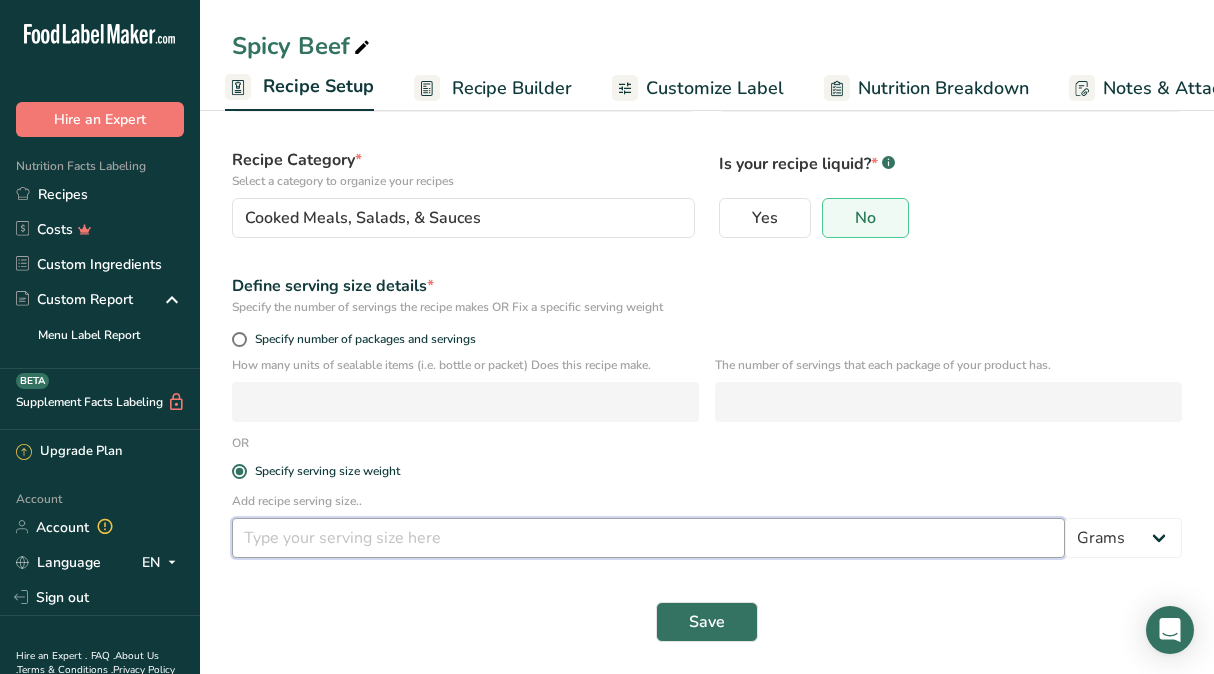 click at bounding box center (648, 538) 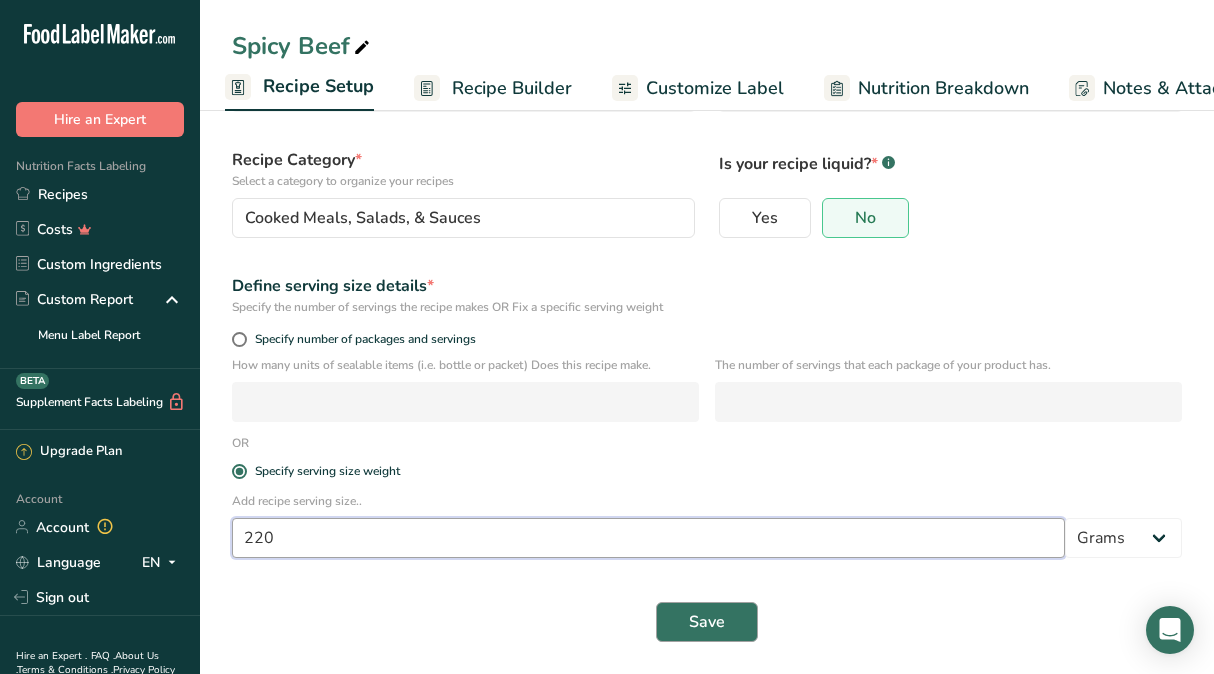 type on "220" 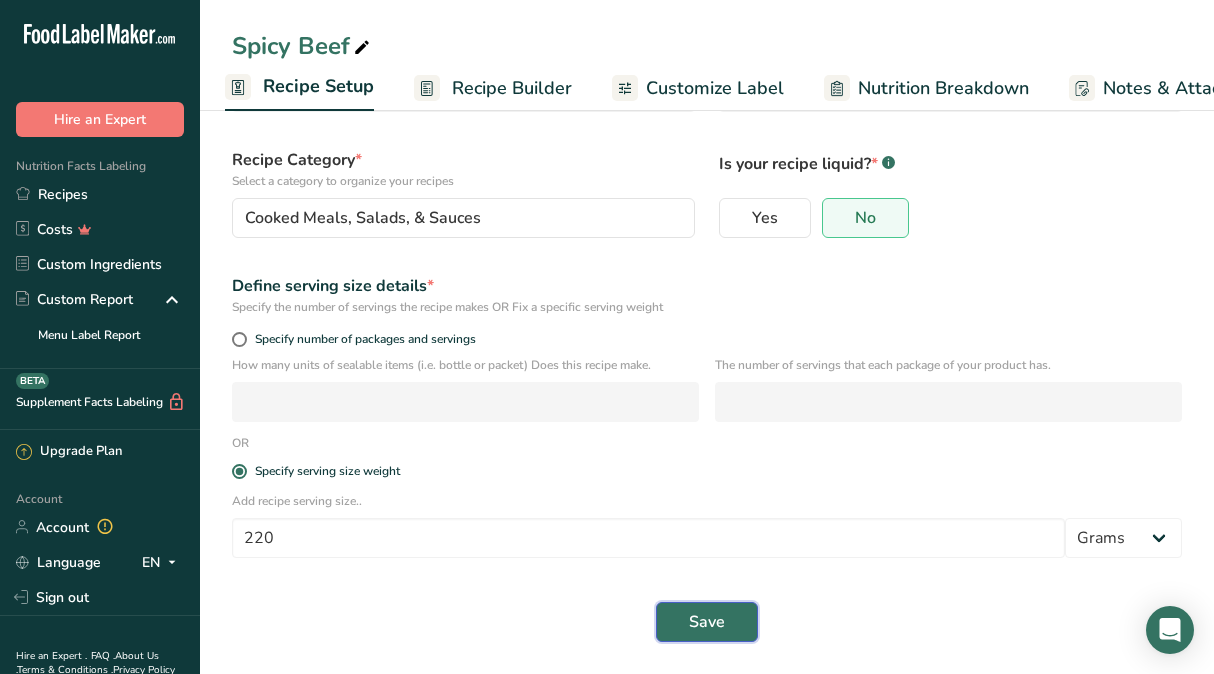 click on "Save" at bounding box center [707, 622] 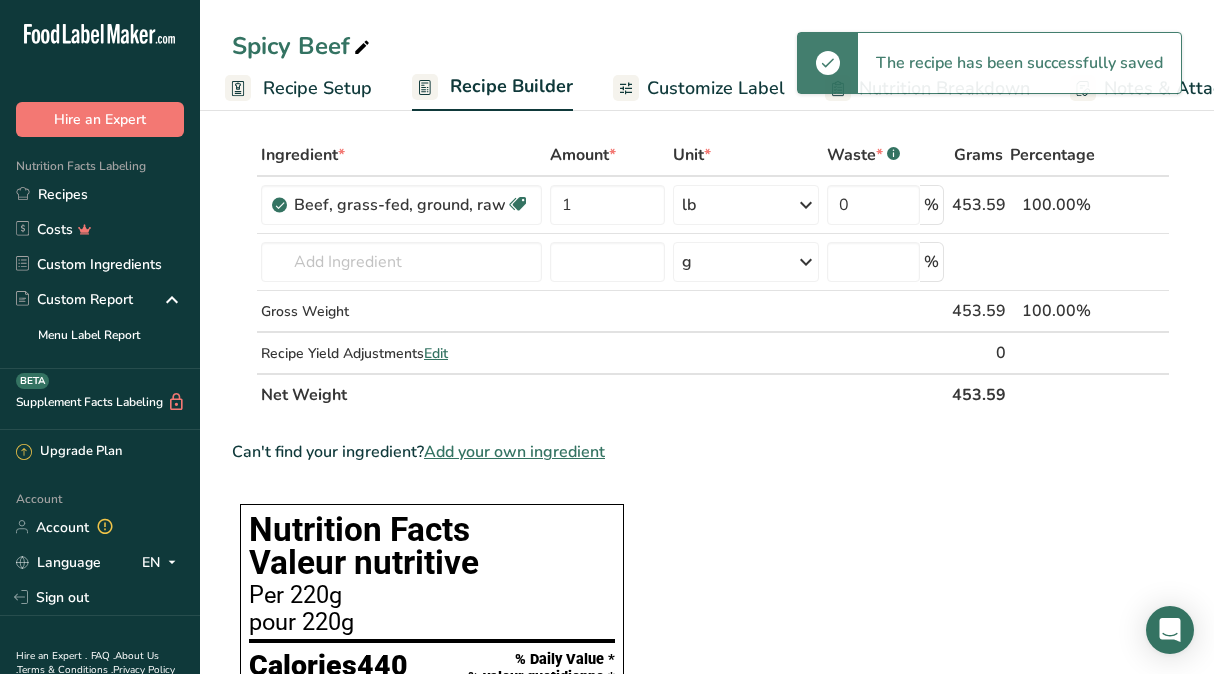 scroll, scrollTop: 72, scrollLeft: 0, axis: vertical 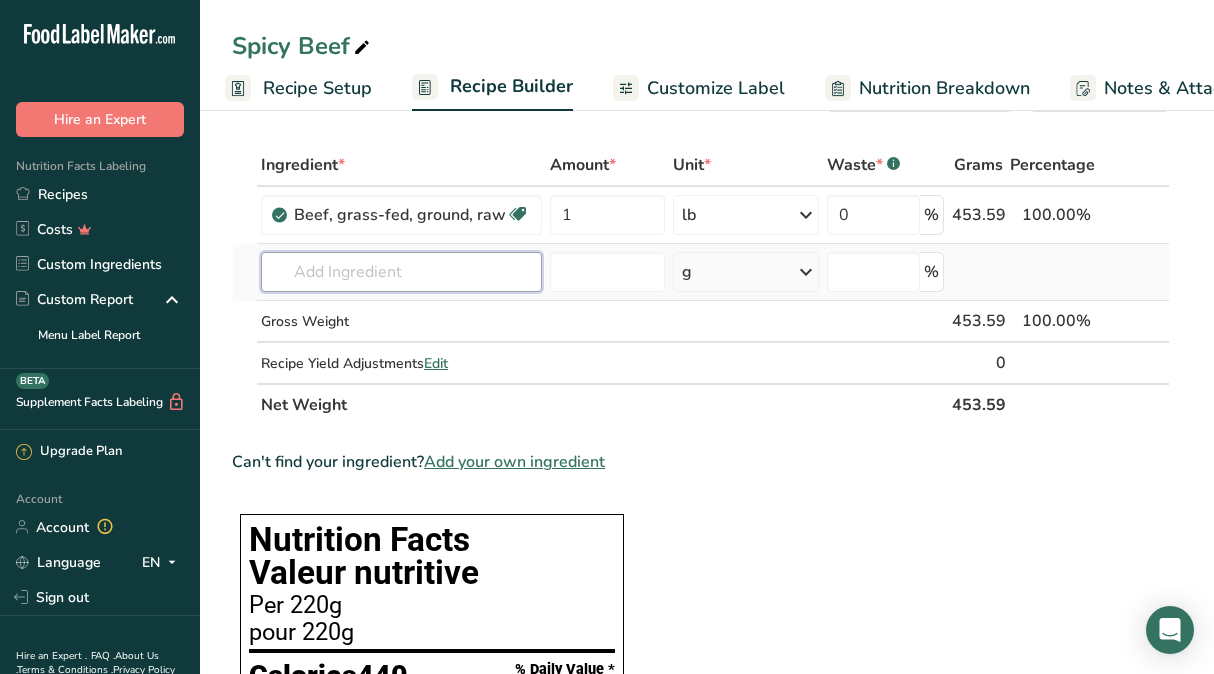 click at bounding box center [401, 272] 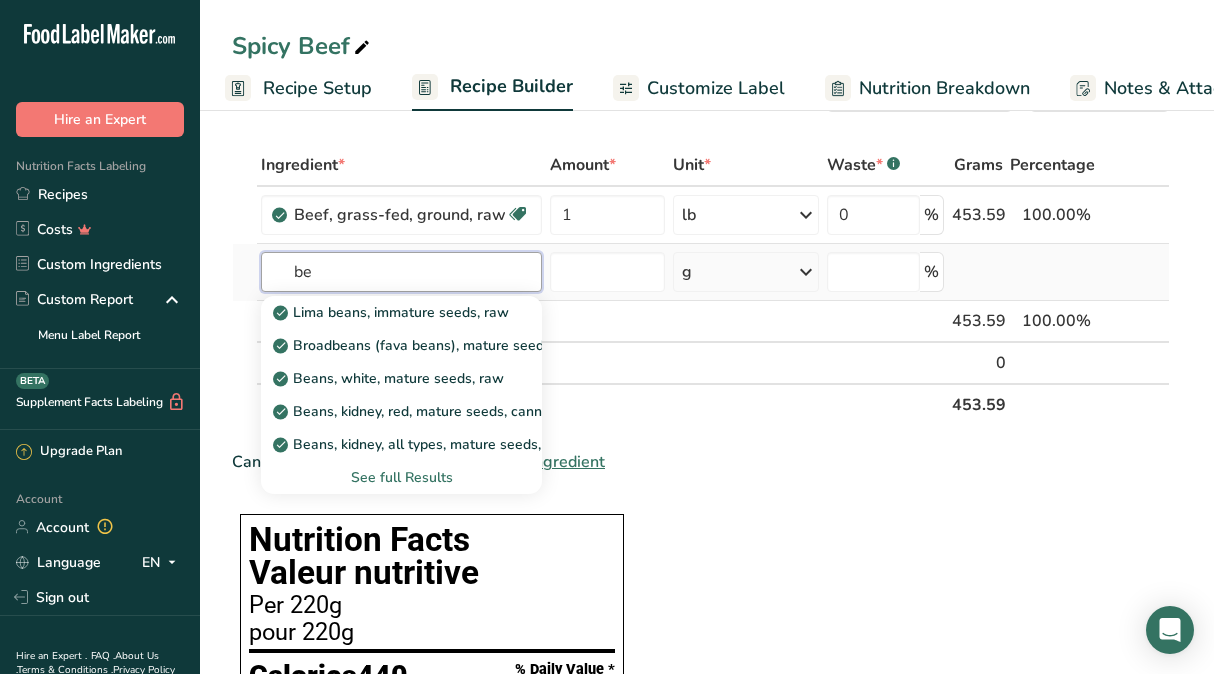 type on "b" 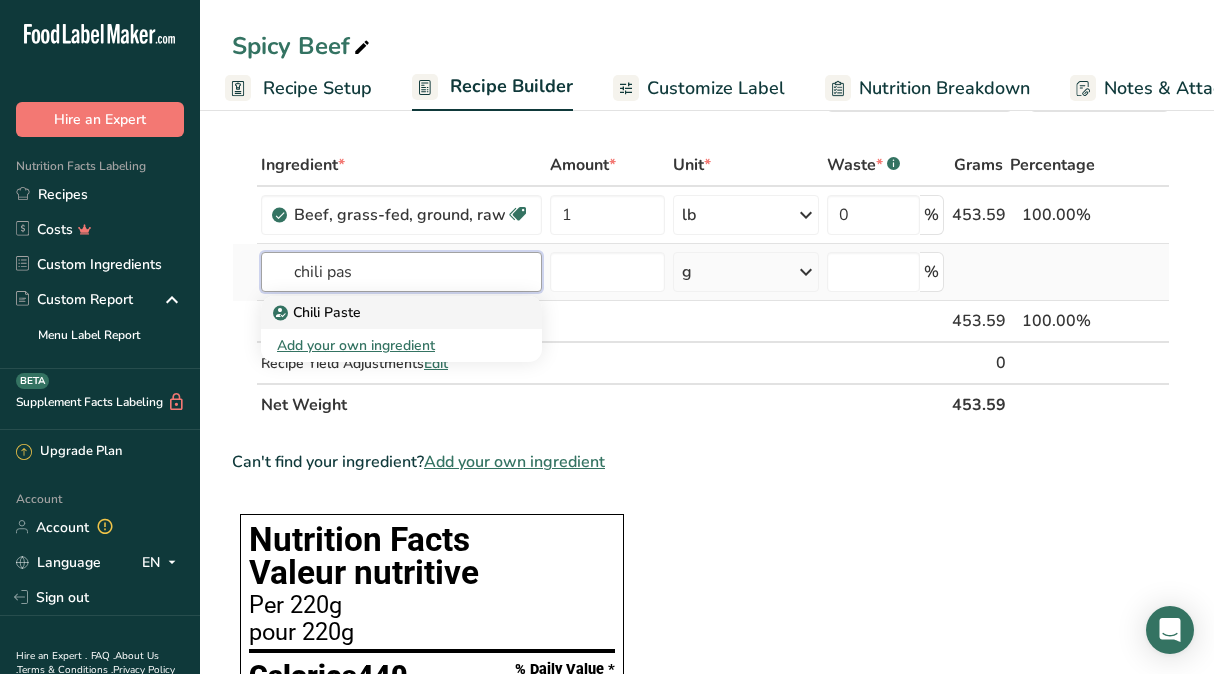 type on "chili pas" 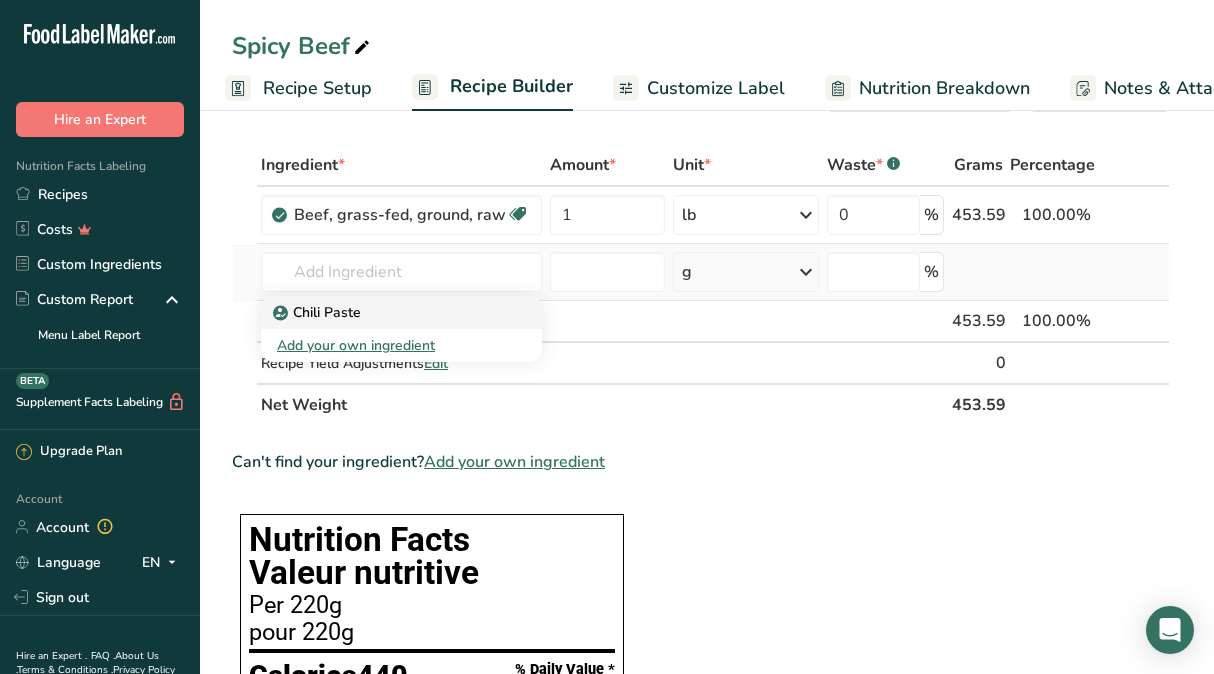 click on "Chili Paste" at bounding box center (385, 312) 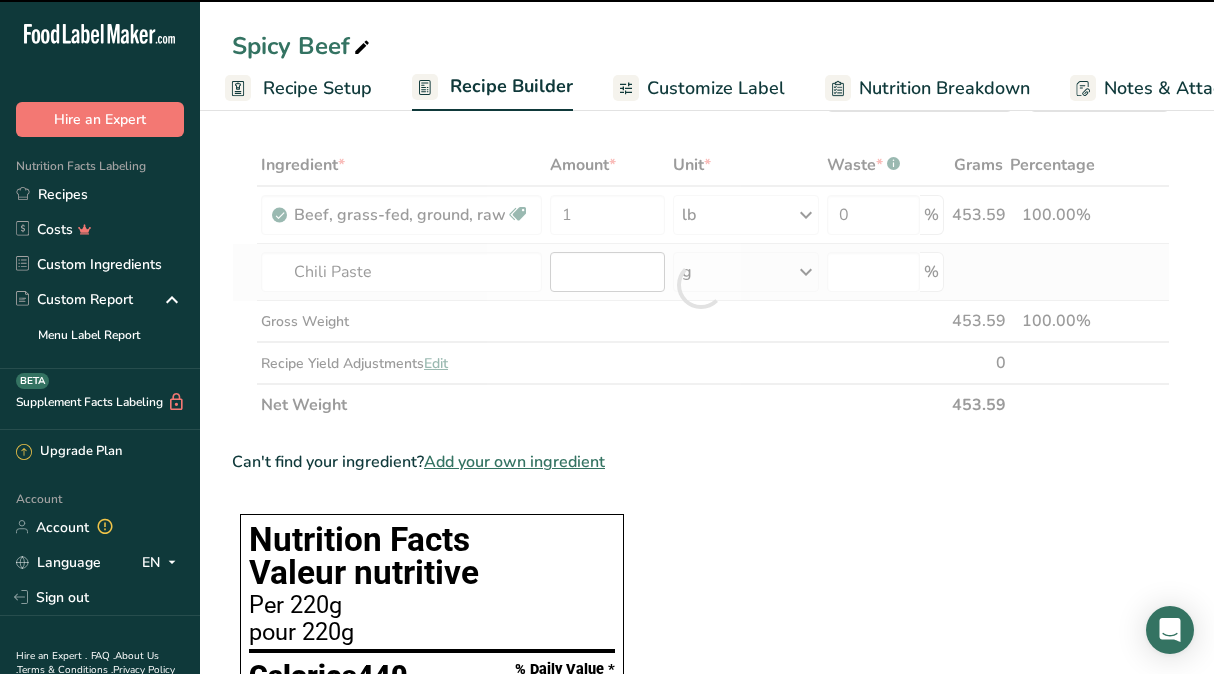 type on "0" 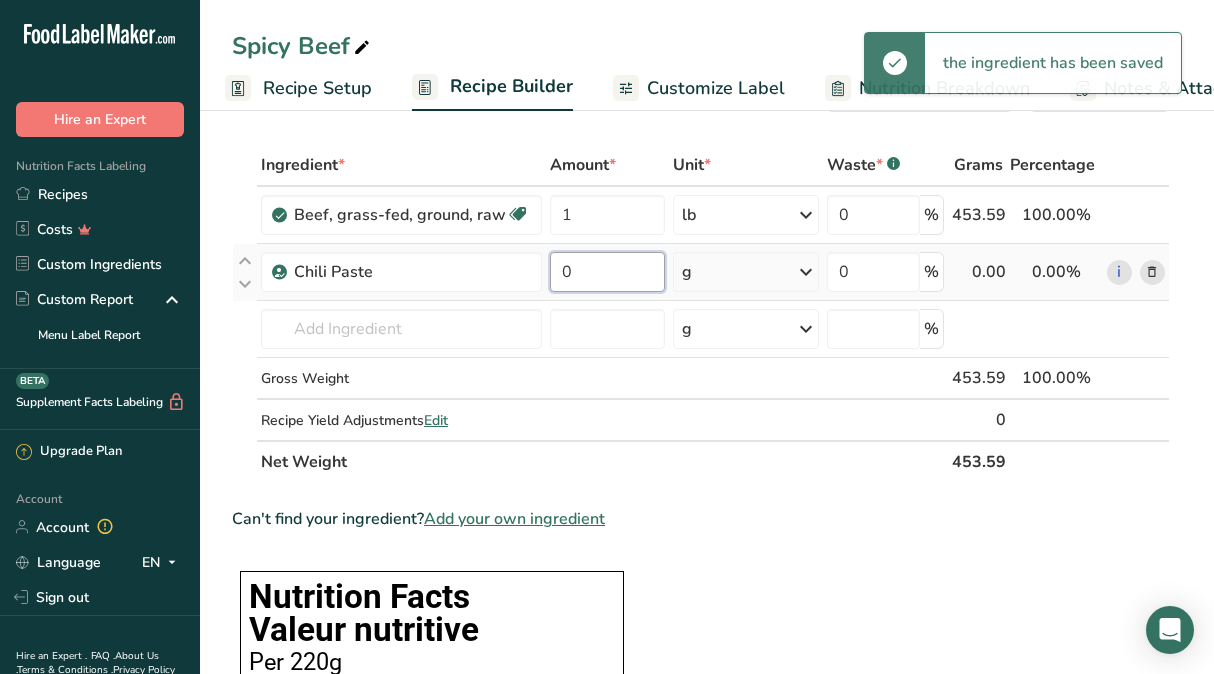 drag, startPoint x: 553, startPoint y: 276, endPoint x: 596, endPoint y: 275, distance: 43.011627 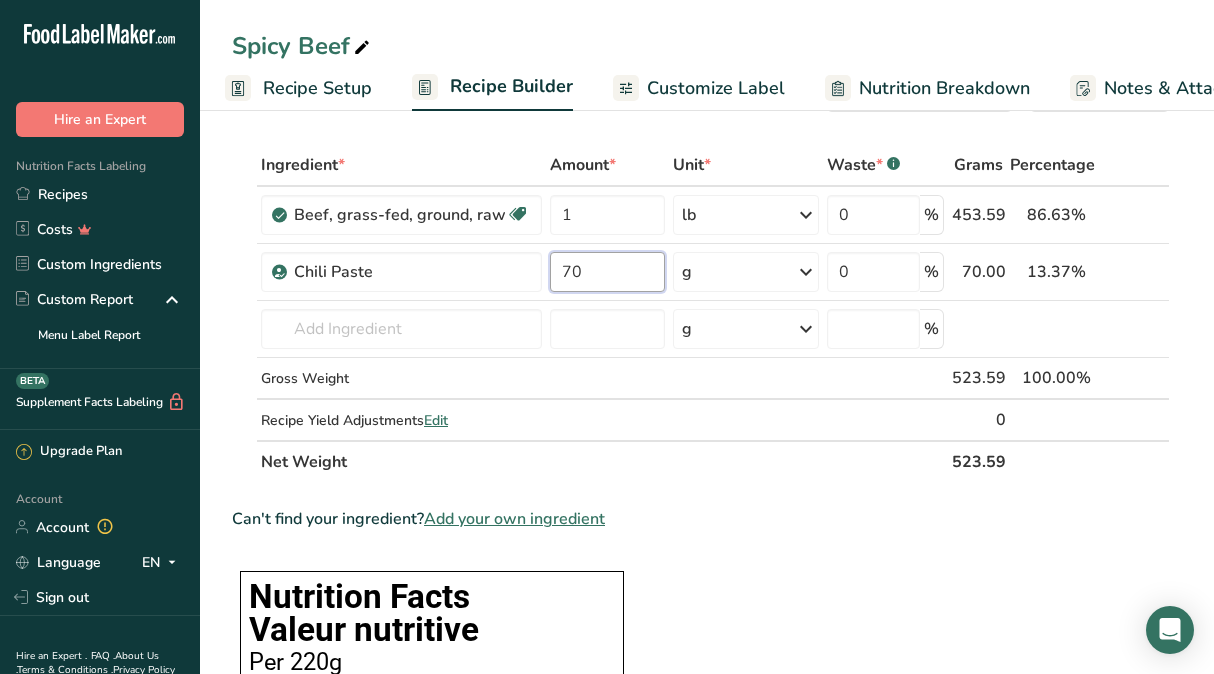 type on "70" 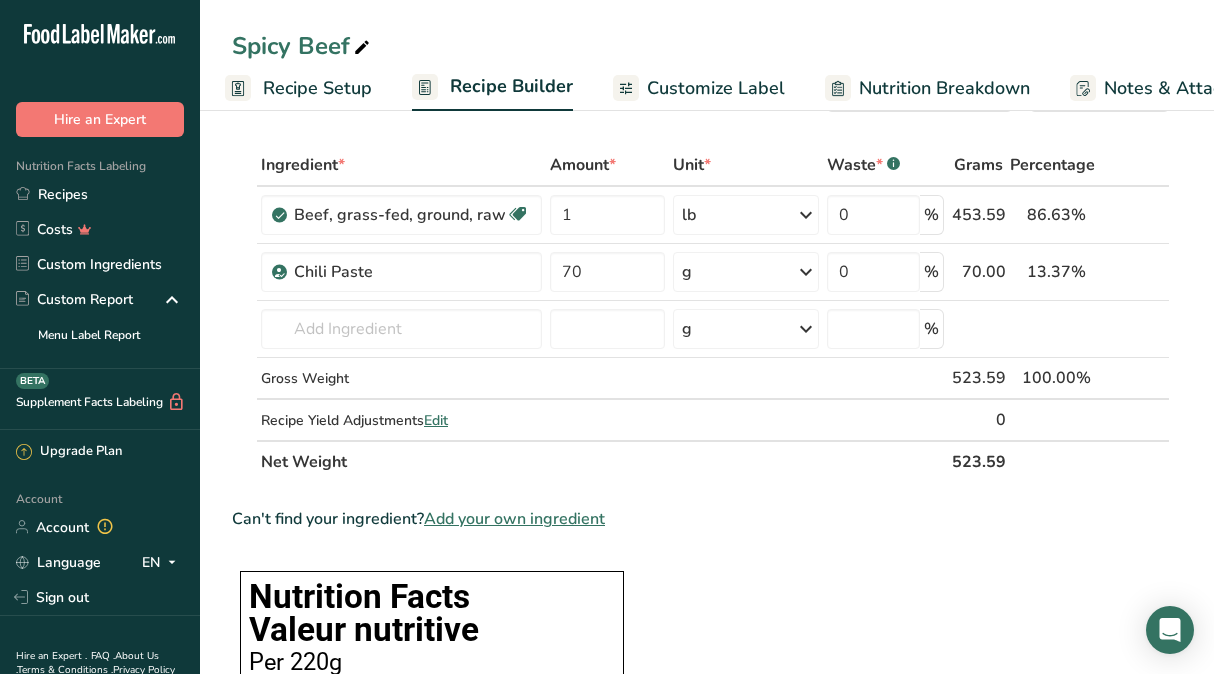 click on "Ingredient *
Amount *
Unit *
Waste *   .a-a{fill:#347362;}.b-a{fill:#fff;}          Grams
Percentage
Beef, grass-fed, ground, raw
Dairy free
Gluten free
Soy free
1
lb
Portions
4 oz
1 serving
Weight Units
g
kg
mg
See more
Volume Units
l
Volume units require a density conversion. If you know your ingredient's density enter it below. Otherwise, click on "RIA" our AI Regulatory bot - she will be able to help you
lb/ft3
g/cm3
Confirm
mL
lb/ft3
g/cm3" at bounding box center [701, 1119] 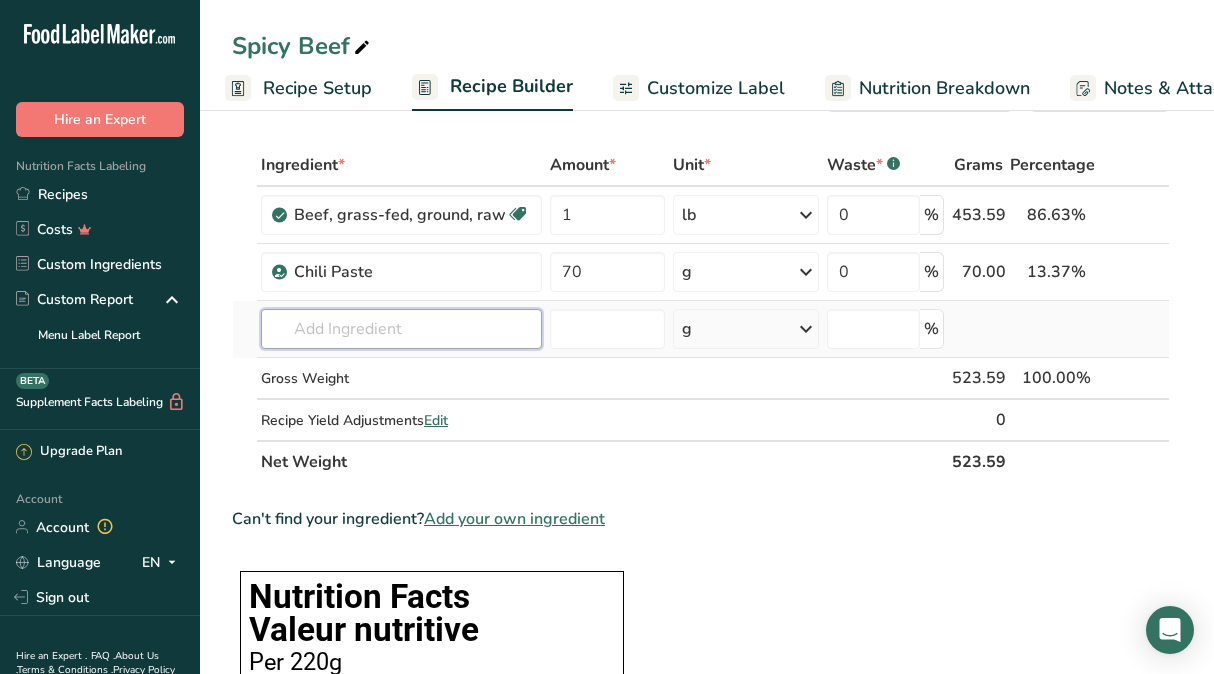 click at bounding box center [401, 329] 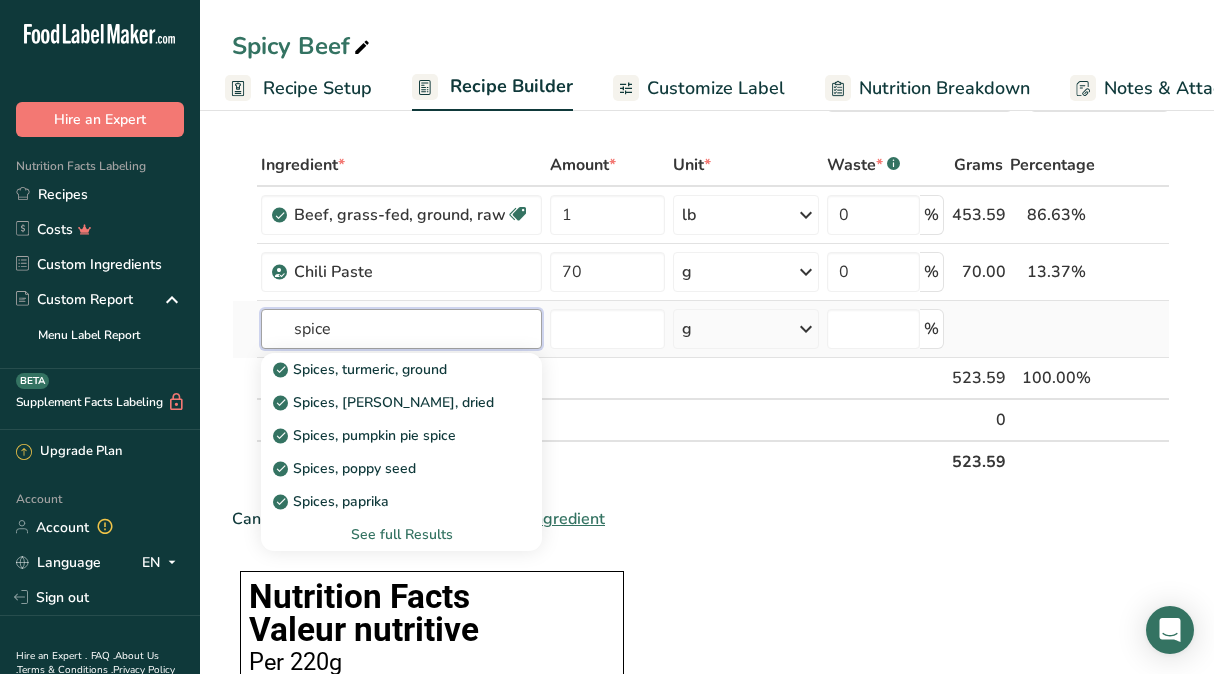 type on "spice" 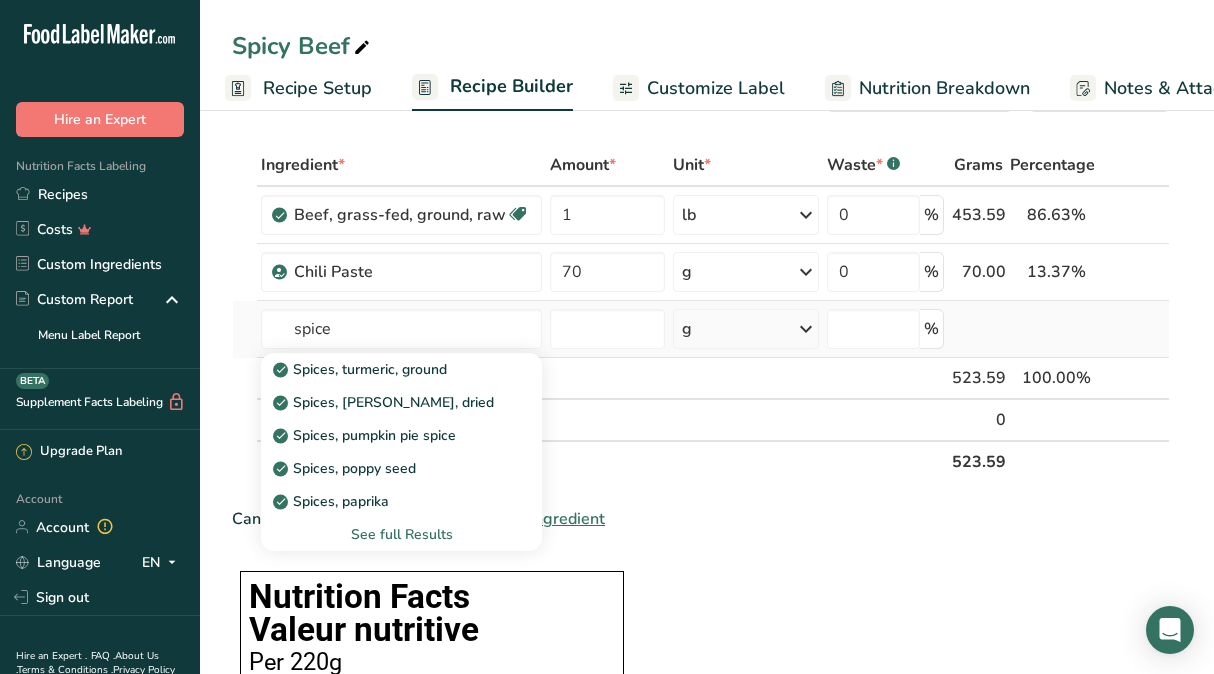 type 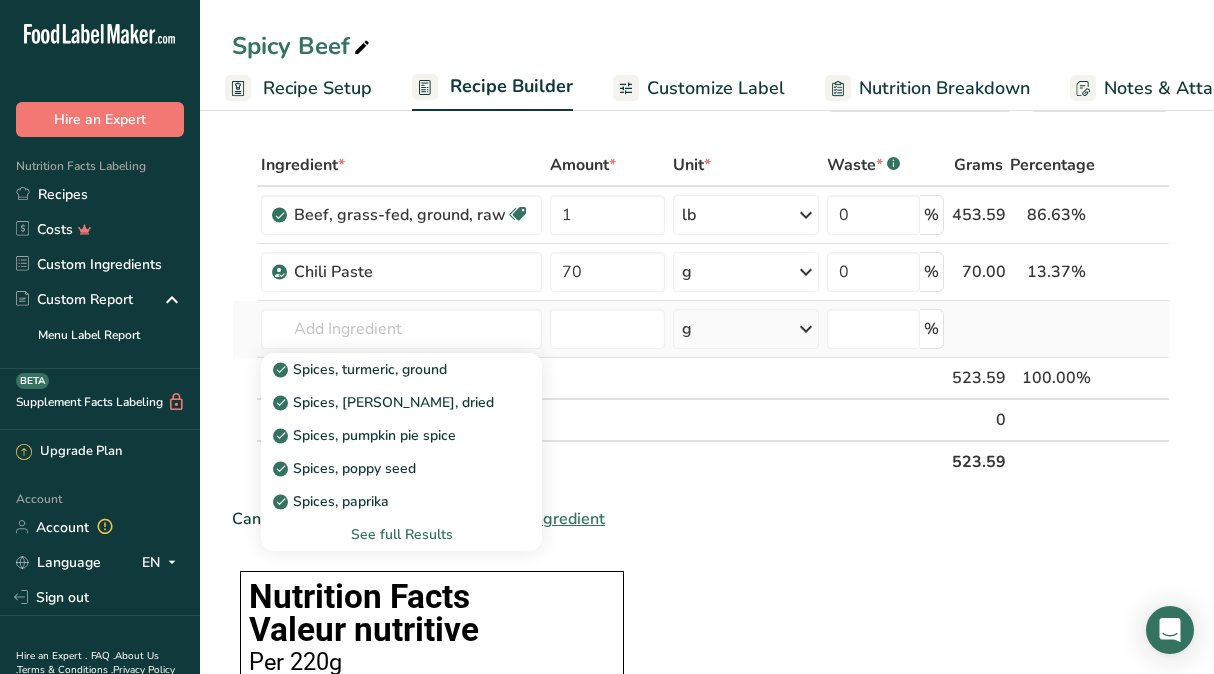 click on "See full Results" at bounding box center [401, 534] 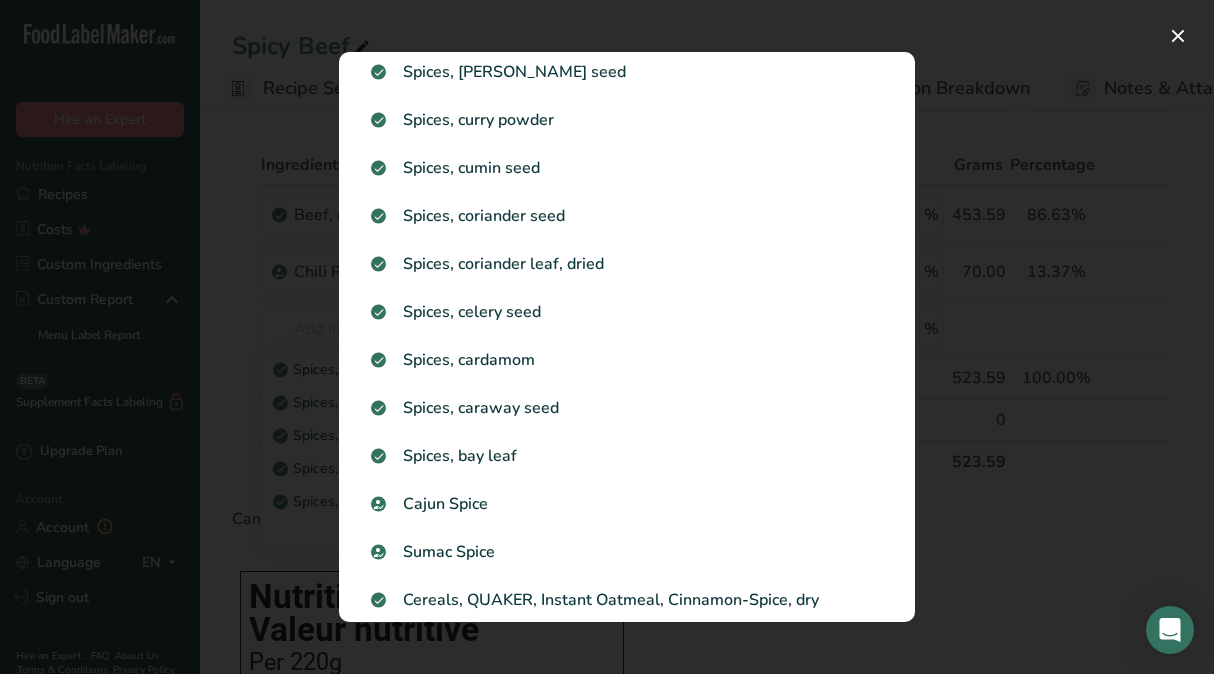 scroll, scrollTop: 1982, scrollLeft: 0, axis: vertical 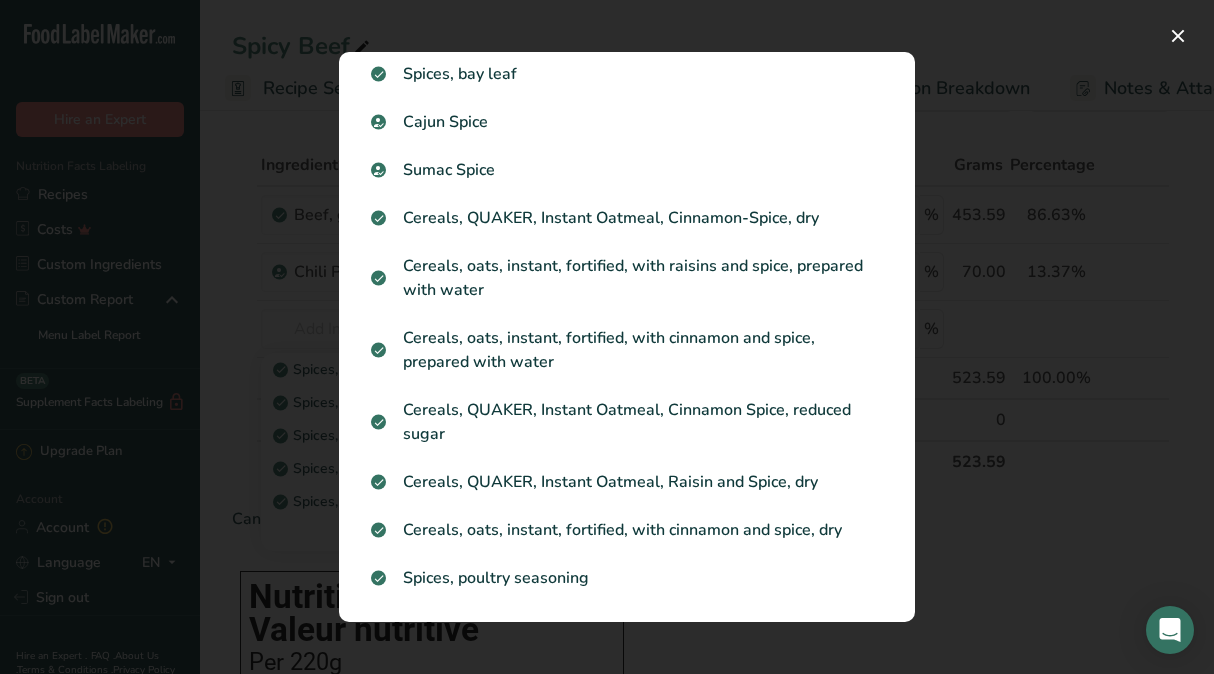 click on "Spices, poultry seasoning" at bounding box center (627, 578) 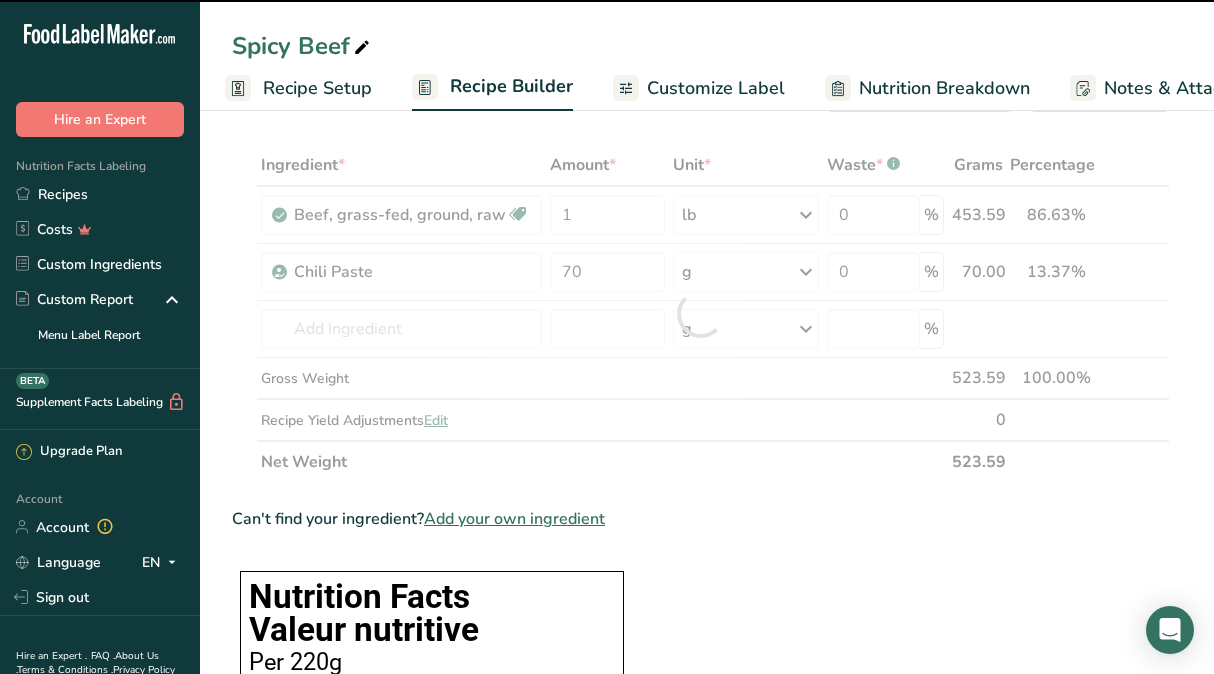 type on "0" 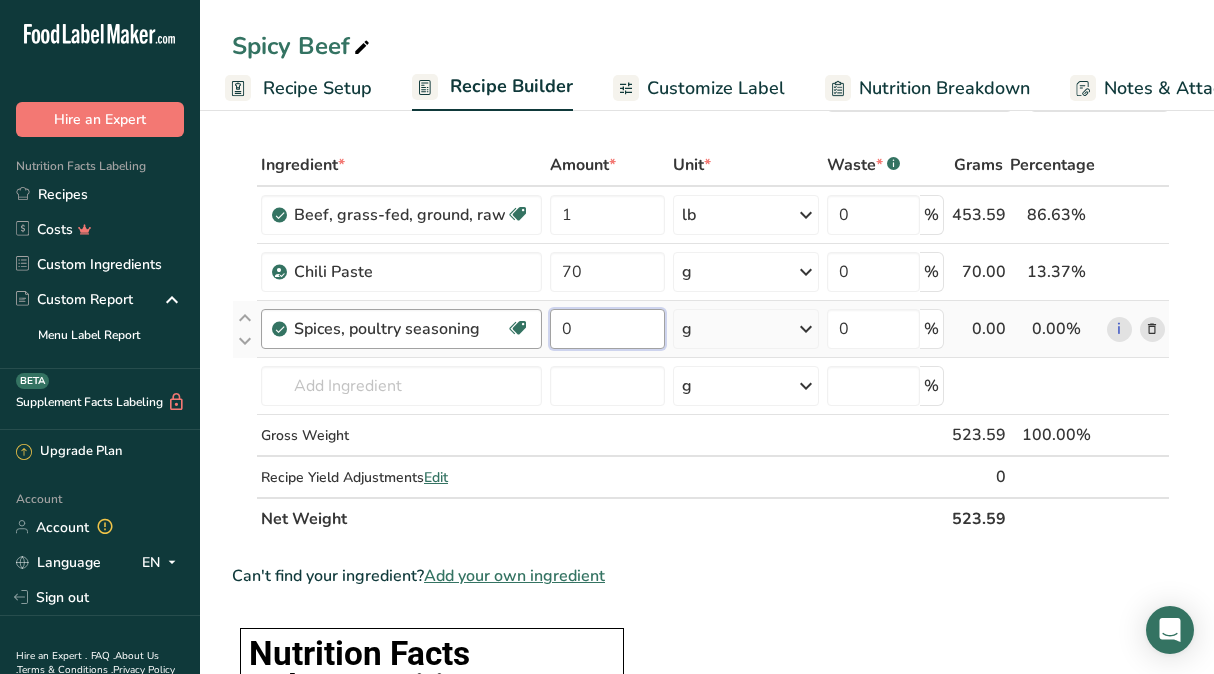 drag, startPoint x: 613, startPoint y: 332, endPoint x: 428, endPoint y: 320, distance: 185.38878 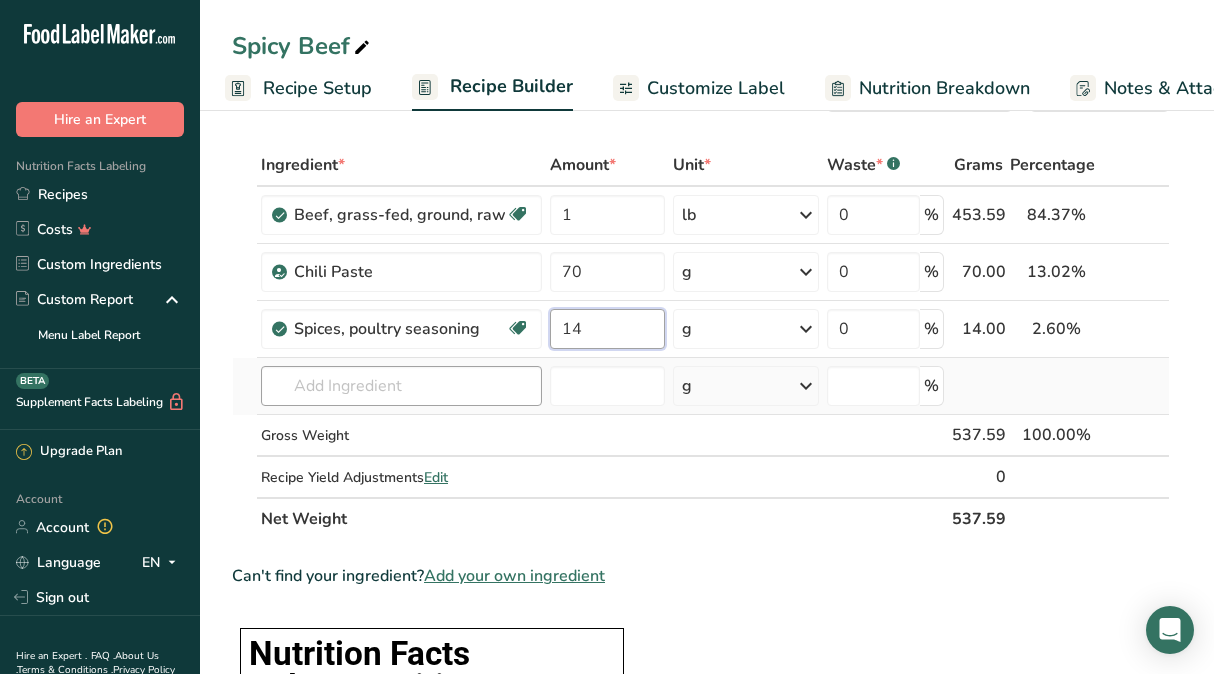 type on "14" 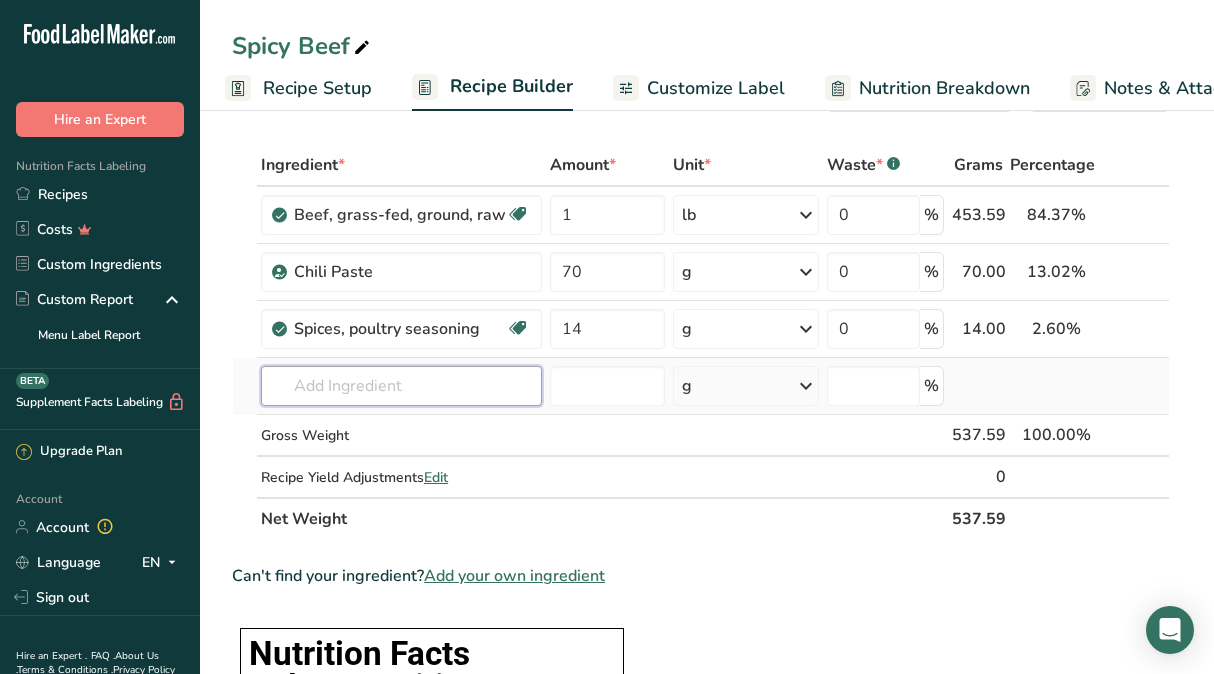 click on "Ingredient *
Amount *
Unit *
Waste *   .a-a{fill:#347362;}.b-a{fill:#fff;}          Grams
Percentage
Beef, grass-fed, ground, raw
Dairy free
Gluten free
Soy free
1
lb
Portions
4 oz
1 serving
Weight Units
g
kg
mg
See more
Volume Units
l
Volume units require a density conversion. If you know your ingredient's density enter it below. Otherwise, click on "RIA" our AI Regulatory bot - she will be able to help you
lb/ft3
g/cm3
Confirm
mL
lb/ft3
g/cm3" at bounding box center (701, 342) 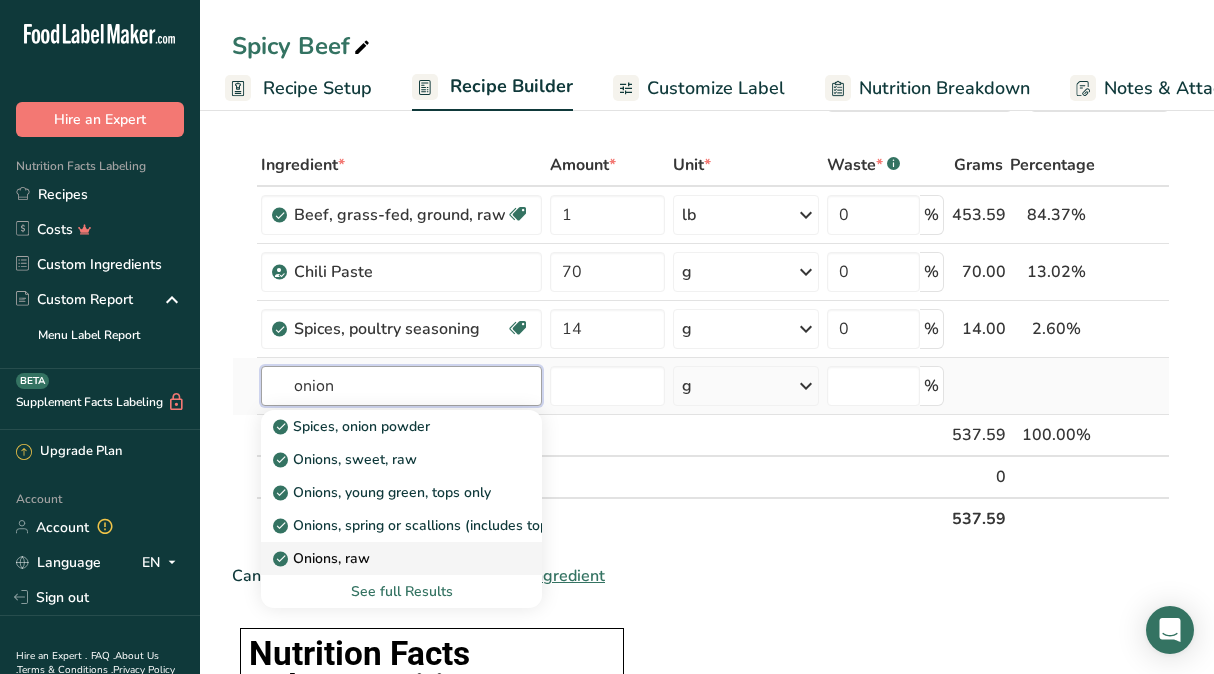 type on "onion" 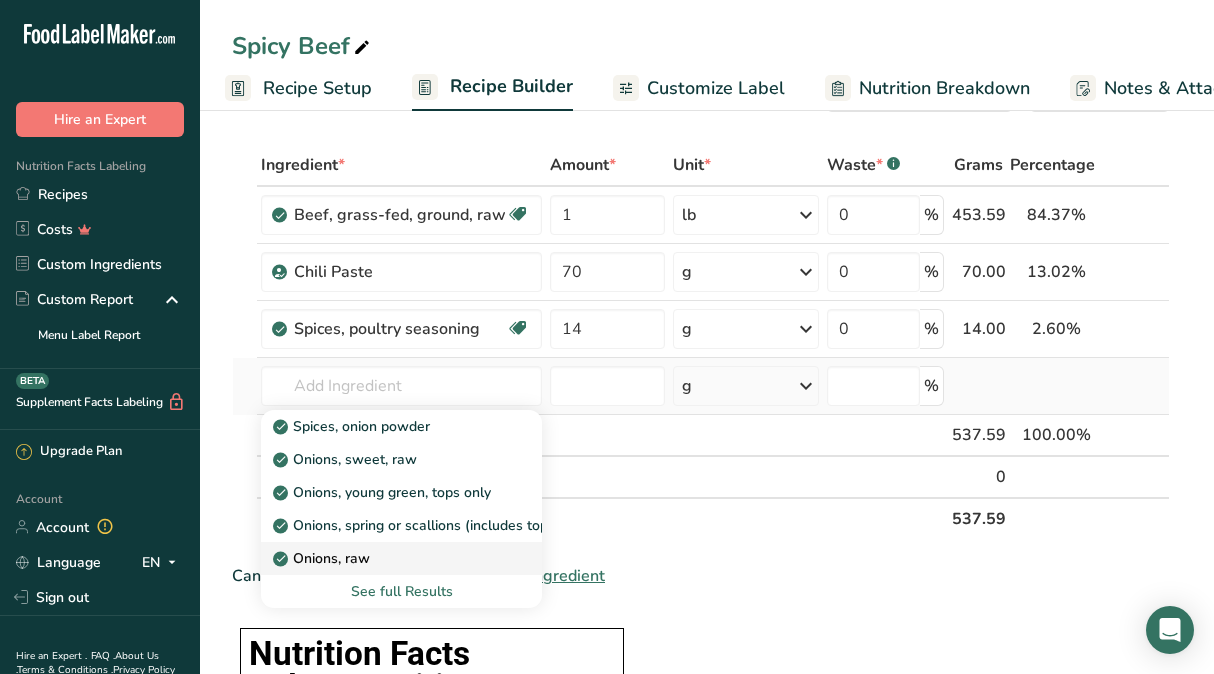 click on "Onions, raw" at bounding box center (385, 558) 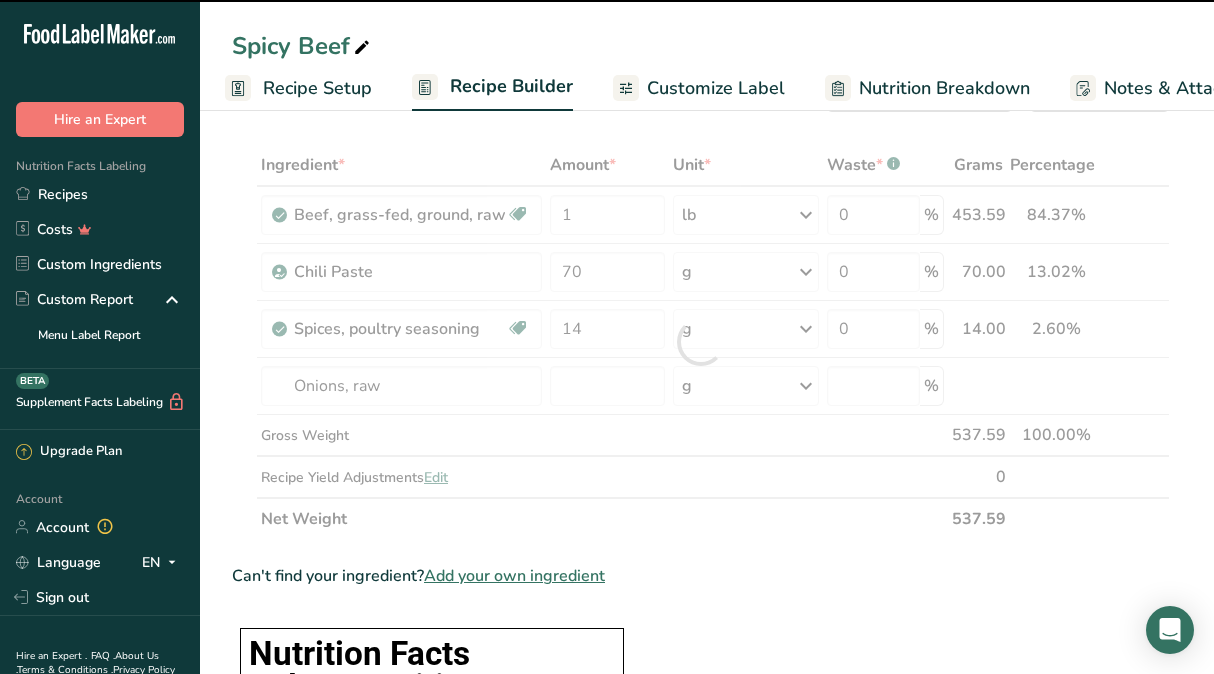 type on "0" 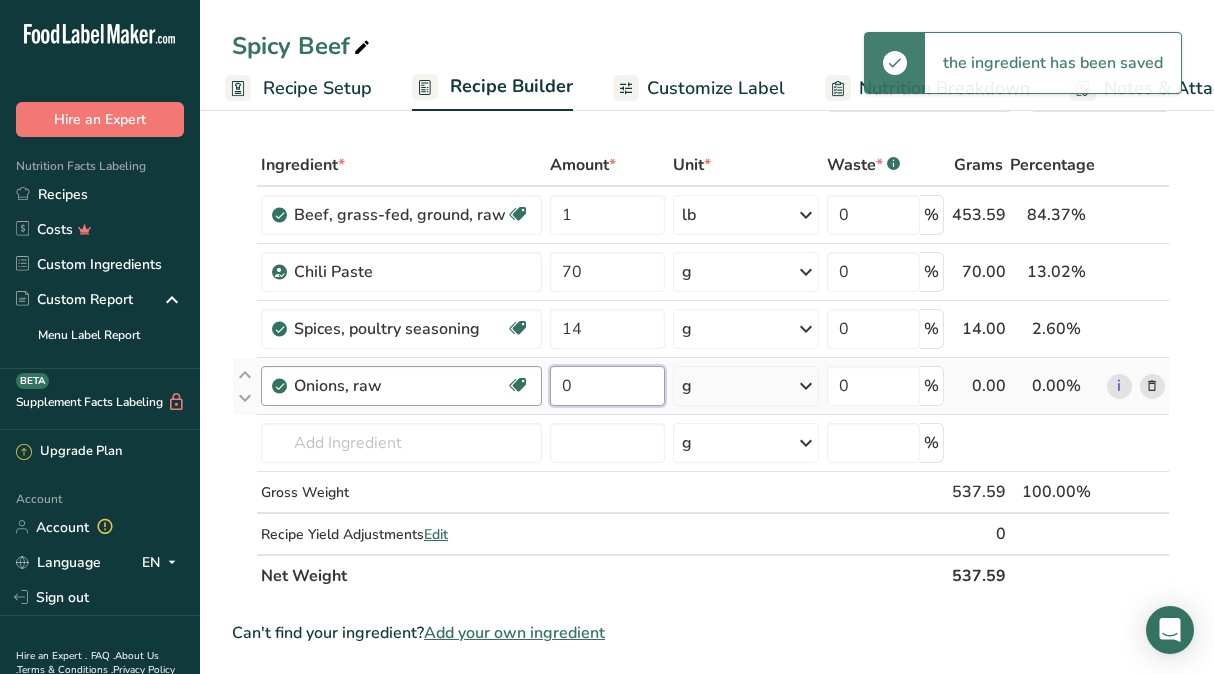 drag, startPoint x: 629, startPoint y: 390, endPoint x: 432, endPoint y: 388, distance: 197.01015 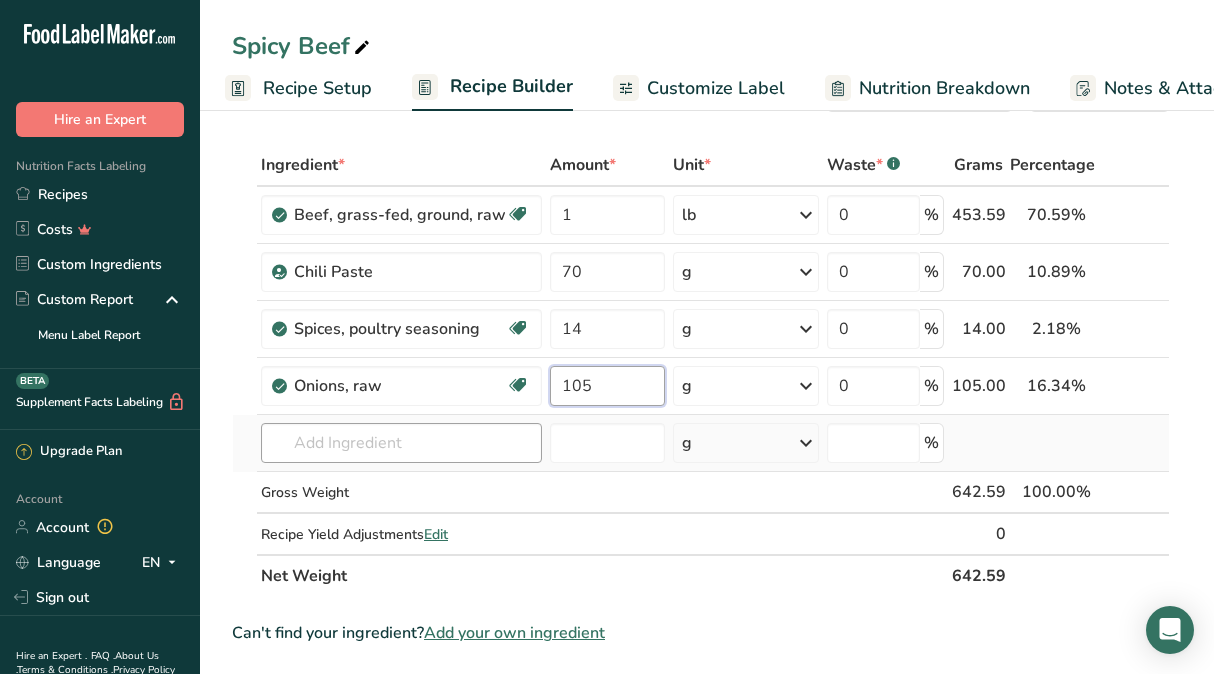 type on "105" 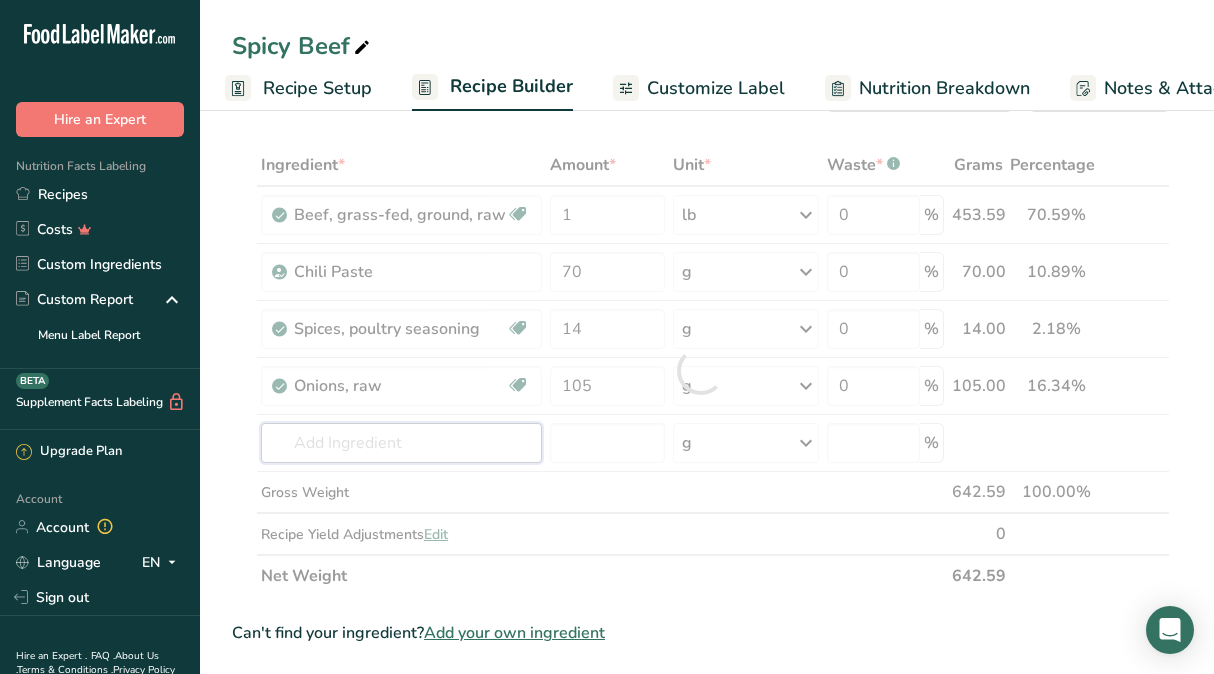 click on "Ingredient *
Amount *
Unit *
Waste *   .a-a{fill:#347362;}.b-a{fill:#fff;}          Grams
Percentage
Beef, grass-fed, ground, raw
Dairy free
Gluten free
Soy free
1
lb
Portions
4 oz
1 serving
Weight Units
g
kg
mg
See more
Volume Units
l
Volume units require a density conversion. If you know your ingredient's density enter it below. Otherwise, click on "RIA" our AI Regulatory bot - she will be able to help you
lb/ft3
g/cm3
Confirm
mL
lb/ft3
g/cm3" at bounding box center (701, 370) 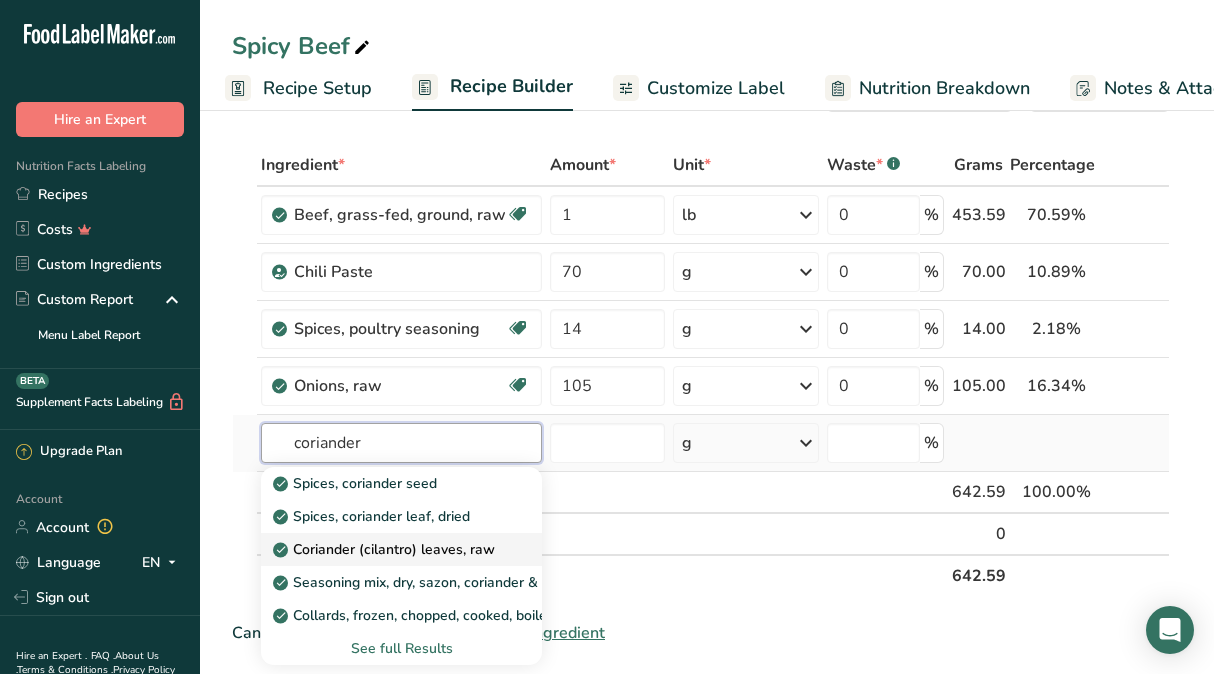 type on "coriander" 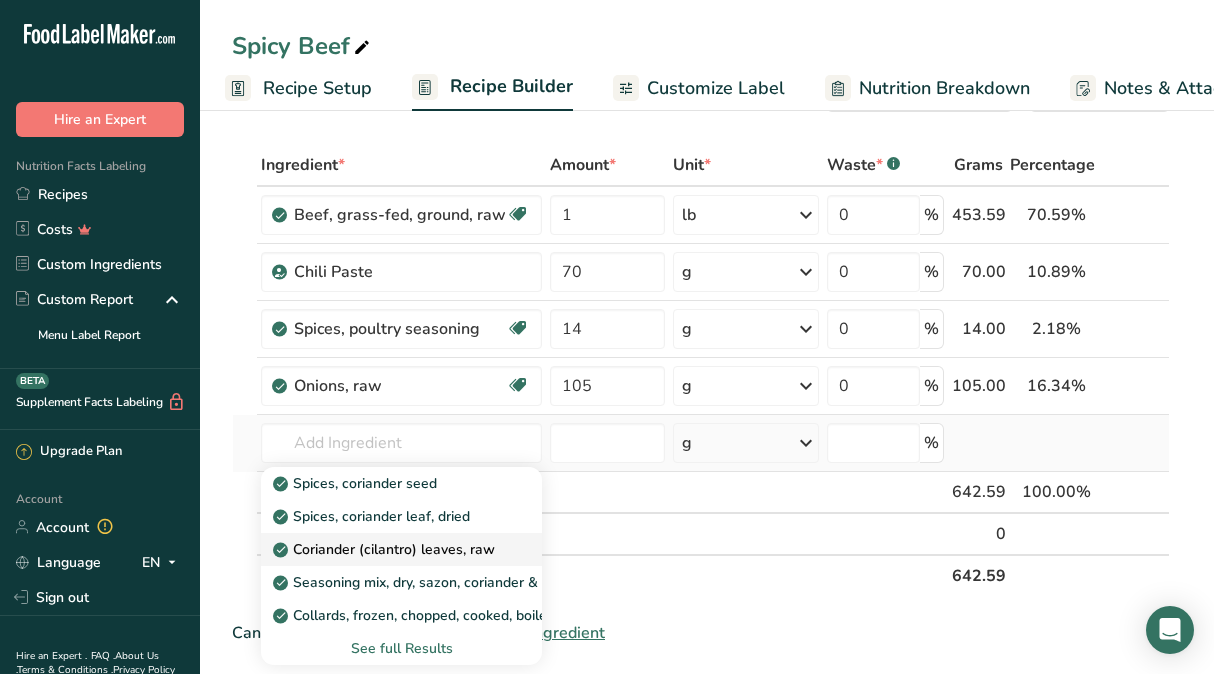 click on "Coriander (cilantro) leaves, raw" at bounding box center (386, 549) 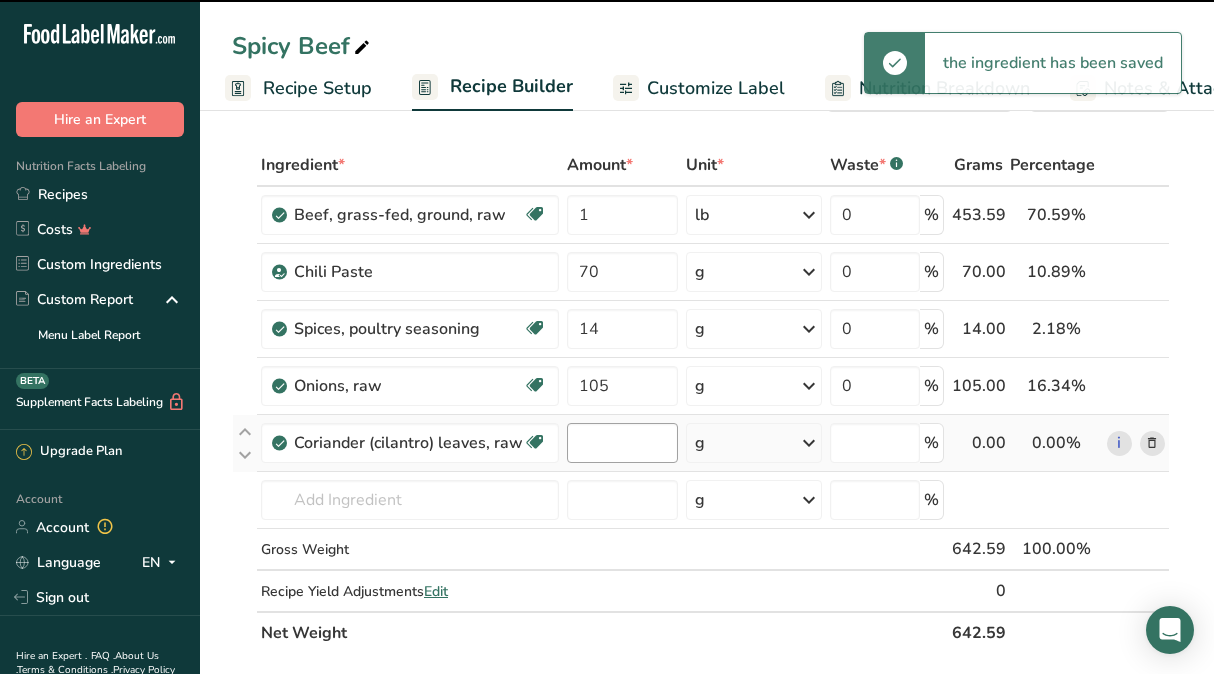 type on "0" 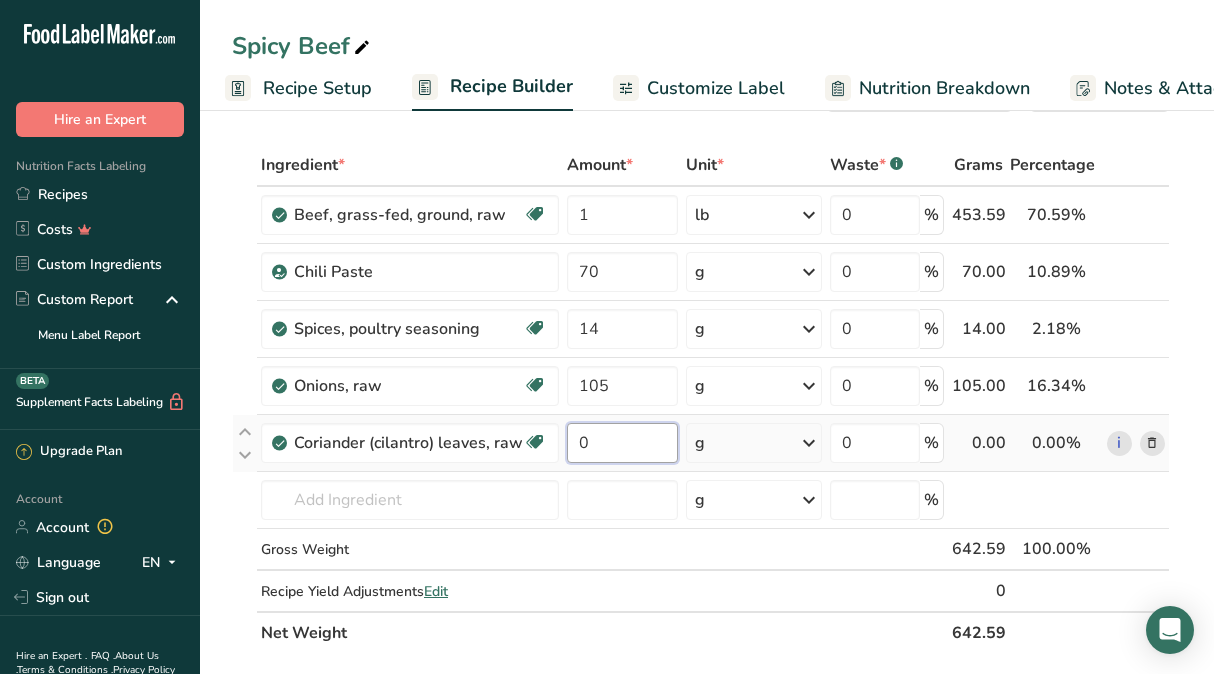 click on "0" at bounding box center (622, 443) 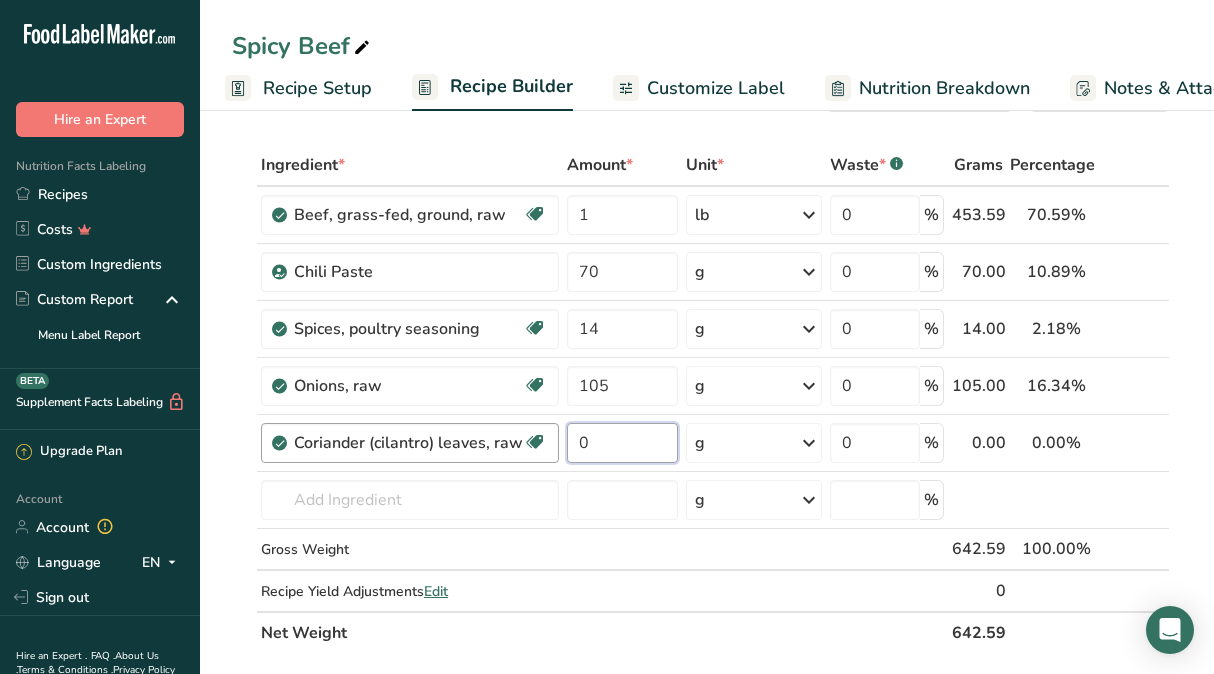 drag, startPoint x: 580, startPoint y: 450, endPoint x: 544, endPoint y: 451, distance: 36.013885 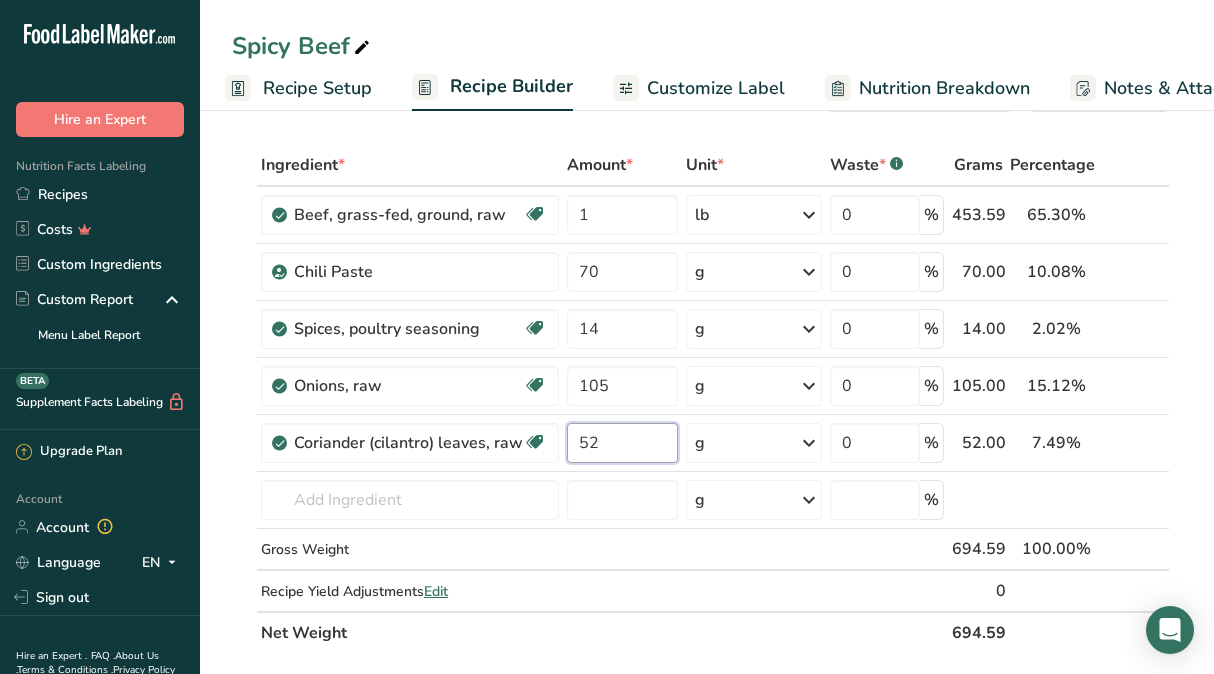 type on "52" 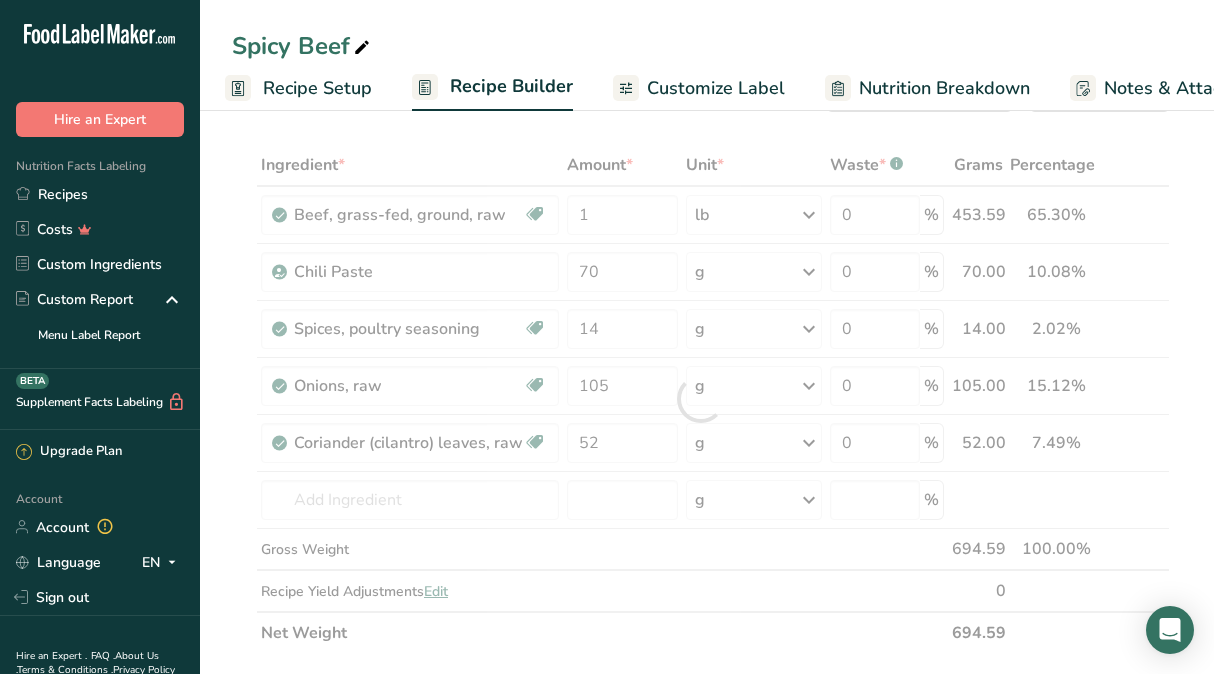 drag, startPoint x: 1183, startPoint y: 526, endPoint x: 1172, endPoint y: 524, distance: 11.18034 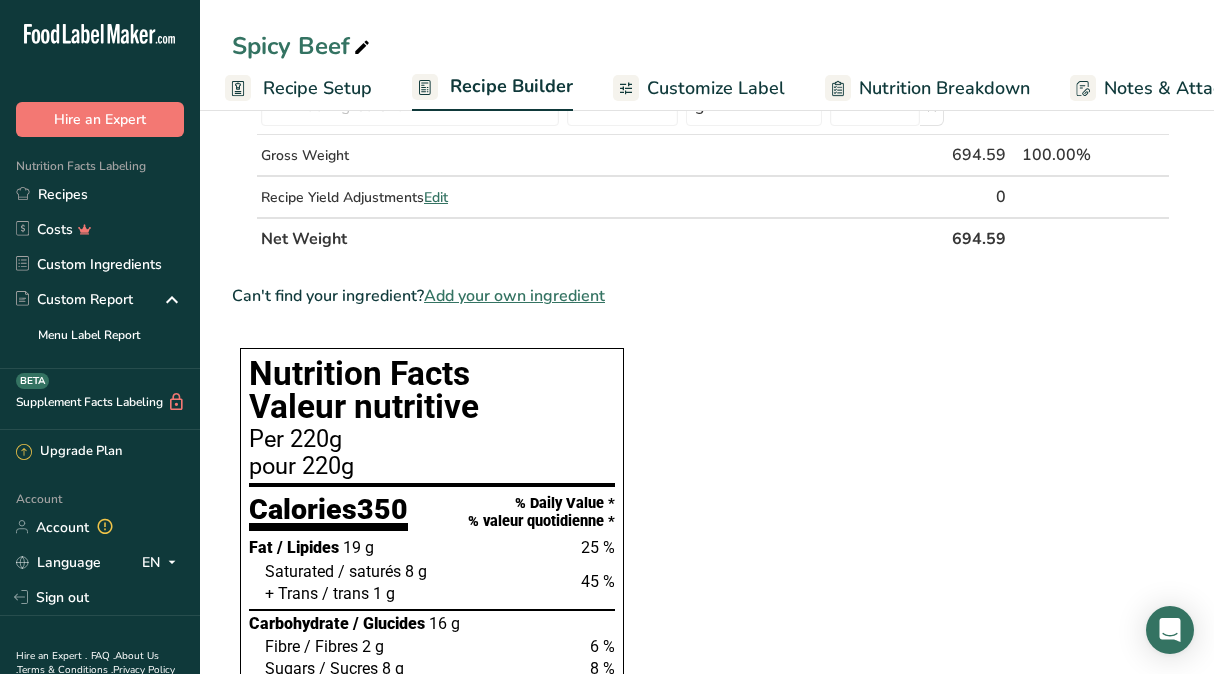scroll, scrollTop: 0, scrollLeft: 0, axis: both 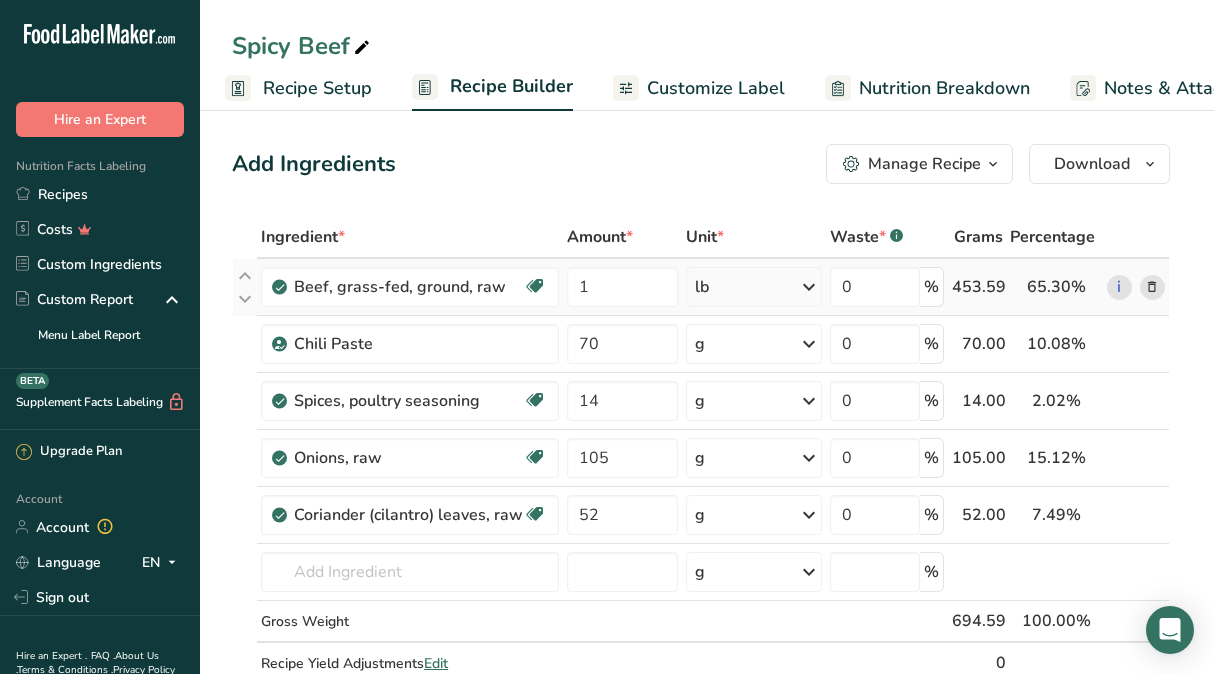 click at bounding box center (1152, 287) 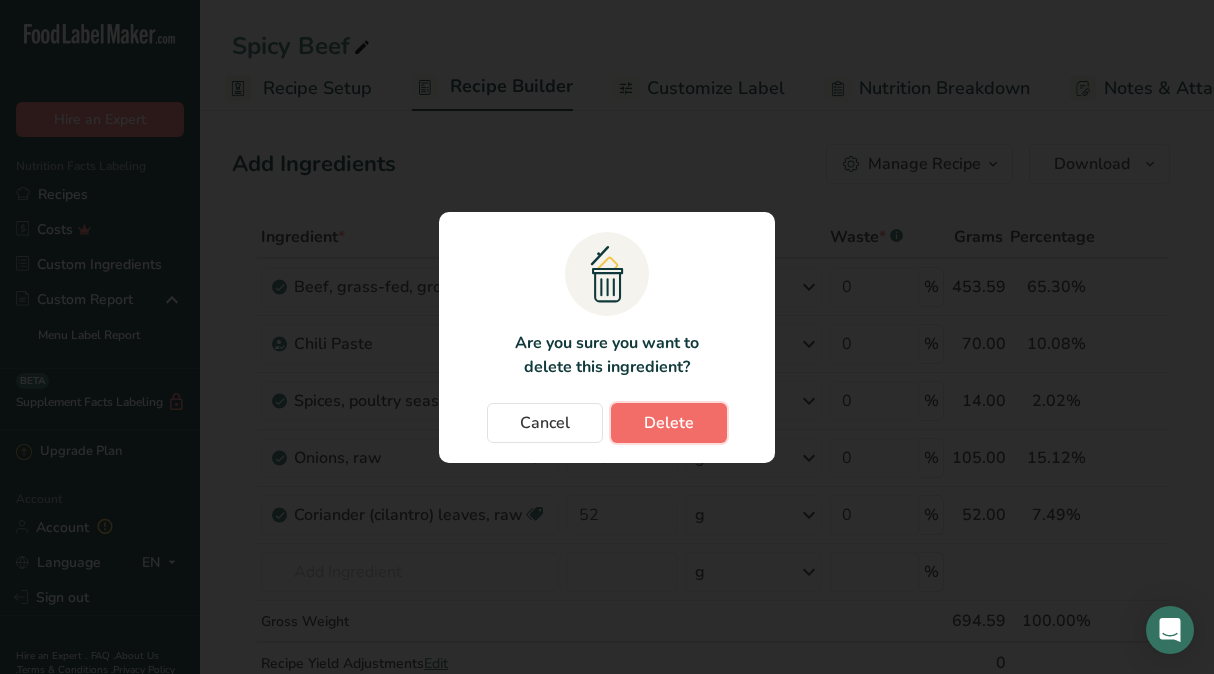click on "Delete" at bounding box center (669, 423) 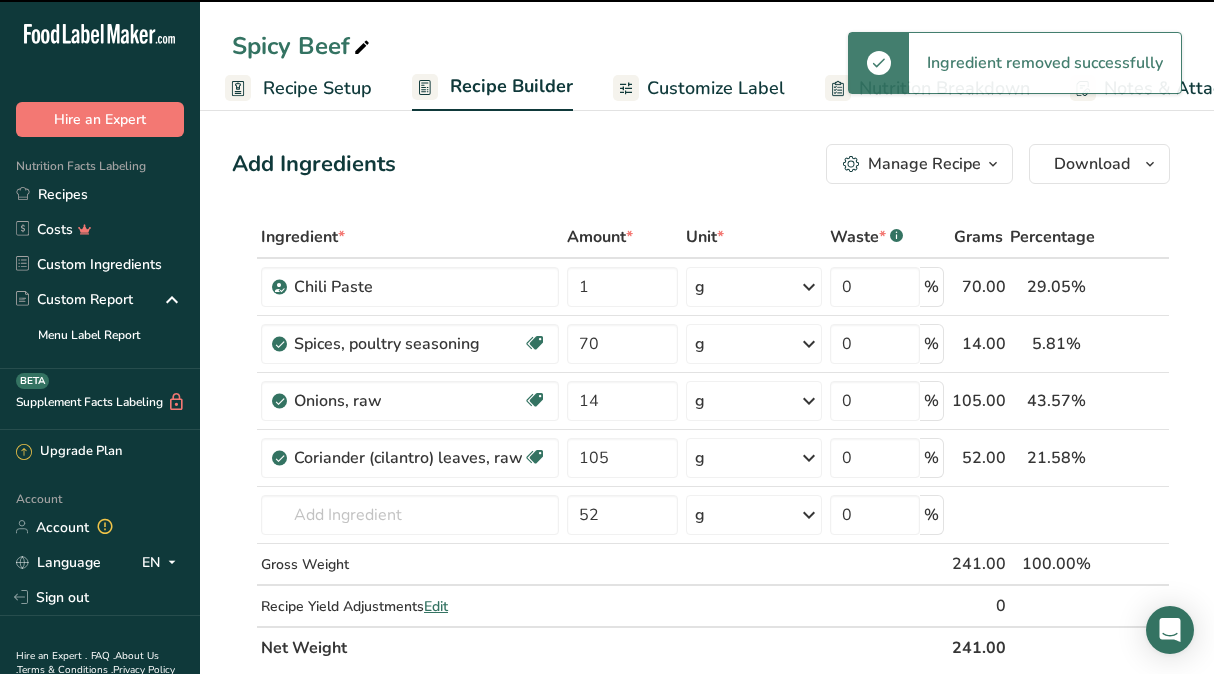 type on "70" 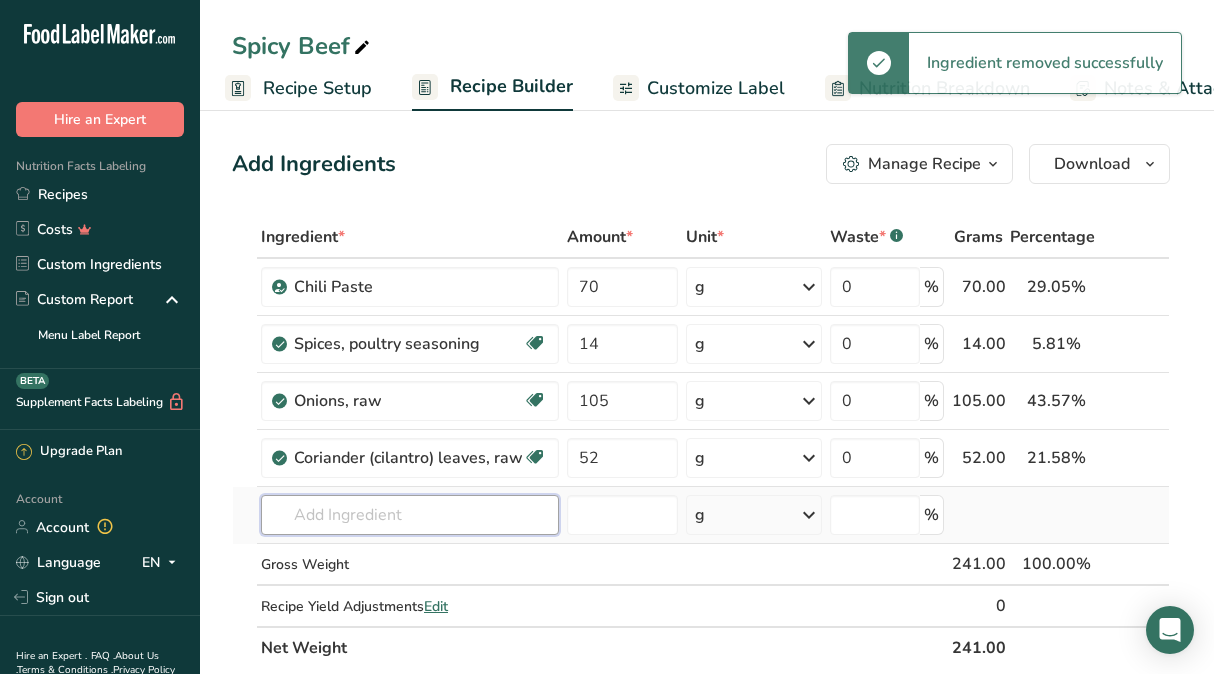 click at bounding box center [410, 515] 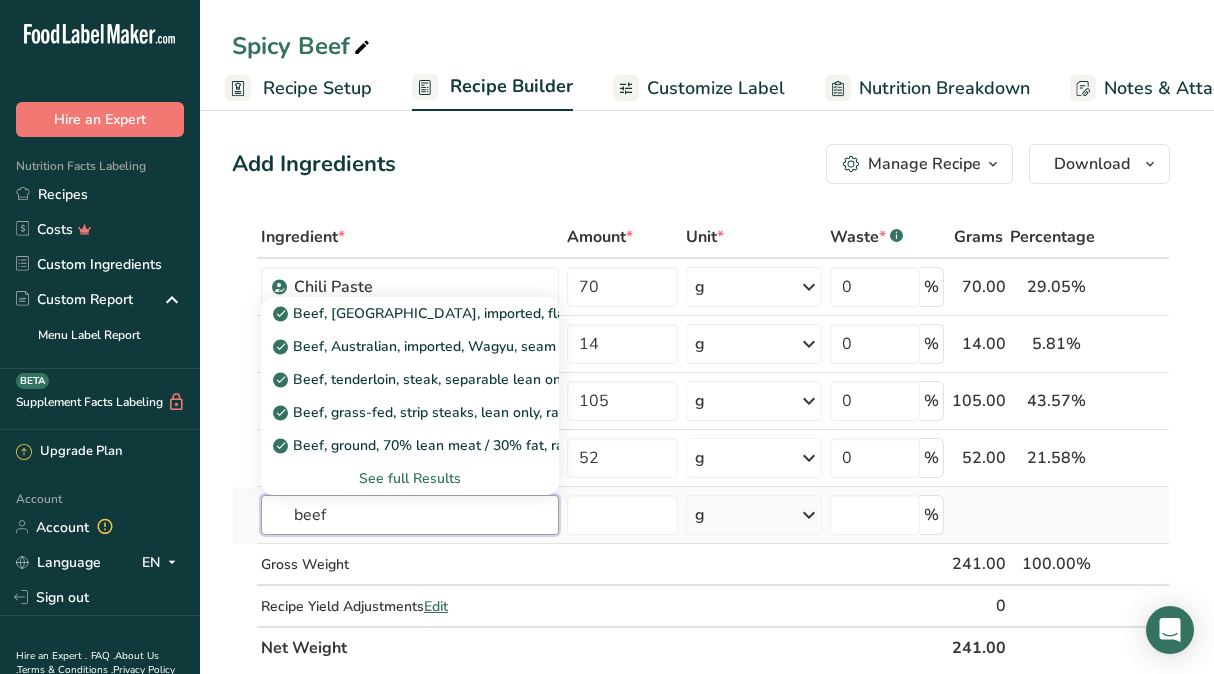 type on "beef" 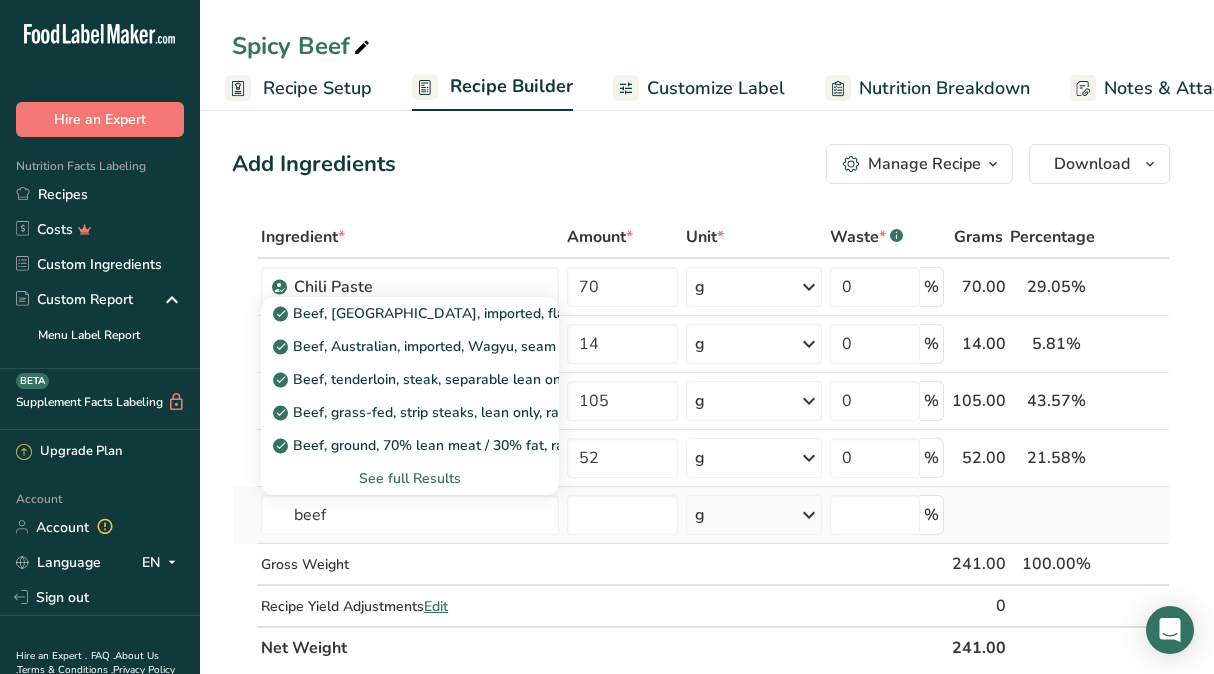 type 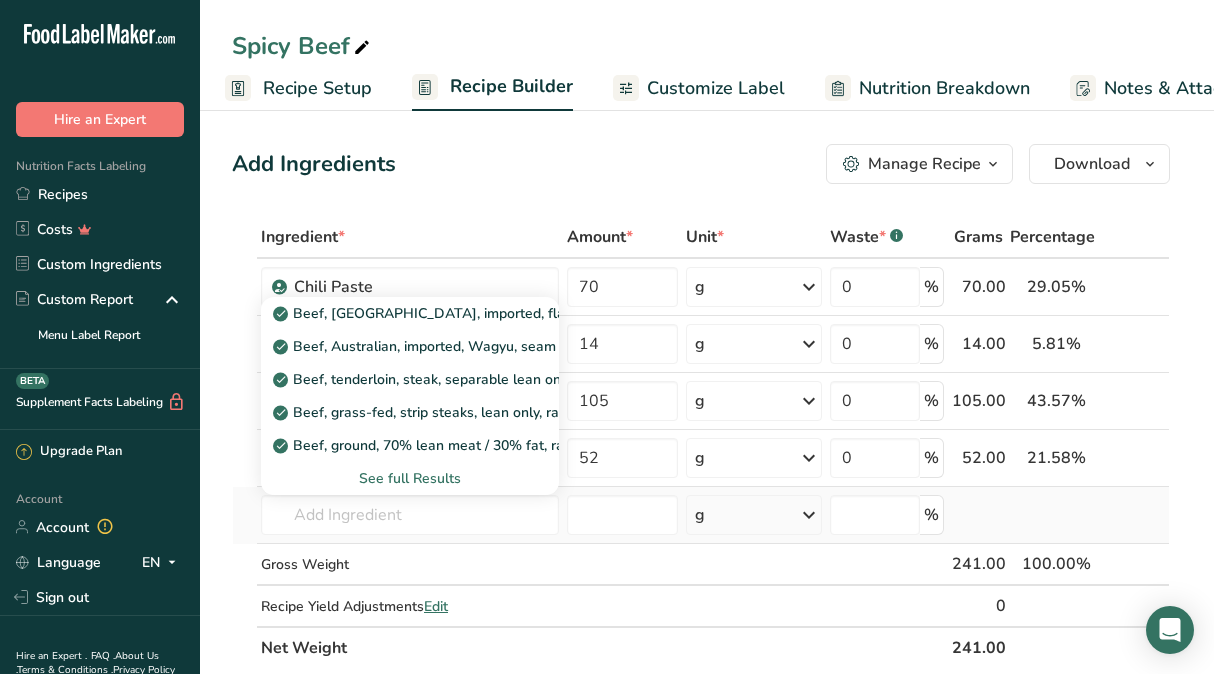 click on "See full Results" at bounding box center [410, 478] 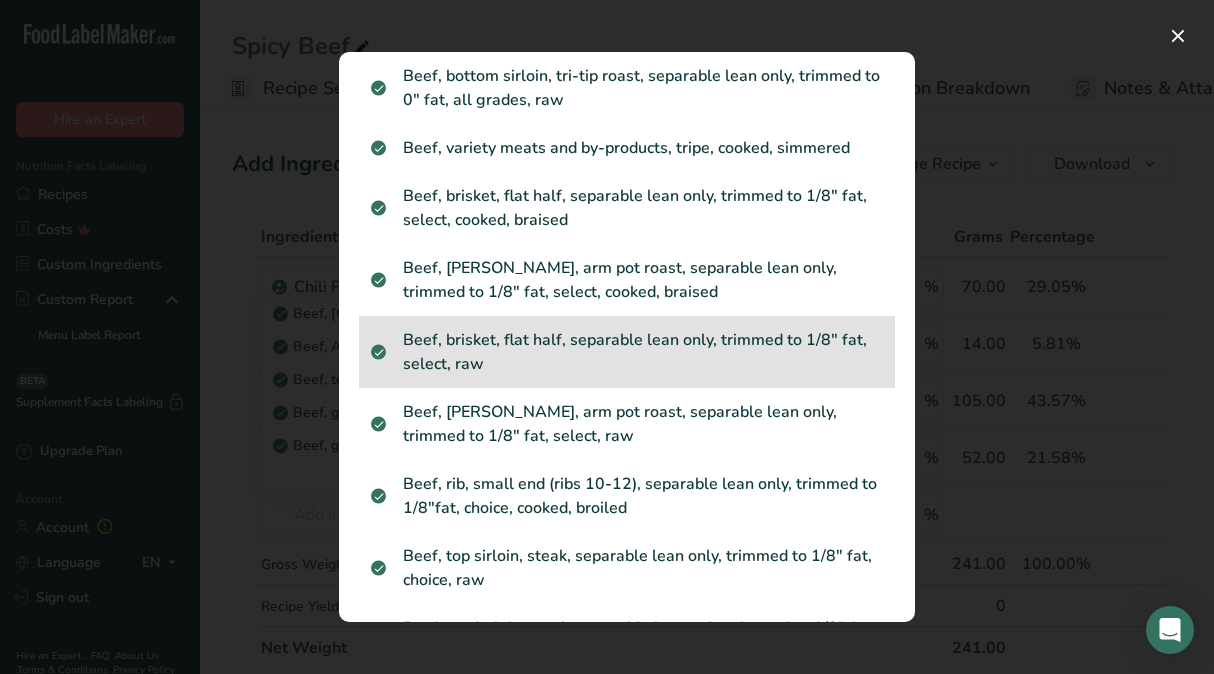 scroll, scrollTop: 1704, scrollLeft: 0, axis: vertical 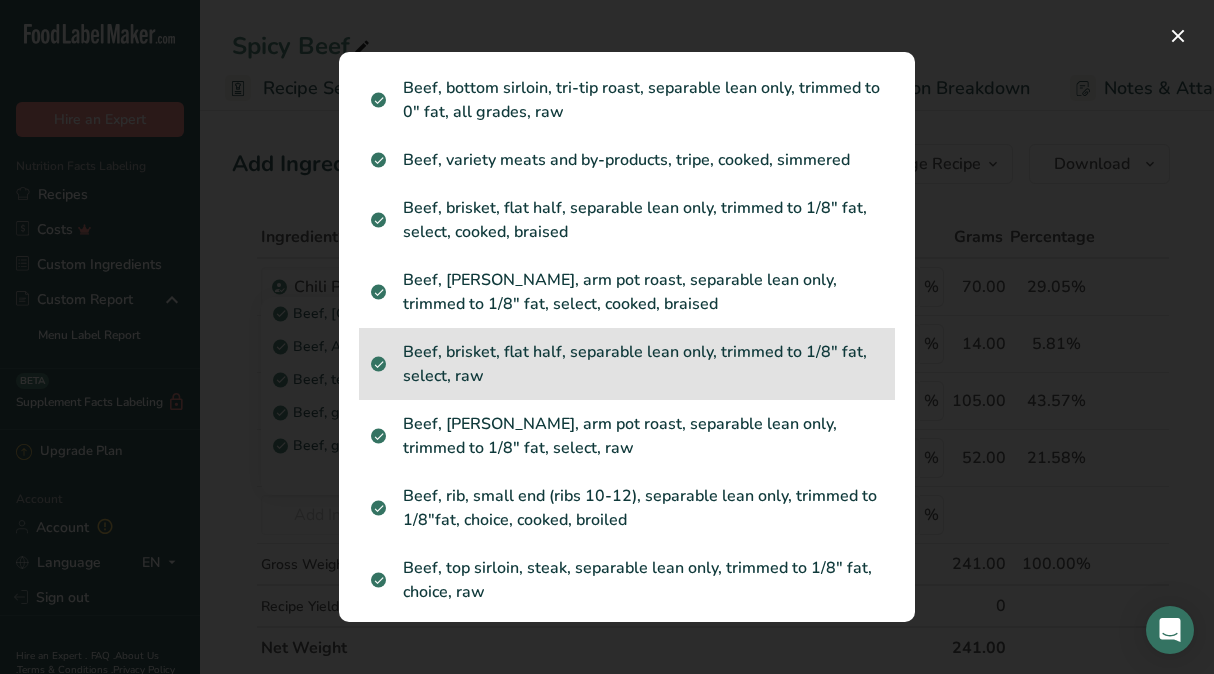 click on "Beef, brisket, flat half, separable lean only, trimmed to 1/8" fat, select, raw" at bounding box center [627, 364] 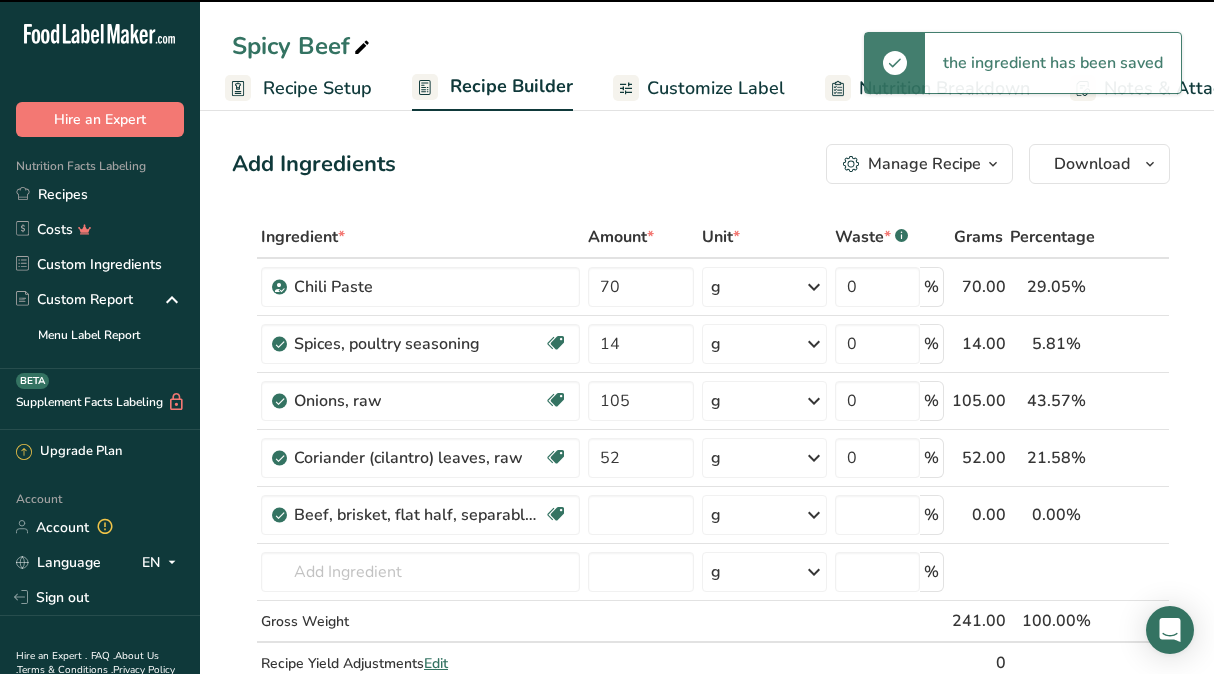 type on "0" 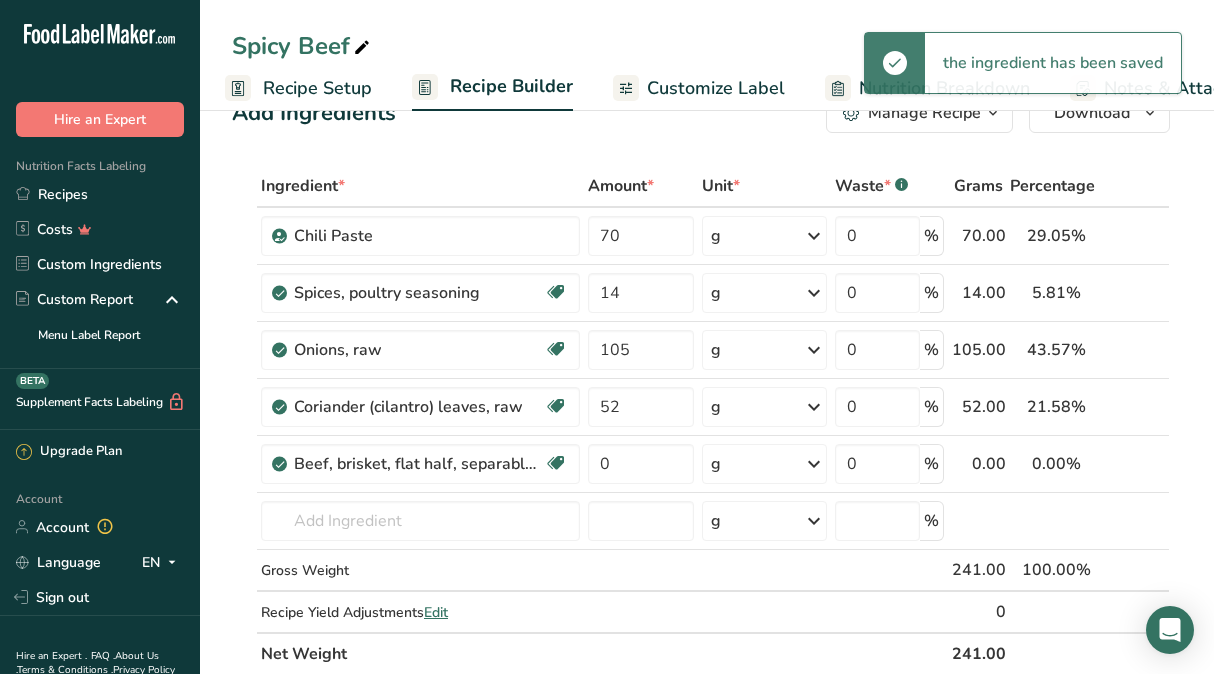 scroll, scrollTop: 49, scrollLeft: 0, axis: vertical 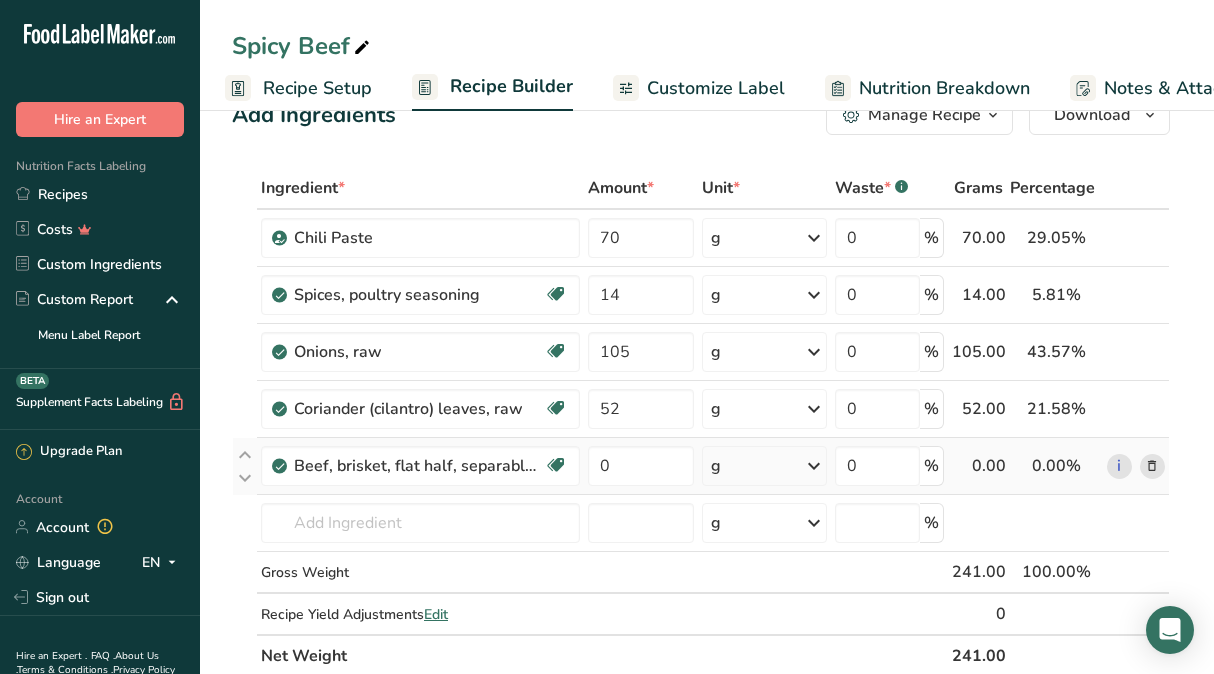 click at bounding box center [814, 466] 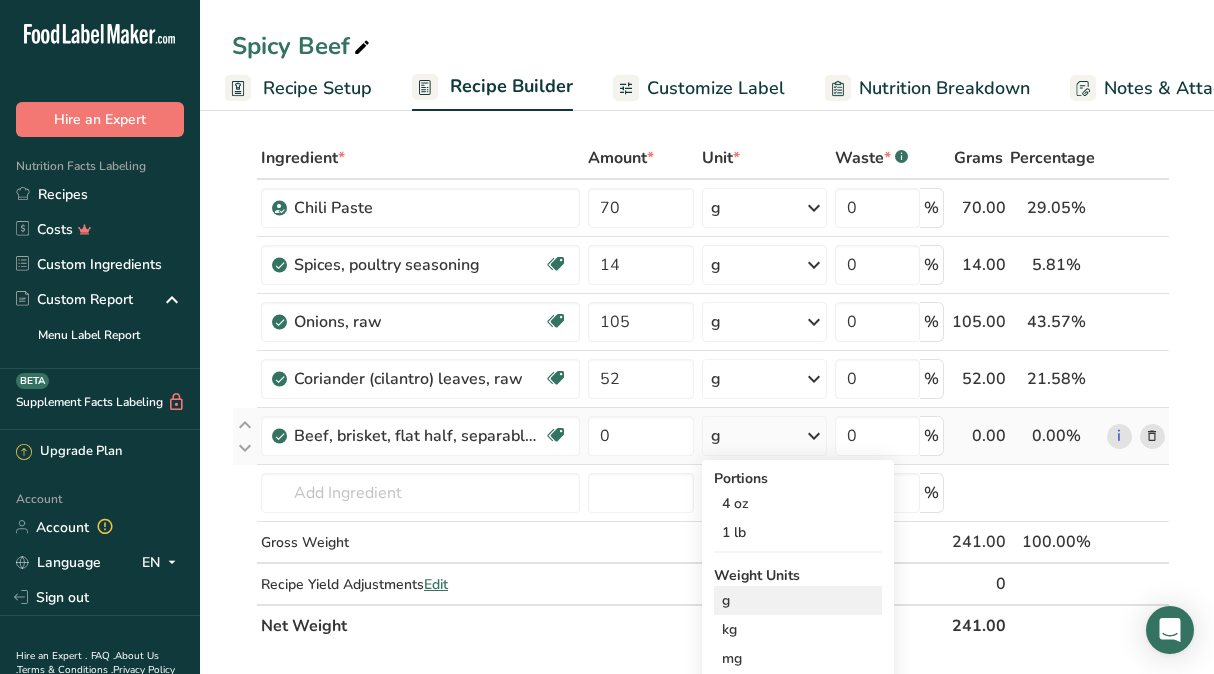 scroll, scrollTop: 152, scrollLeft: 0, axis: vertical 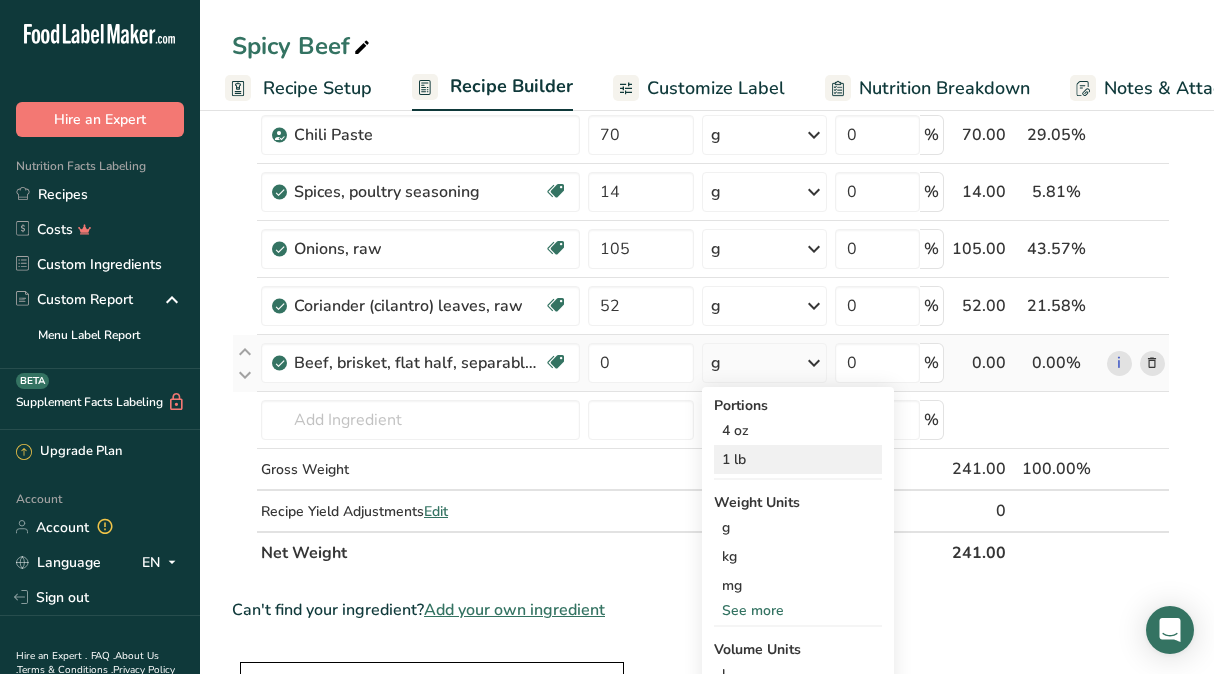 click on "1 lb" at bounding box center [798, 459] 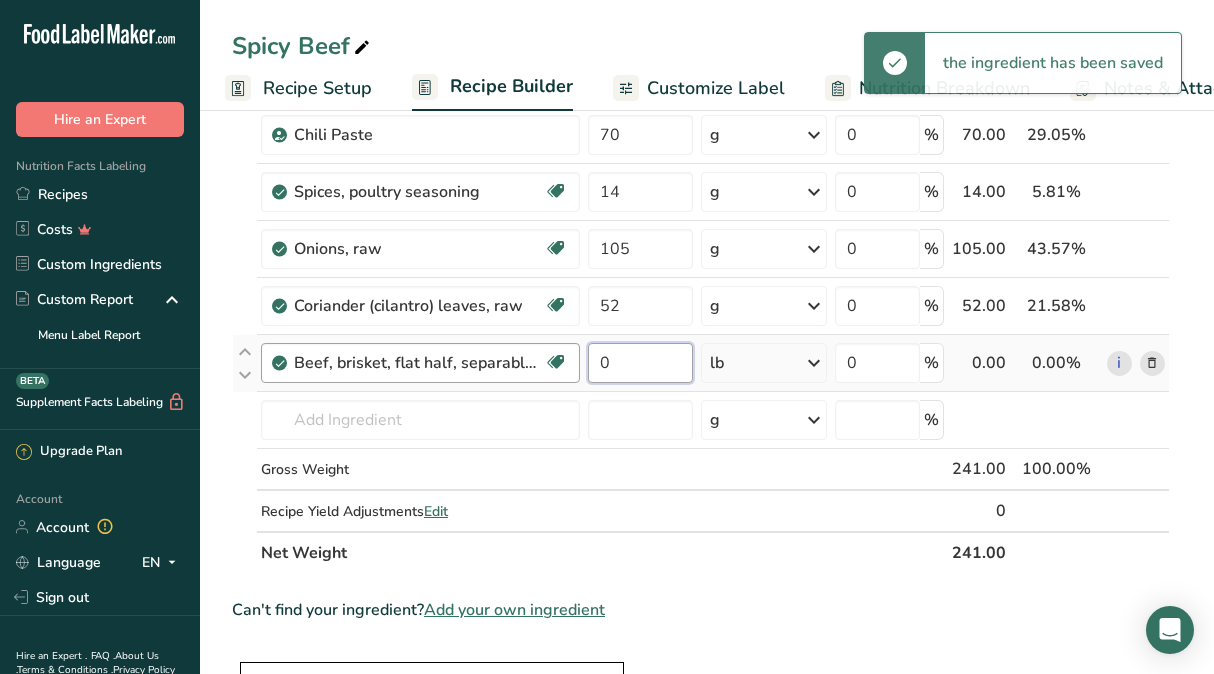 drag, startPoint x: 639, startPoint y: 357, endPoint x: 560, endPoint y: 352, distance: 79.15807 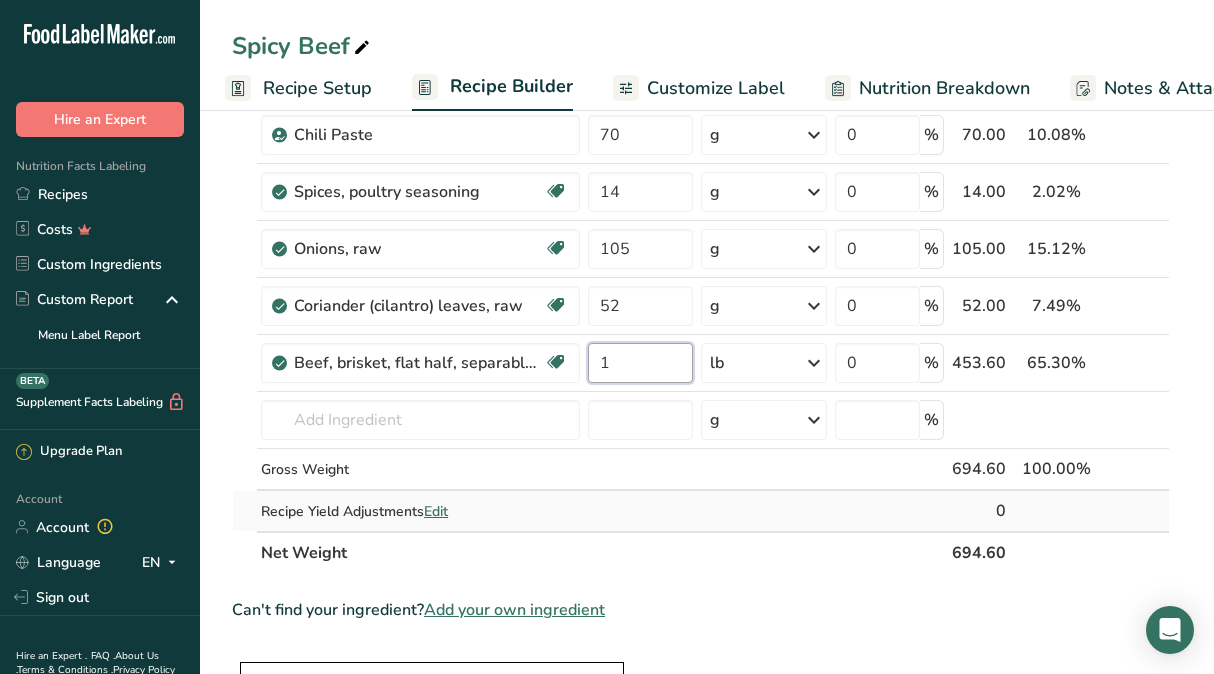 type on "1" 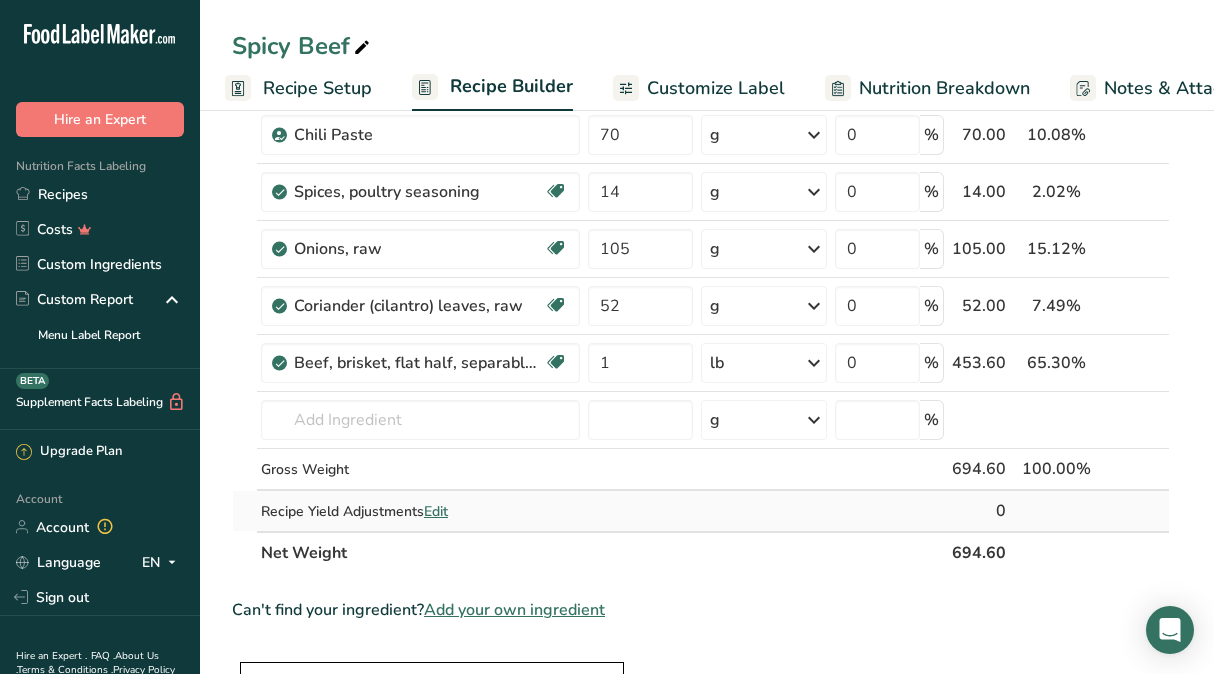 click on "Ingredient *
Amount *
Unit *
Waste *   .a-a{fill:#347362;}.b-a{fill:#fff;}          Grams
Percentage
Chili Paste
70
g
Weight Units
g
kg
mg
See more
Volume Units
l
Volume units require a density conversion. If you know your ingredient's density enter it below. Otherwise, click on "RIA" our AI Regulatory bot - she will be able to help you
lb/ft3
g/cm3
Confirm
mL
Volume units require a density conversion. If you know your ingredient's density enter it below. Otherwise, click on "RIA" our AI Regulatory bot - she will be able to help you
lb/ft3" at bounding box center [701, 319] 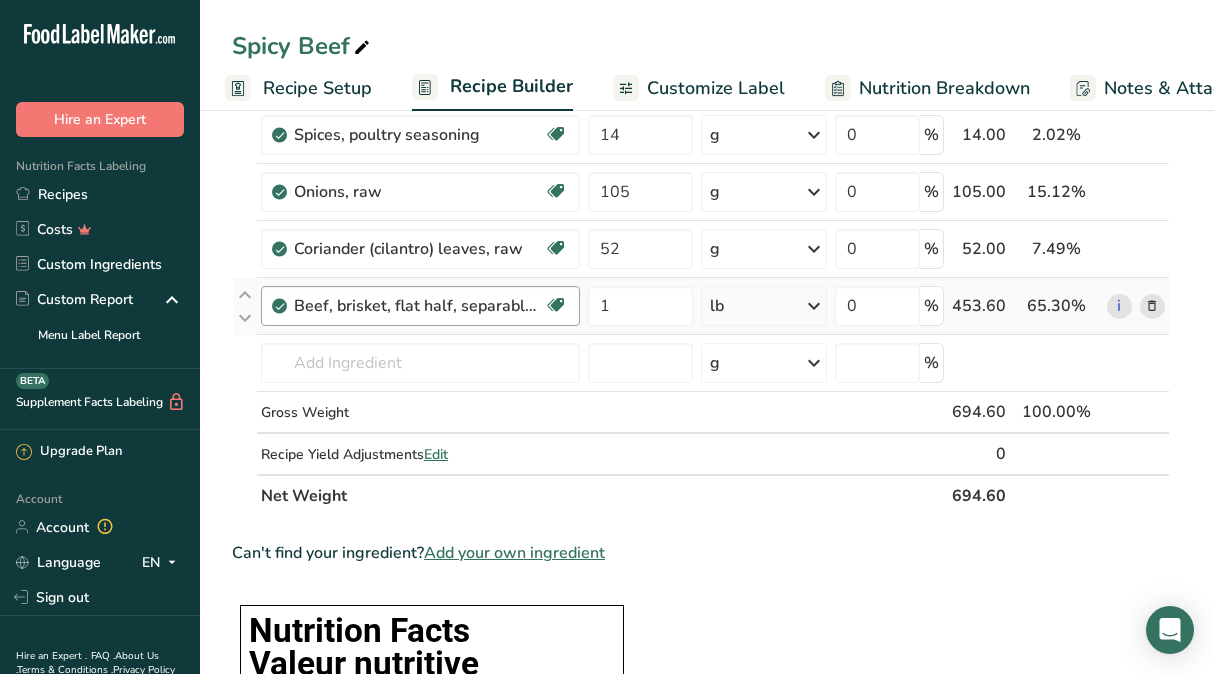 scroll, scrollTop: 204, scrollLeft: 0, axis: vertical 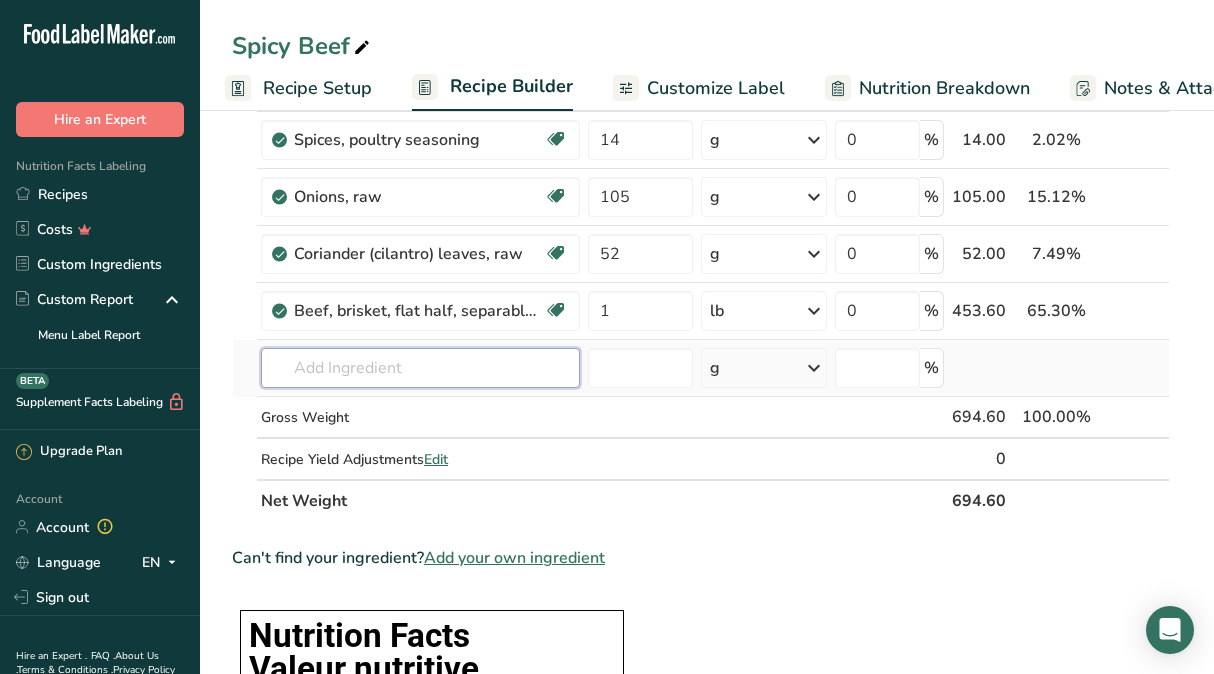 click at bounding box center [420, 368] 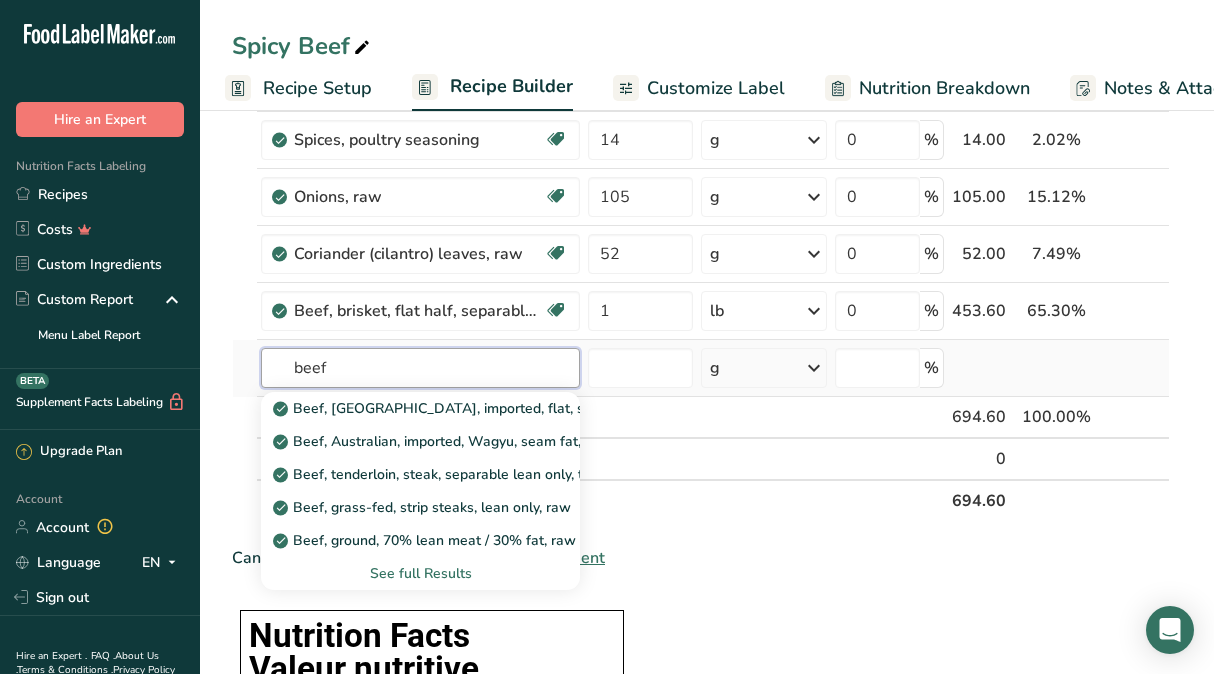 type on "beef" 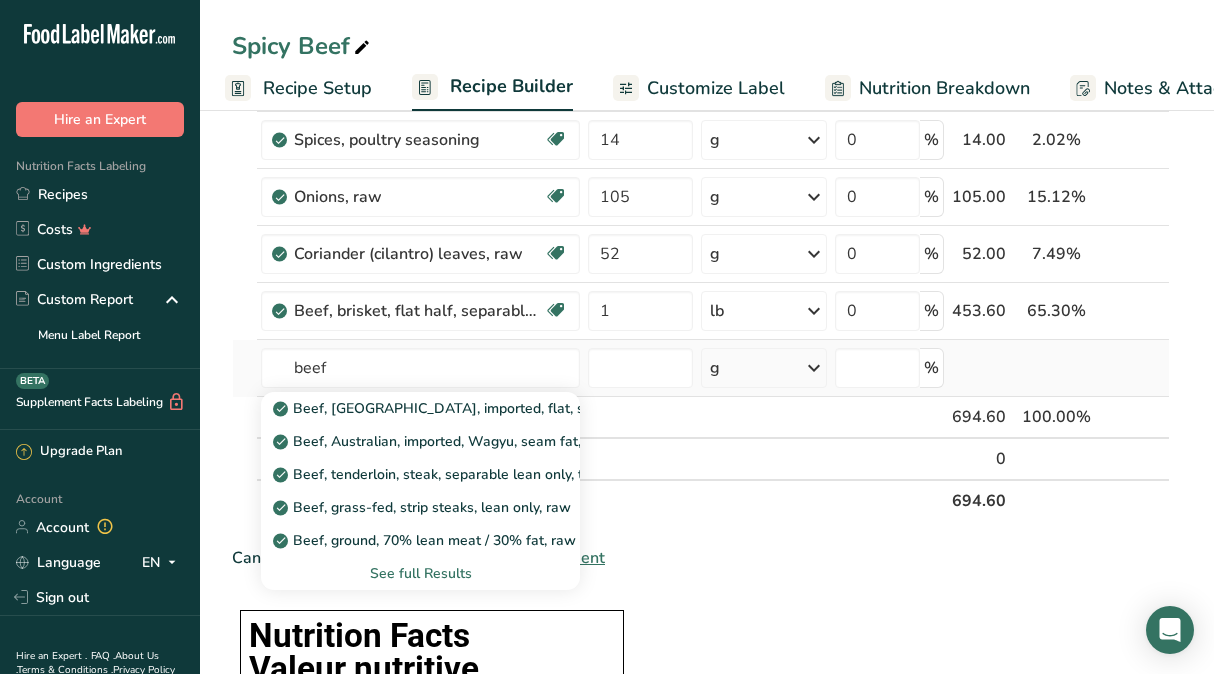 type 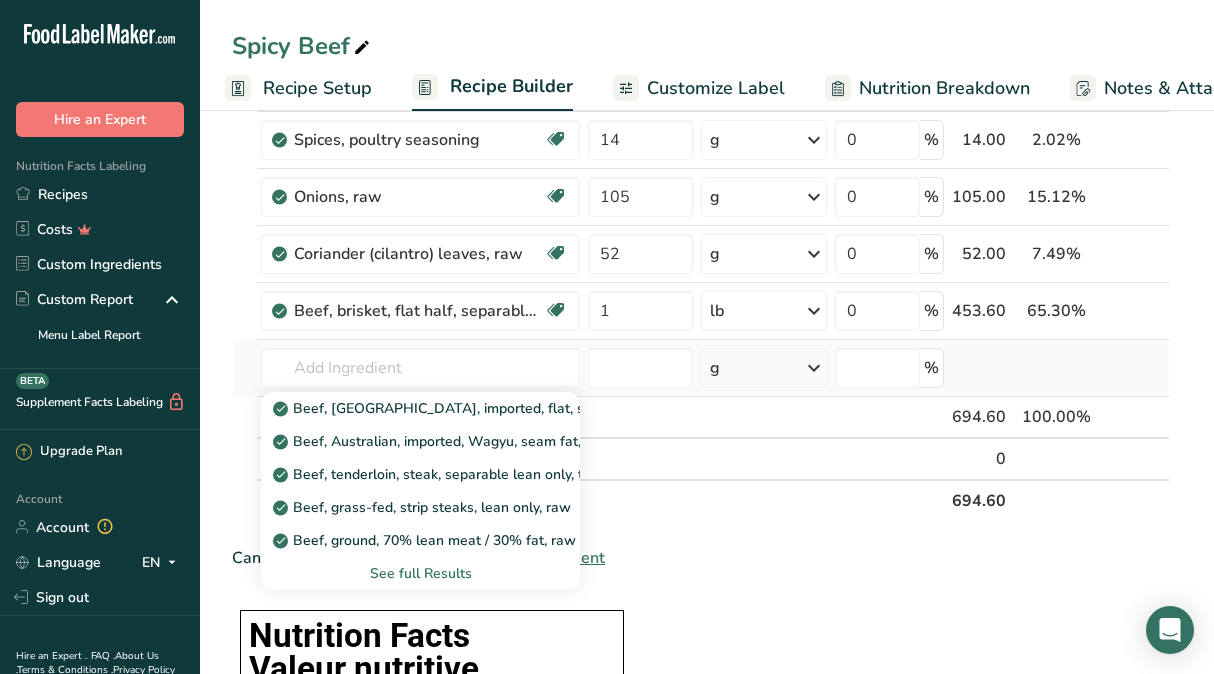 click on "See full Results" at bounding box center (420, 573) 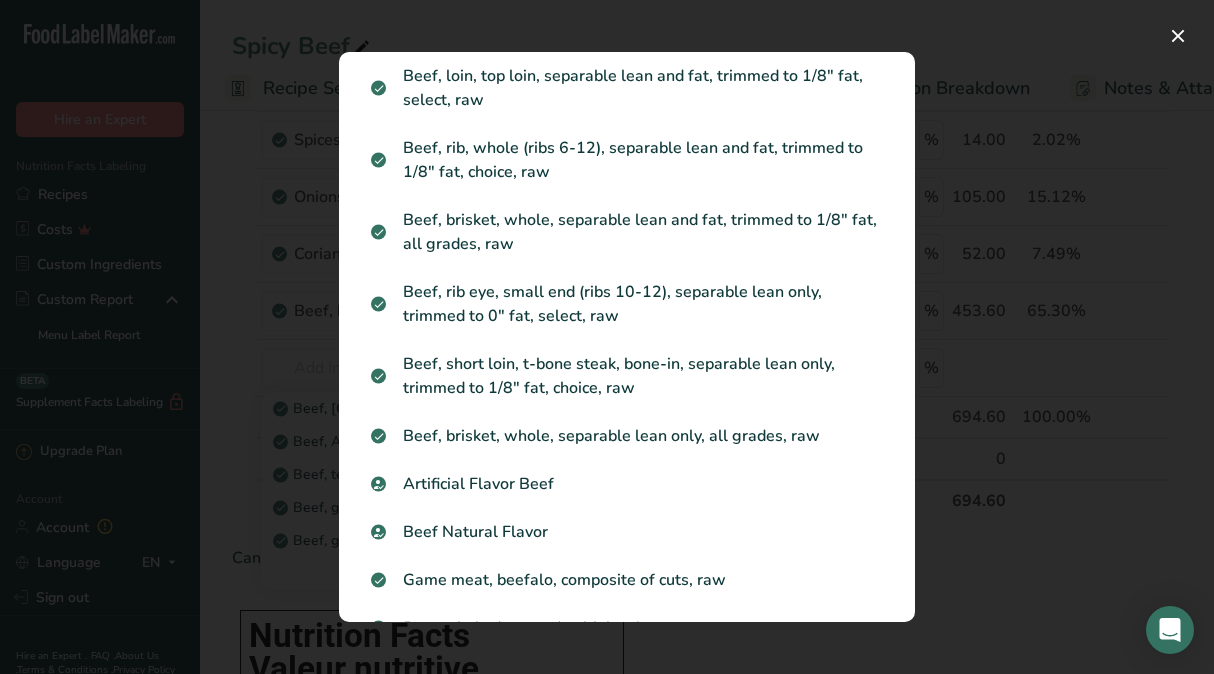 scroll, scrollTop: 632, scrollLeft: 0, axis: vertical 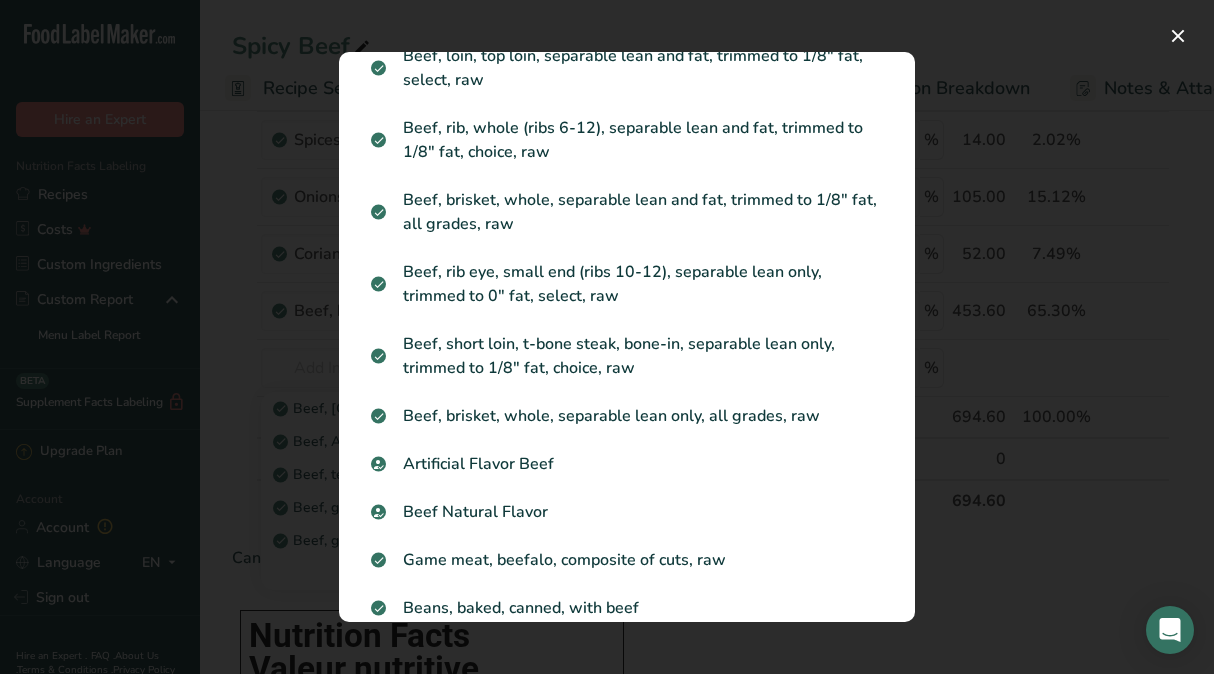 click at bounding box center (607, 337) 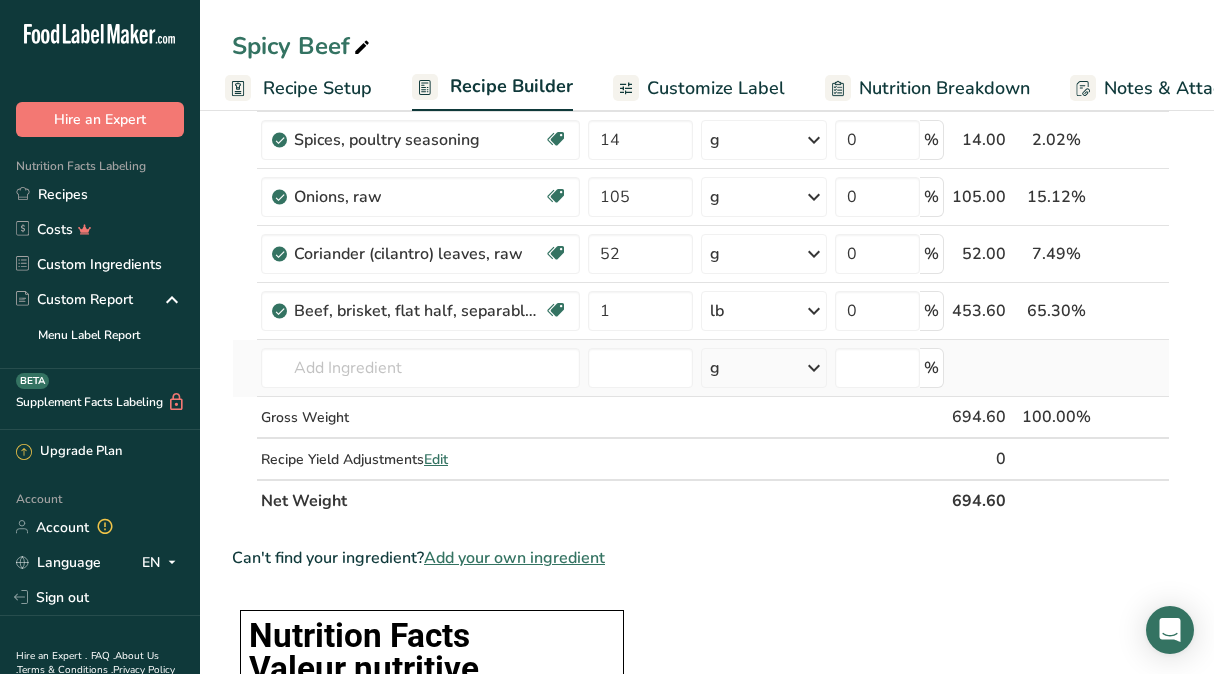 scroll, scrollTop: 0, scrollLeft: 0, axis: both 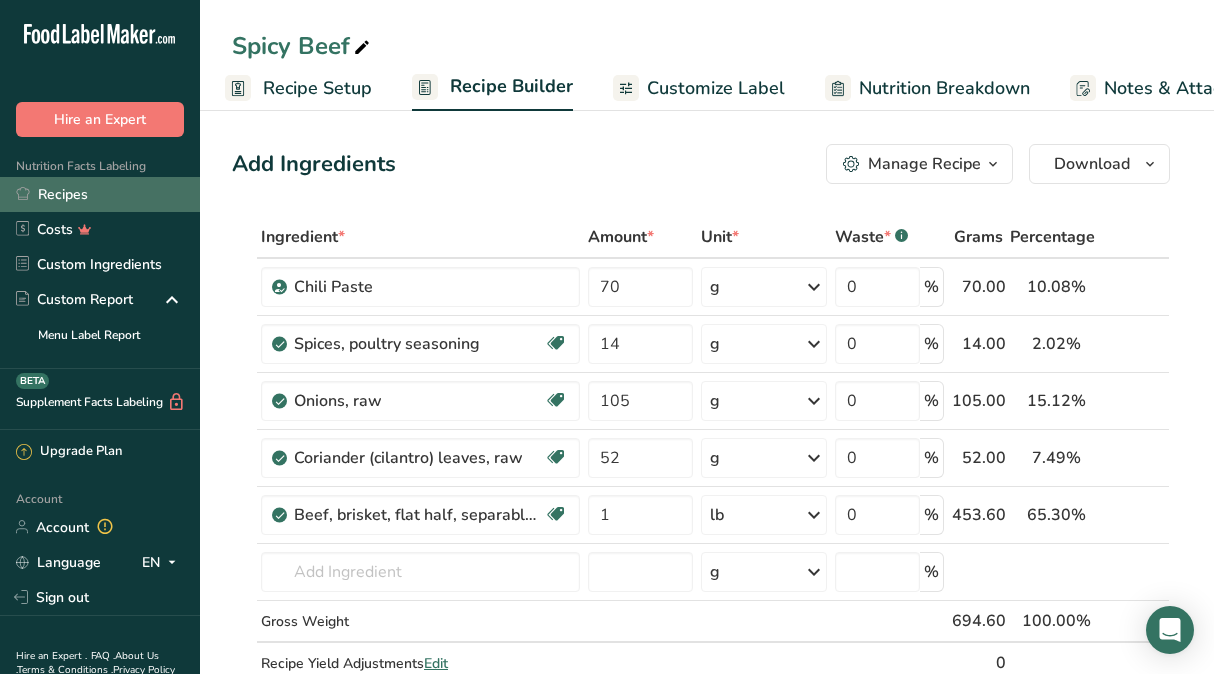 click on "Recipes" at bounding box center (100, 194) 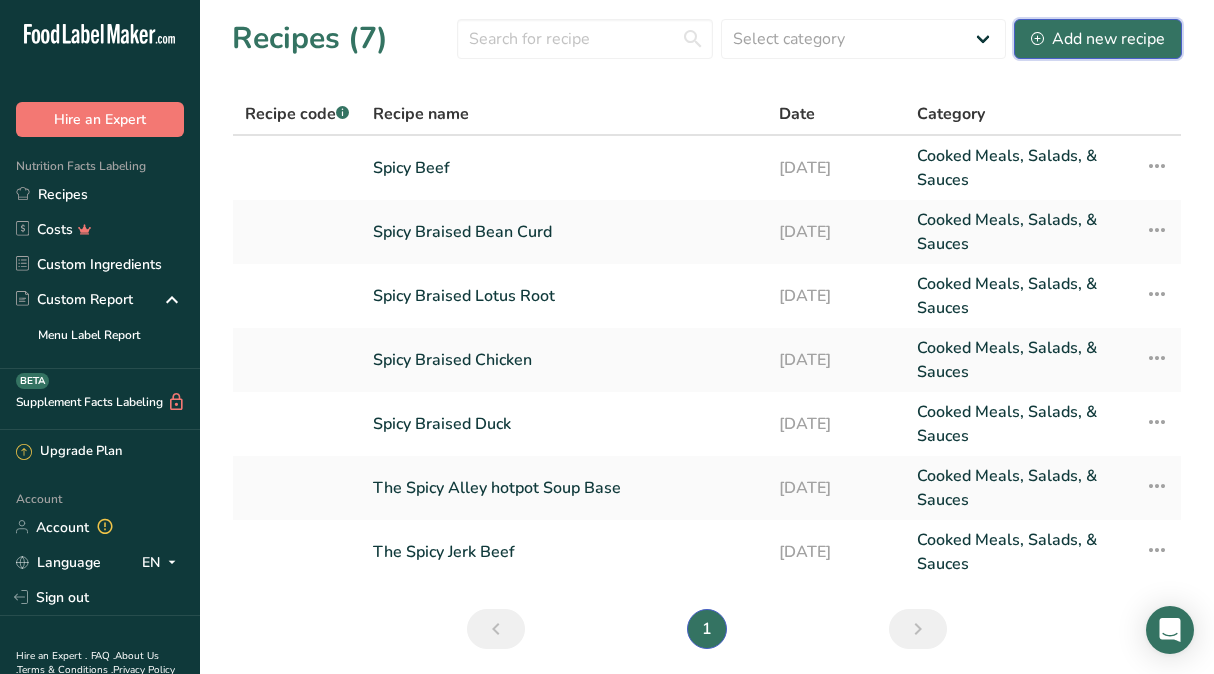 click on "Add new recipe" at bounding box center [1098, 39] 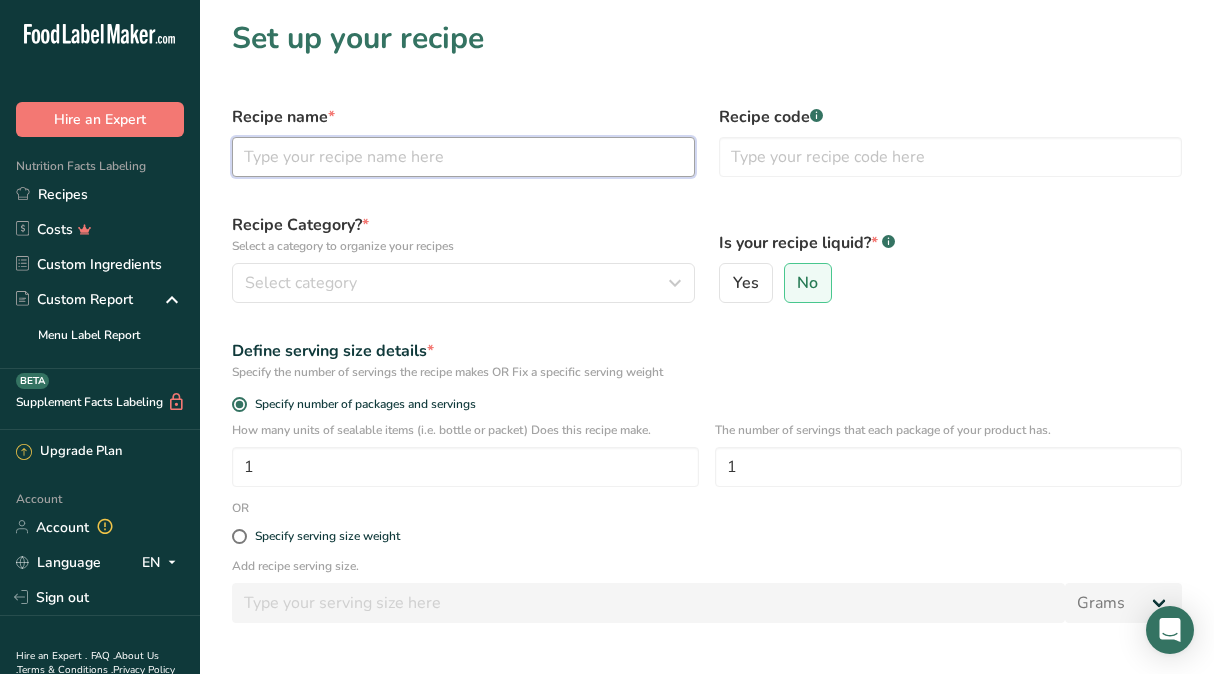 click at bounding box center [463, 157] 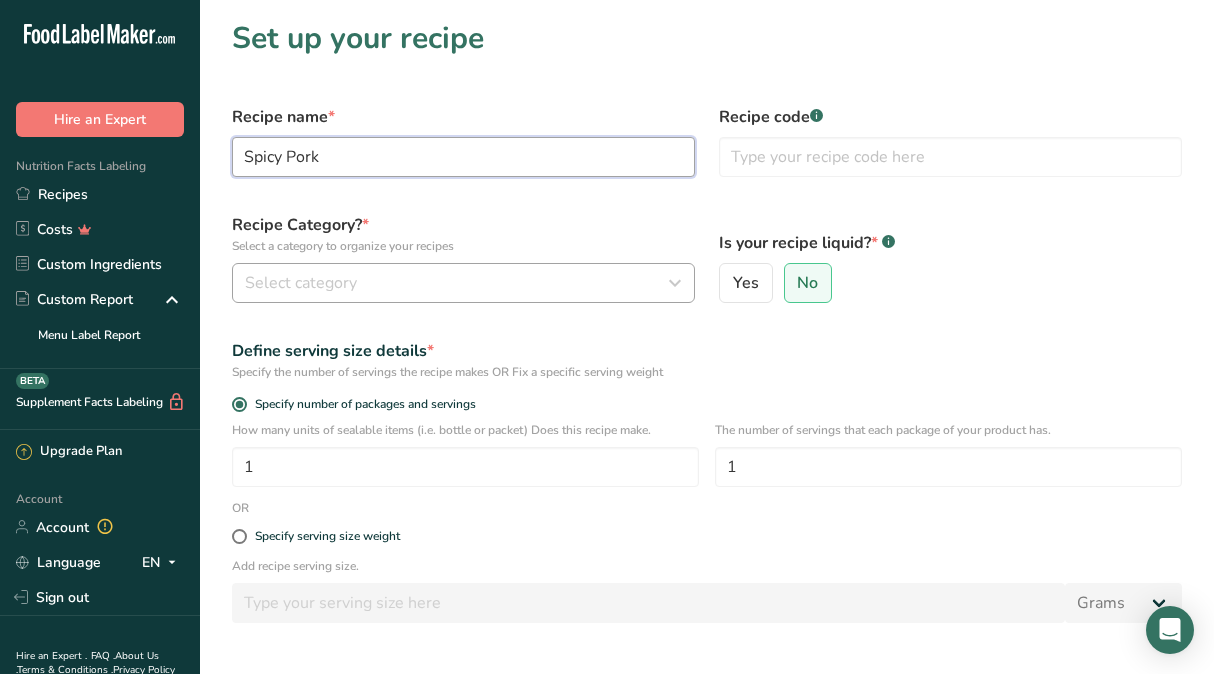 type on "Spicy Pork" 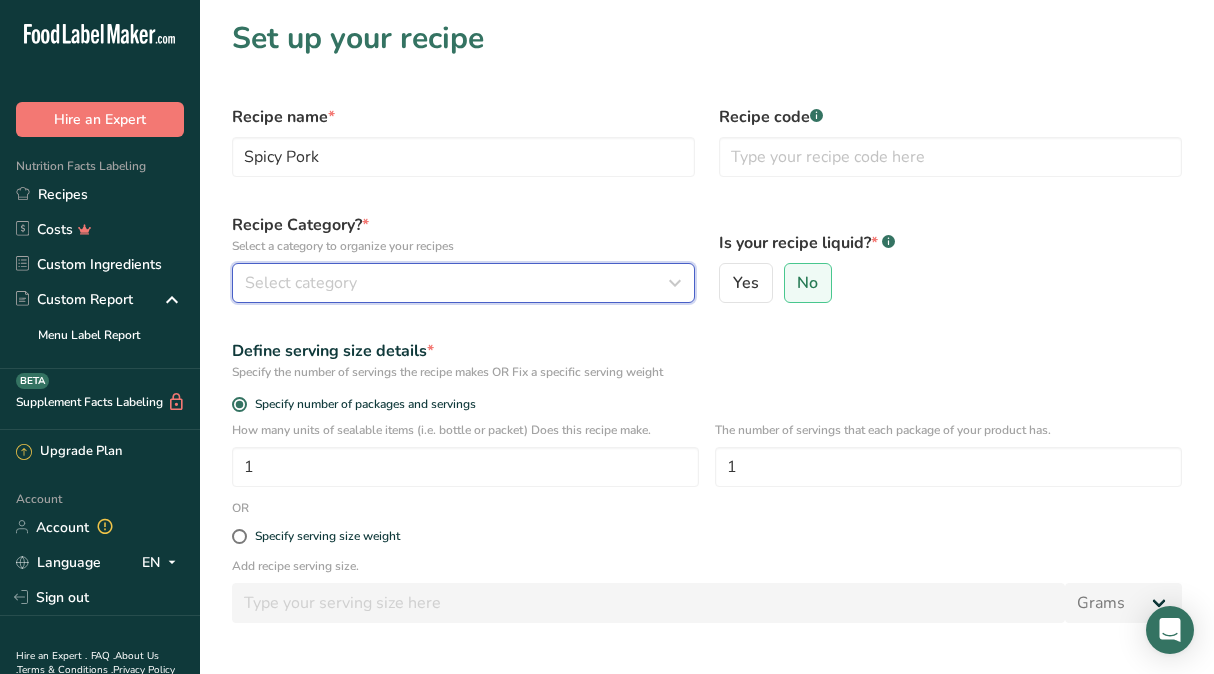 click on "Select category" at bounding box center (457, 283) 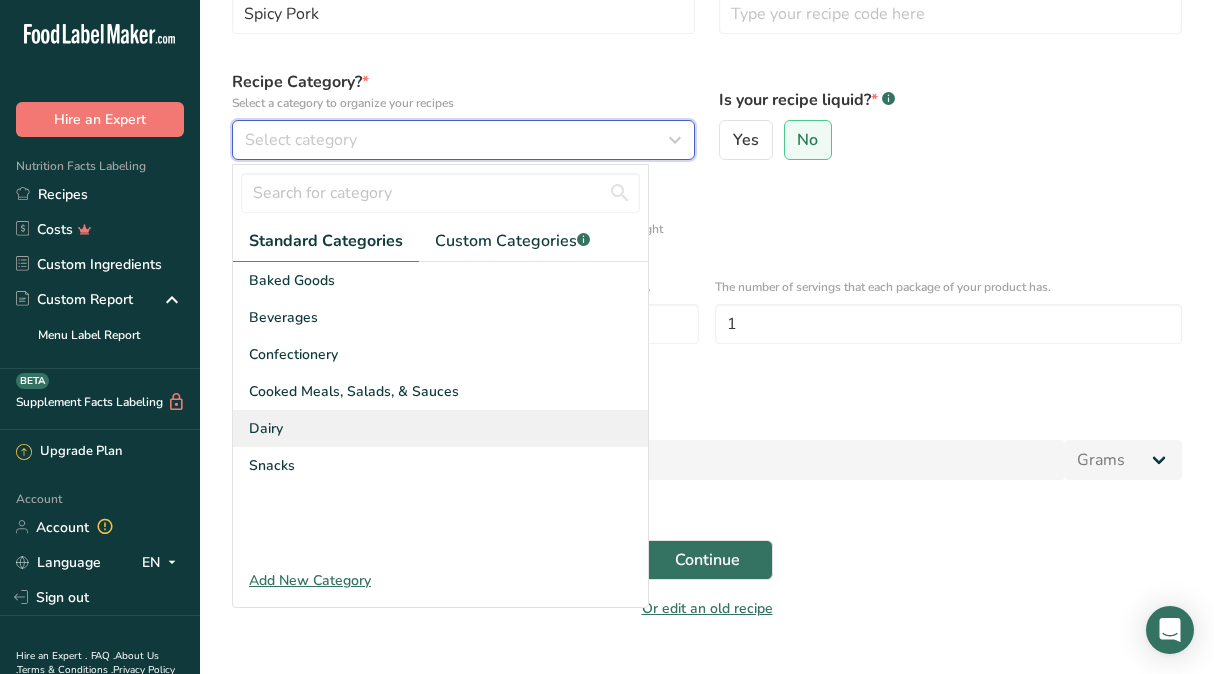 scroll, scrollTop: 144, scrollLeft: 0, axis: vertical 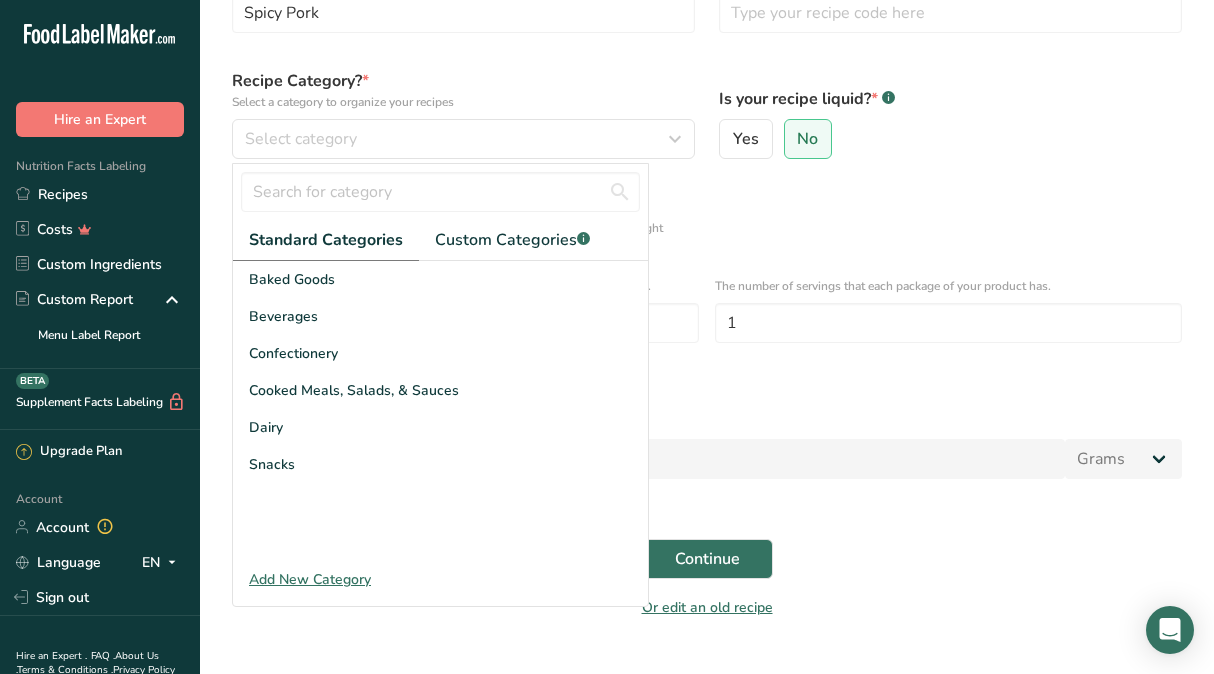 click on "Add New Category" at bounding box center [440, 579] 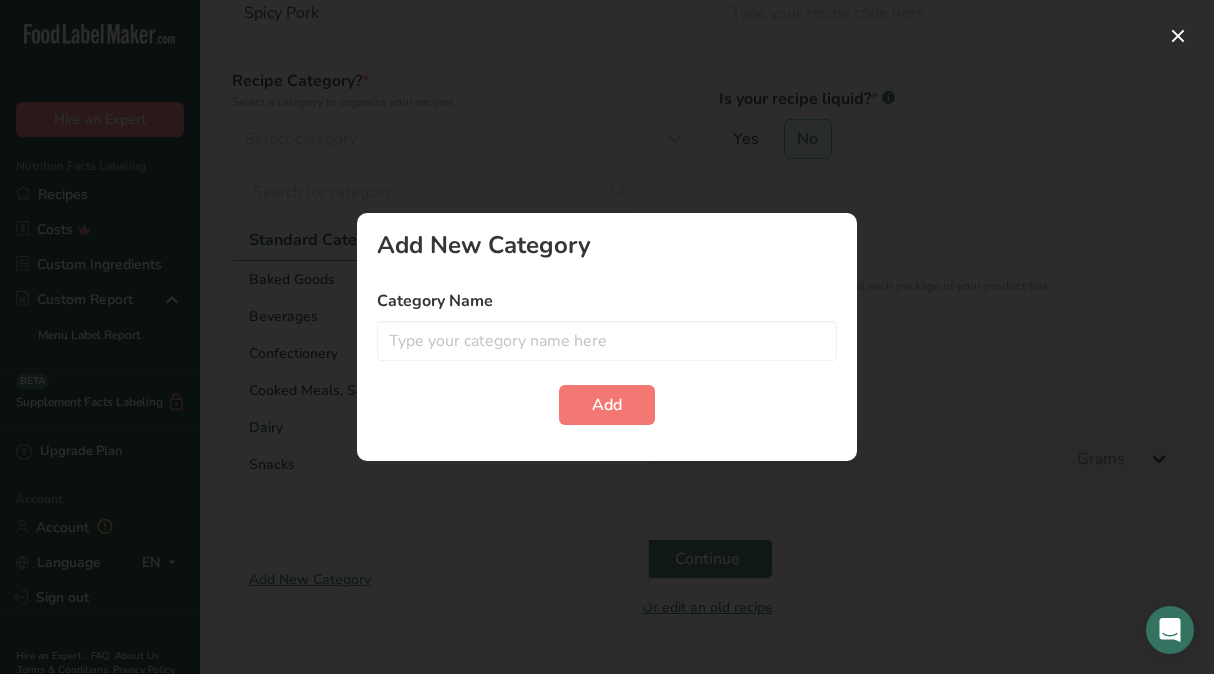 click at bounding box center [607, 337] 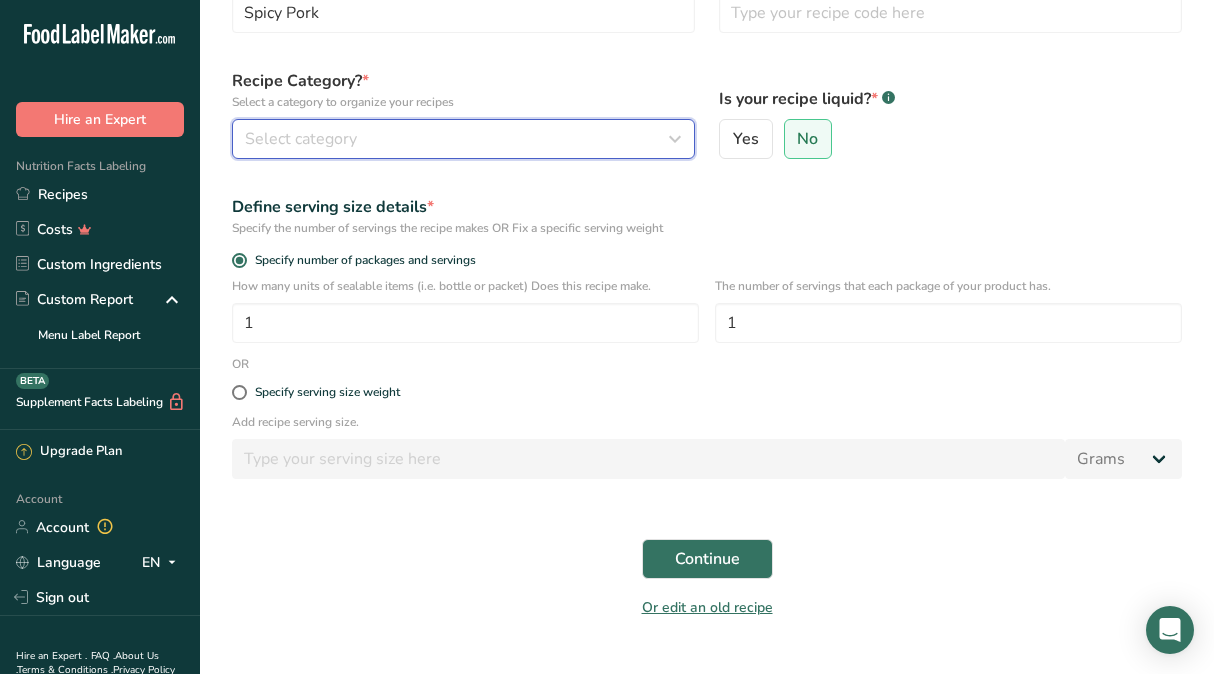 click at bounding box center [675, 139] 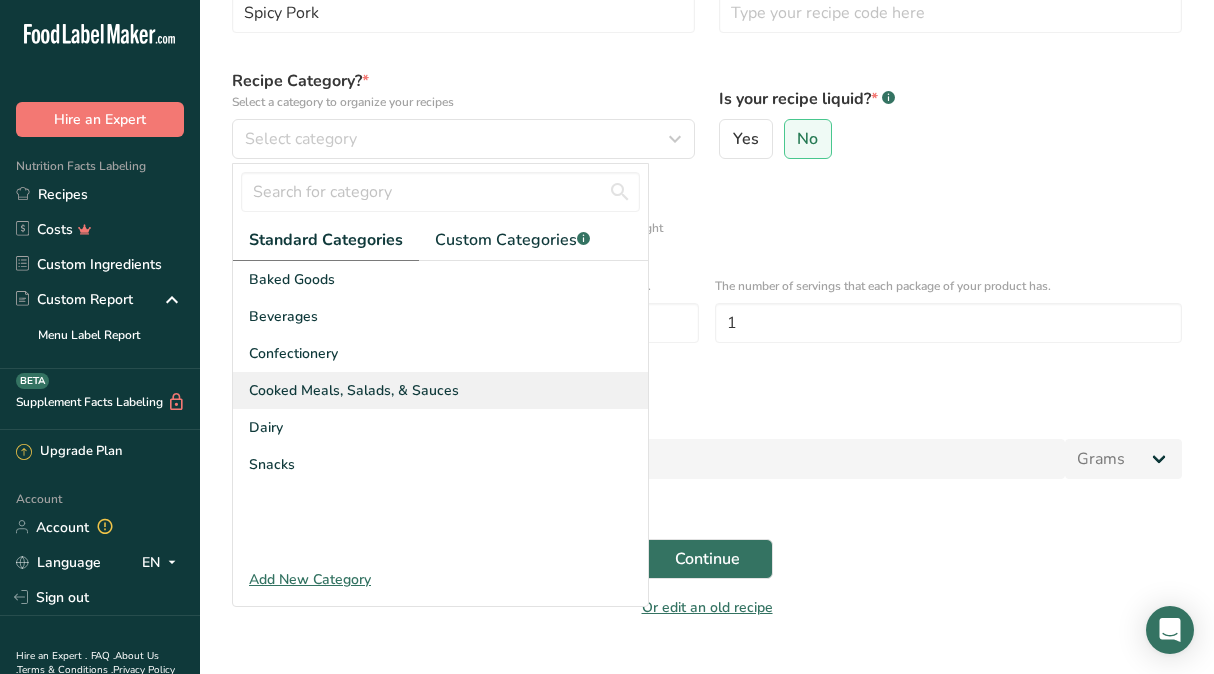 click on "Cooked Meals, Salads, & Sauces" at bounding box center [354, 390] 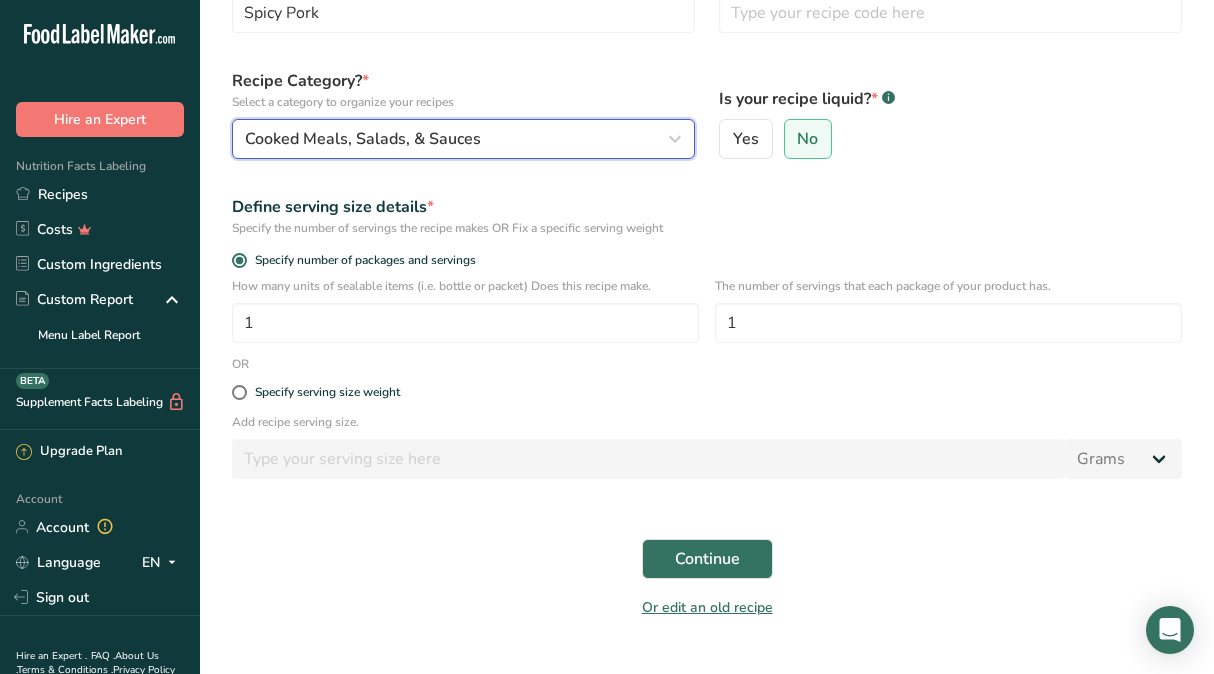 click at bounding box center (675, 139) 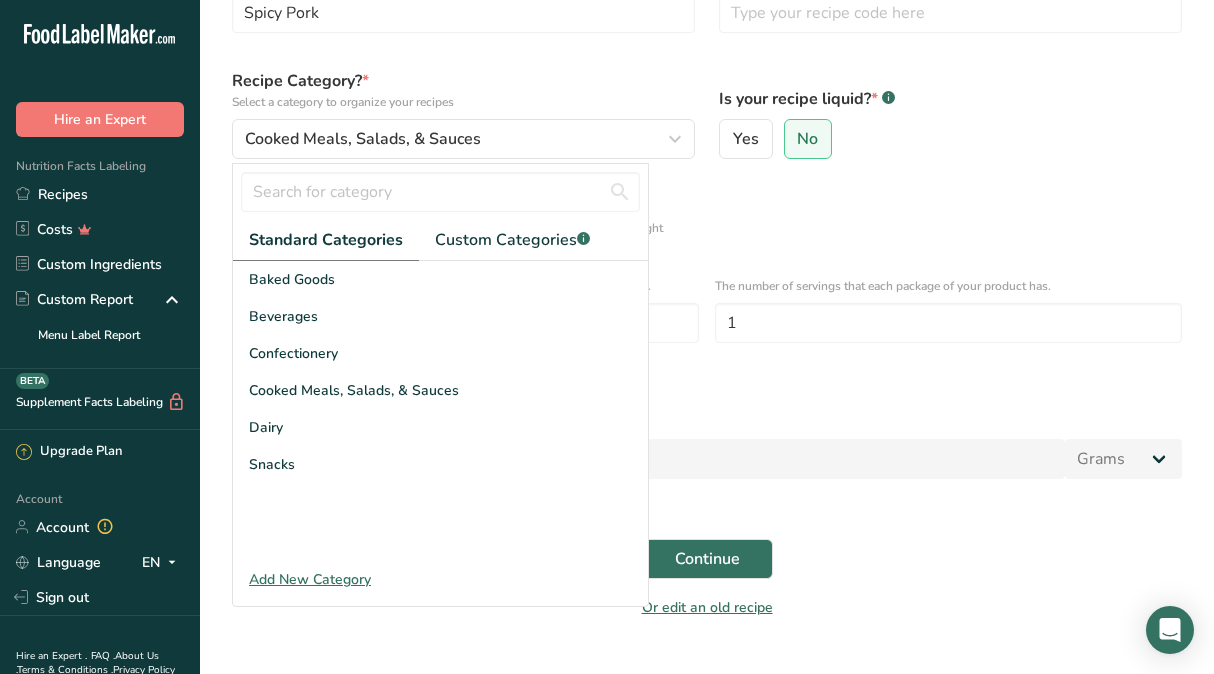 click on "Define serving size details *
Specify the number of servings the recipe makes OR Fix a specific serving weight" at bounding box center (707, 216) 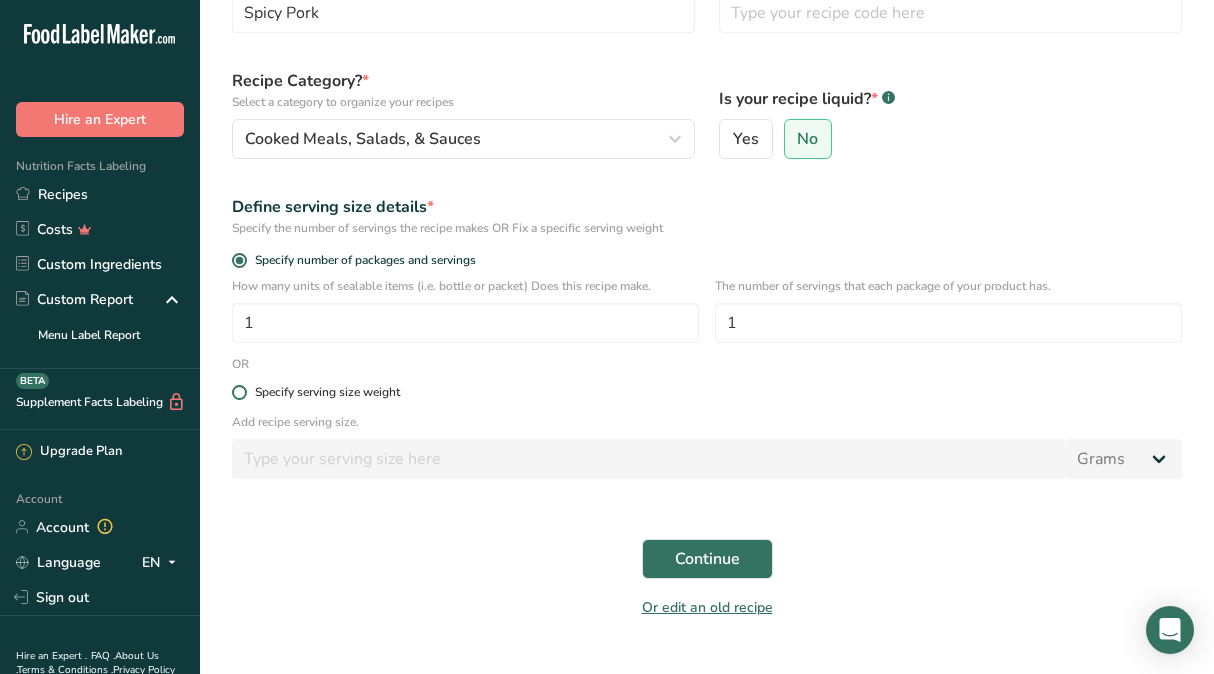 click on "Specify serving size weight" at bounding box center [323, 392] 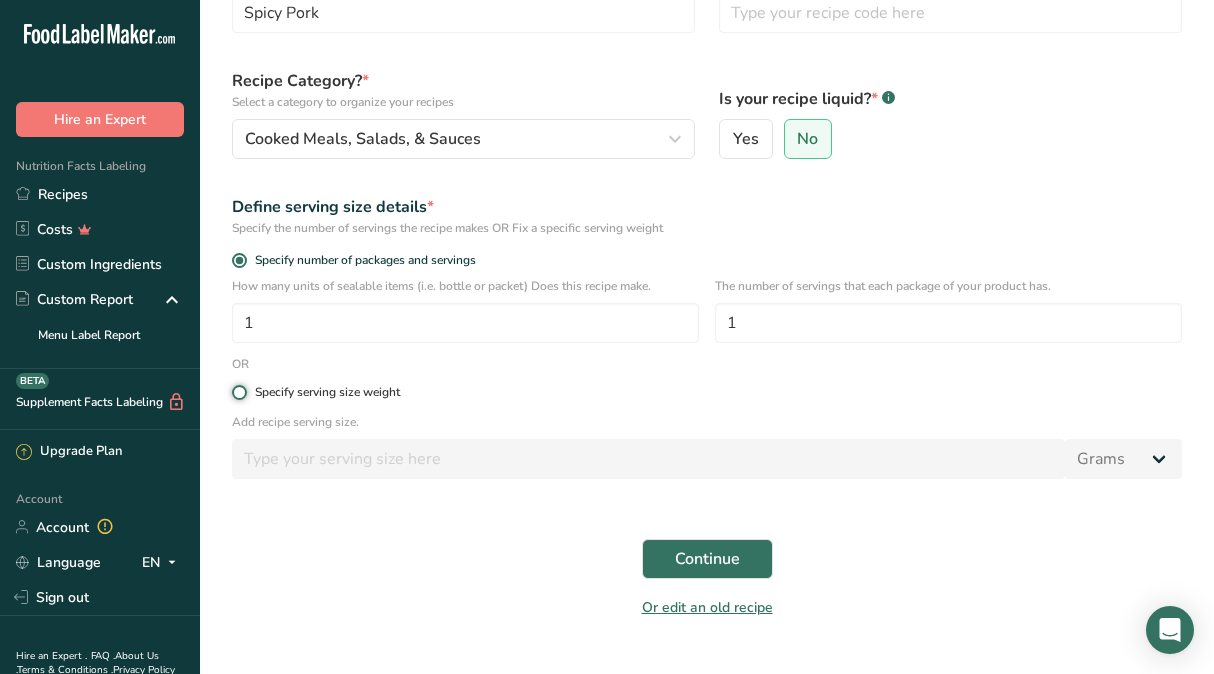 radio on "true" 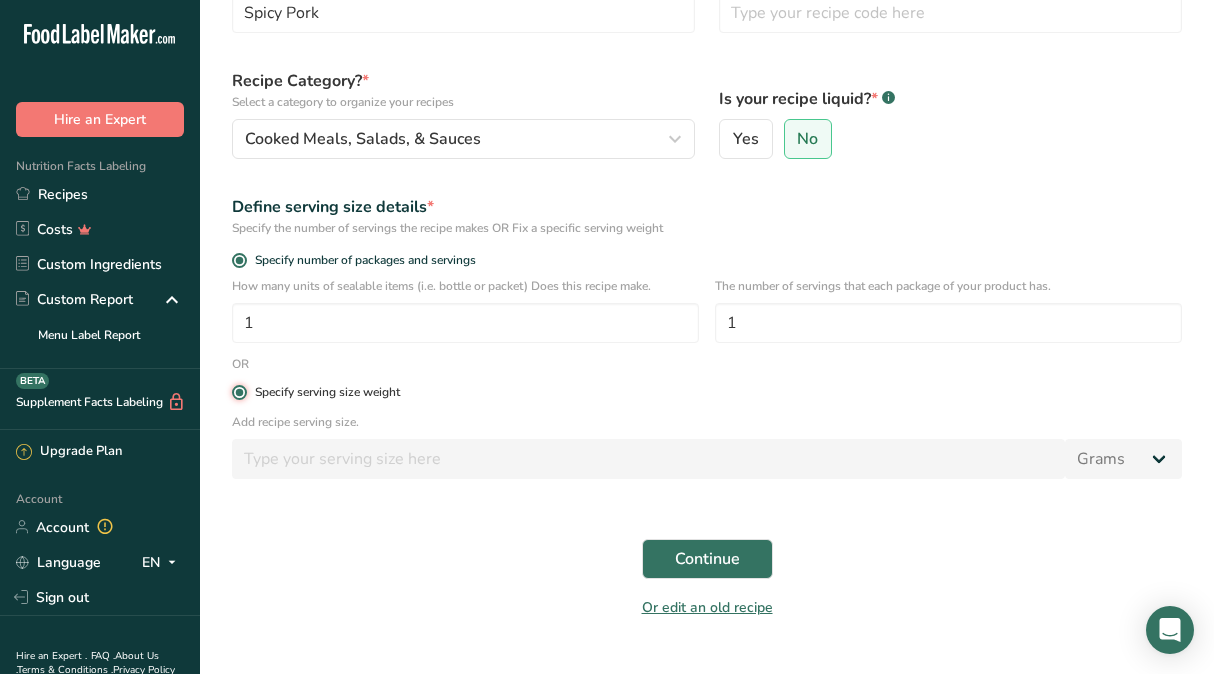 radio on "false" 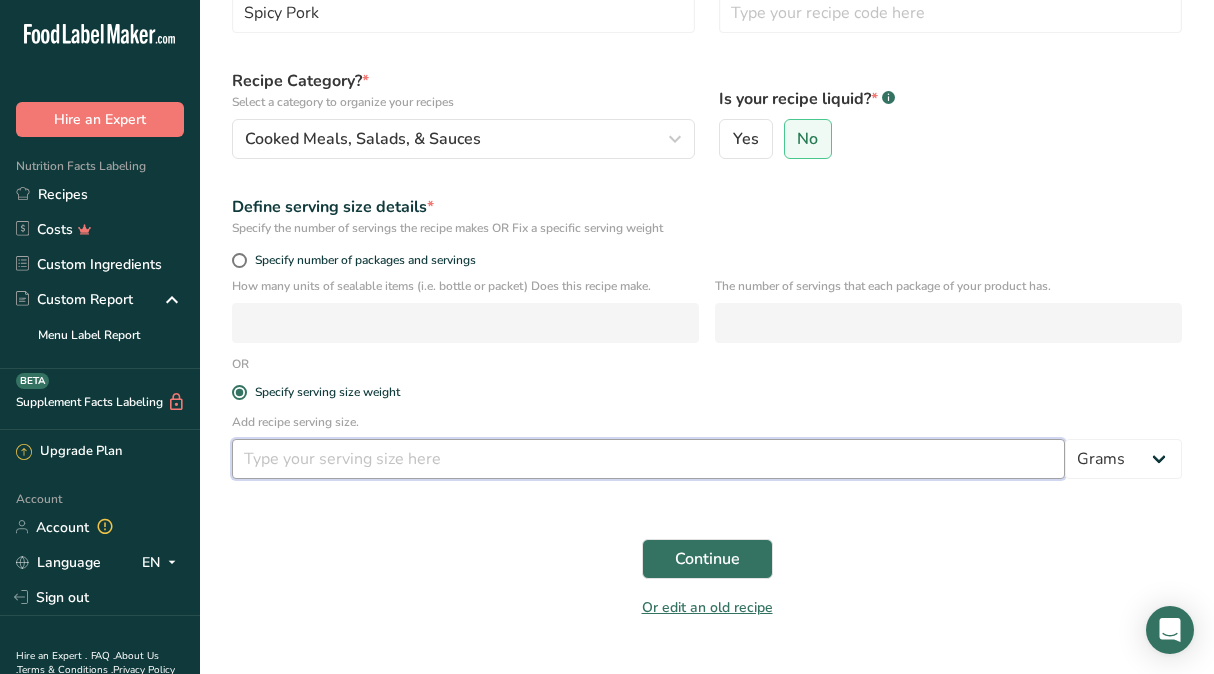 drag, startPoint x: 319, startPoint y: 464, endPoint x: 290, endPoint y: 463, distance: 29.017237 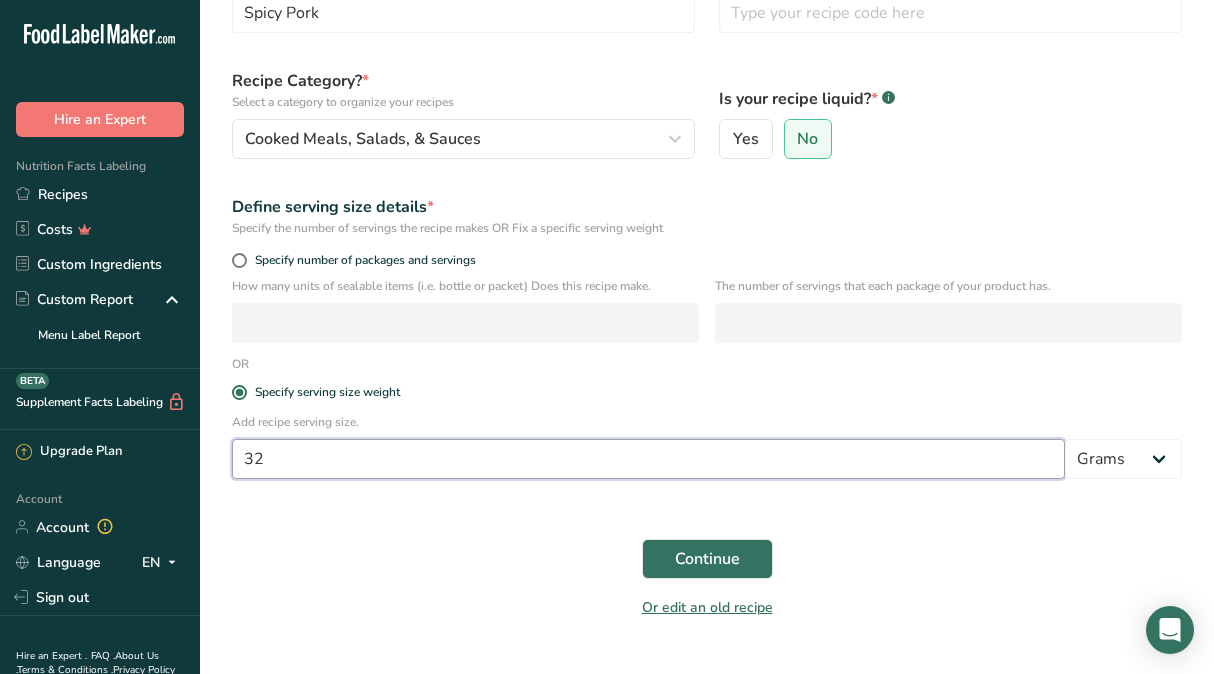 type on "3" 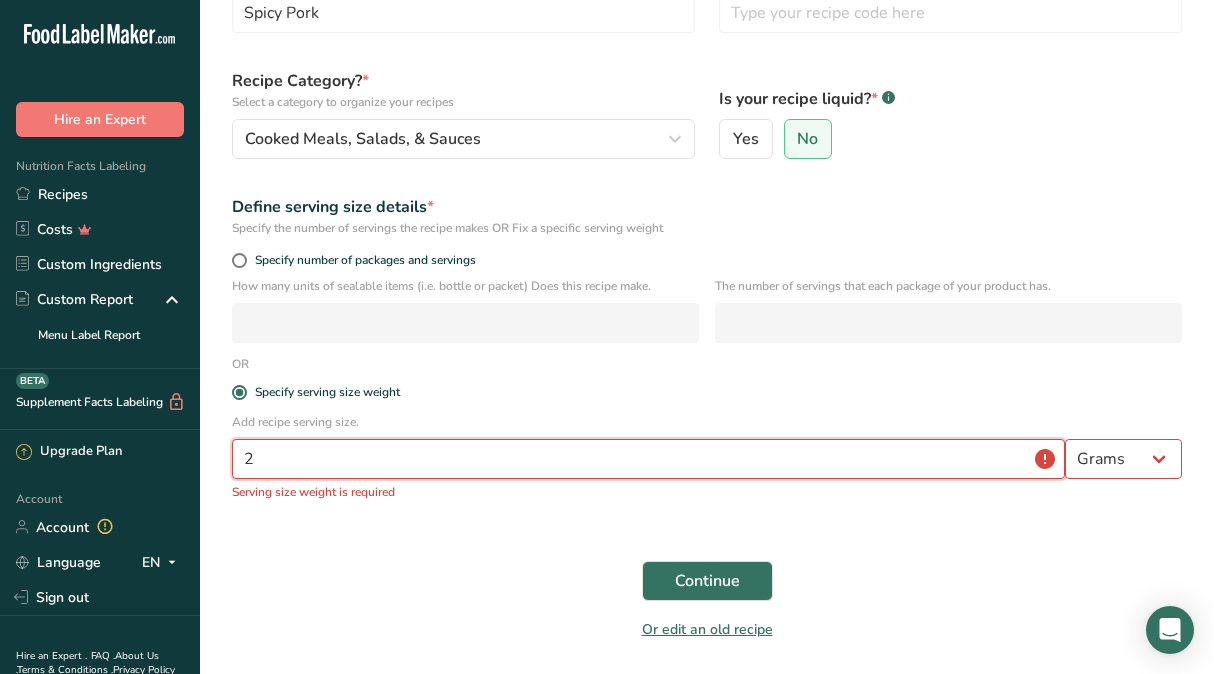 type on "22" 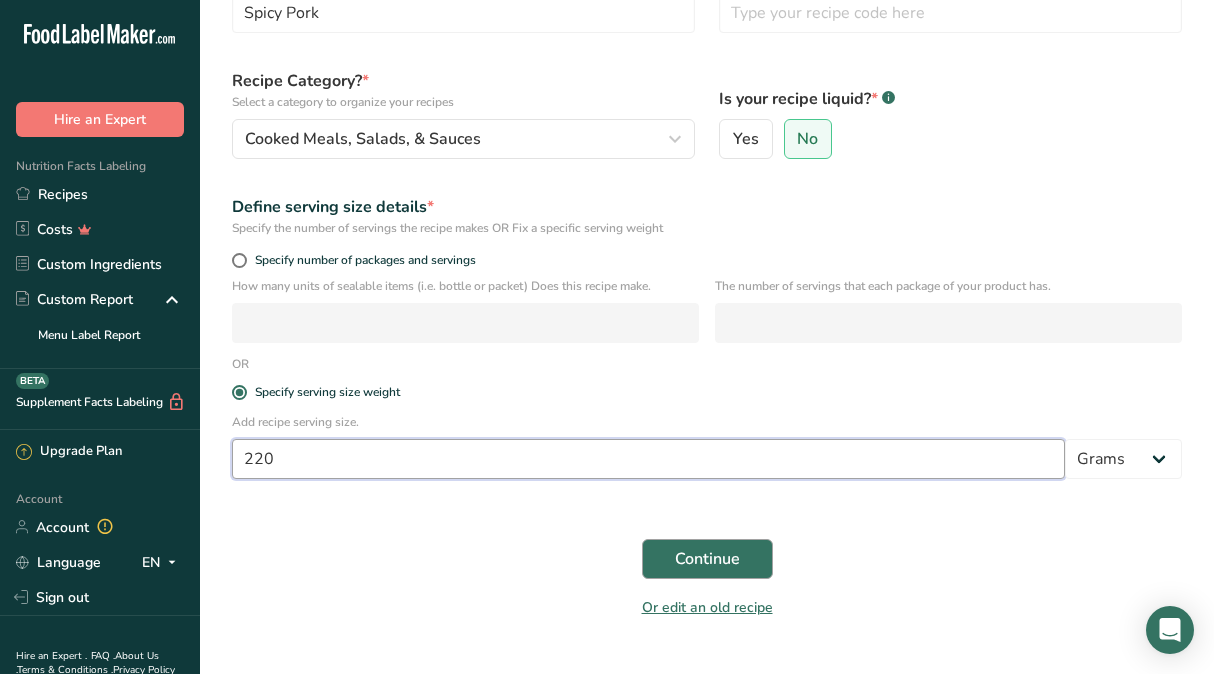 type on "220" 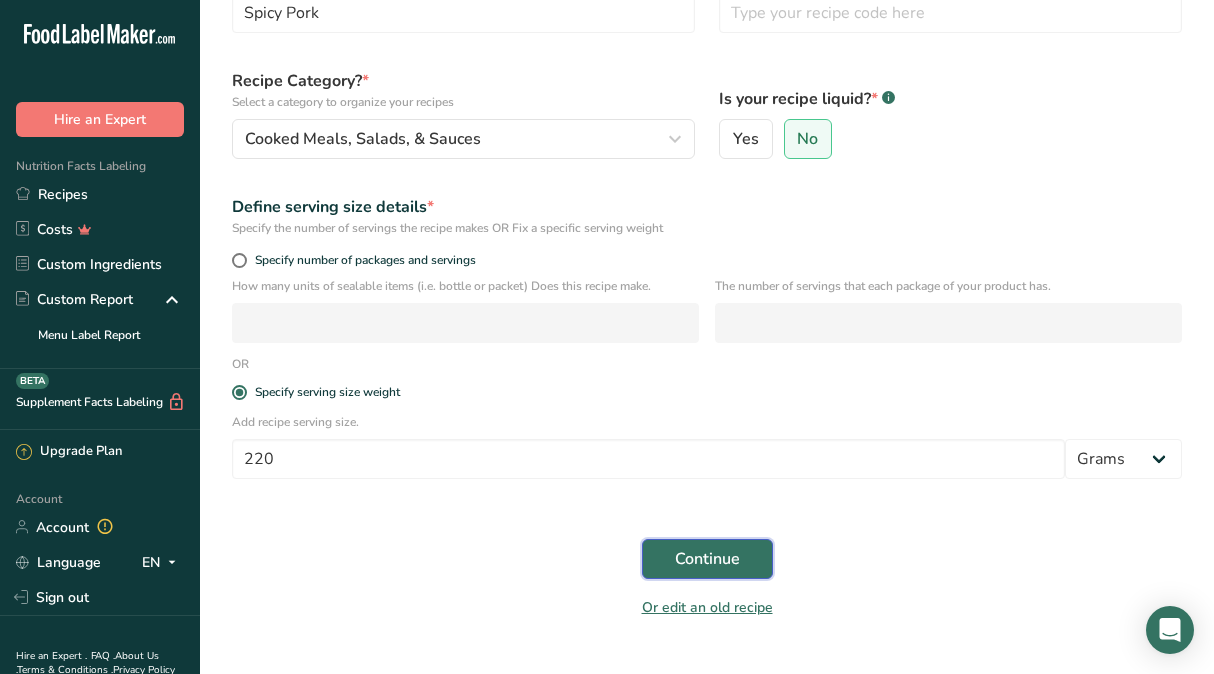 drag, startPoint x: 710, startPoint y: 558, endPoint x: 700, endPoint y: 556, distance: 10.198039 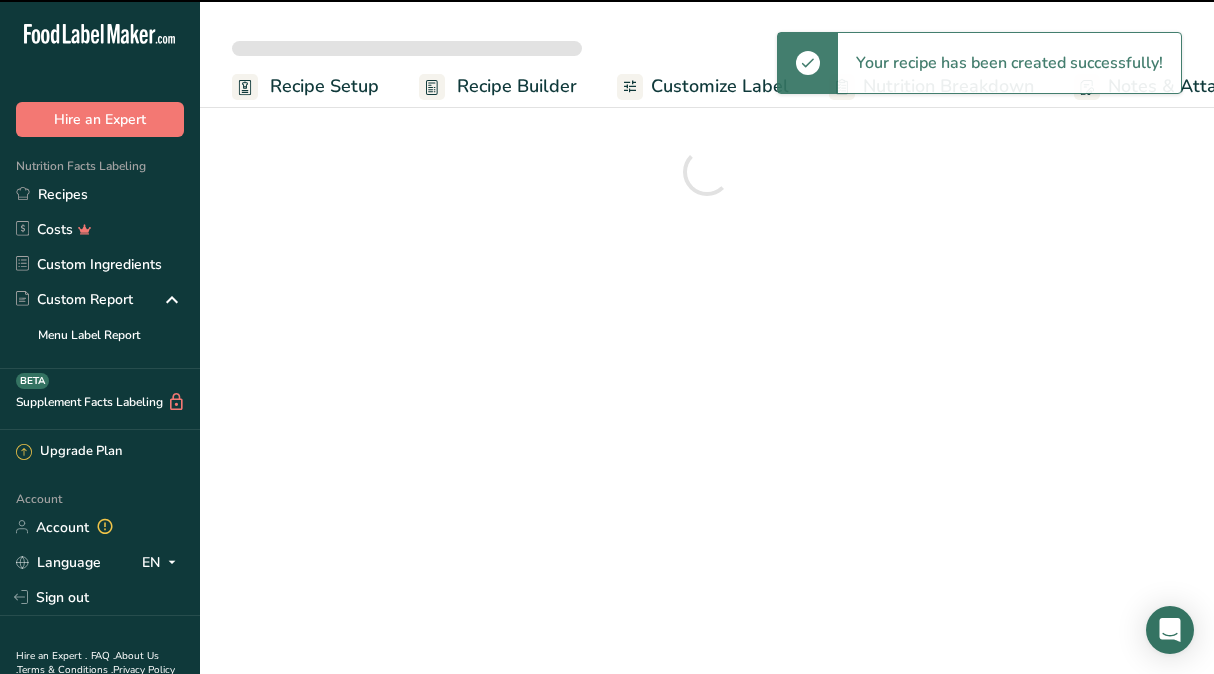 scroll, scrollTop: 0, scrollLeft: 0, axis: both 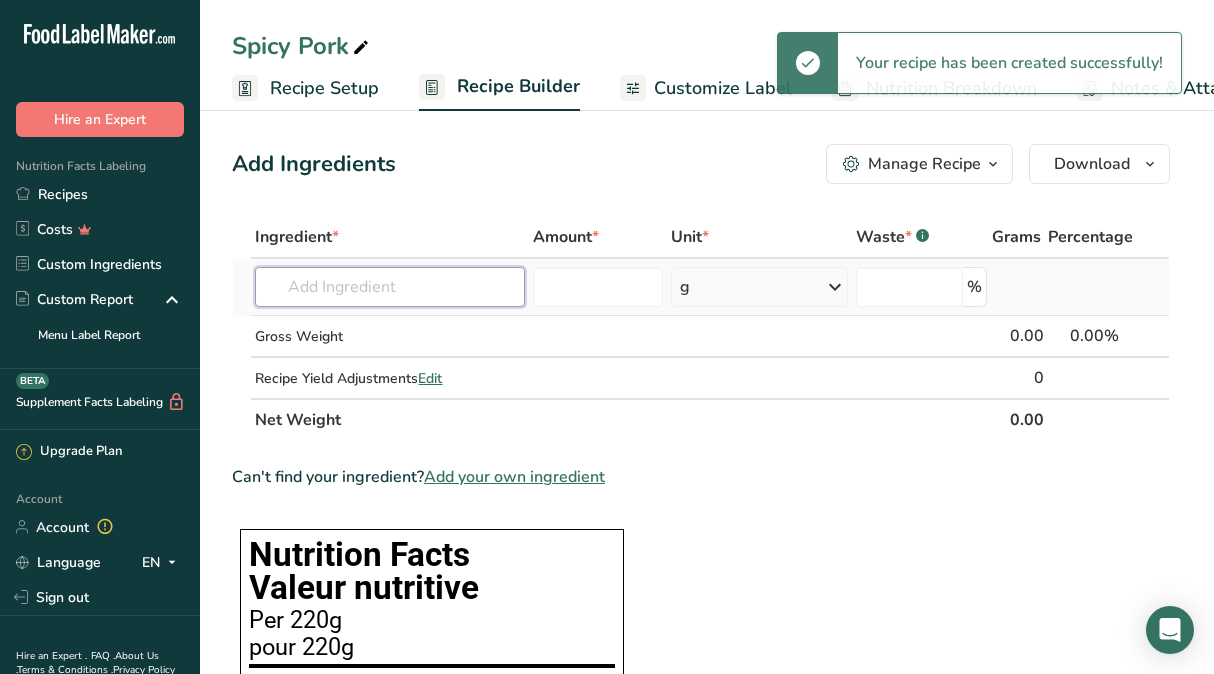click at bounding box center (389, 287) 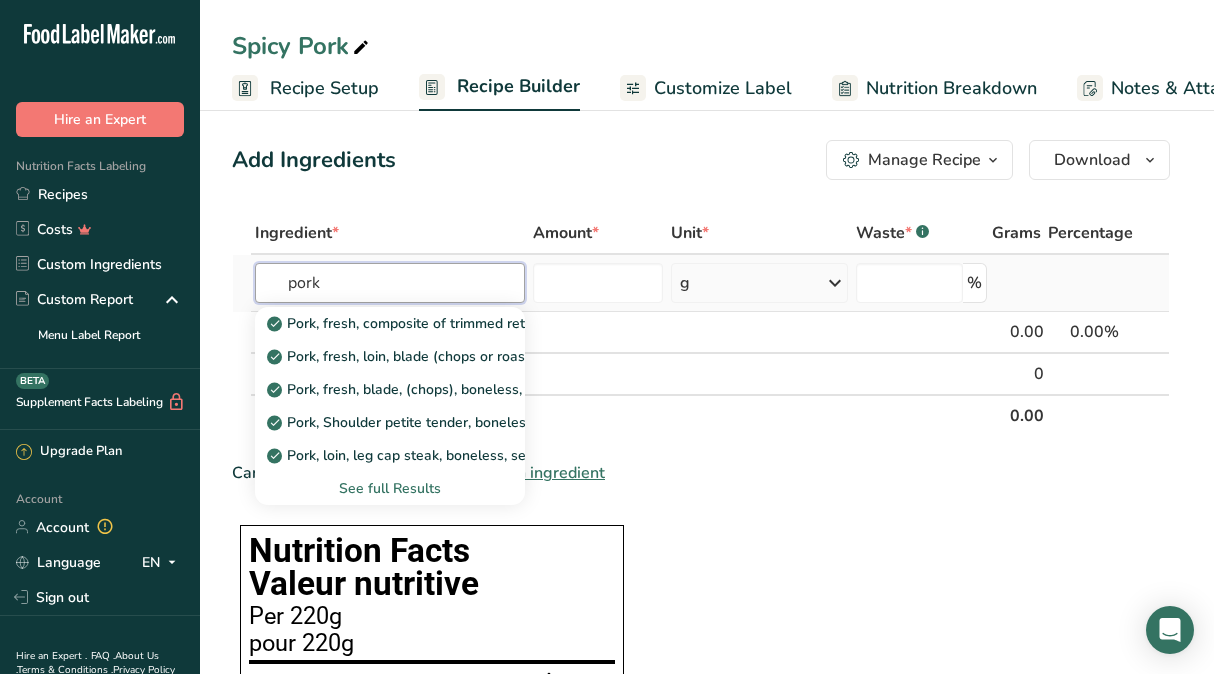 type on "pork" 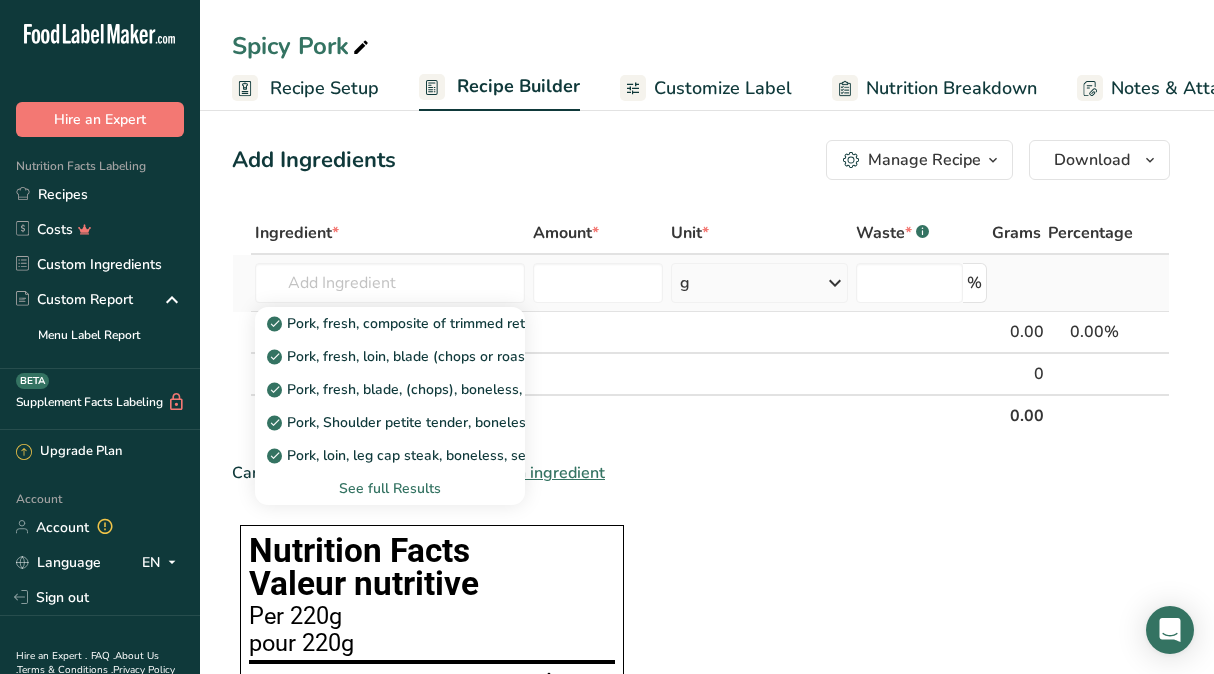 click on "See full Results" at bounding box center (389, 488) 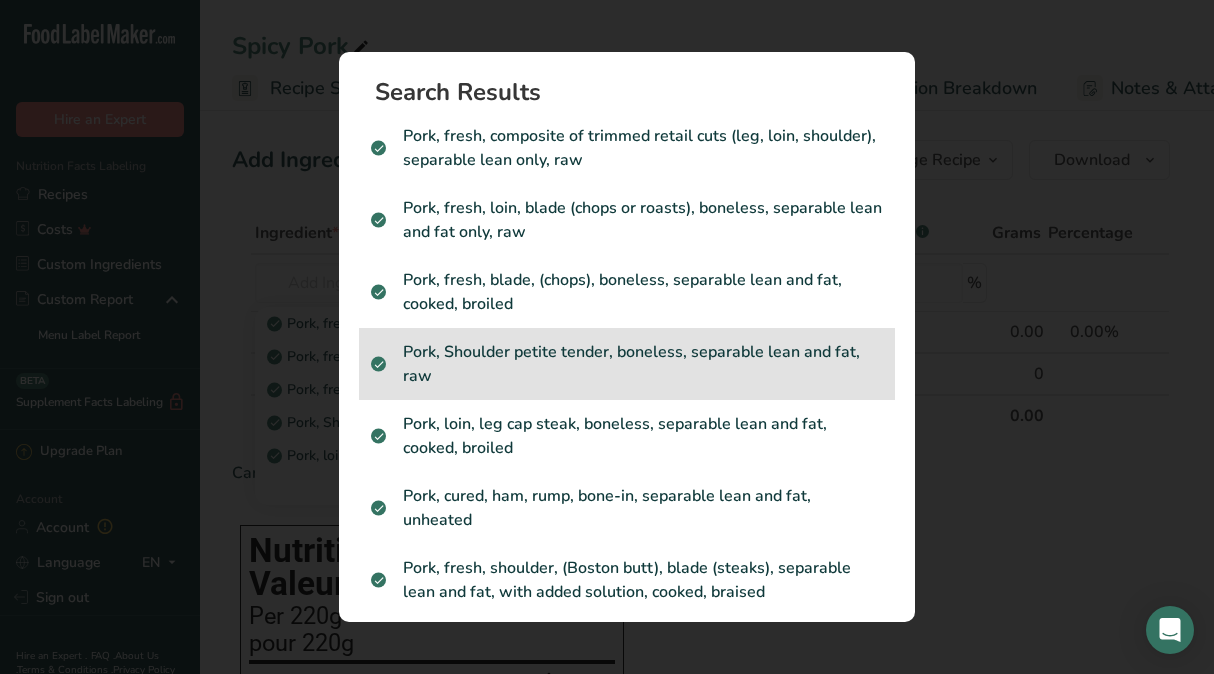 scroll, scrollTop: 9, scrollLeft: 0, axis: vertical 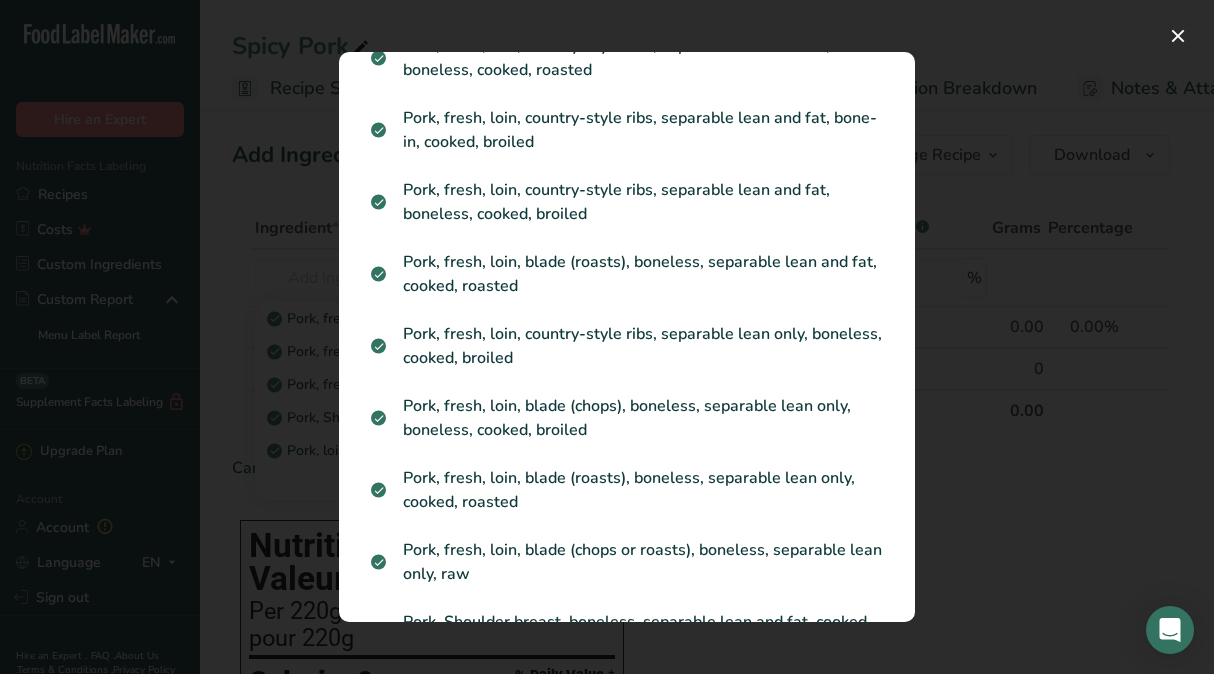 click at bounding box center (607, 337) 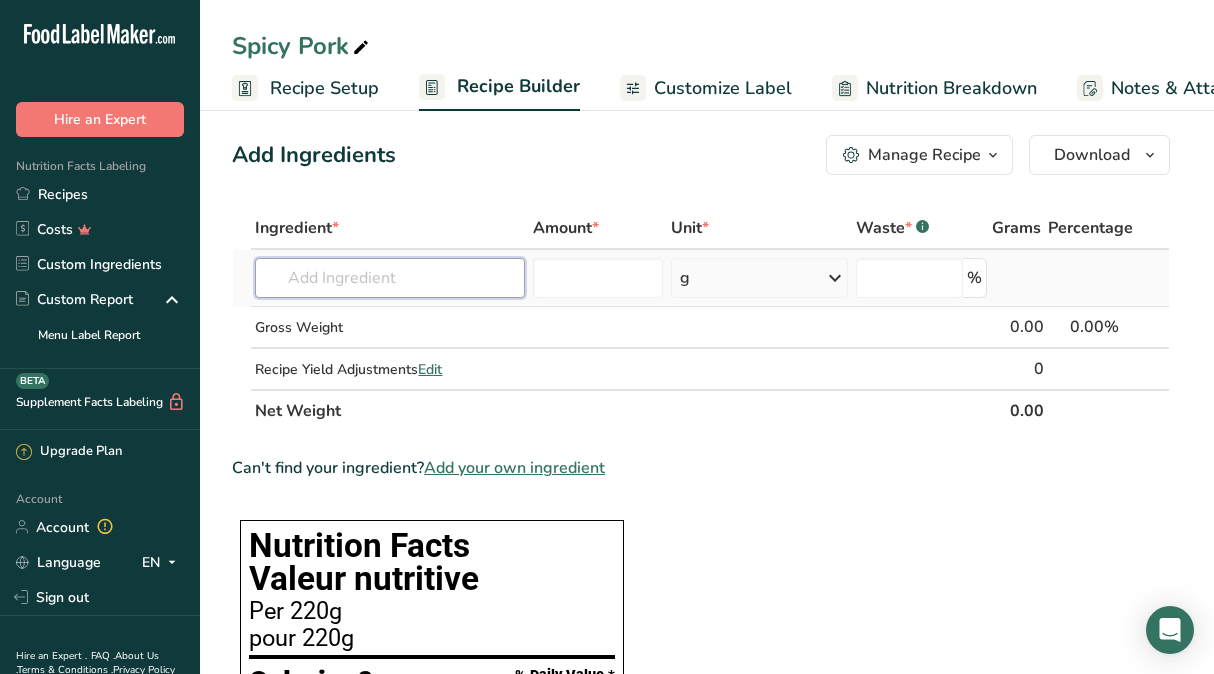 click at bounding box center [389, 278] 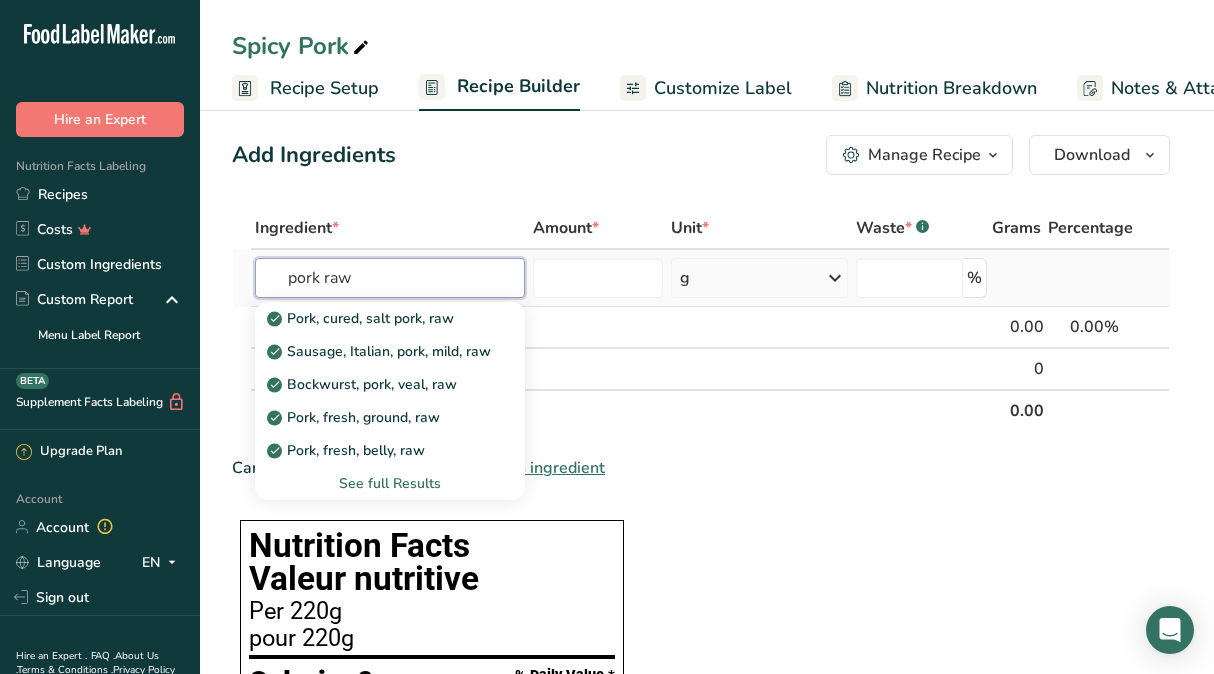 type on "pork raw" 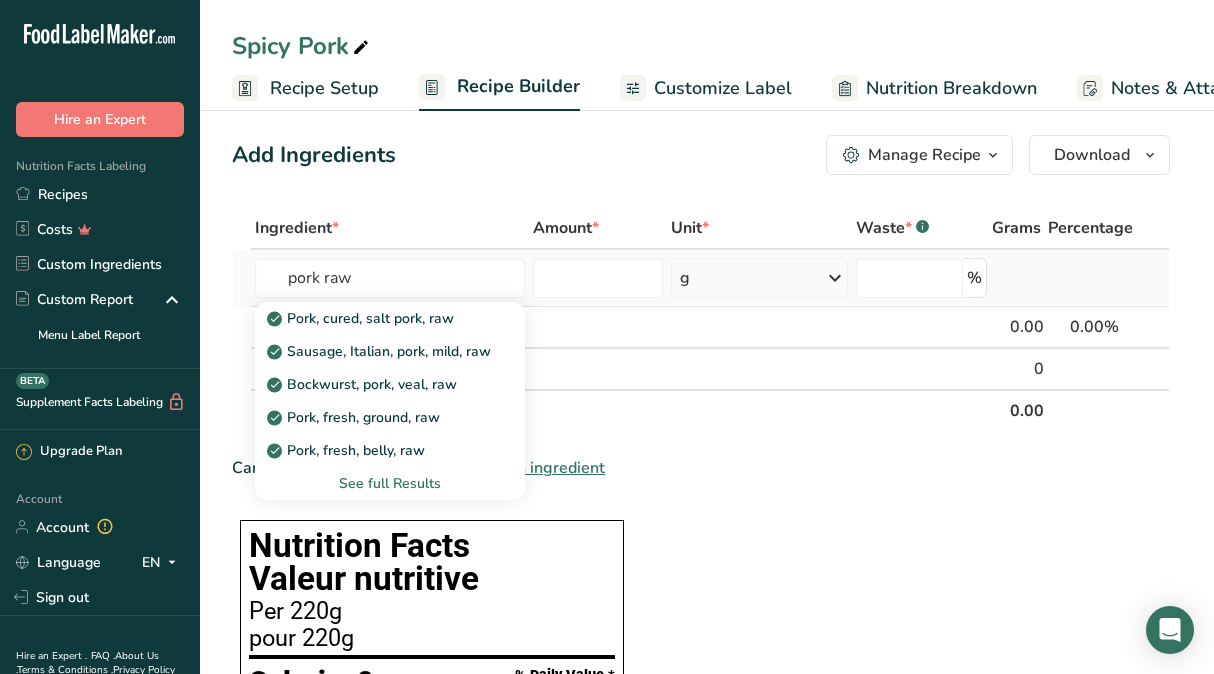 type 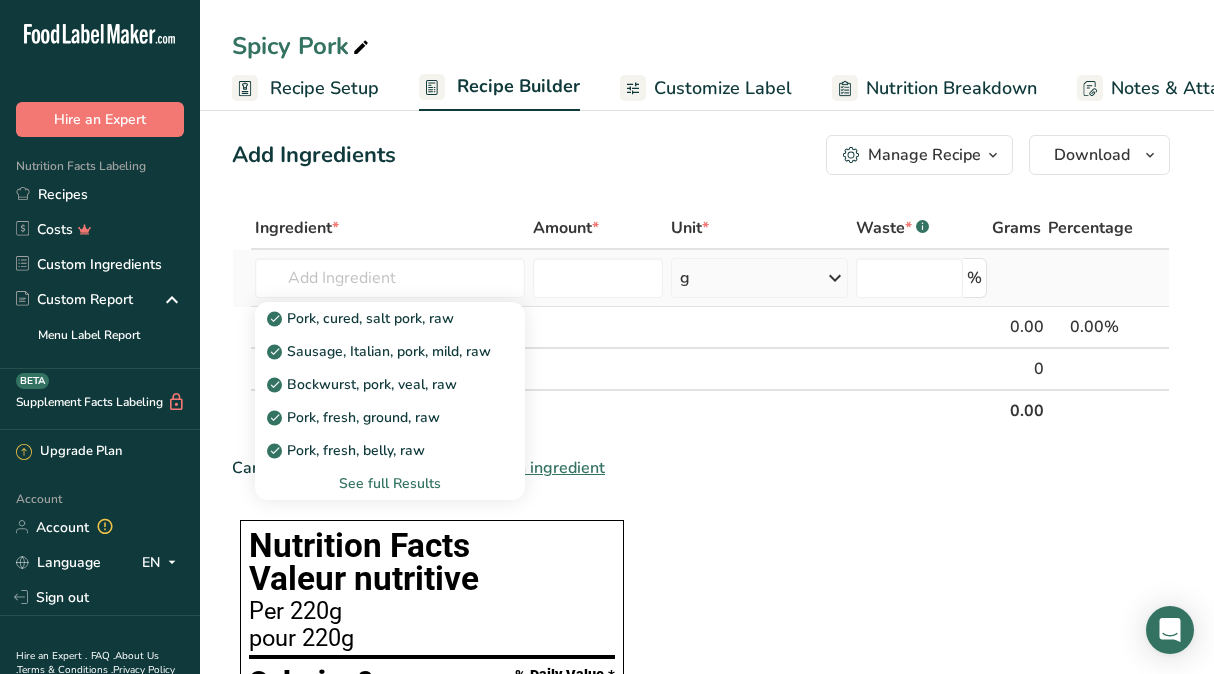 click on "See full Results" at bounding box center (389, 483) 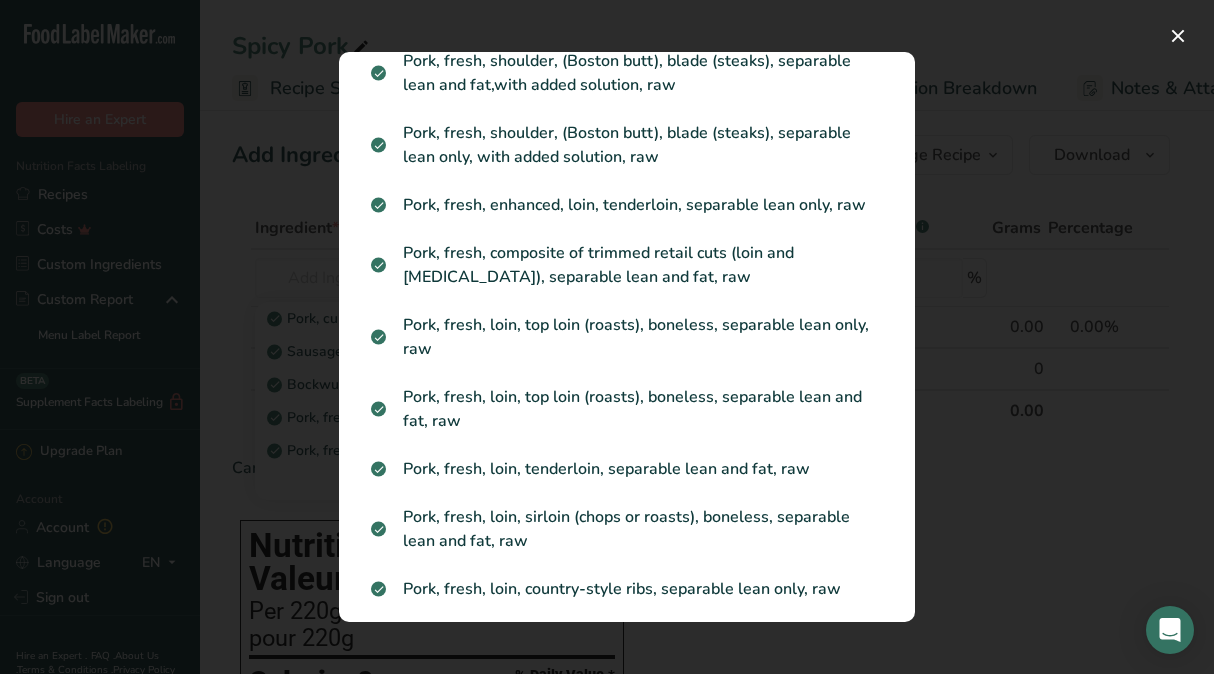 scroll, scrollTop: 1577, scrollLeft: 0, axis: vertical 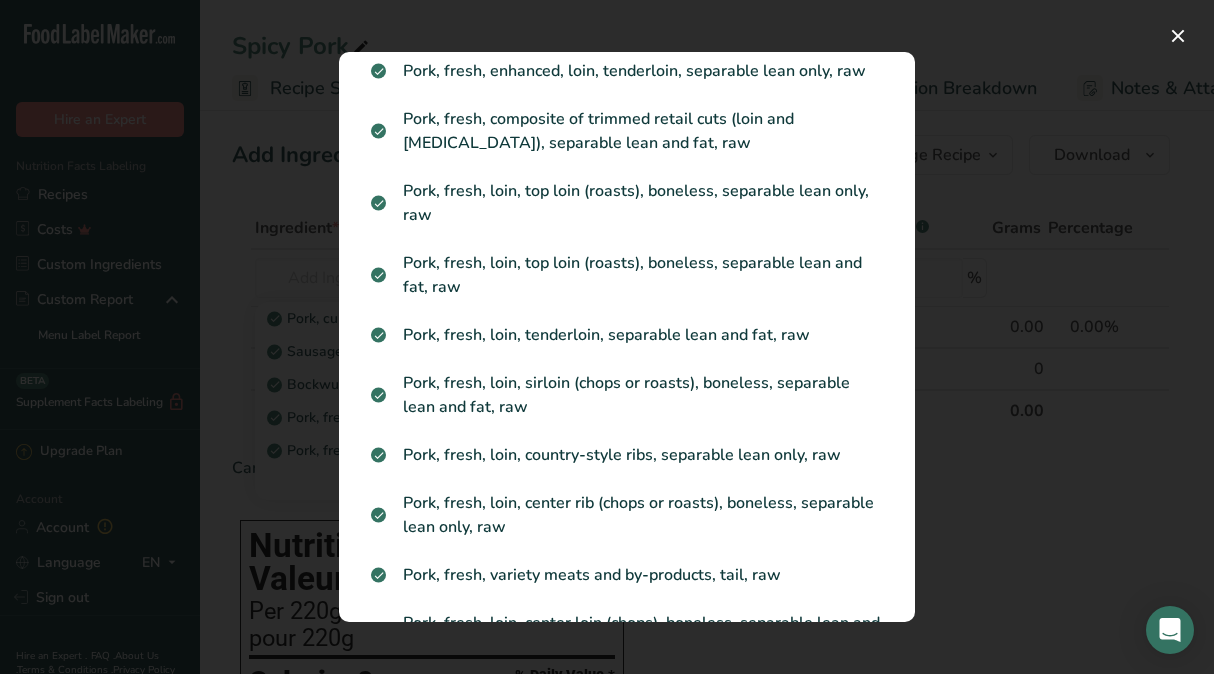 click on "Pork, fresh, loin, tenderloin, separable lean and fat, raw" at bounding box center [627, 335] 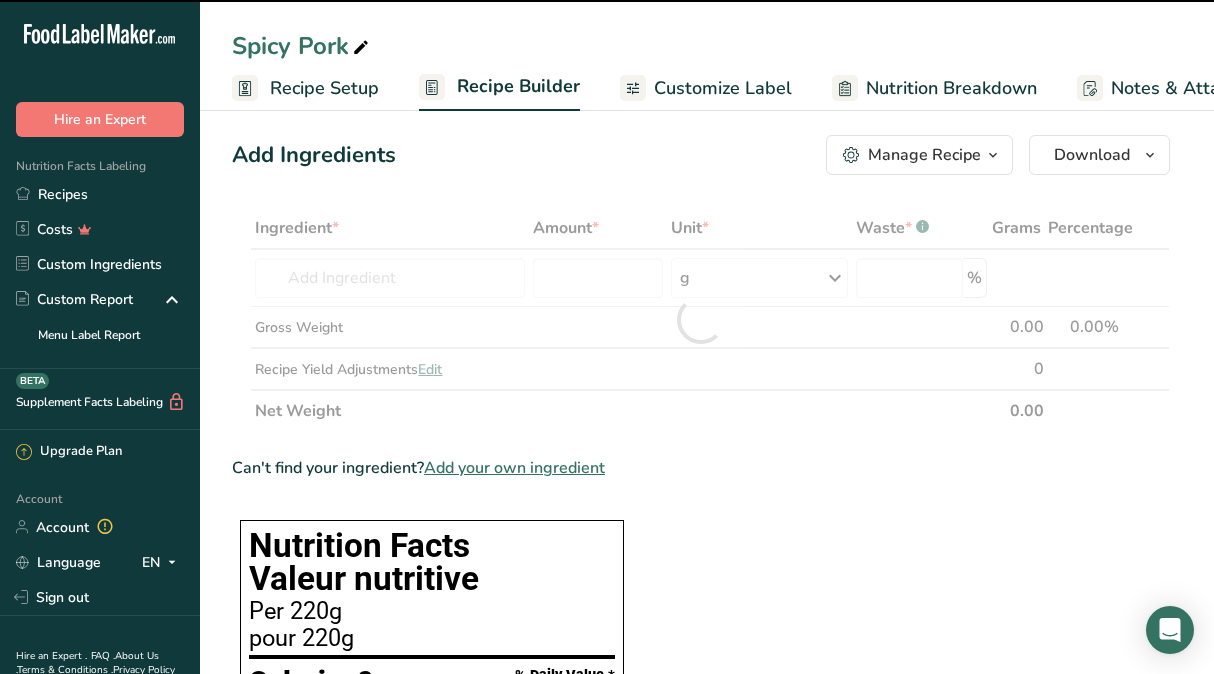 type on "0" 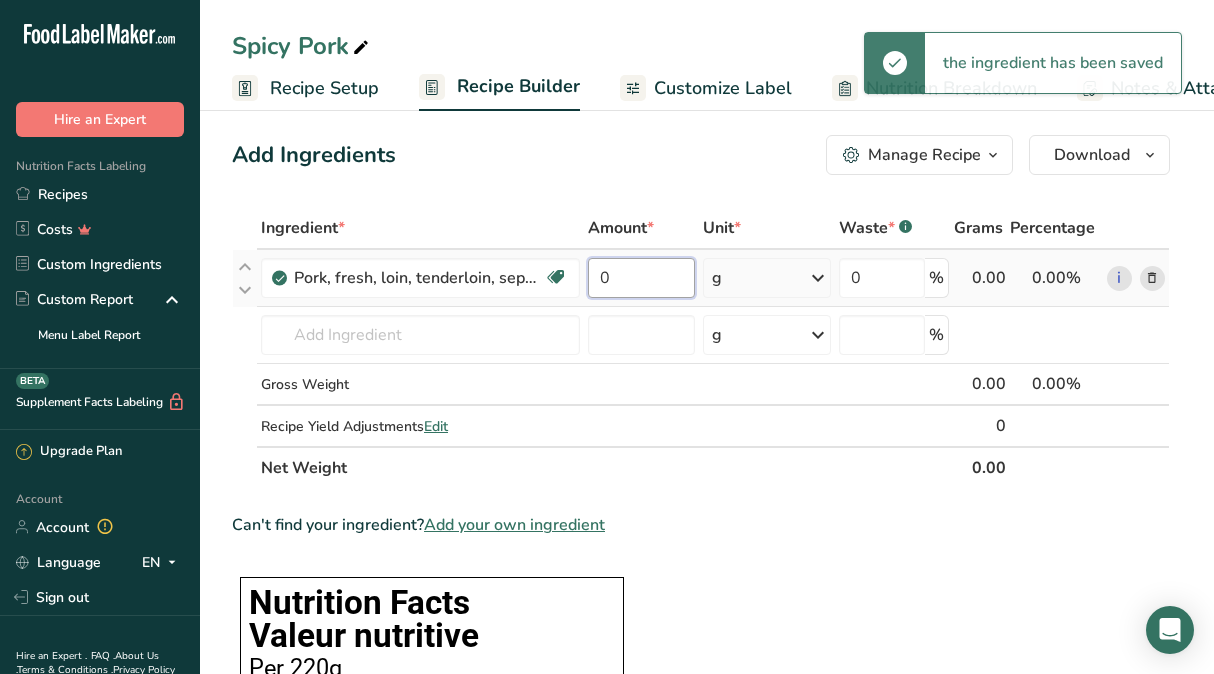 drag, startPoint x: 653, startPoint y: 278, endPoint x: 598, endPoint y: 274, distance: 55.145264 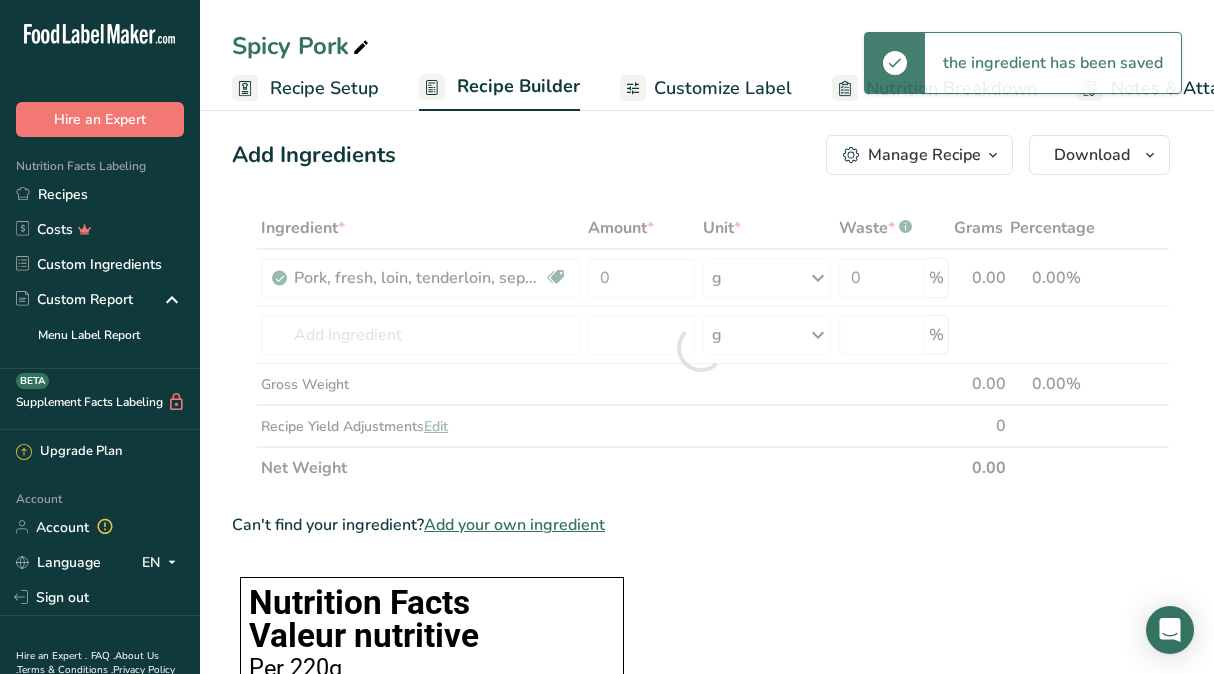 click on "Ingredient *
Amount *
Unit *
Waste *   .a-a{fill:#347362;}.b-a{fill:#fff;}          Grams
Percentage
Pork, fresh, loin, tenderloin, separable lean and fat, raw
Dairy free
Gluten free
Soy free
0
g
Portions
4 oz
1 roast (Yield from 1 raw roast, with refuse, weighing 504g)
Weight Units
g
kg
mg
See more
Volume Units
l
Volume units require a density conversion. If you know your ingredient's density enter it below. Otherwise, click on "RIA" our AI Regulatory bot - she will be able to help you
lb/ft3
g/cm3
Confirm
mL" at bounding box center [701, 348] 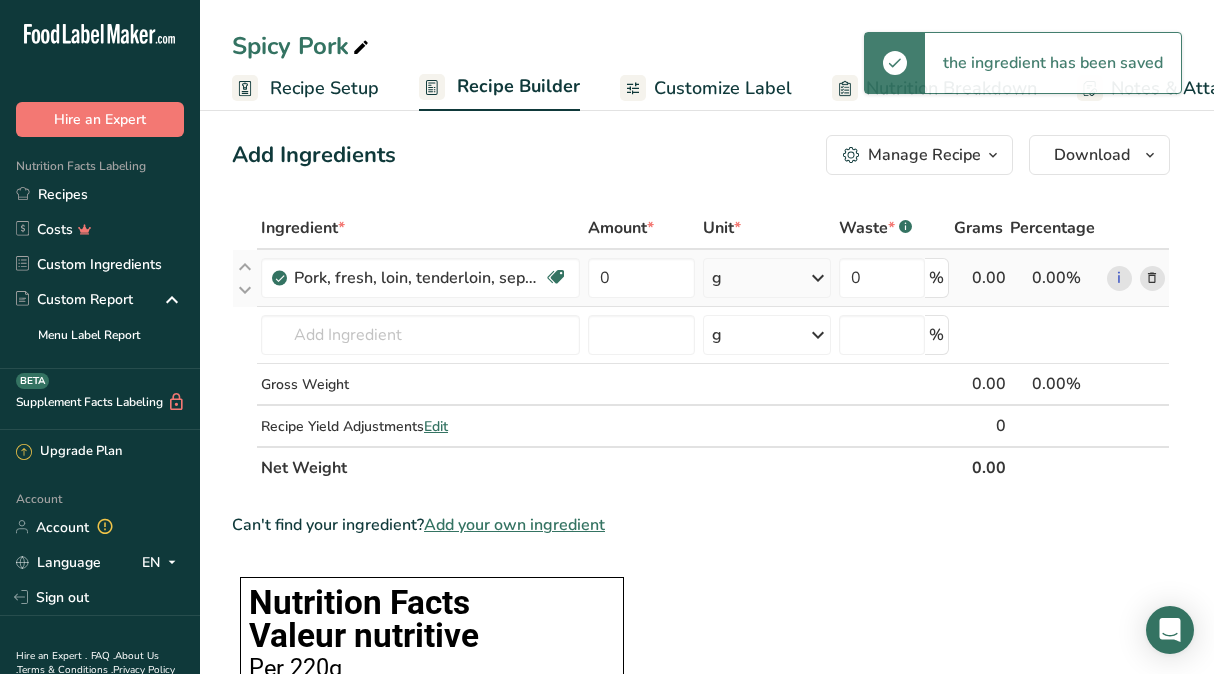 click on "g" at bounding box center [767, 278] 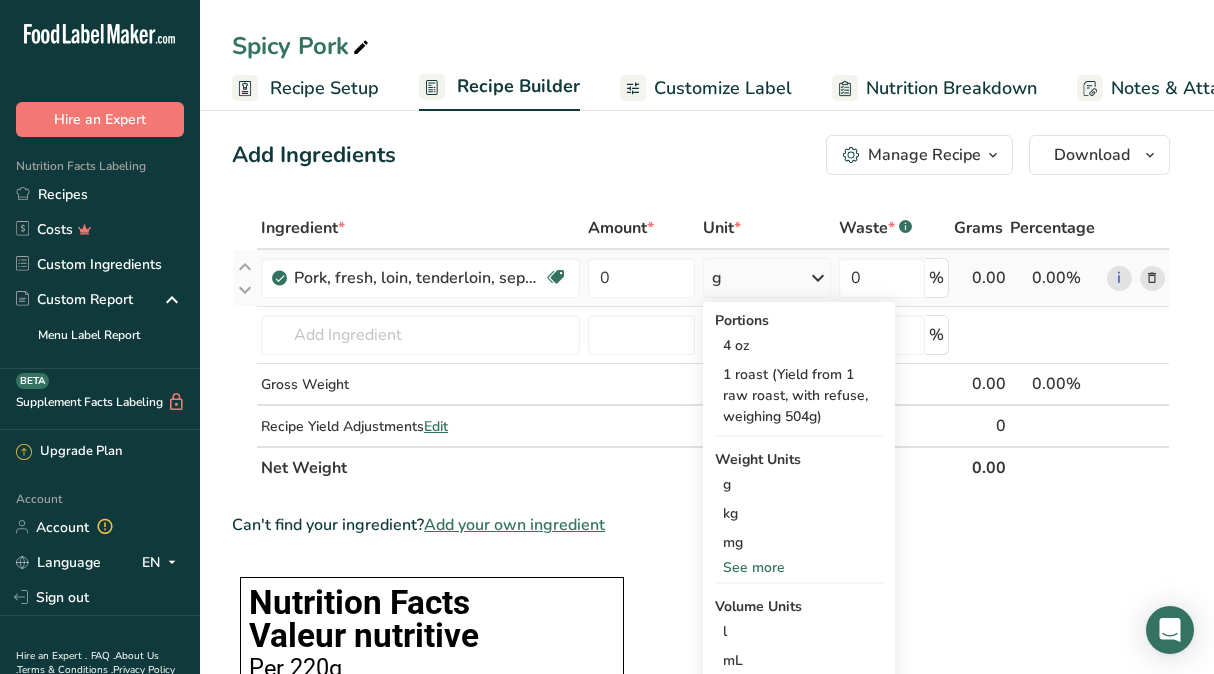 click on "See more" at bounding box center [799, 567] 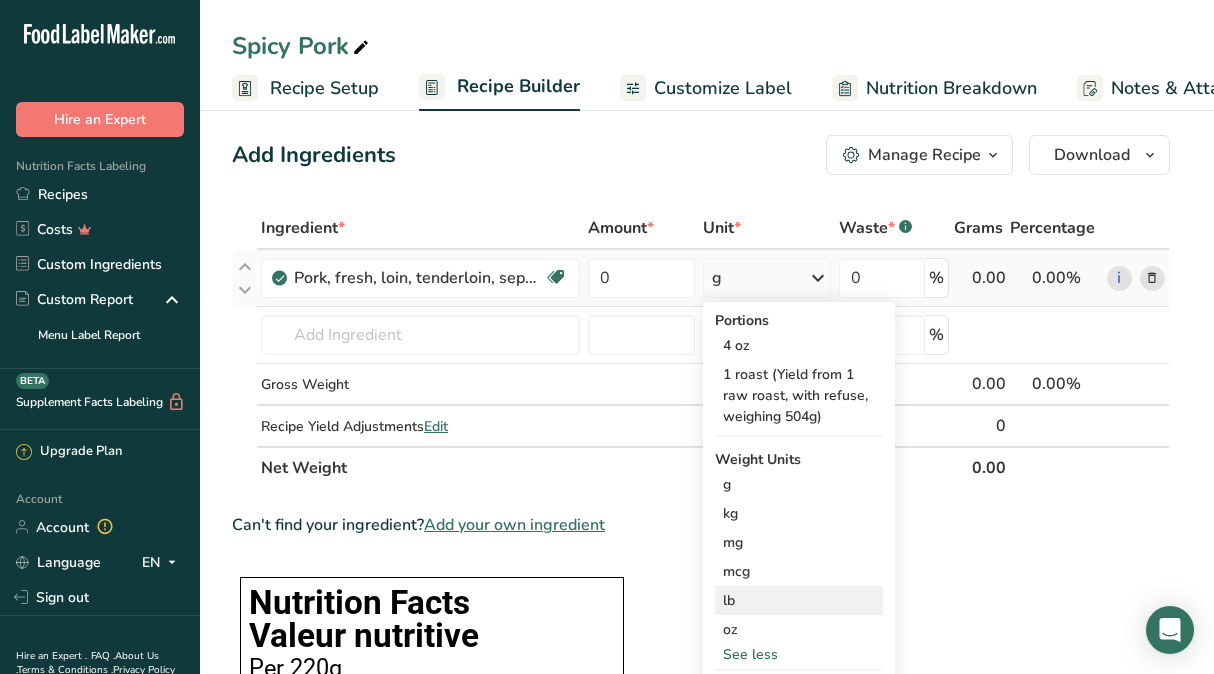 click on "lb" at bounding box center (799, 600) 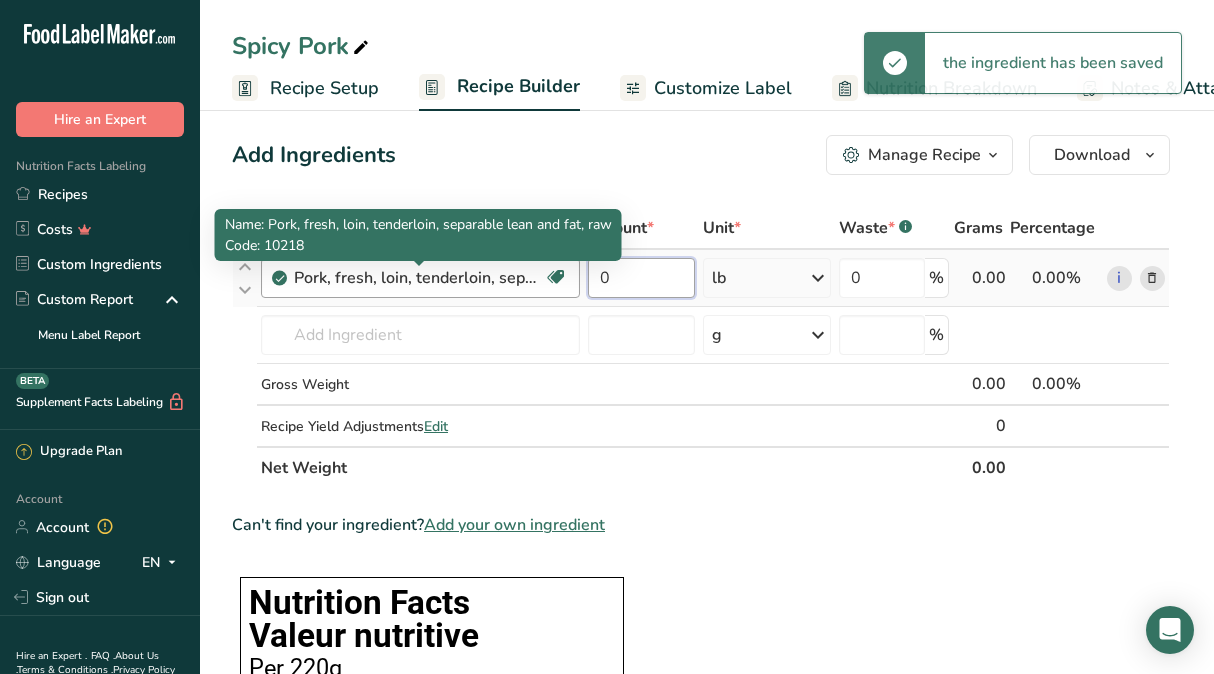 drag, startPoint x: 635, startPoint y: 282, endPoint x: 493, endPoint y: 268, distance: 142.68848 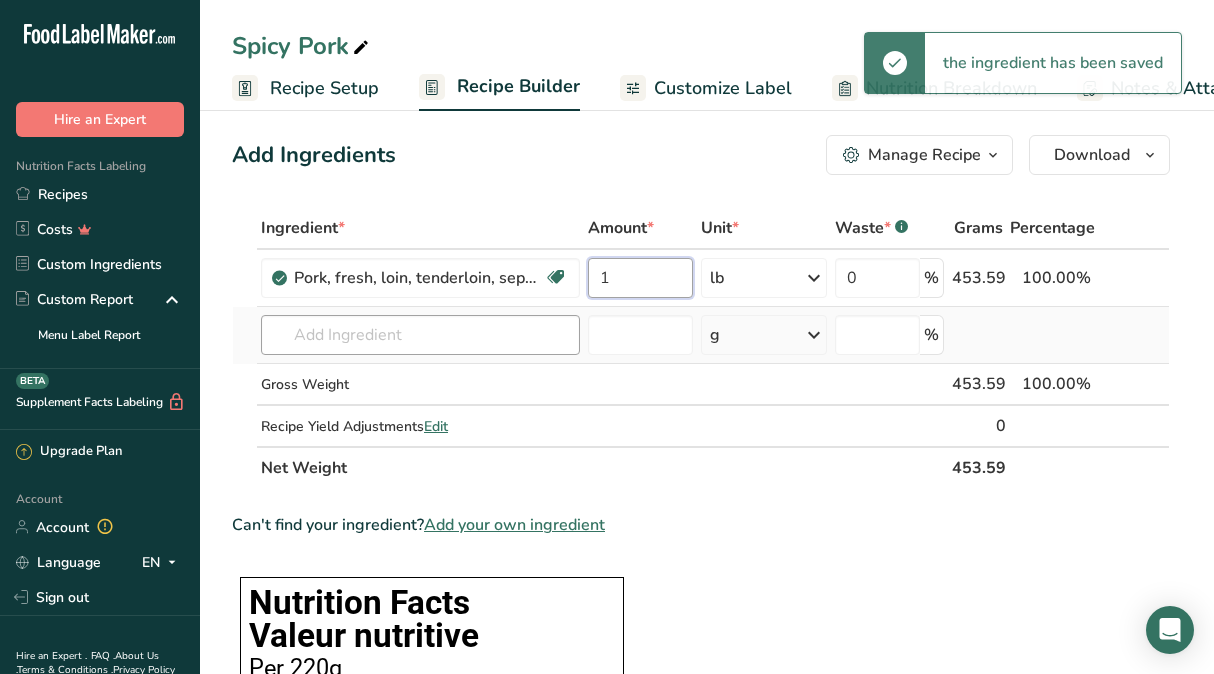 type on "1" 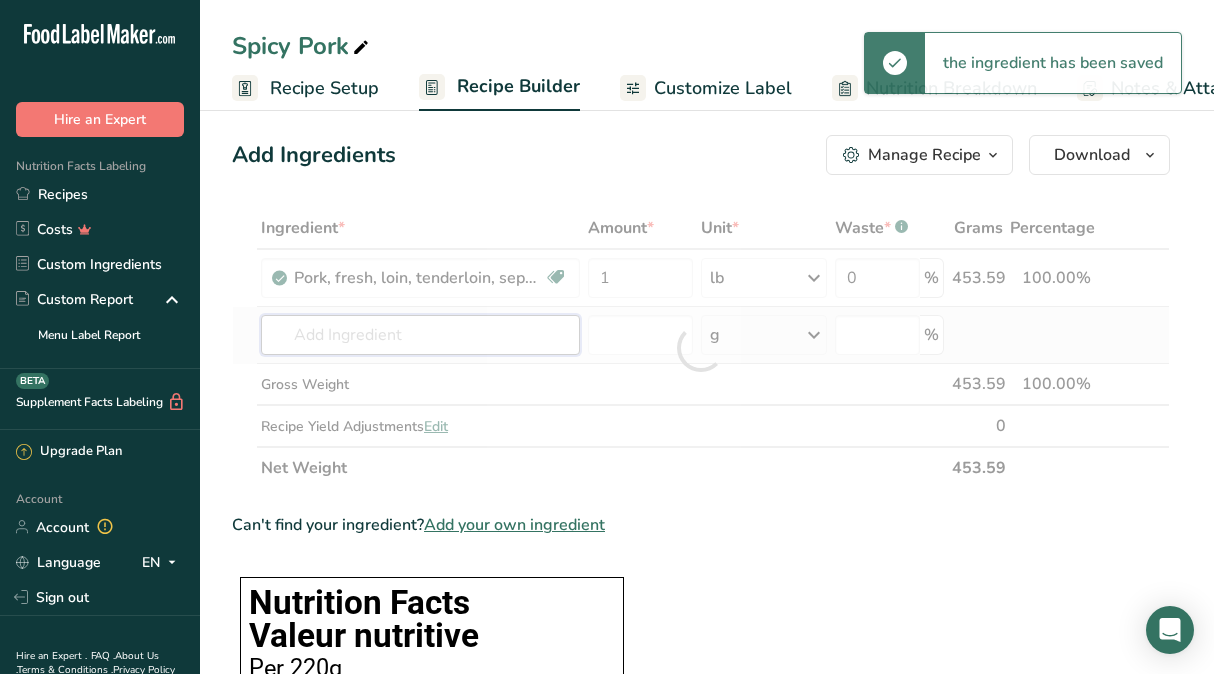 click on "Ingredient *
Amount *
Unit *
Waste *   .a-a{fill:#347362;}.b-a{fill:#fff;}          Grams
Percentage
Pork, fresh, loin, tenderloin, separable lean and fat, raw
Dairy free
Gluten free
Soy free
1
lb
Portions
4 oz
1 roast (Yield from 1 raw roast, with refuse, weighing 504g)
Weight Units
g
kg
mg
mcg
lb
oz
See less
Volume Units
l
Volume units require a density conversion. If you know your ingredient's density enter it below. Otherwise, click on "RIA" our AI Regulatory bot - she will be able to help you
lb/ft3
g/cm3
Confirm" at bounding box center [701, 348] 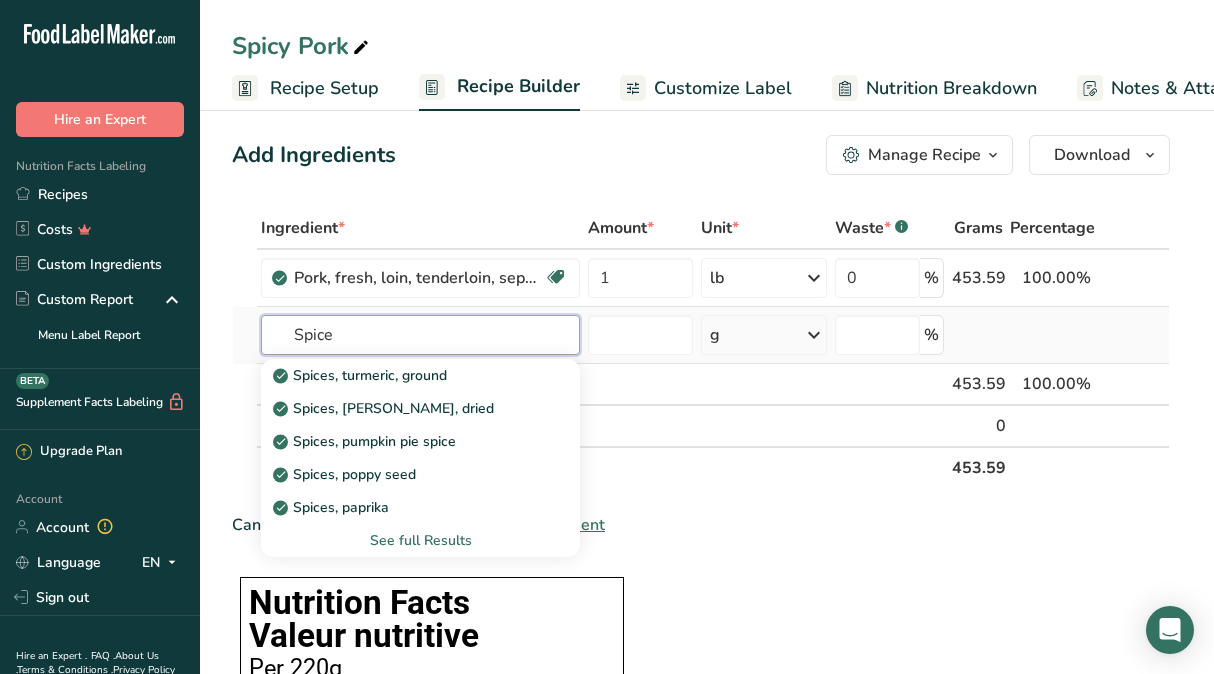 type on "Spice" 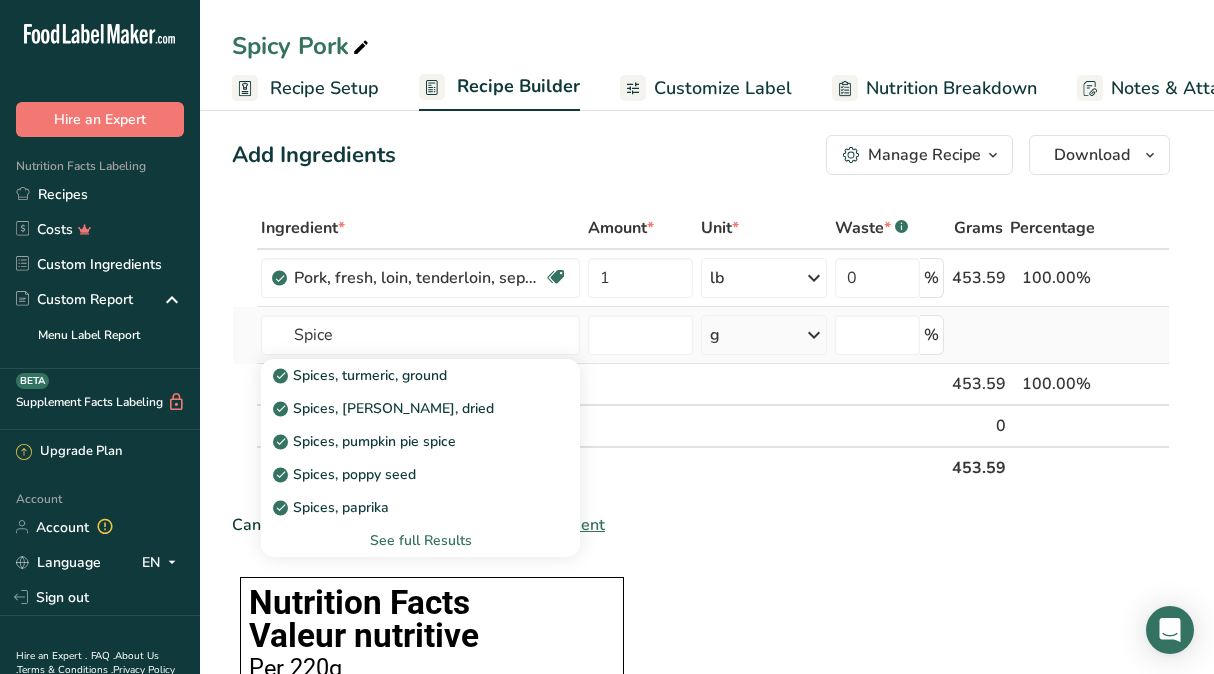type 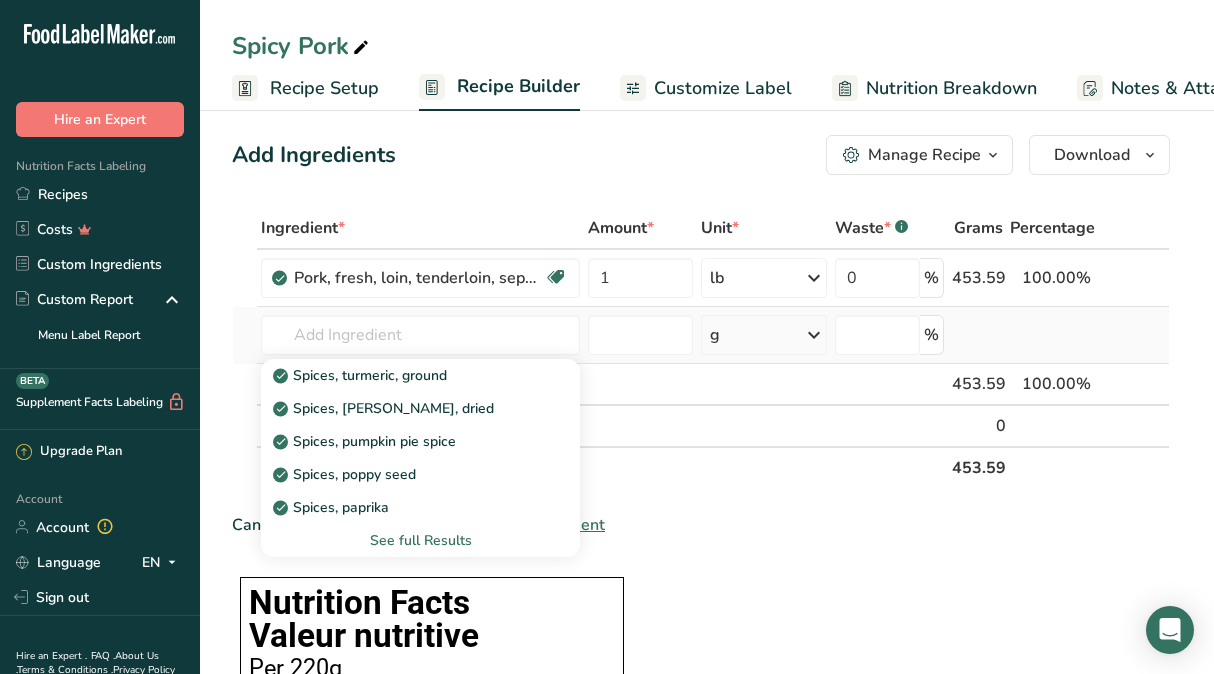 click on "See full Results" at bounding box center [420, 540] 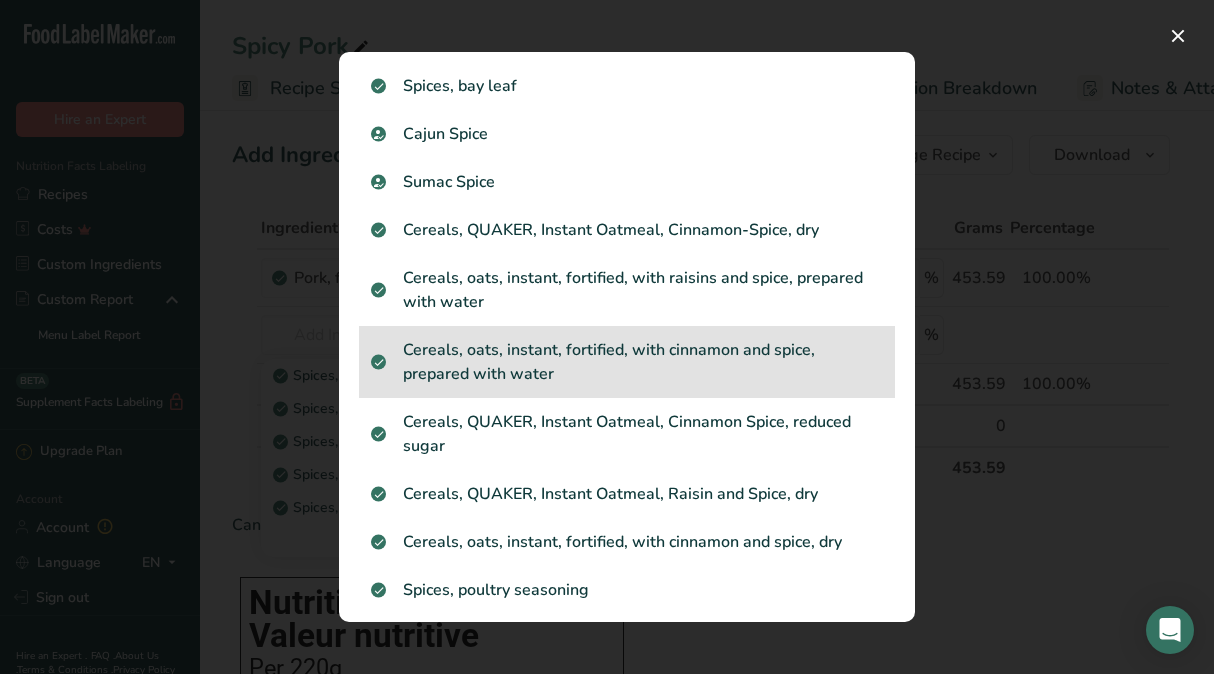 scroll, scrollTop: 1982, scrollLeft: 0, axis: vertical 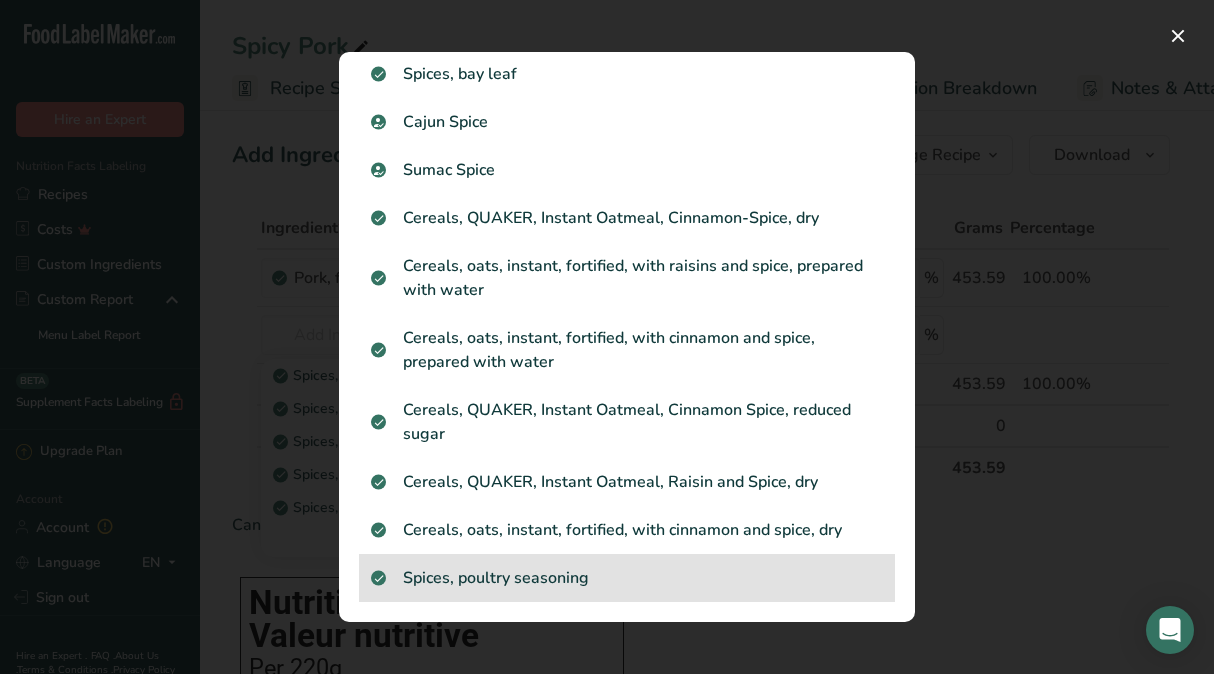 click on "Spices, poultry seasoning" at bounding box center (627, 578) 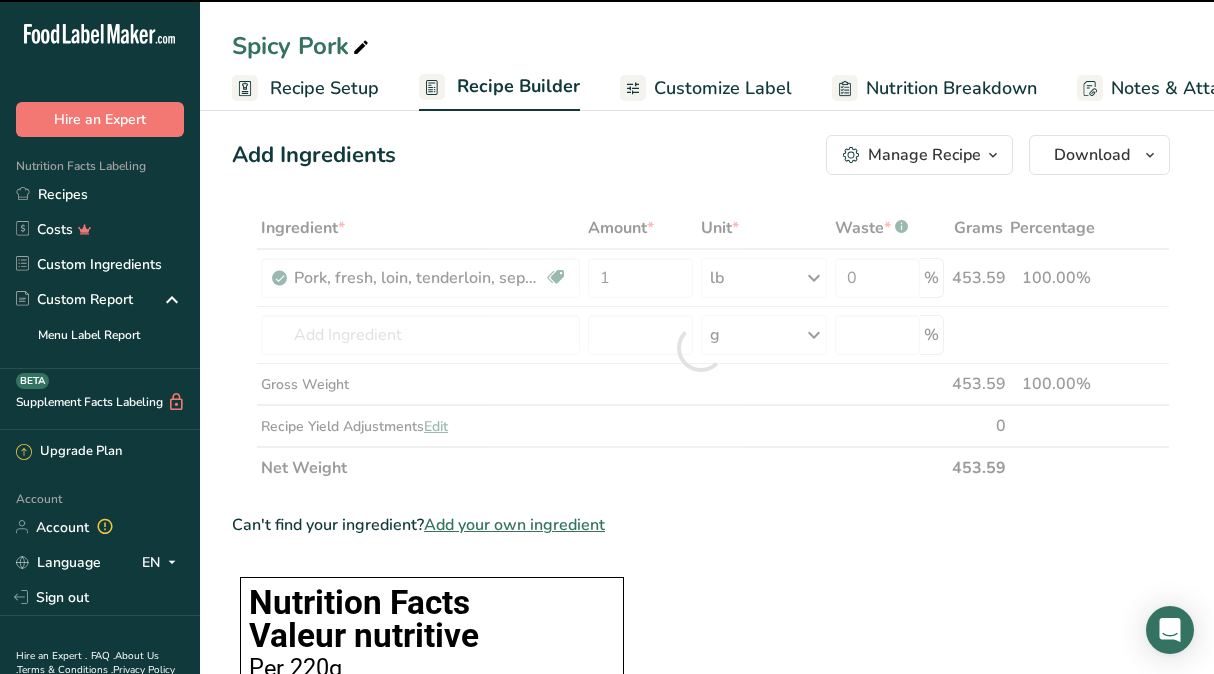 type on "0" 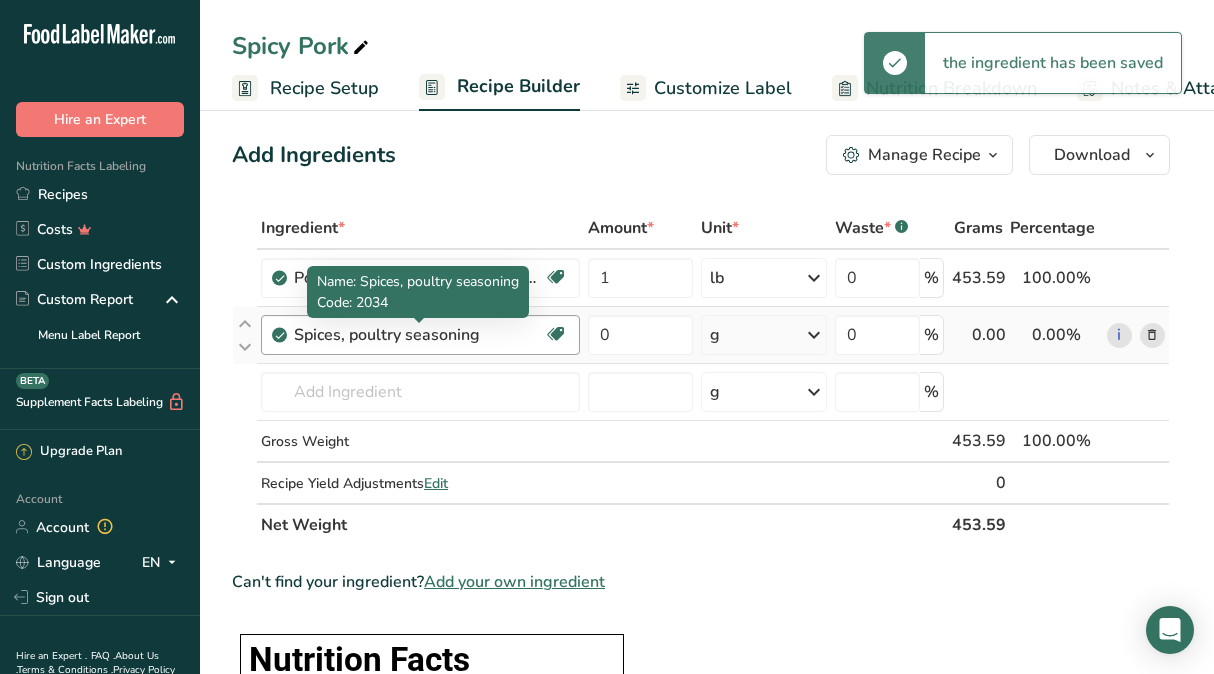 drag, startPoint x: 342, startPoint y: 338, endPoint x: 502, endPoint y: 330, distance: 160.19987 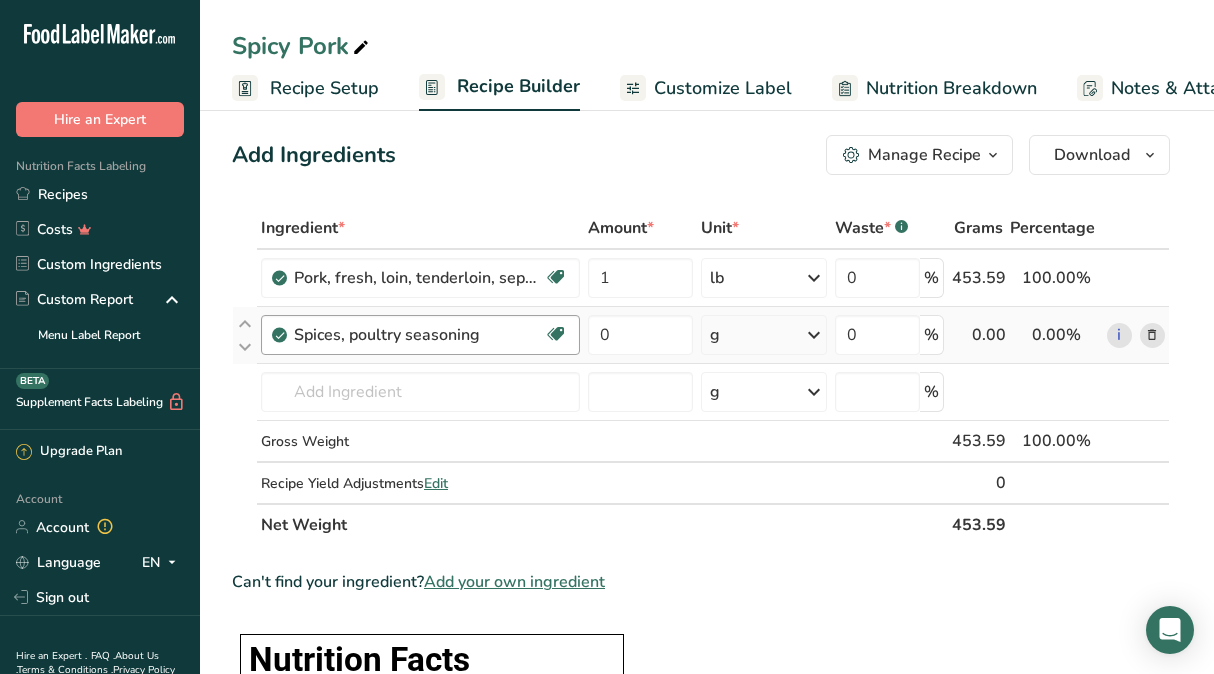 click on "Spices, poultry seasoning" at bounding box center (419, 335) 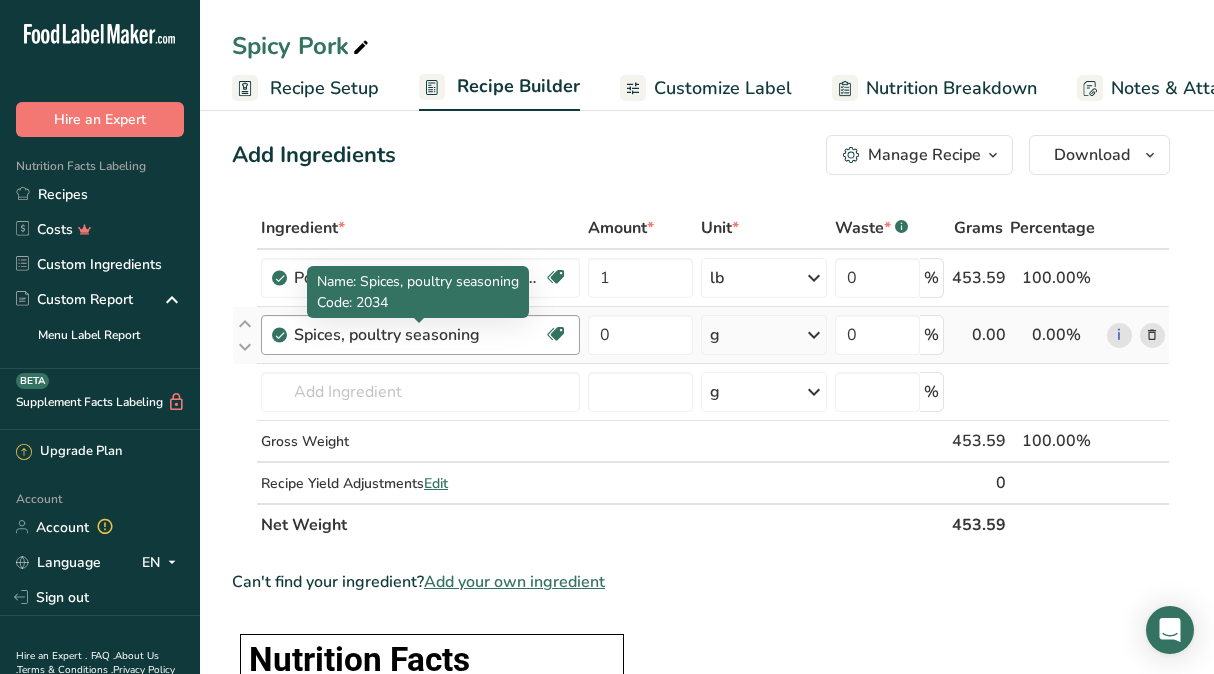 click on "Spices, poultry seasoning
Dairy free
Gluten free
Vegan
Vegetarian
Soy free" at bounding box center [420, 335] 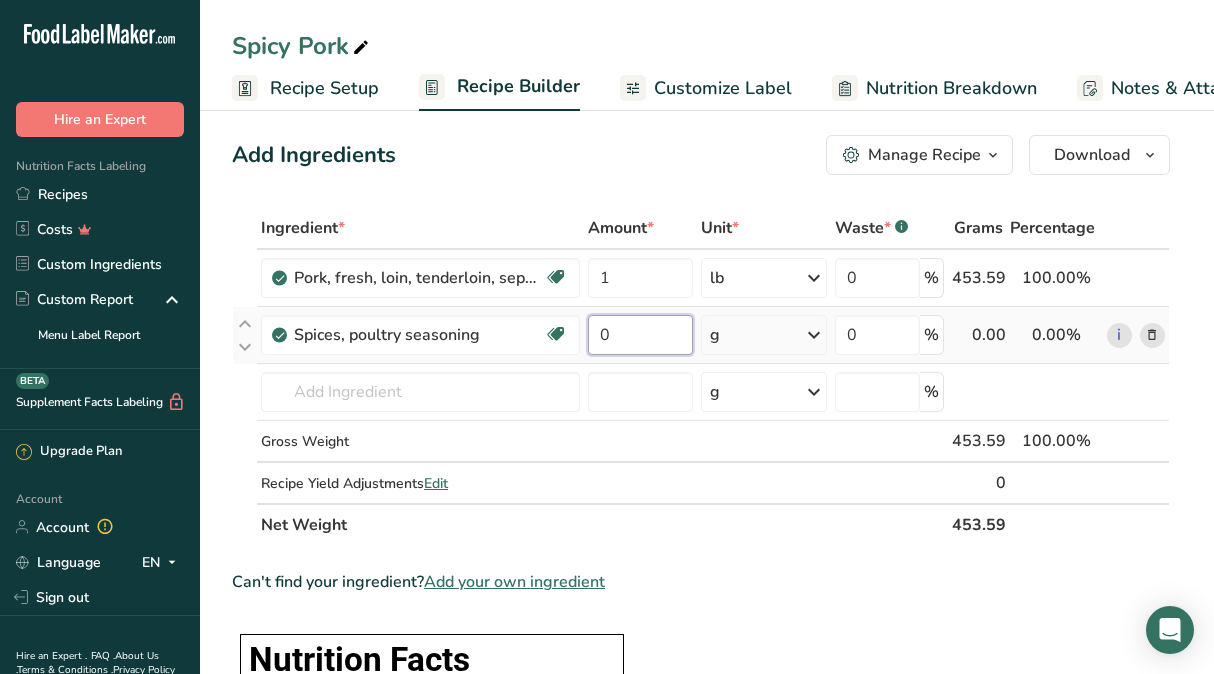 click on "0" at bounding box center (640, 335) 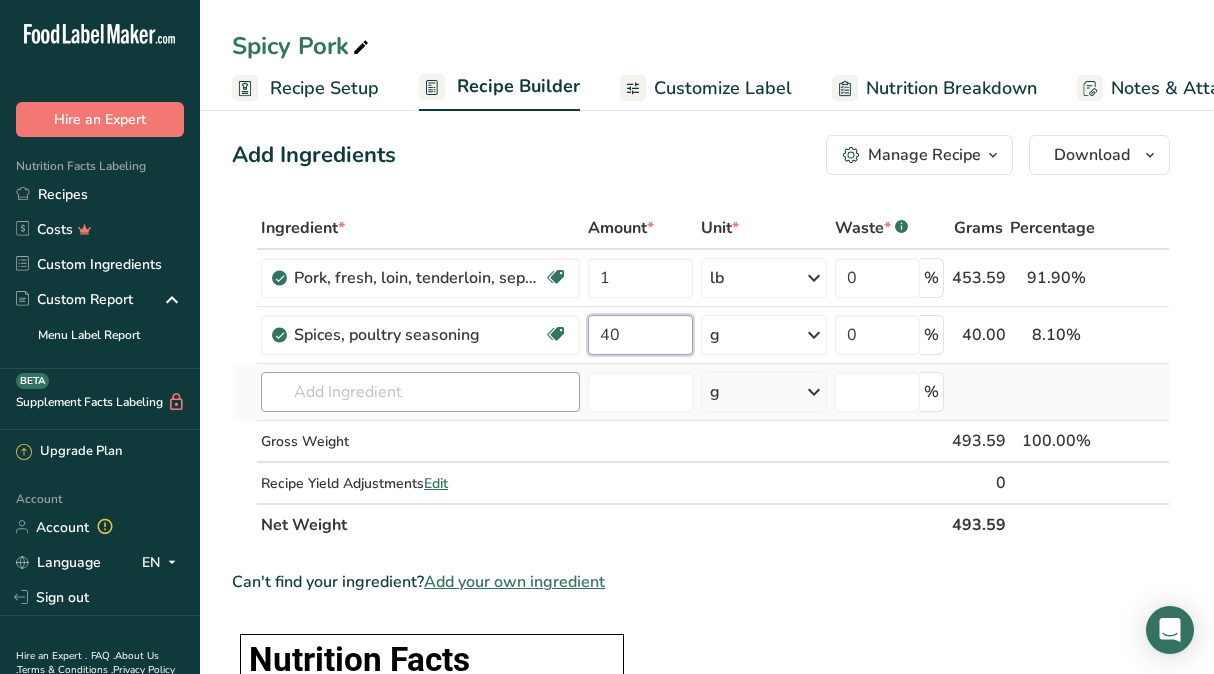 type on "40" 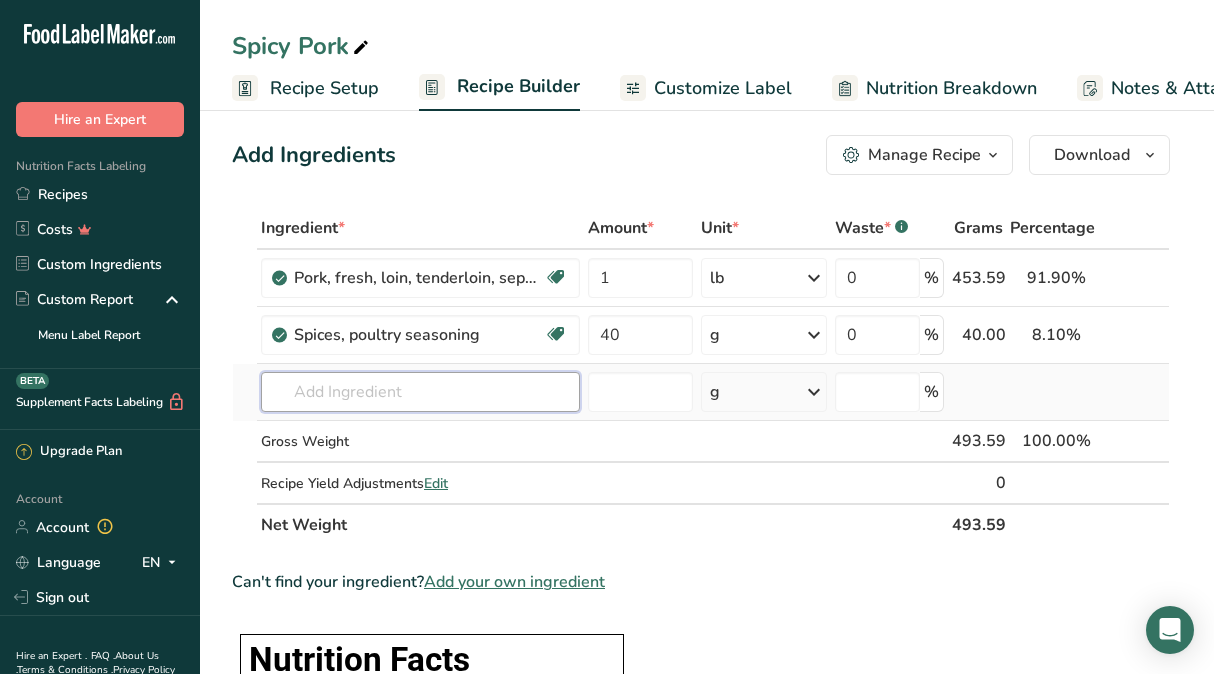 click on "Ingredient *
Amount *
Unit *
Waste *   .a-a{fill:#347362;}.b-a{fill:#fff;}          Grams
Percentage
Pork, fresh, loin, tenderloin, separable lean and fat, raw
Dairy free
Gluten free
Soy free
1
lb
Portions
4 oz
1 roast (Yield from 1 raw roast, with refuse, weighing 504g)
Weight Units
g
kg
mg
mcg
lb
oz
See less
Volume Units
l
Volume units require a density conversion. If you know your ingredient's density enter it below. Otherwise, click on "RIA" our AI Regulatory bot - she will be able to help you
lb/ft3
g/cm3
Confirm" at bounding box center [701, 376] 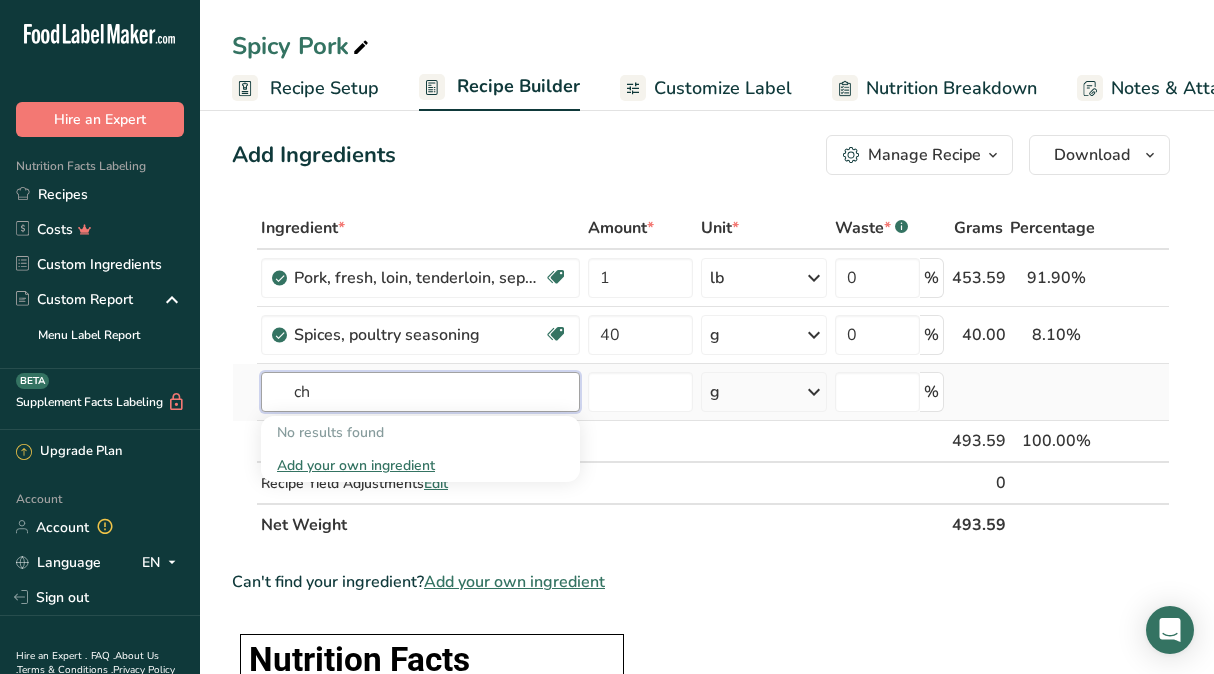 type on "c" 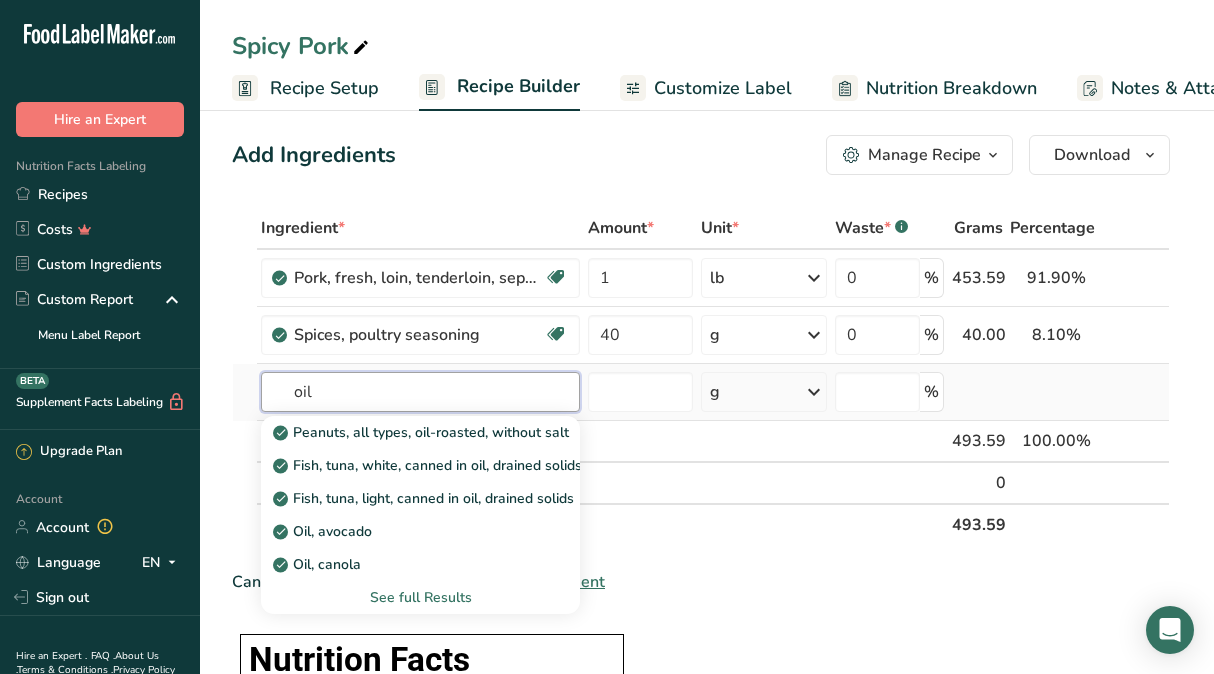 type on "oil" 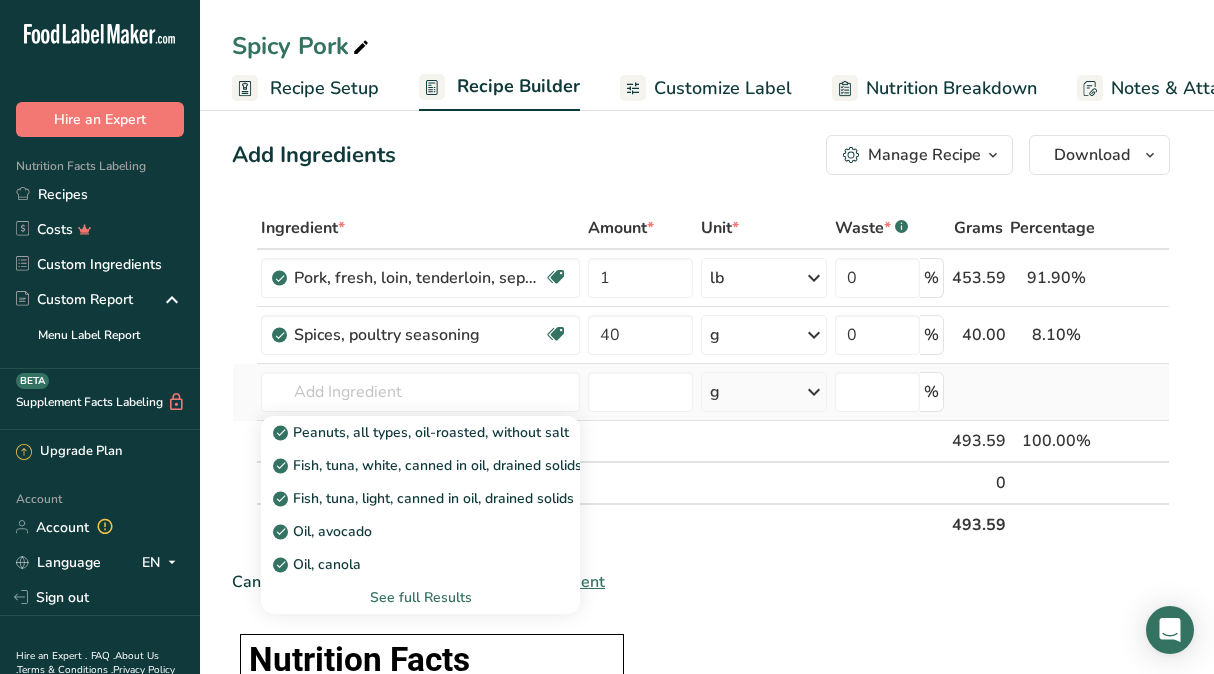 click on "See full Results" at bounding box center [420, 597] 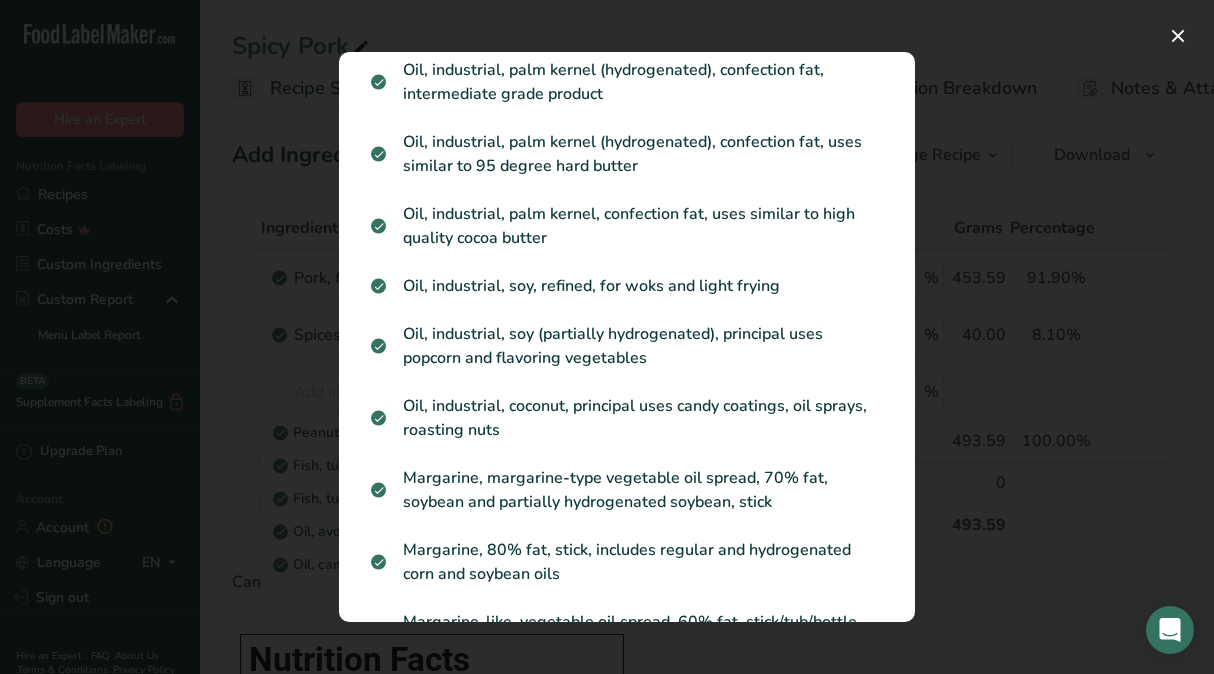 scroll, scrollTop: 1631, scrollLeft: 0, axis: vertical 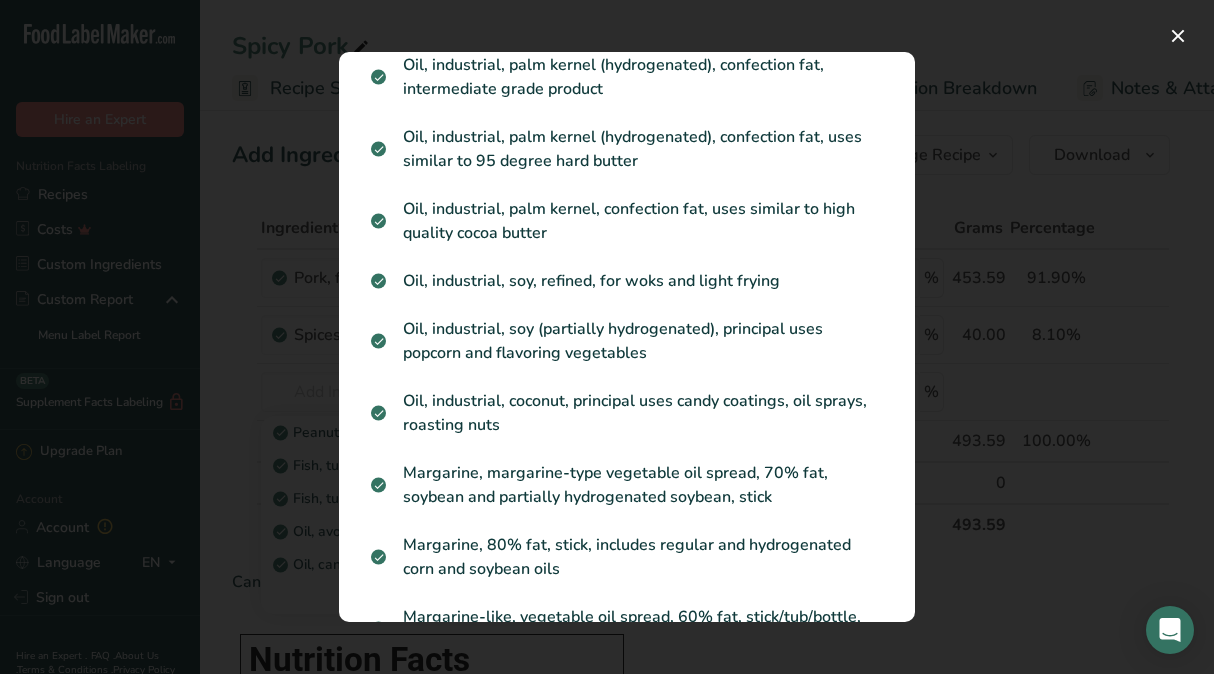 drag, startPoint x: 1008, startPoint y: 321, endPoint x: 953, endPoint y: 362, distance: 68.60029 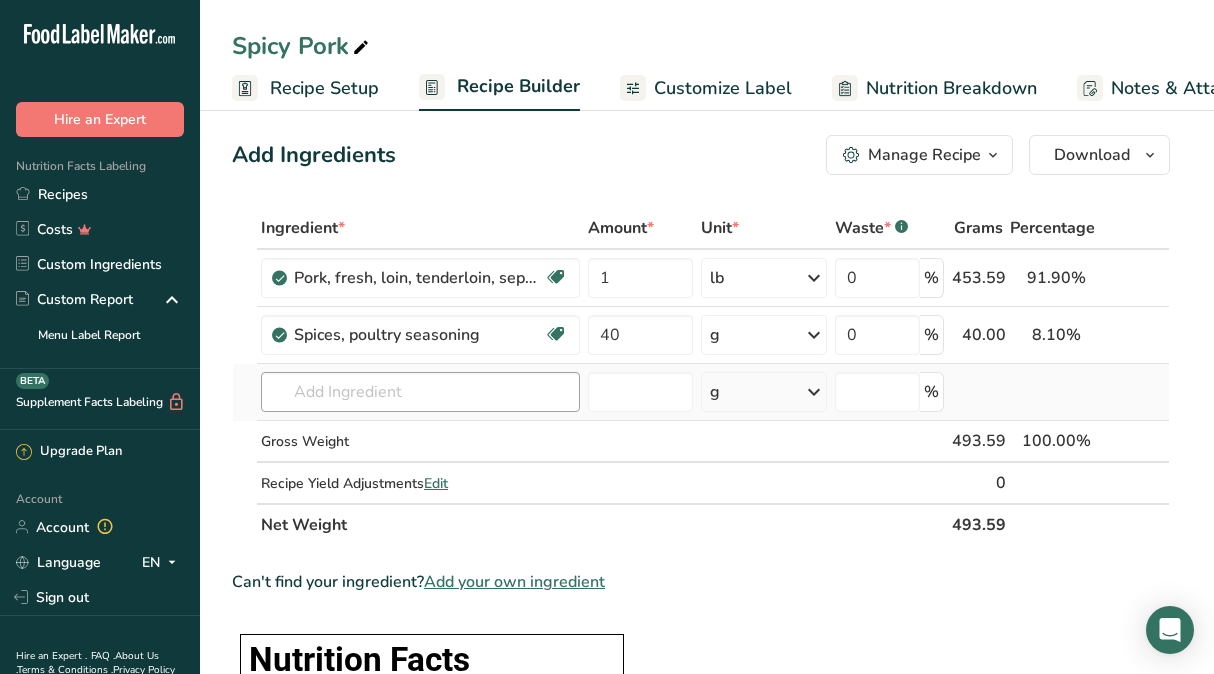 click on "Peanuts, all types, oil-roasted, without salt
Fish, tuna, white, canned in oil, drained solids
Fish, tuna, light, canned in oil, drained solids
Oil, avocado
Oil, canola
See full Results" at bounding box center (420, 392) 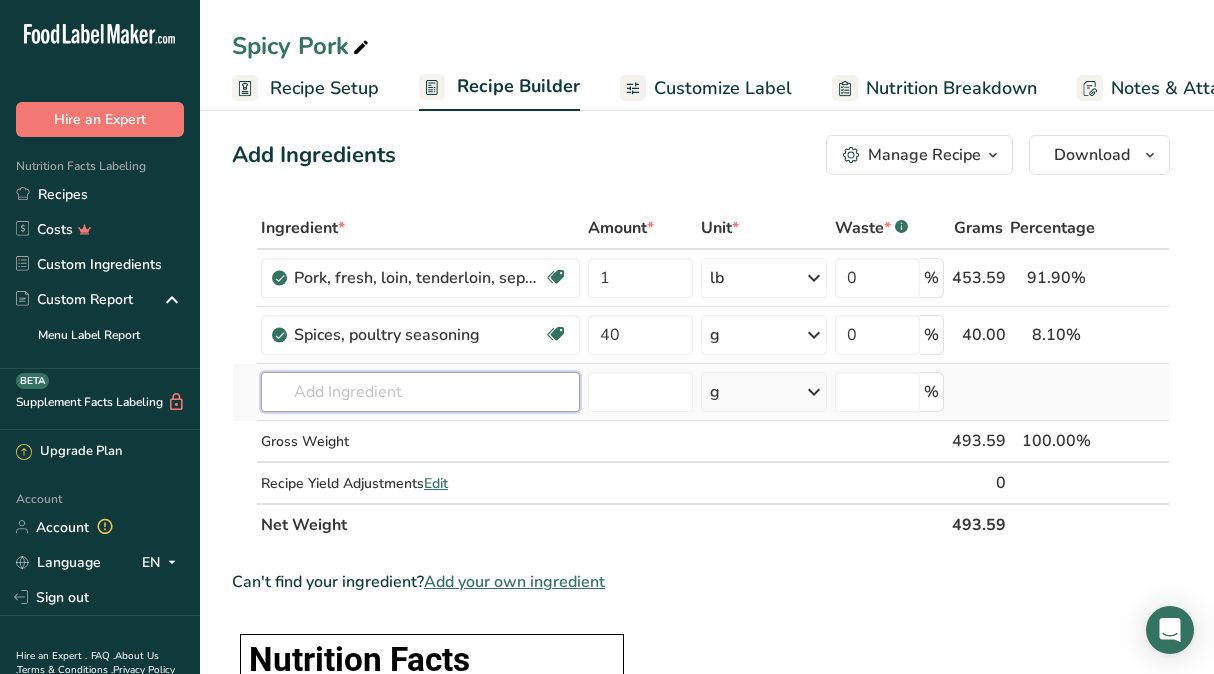 click at bounding box center [420, 392] 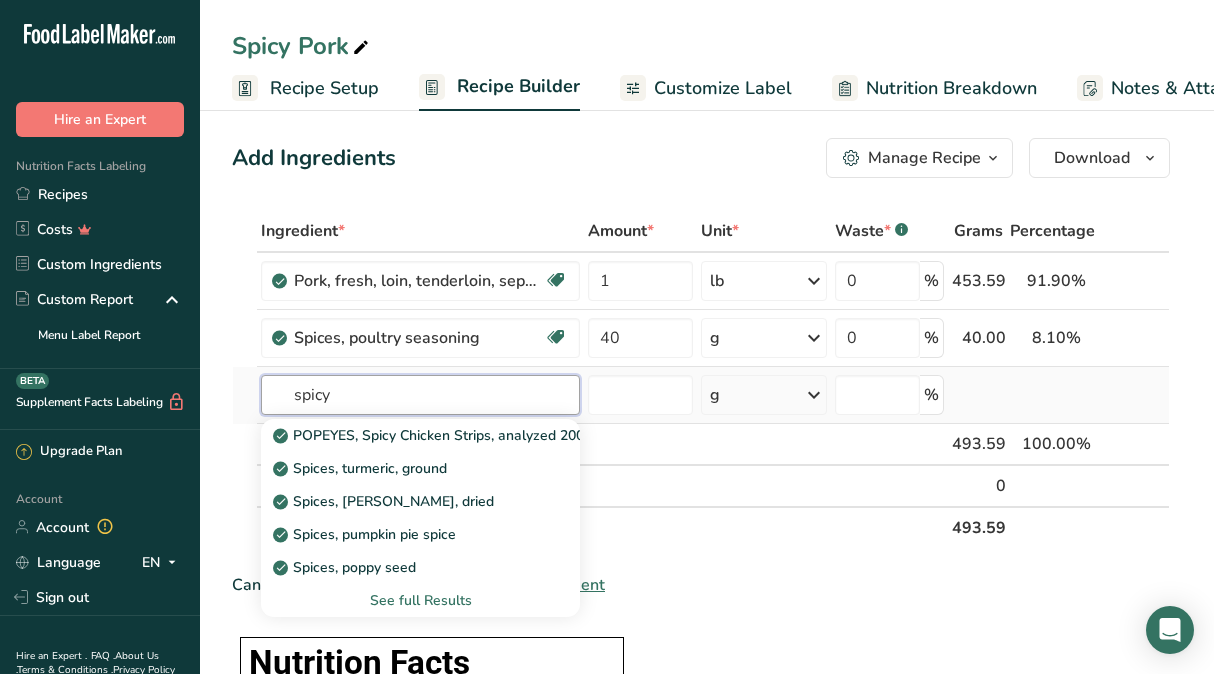 type on "spicy" 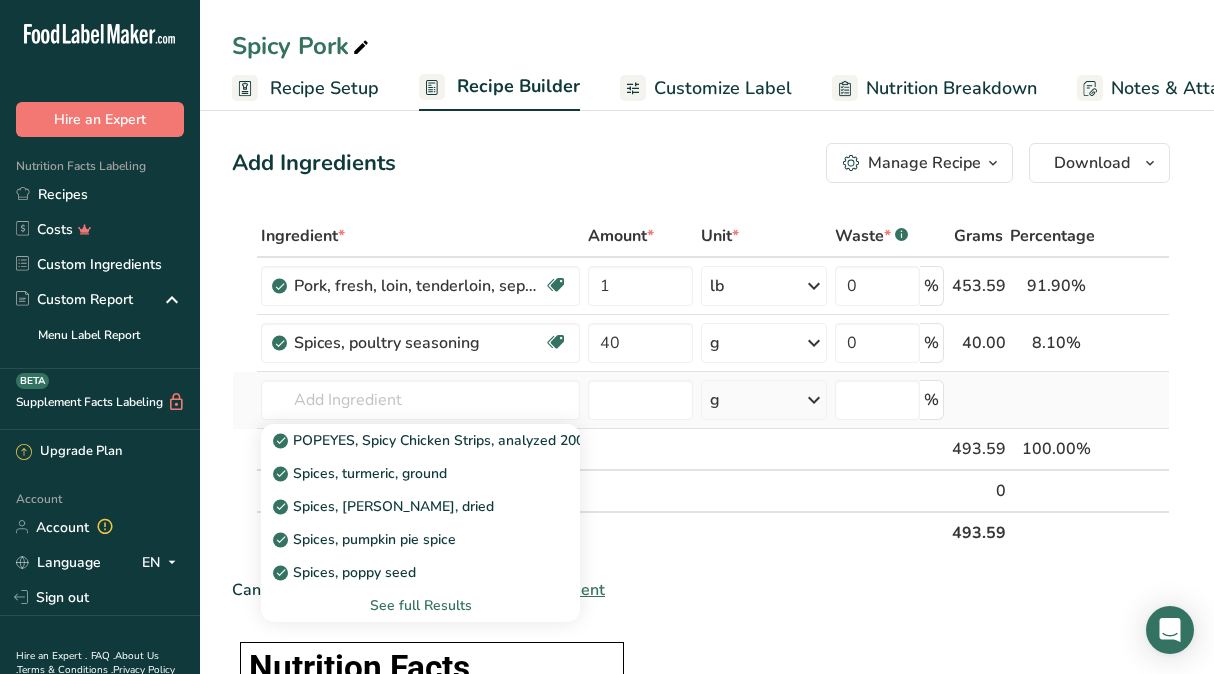 click on "See full Results" at bounding box center [420, 605] 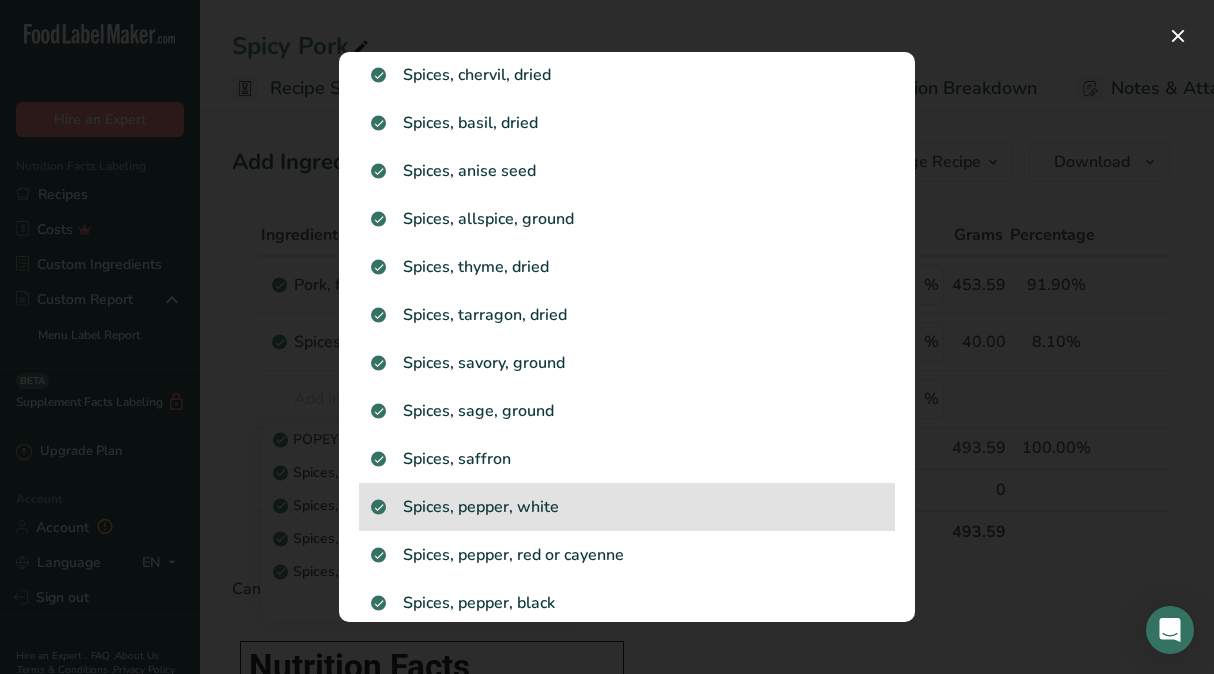 scroll, scrollTop: 798, scrollLeft: 0, axis: vertical 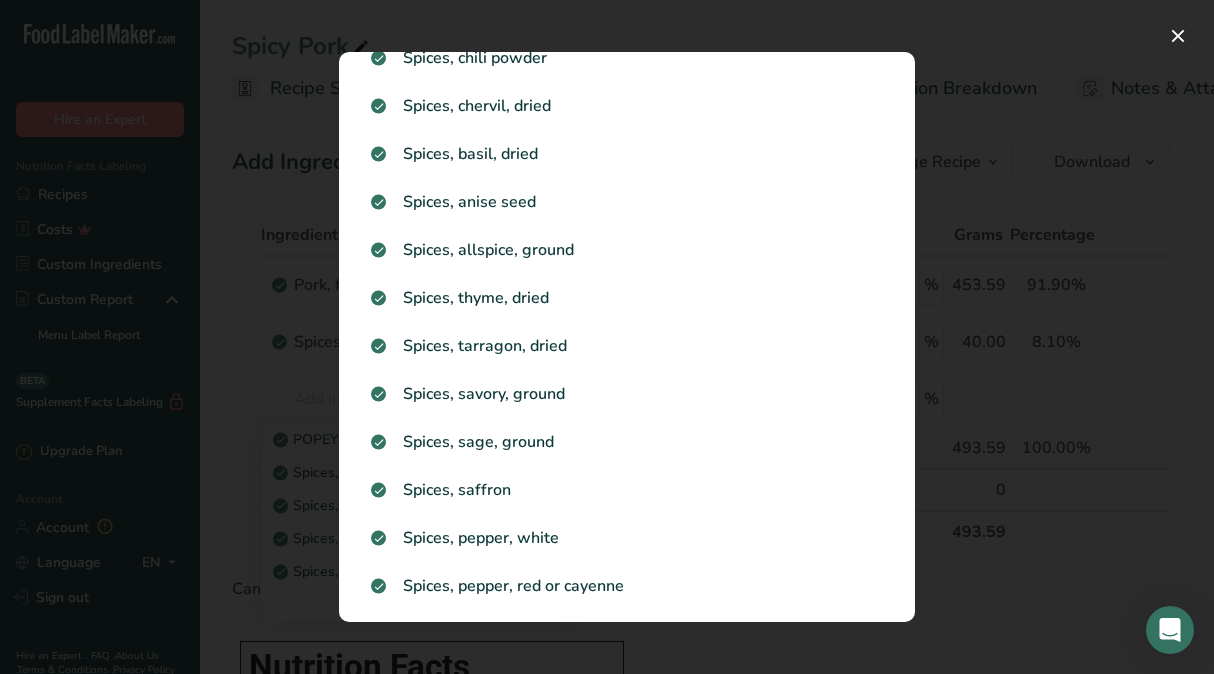 click on "Search Results
POPEYES, Spicy Chicken Strips, analyzed 2006
Spices, turmeric, ground
Spices, [PERSON_NAME], dried
Spices, pumpkin pie spice
Spices, poppy seed
Spices, paprika
Spices, oregano, dried
Spices, onion powder
Spices, nutmeg, ground
Spices, garlic powder
Spices, fenugreek seed
Spices, fennel seed
Spices, [PERSON_NAME] weed, dried
Spices, cloves, ground
Spices, cinnamon, ground
Spices, chili powder
Spices, chervil, dried" at bounding box center [627, 337] 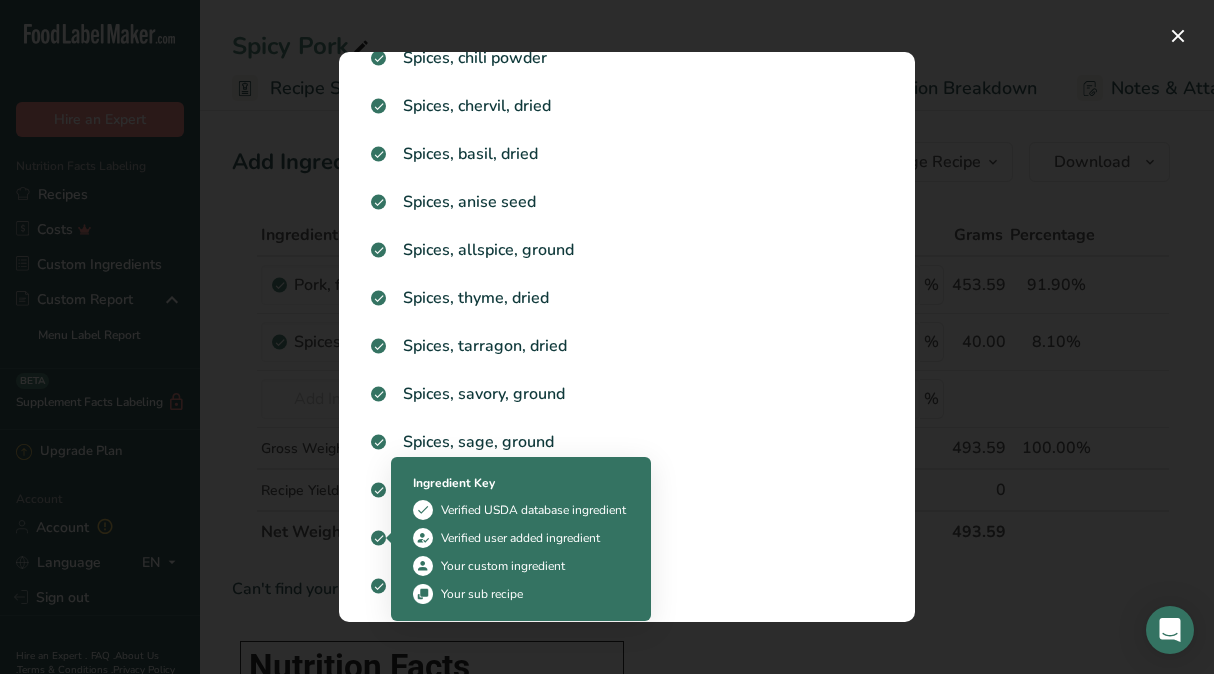 click at bounding box center [607, 337] 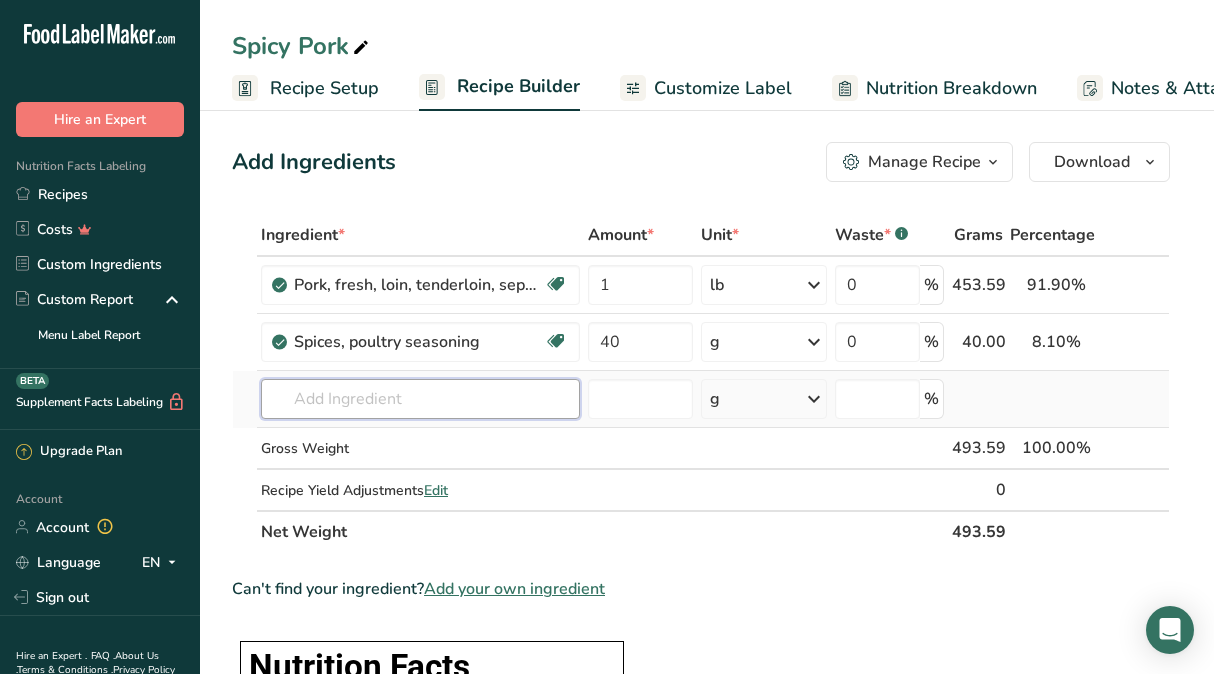 click at bounding box center [420, 399] 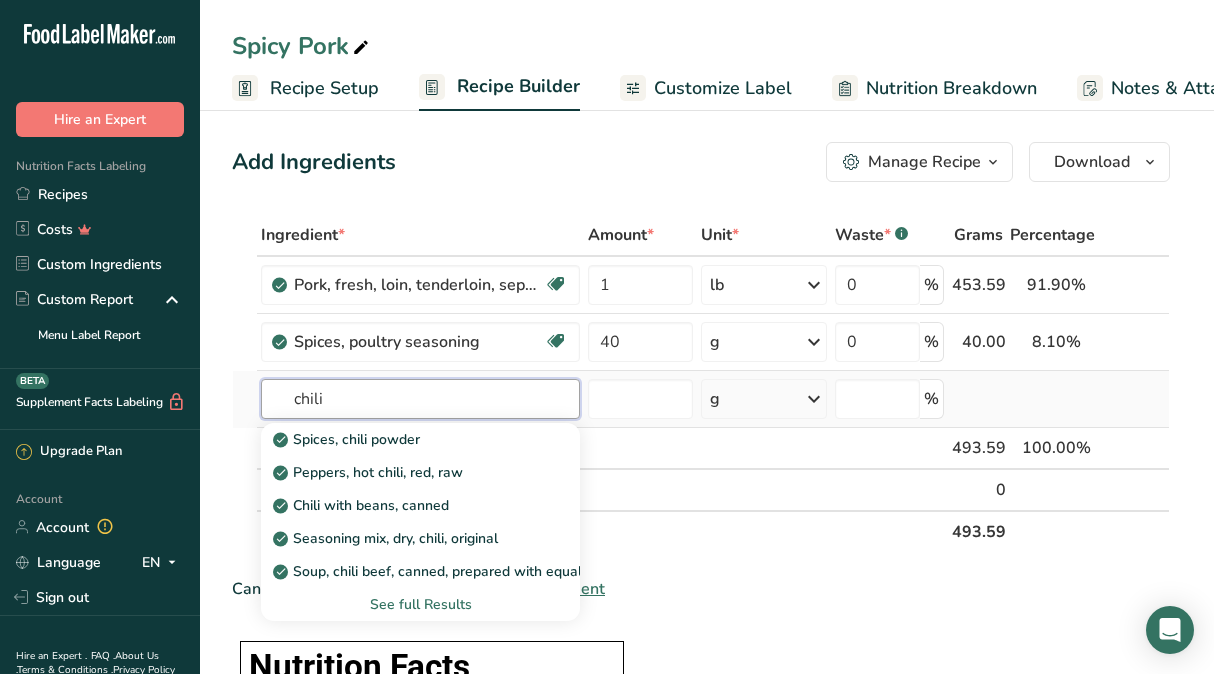 type on "chili" 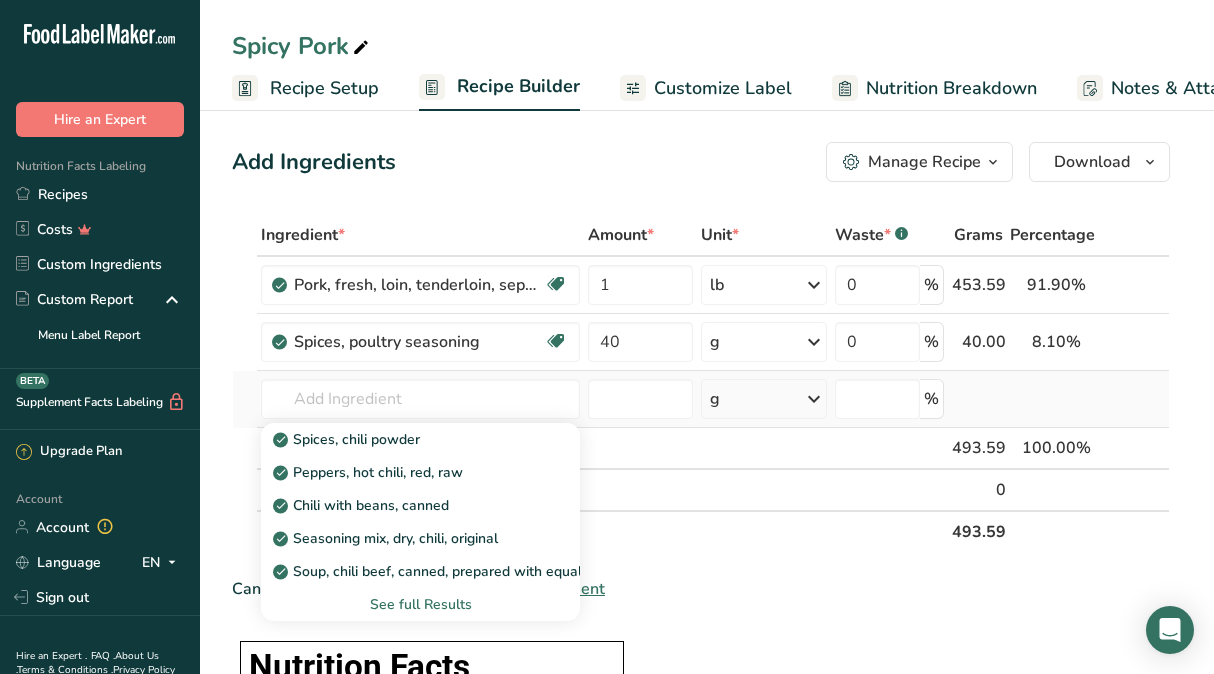 click on "See full Results" at bounding box center (420, 604) 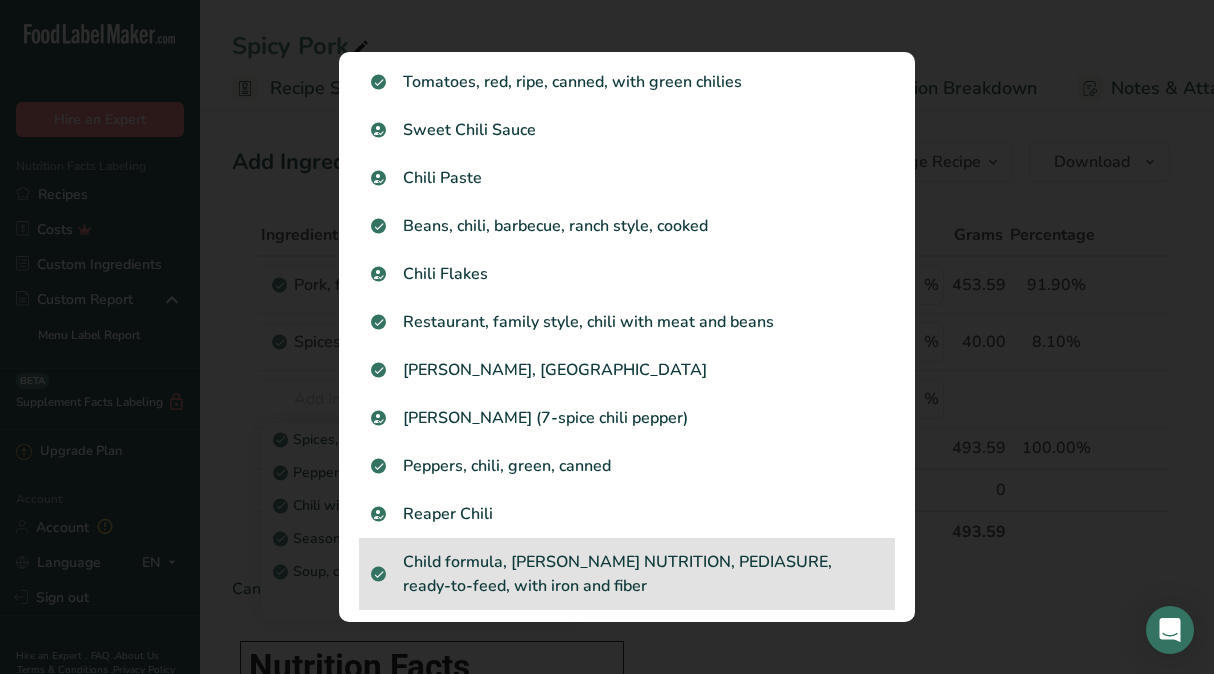 scroll, scrollTop: 3, scrollLeft: 0, axis: vertical 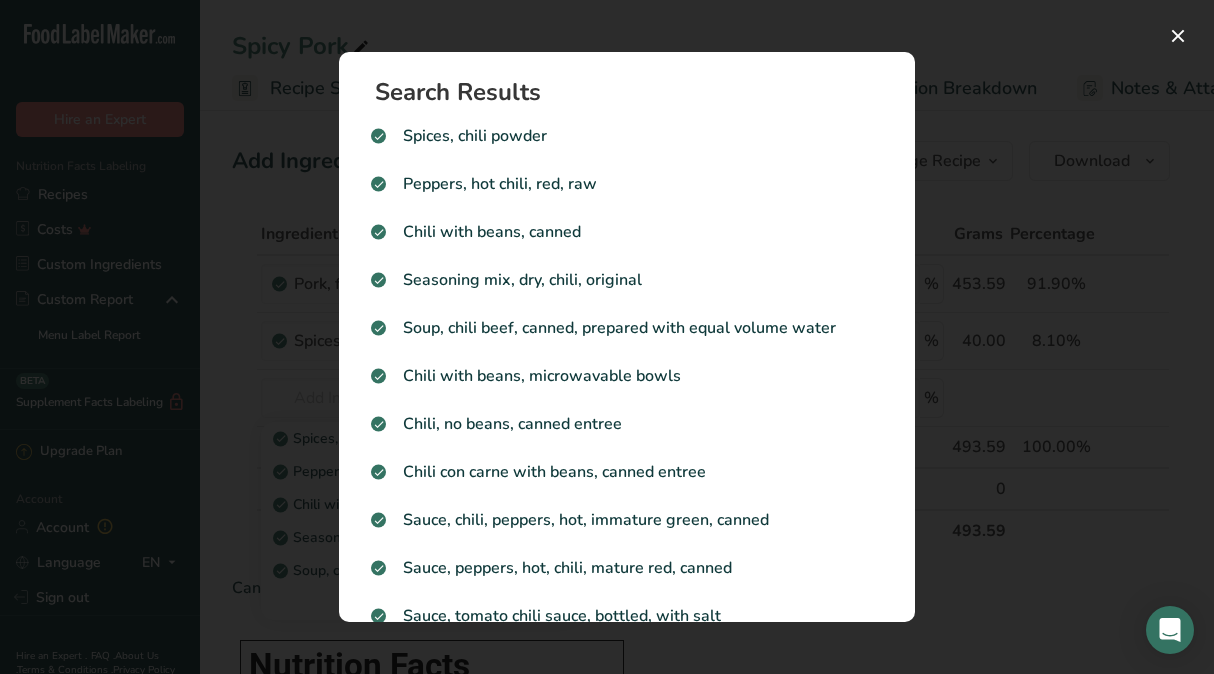 click at bounding box center (607, 337) 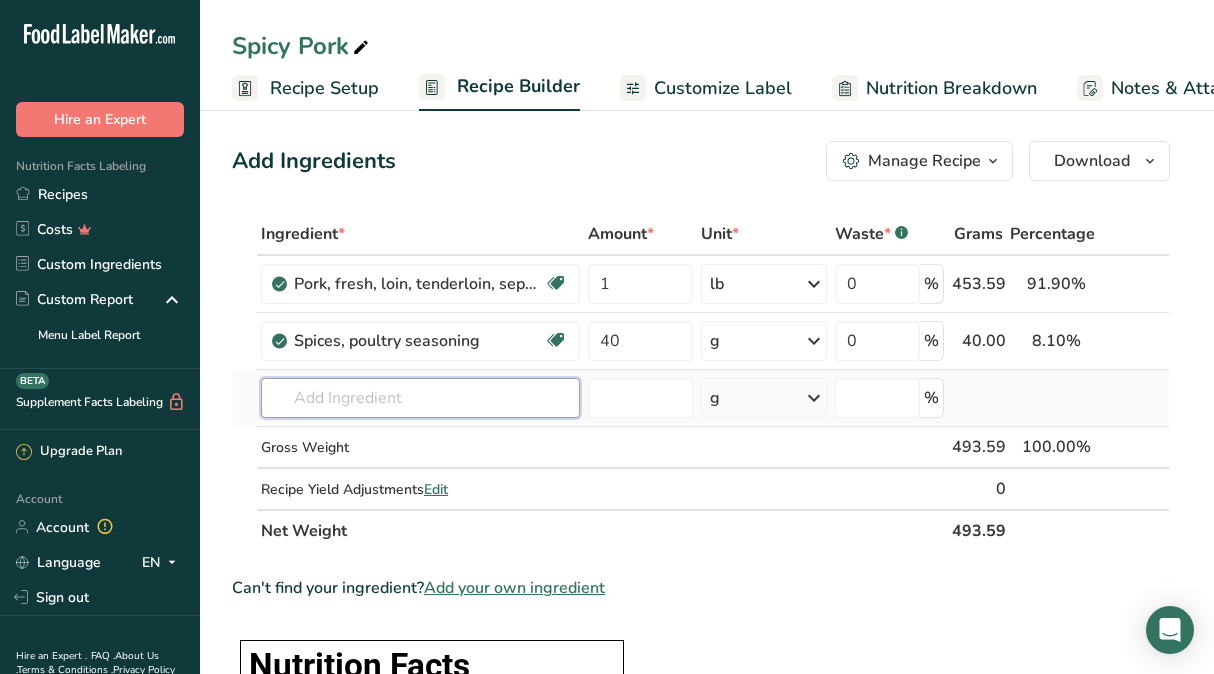 click at bounding box center (420, 398) 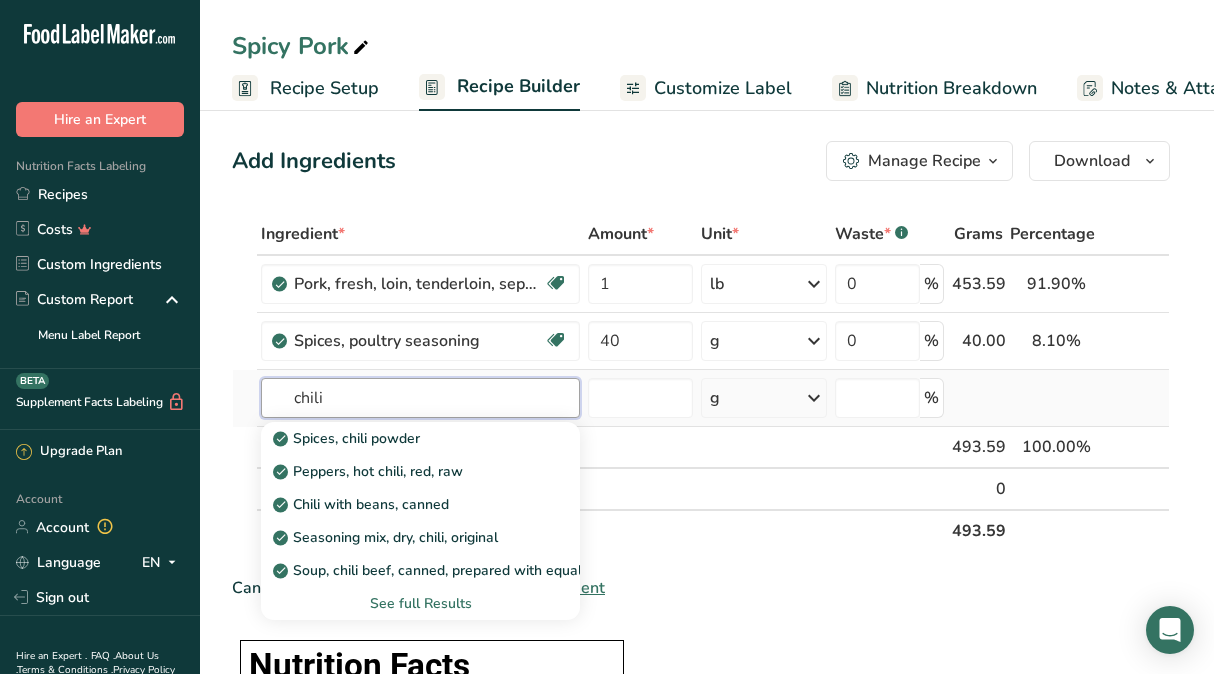 type on "chili" 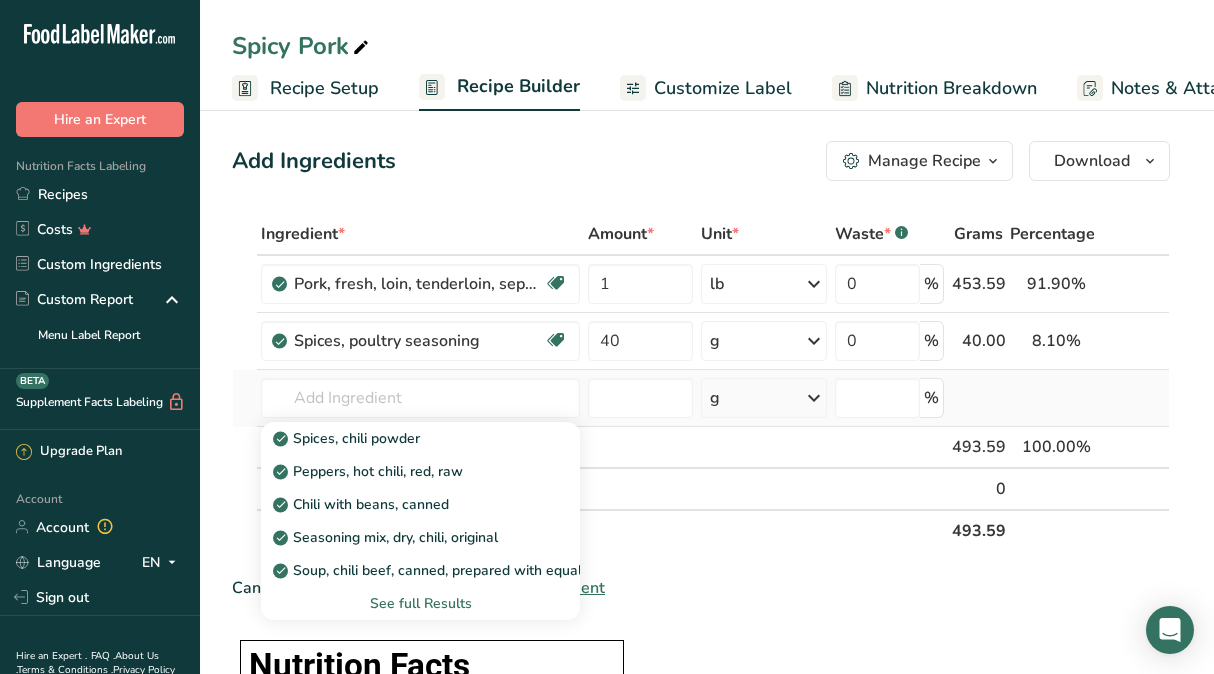 click on "See full Results" at bounding box center [420, 603] 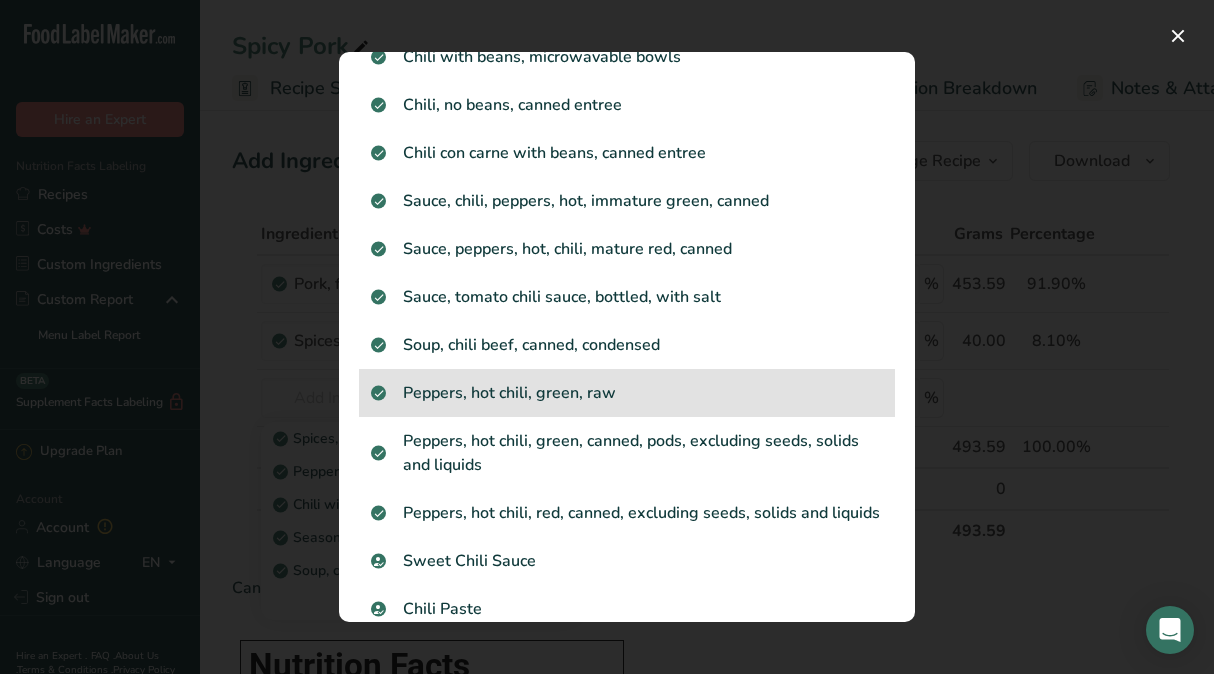 scroll, scrollTop: 334, scrollLeft: 0, axis: vertical 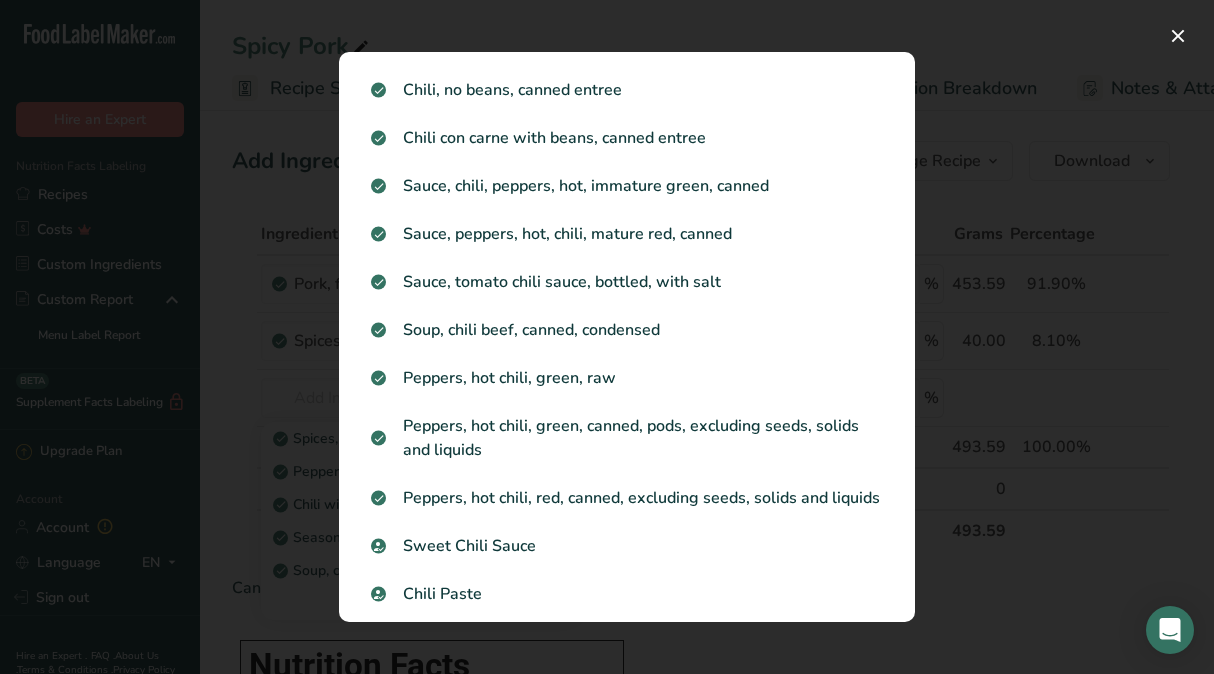 click at bounding box center [607, 337] 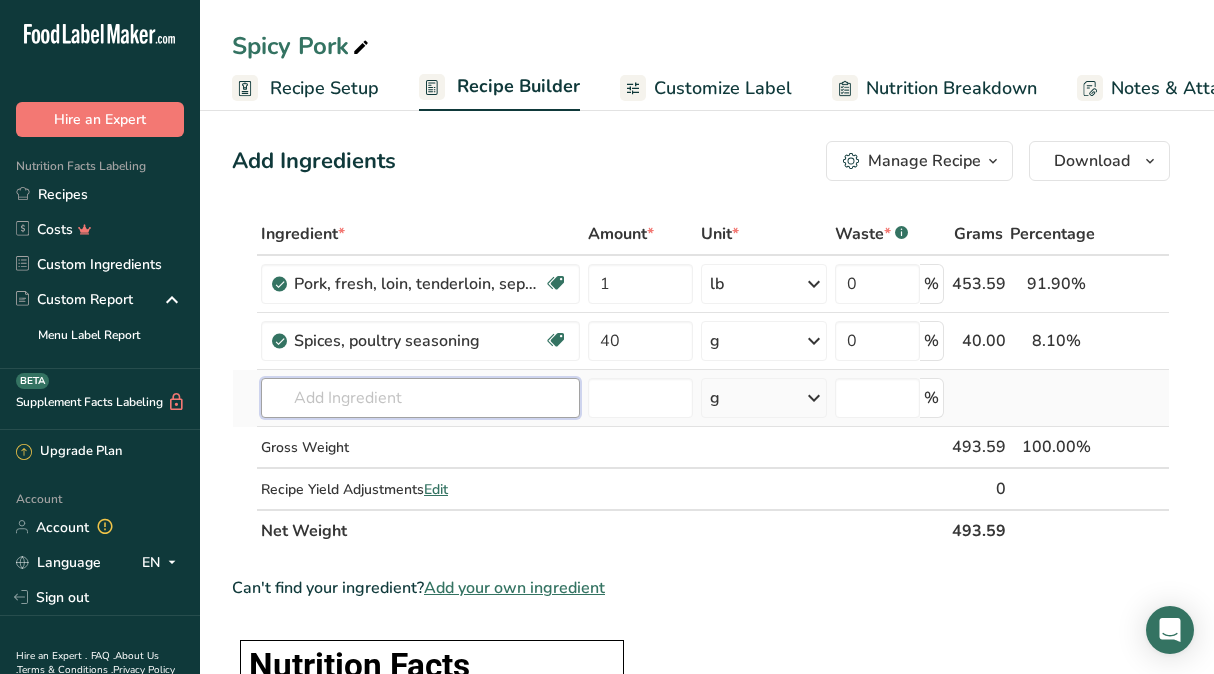 click at bounding box center (420, 398) 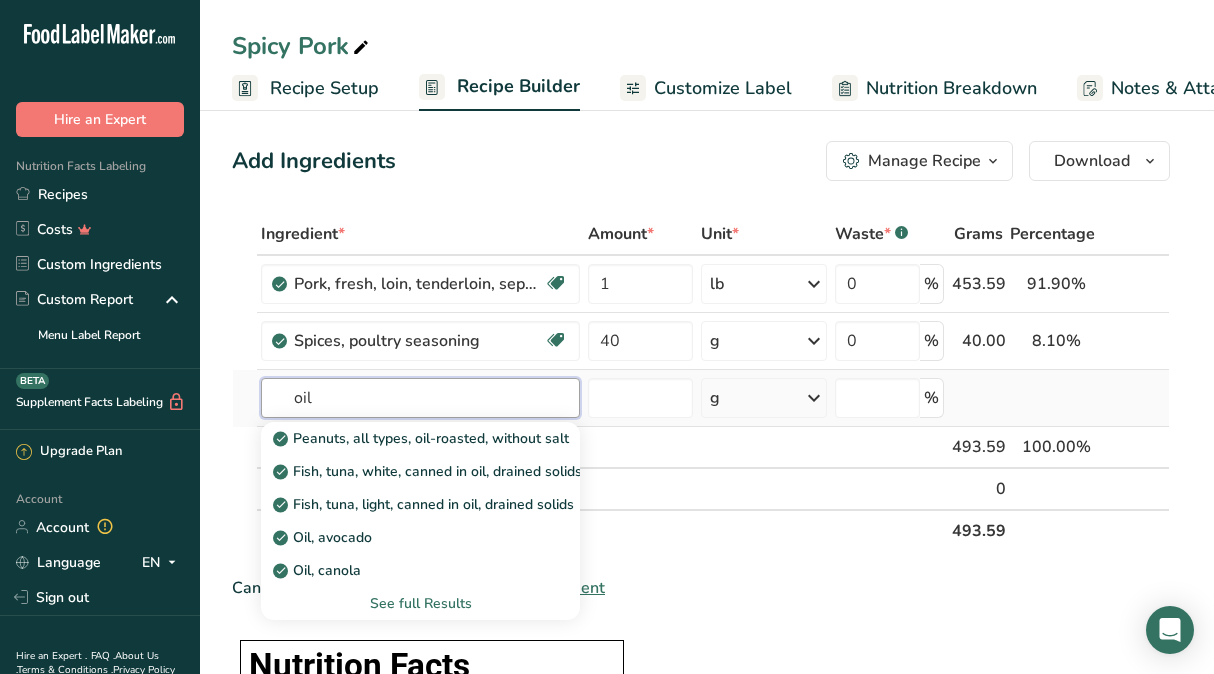 type on "oil" 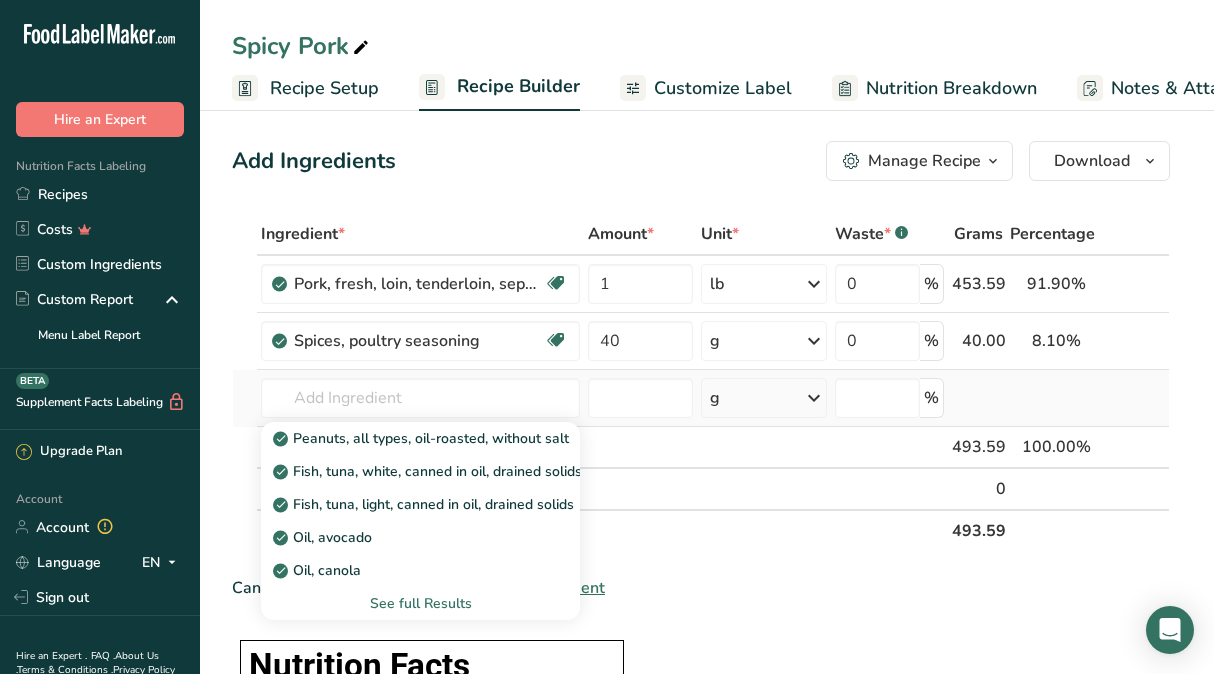 click on "See full Results" at bounding box center [420, 603] 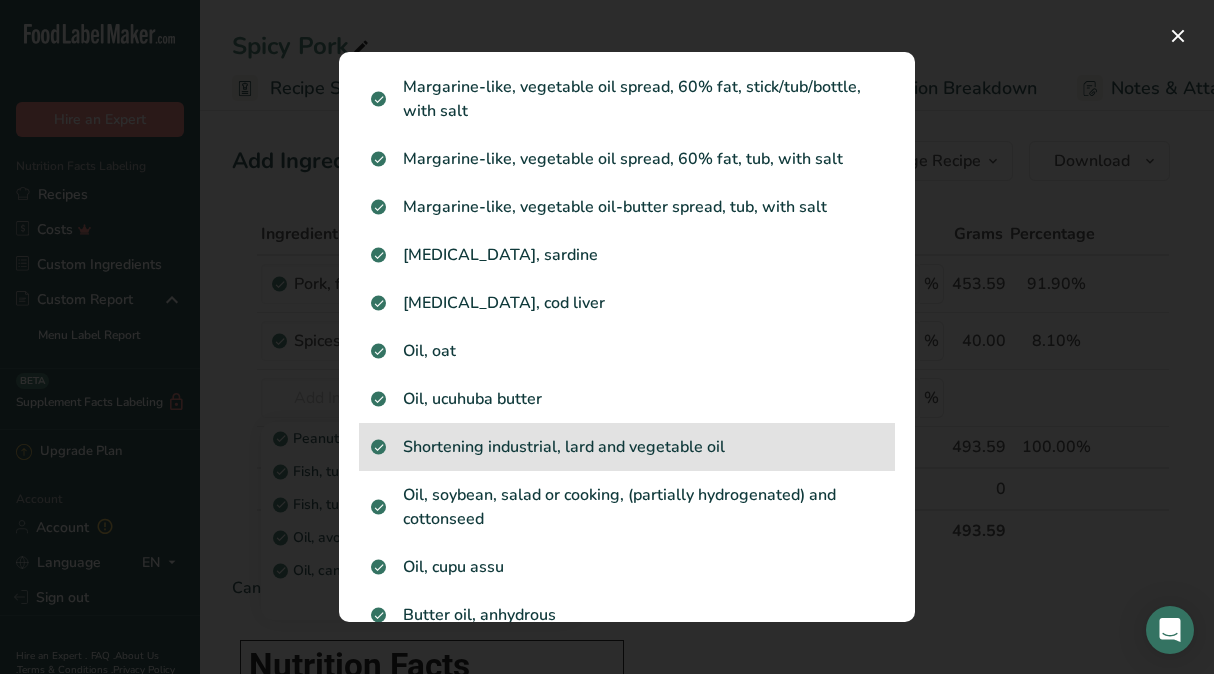 scroll, scrollTop: 2270, scrollLeft: 0, axis: vertical 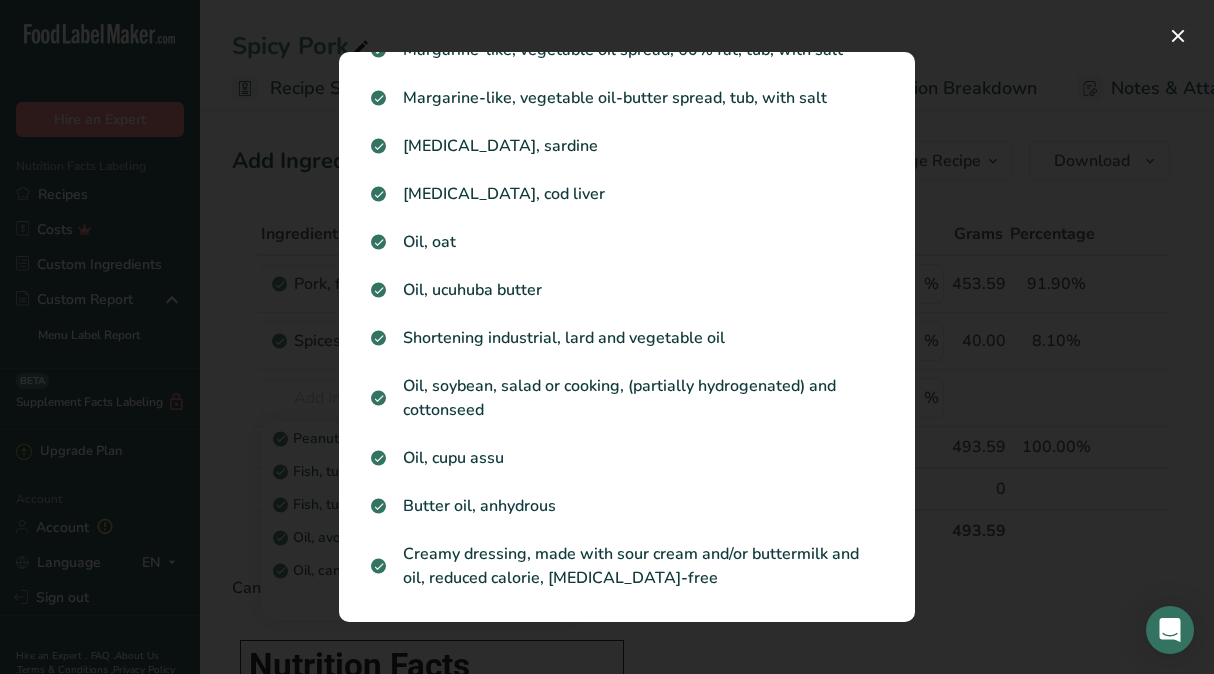 click at bounding box center [607, 337] 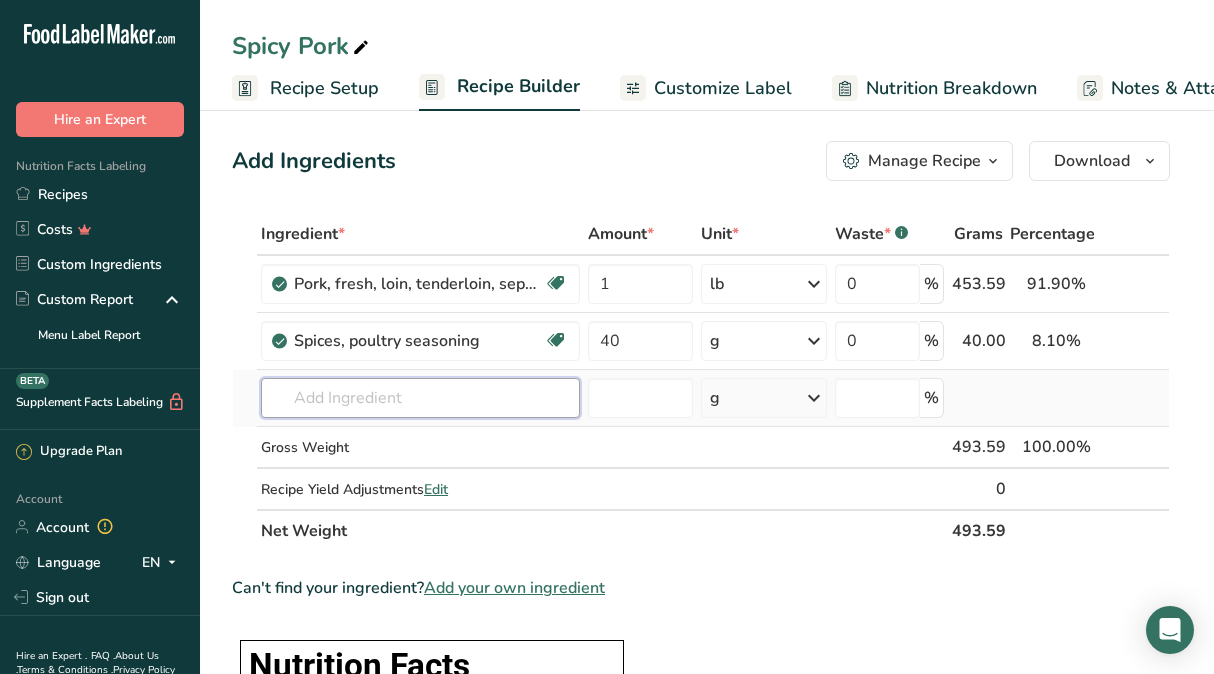drag, startPoint x: 456, startPoint y: 411, endPoint x: 424, endPoint y: 403, distance: 32.984844 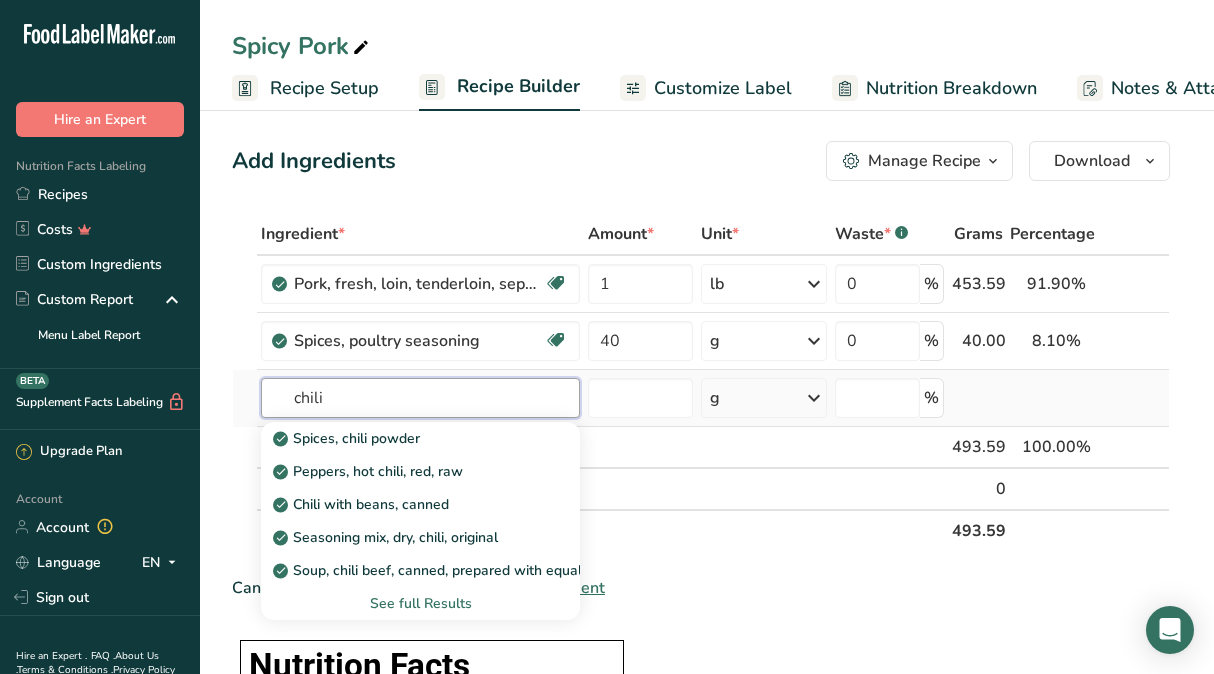 type on "chili" 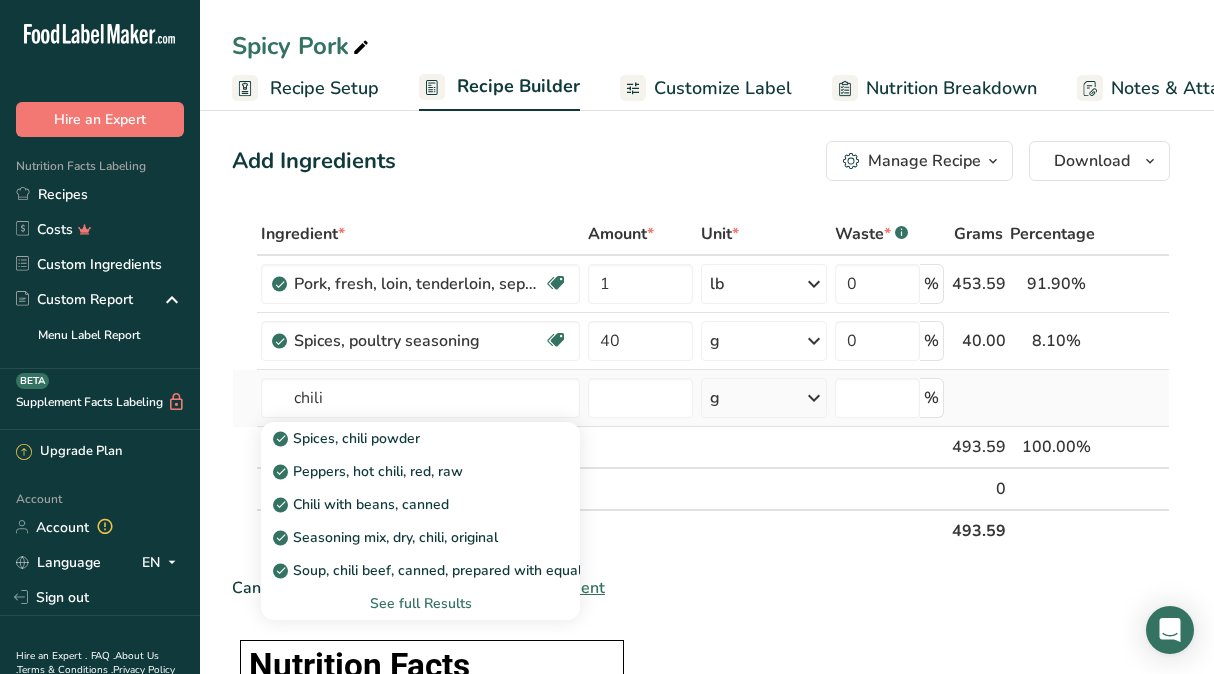 type 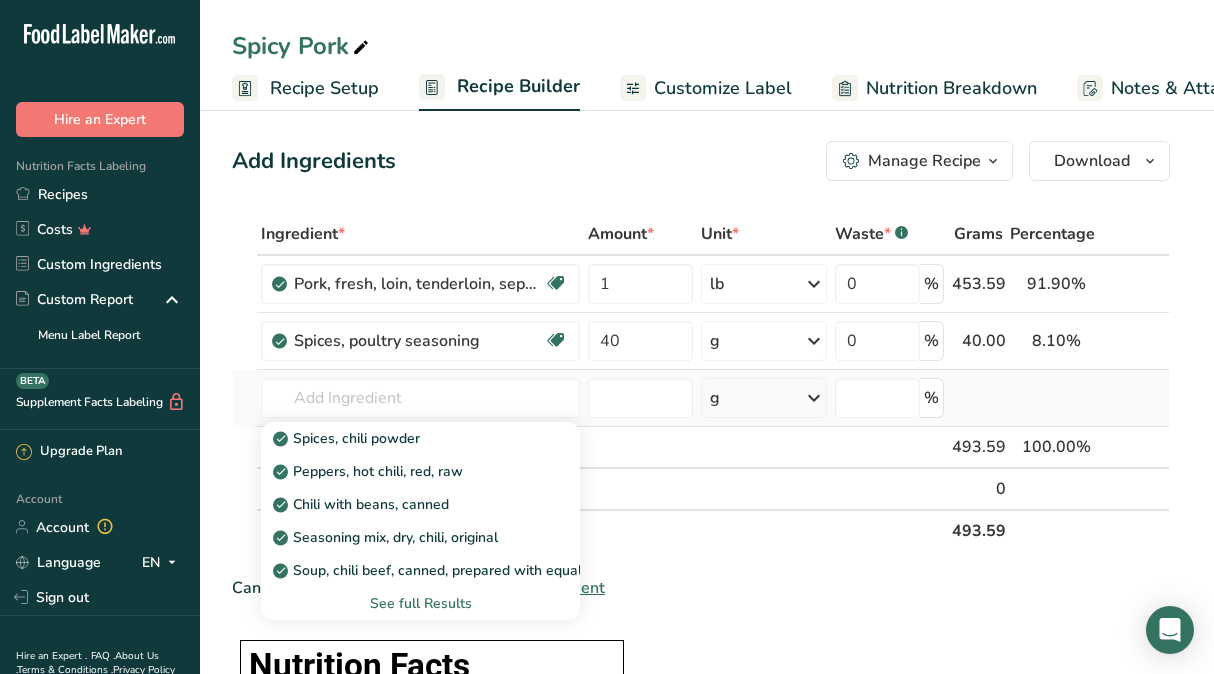 click on "See full Results" at bounding box center (420, 603) 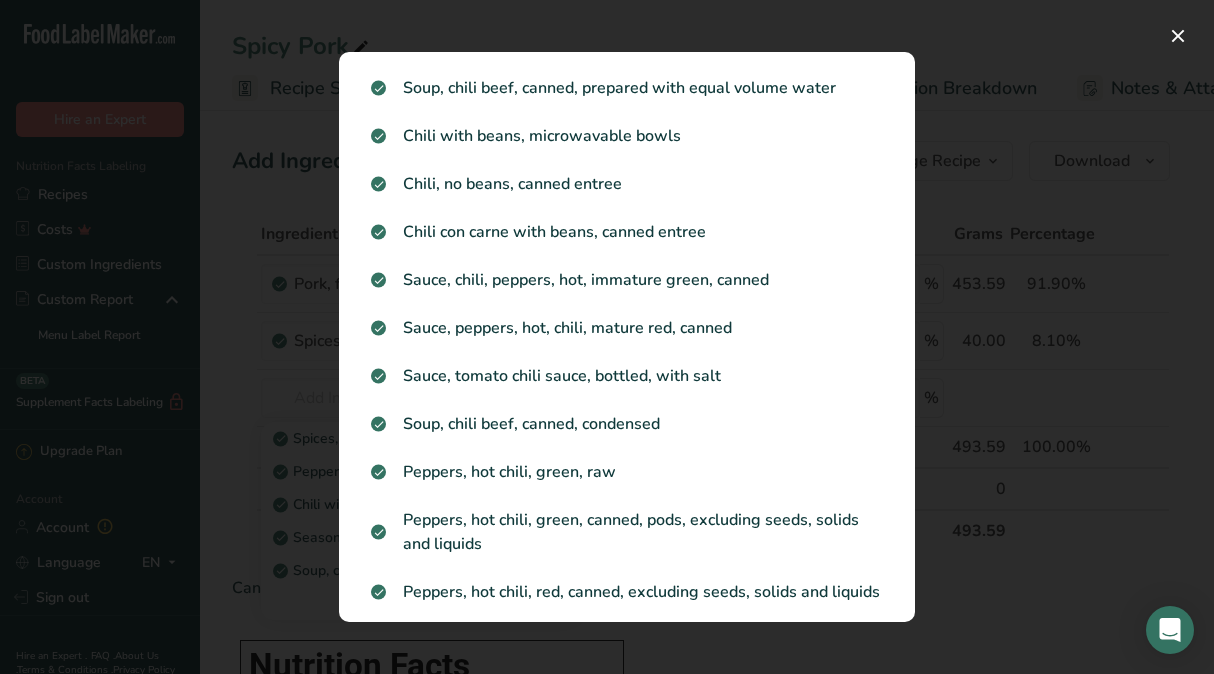 scroll, scrollTop: 0, scrollLeft: 0, axis: both 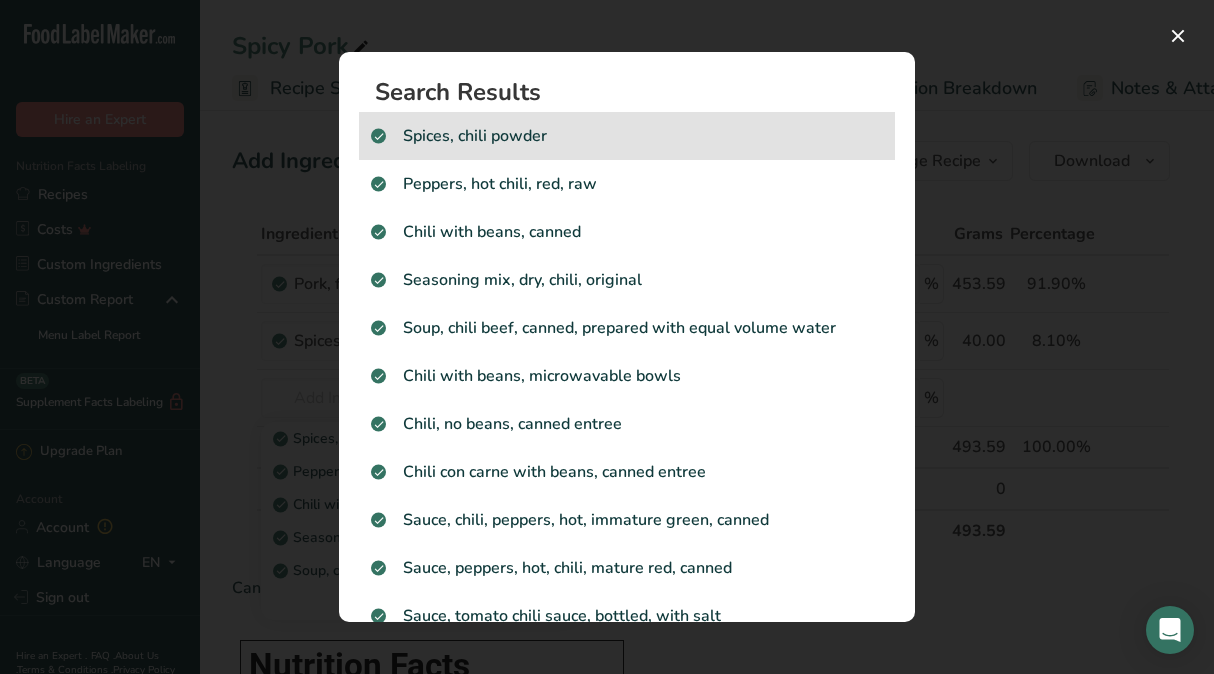 click on "Spices, chili powder" at bounding box center [627, 136] 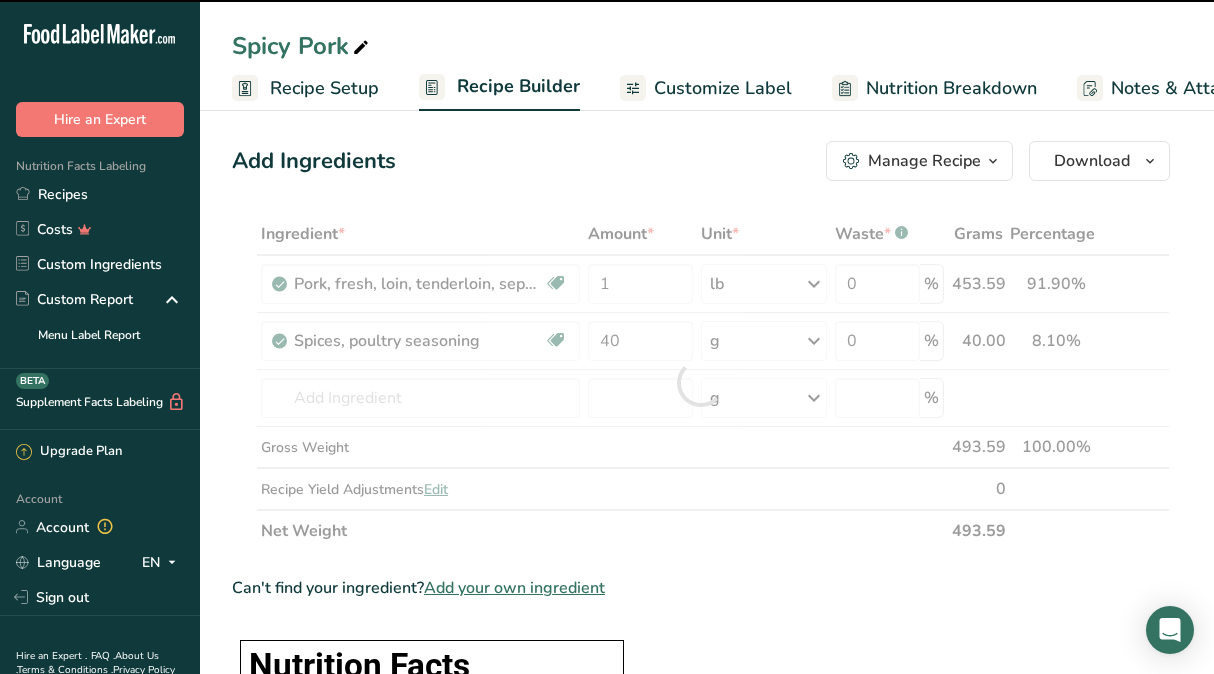 type on "0" 